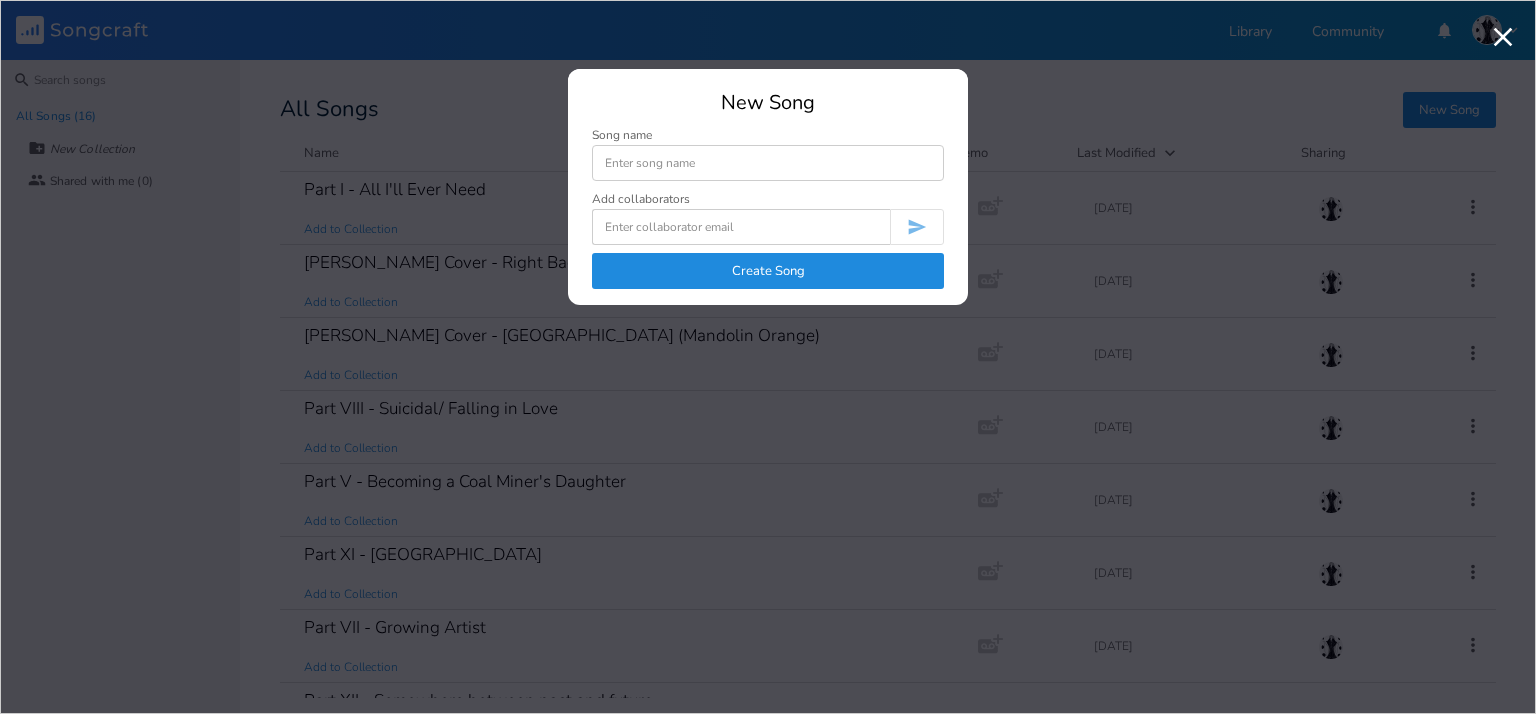 scroll, scrollTop: 0, scrollLeft: 0, axis: both 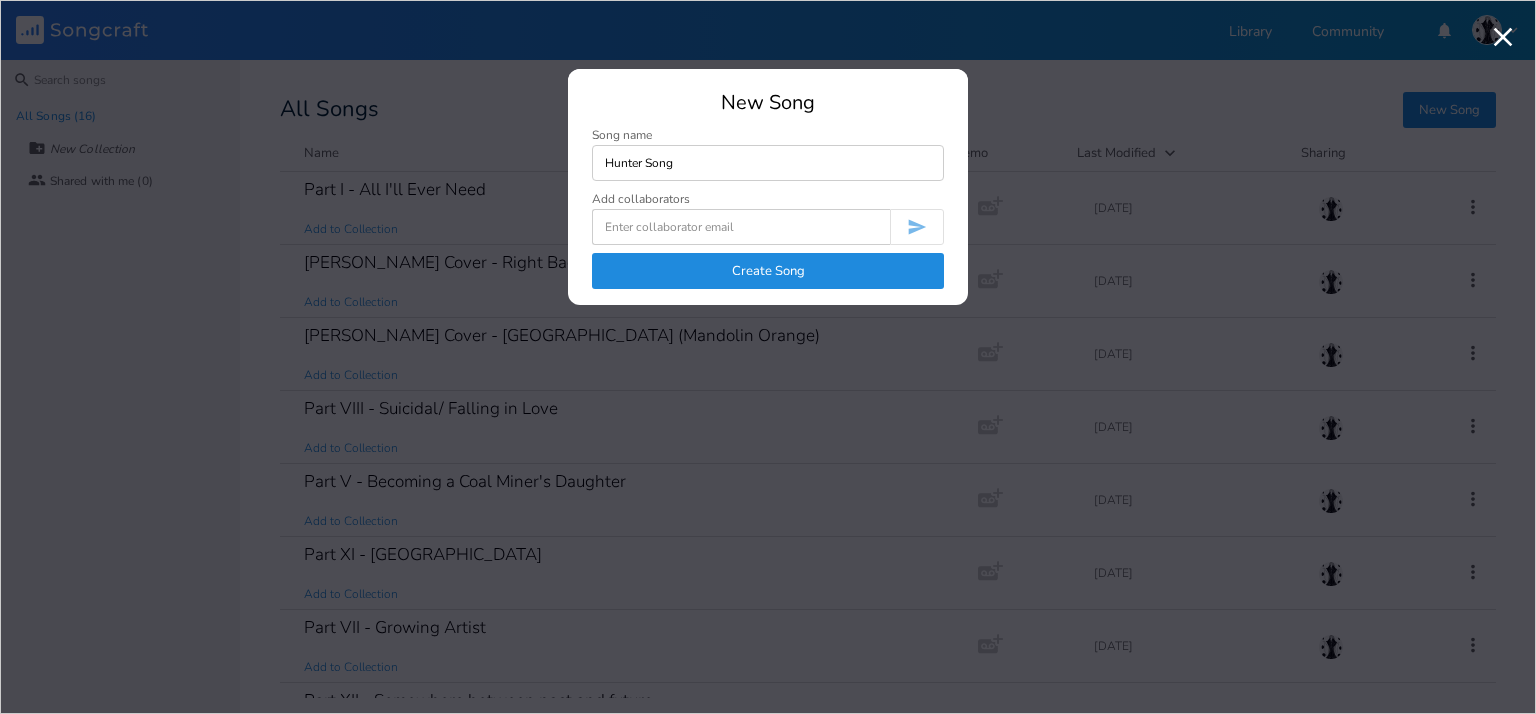 type on "Hunter Song" 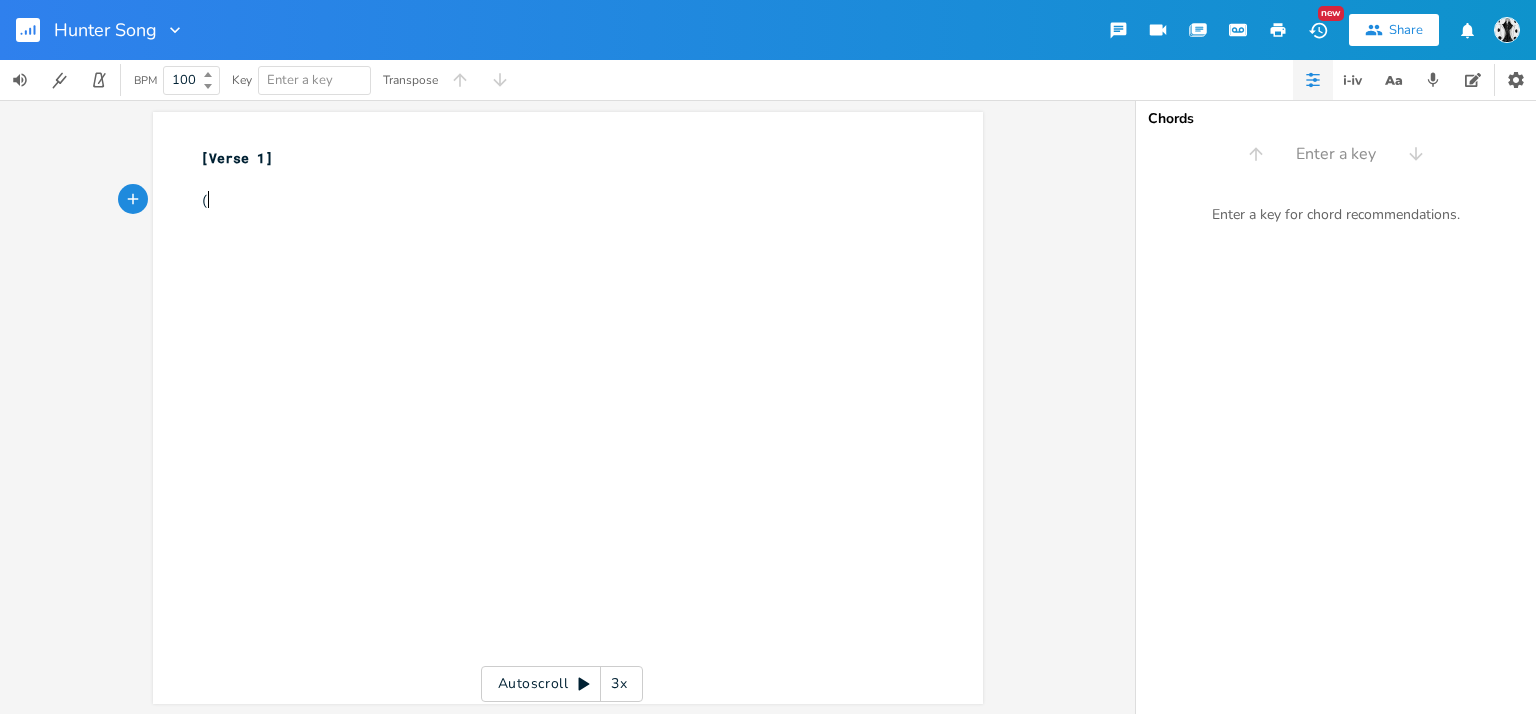 type on "()" 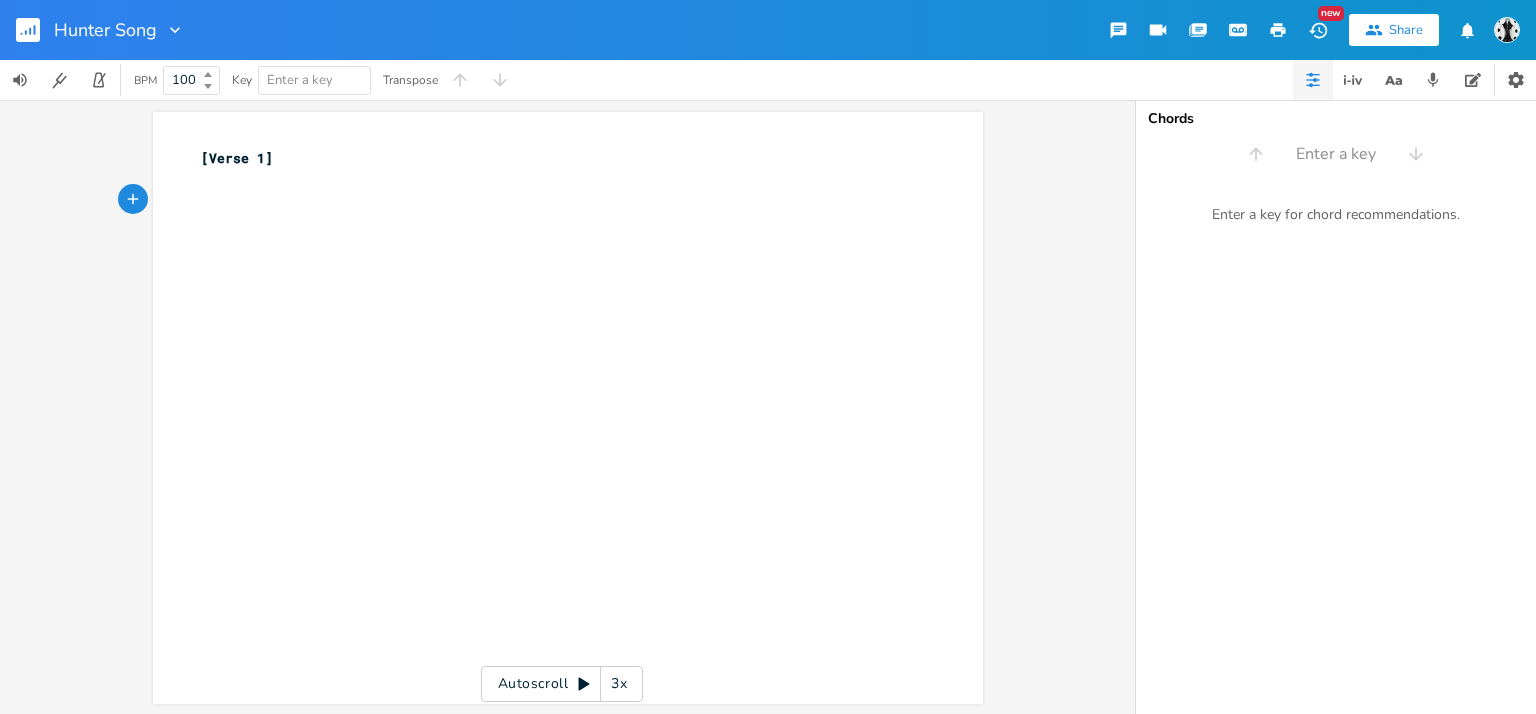 type on "[]" 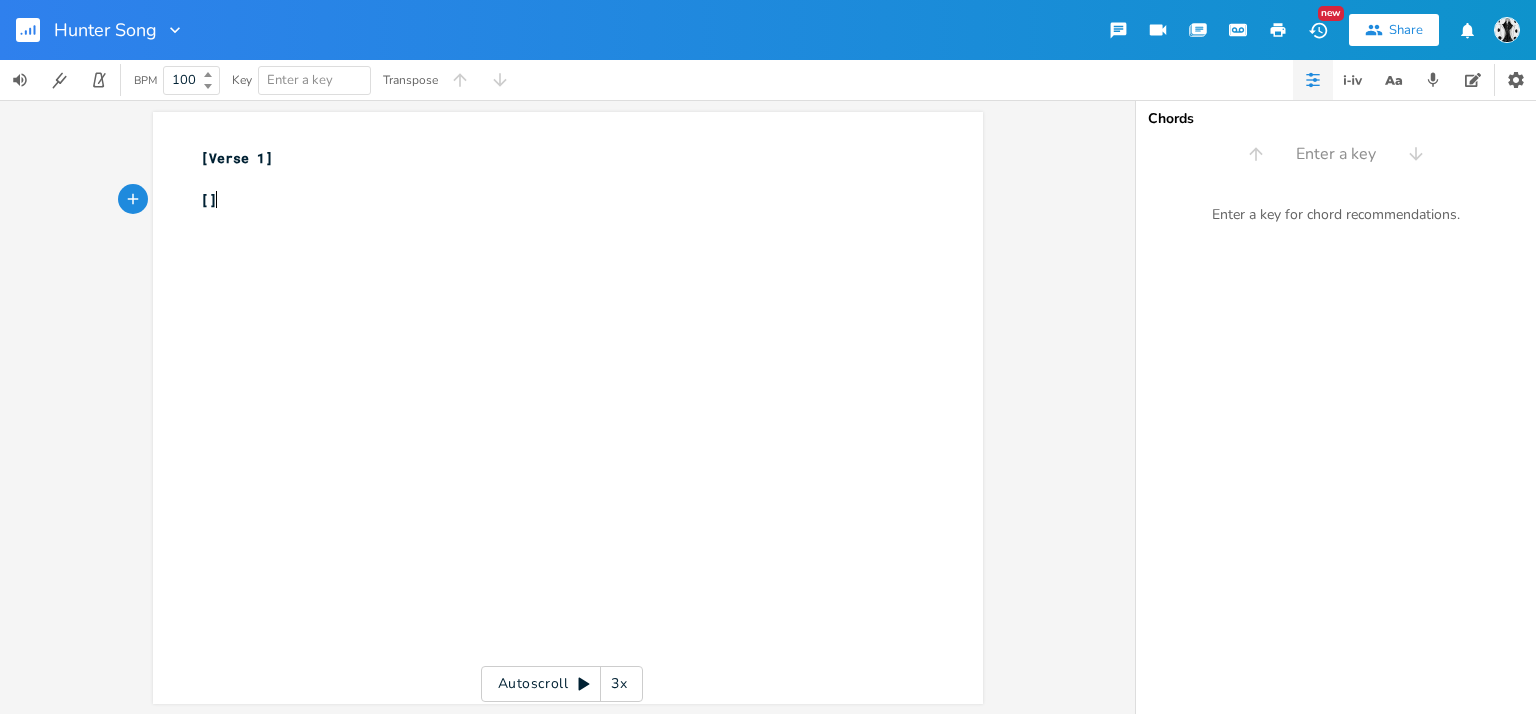 scroll, scrollTop: 0, scrollLeft: 7, axis: horizontal 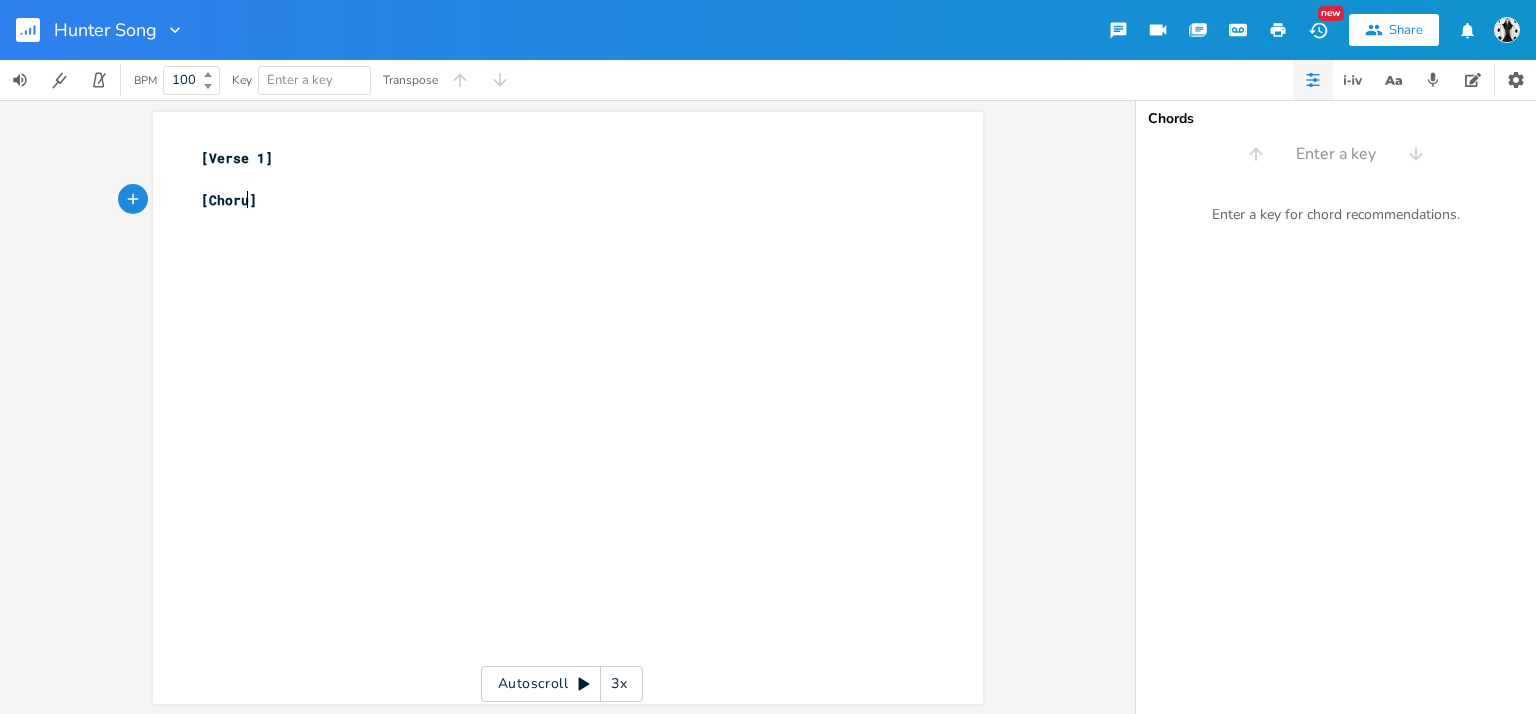 type on "Chorus" 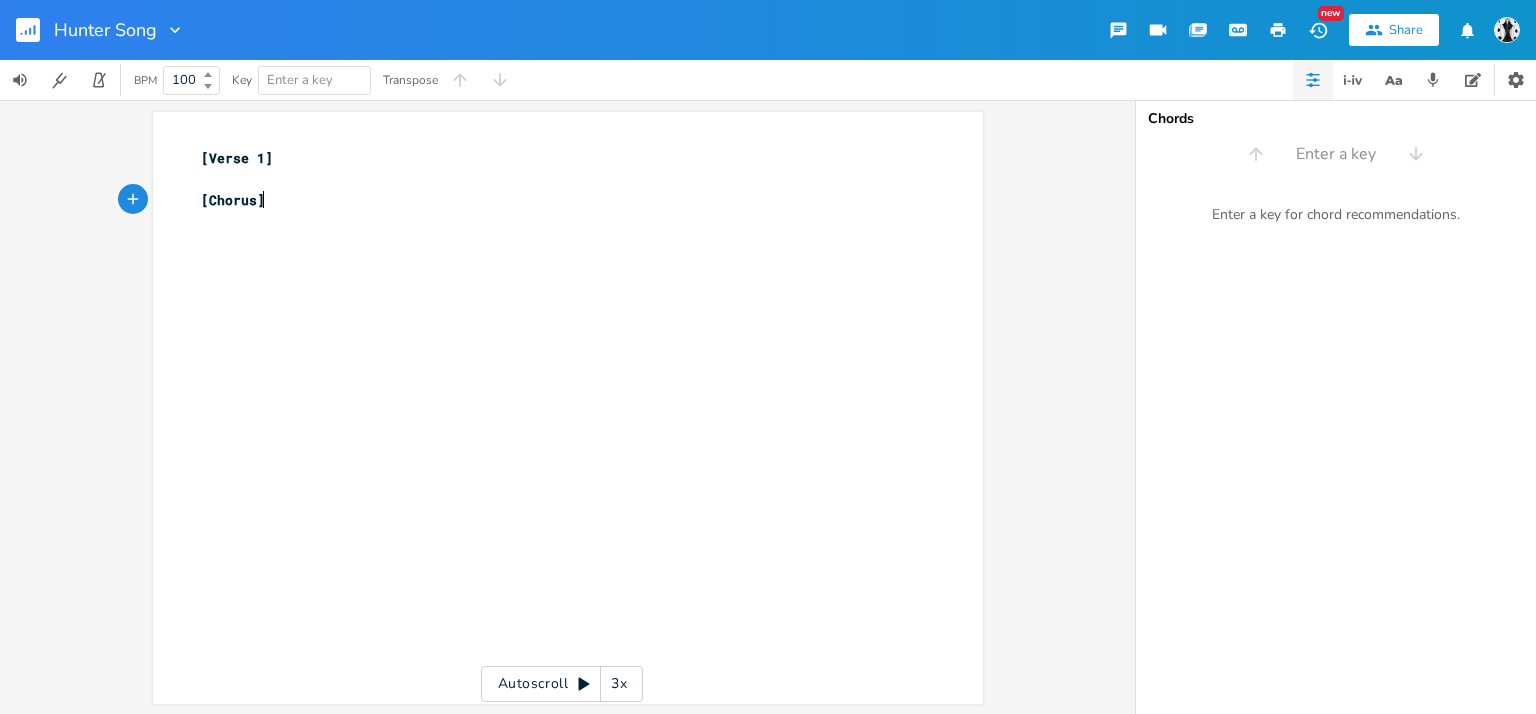 click on "[Chorus]" at bounding box center (558, 200) 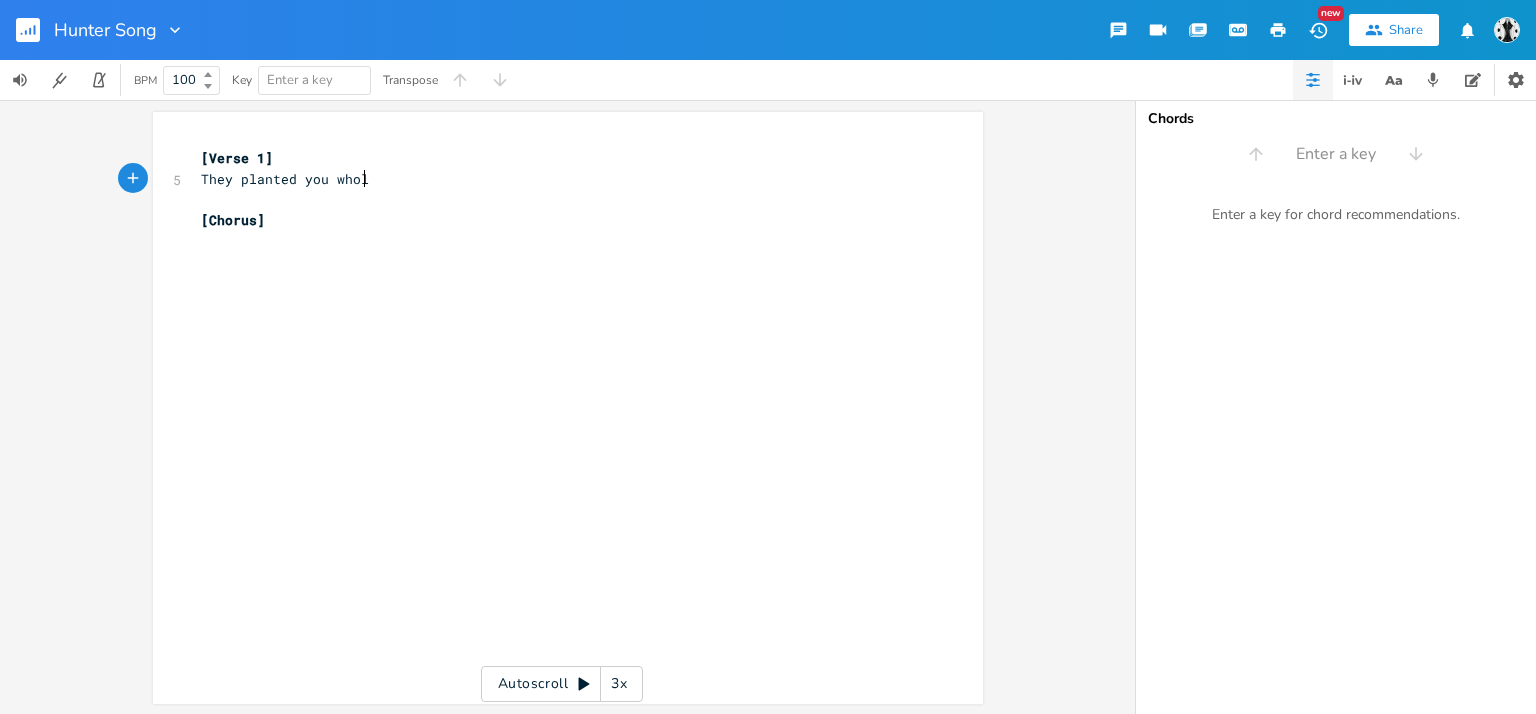 type on "They planted you whole" 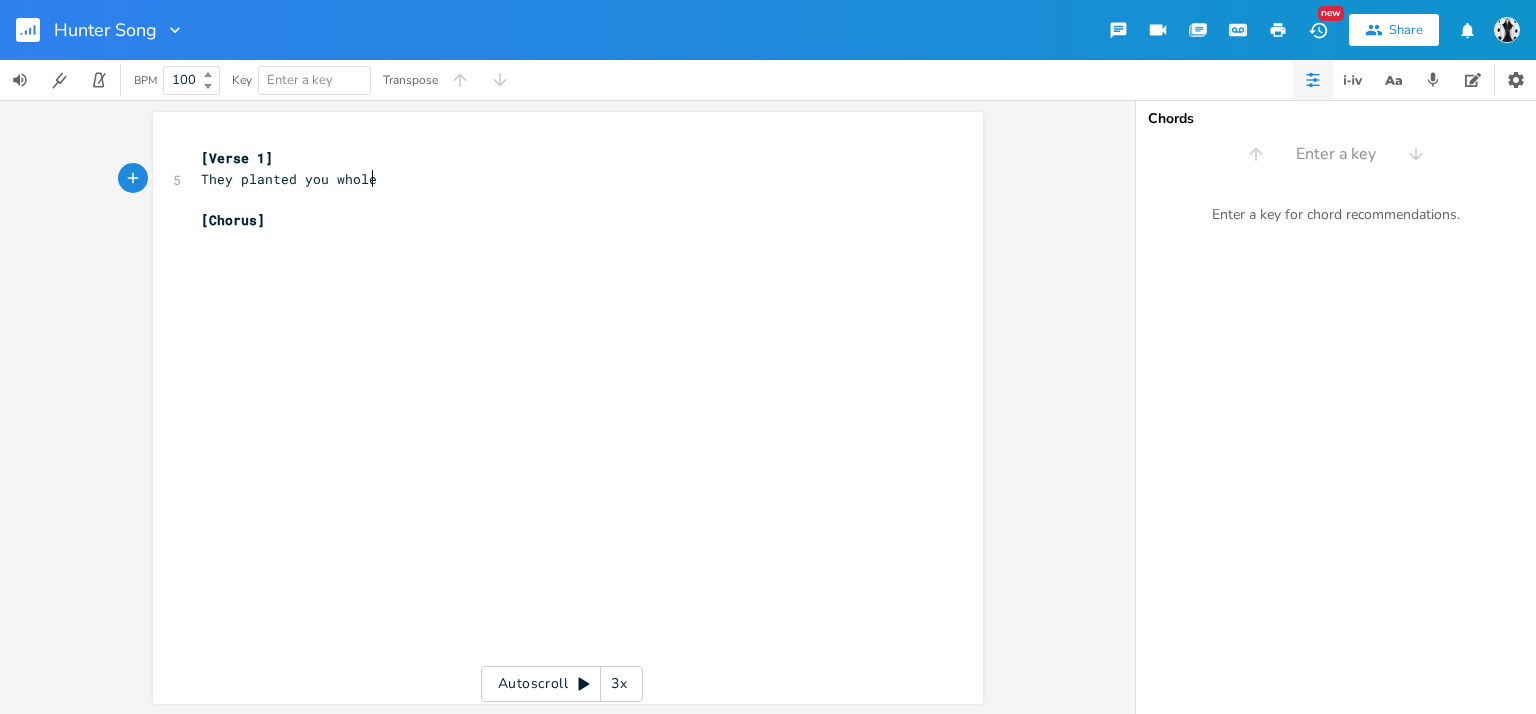 click on "They planted you whole" at bounding box center (558, 179) 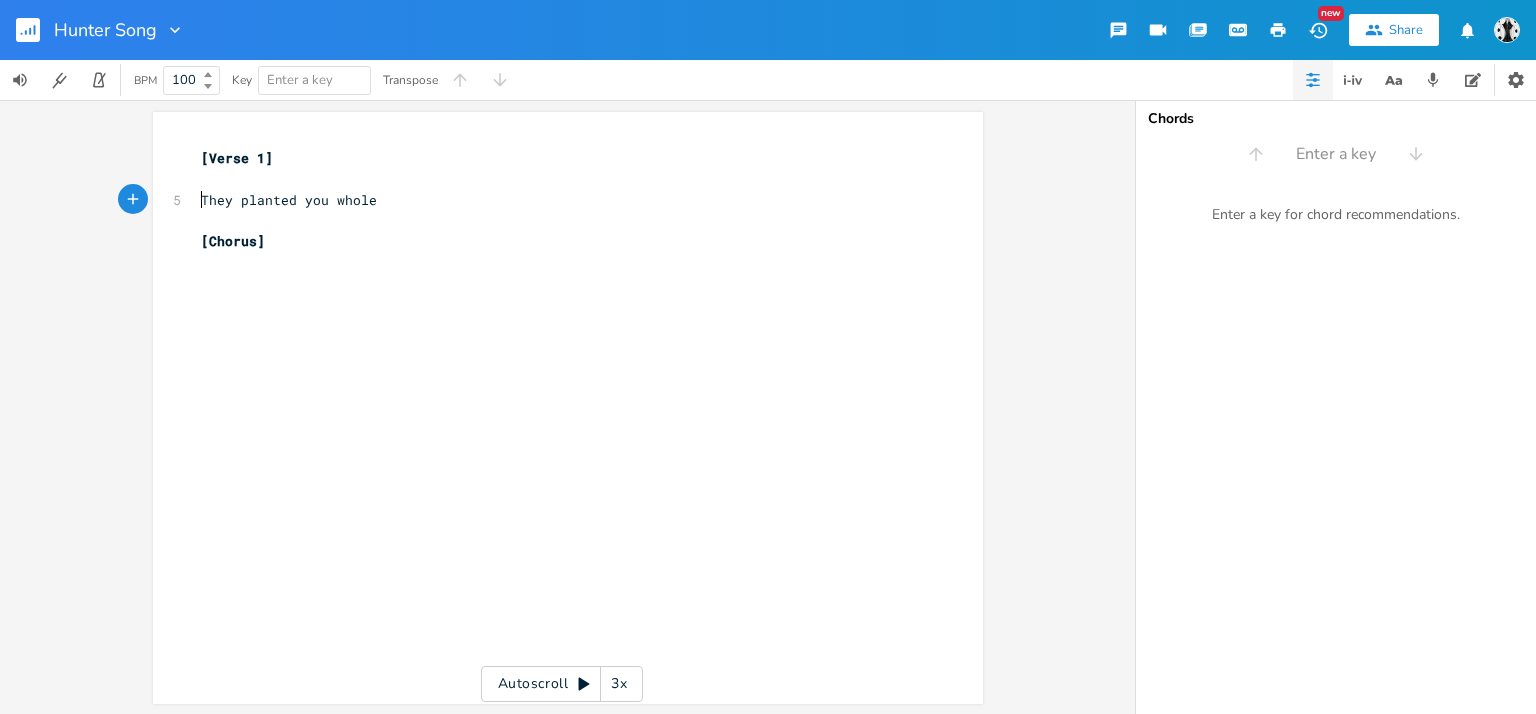 click on "​" at bounding box center (558, 179) 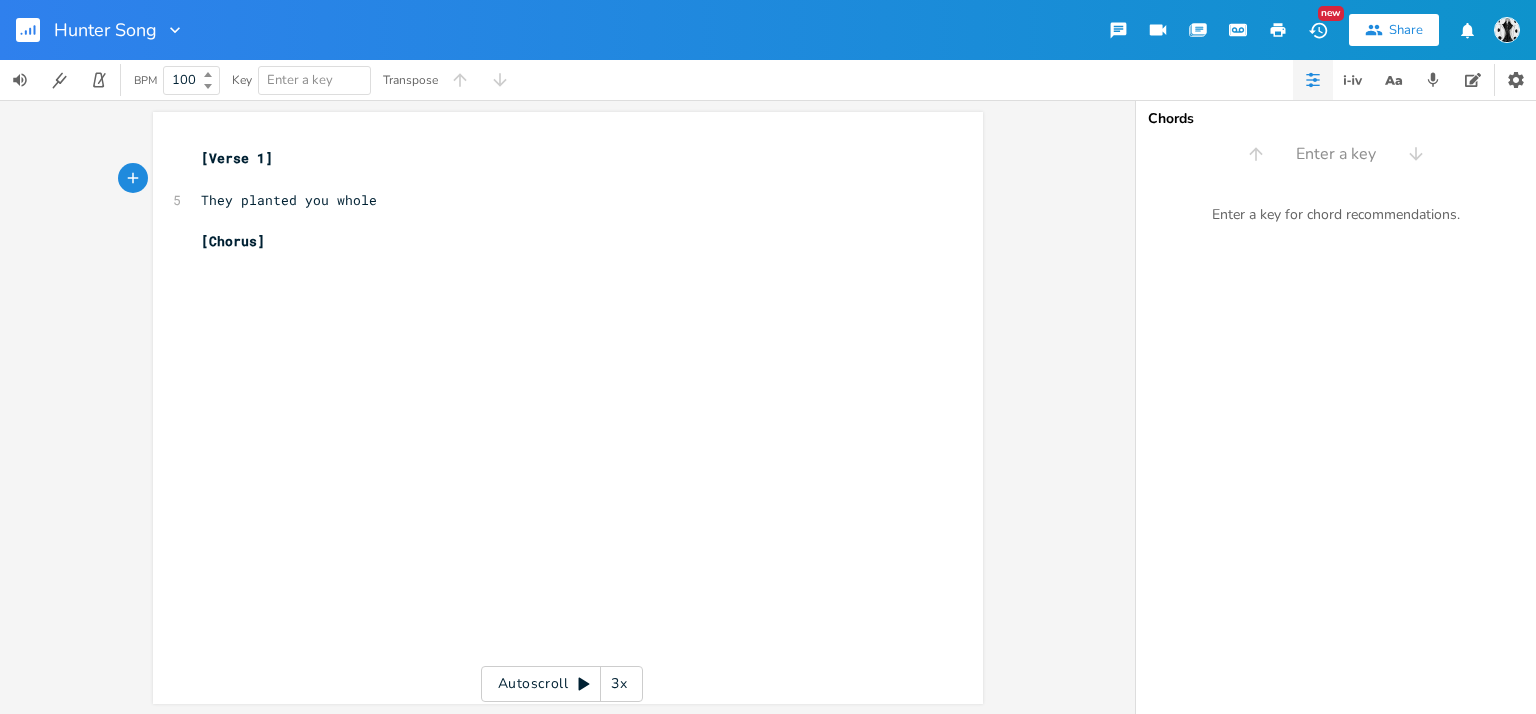 type on "A" 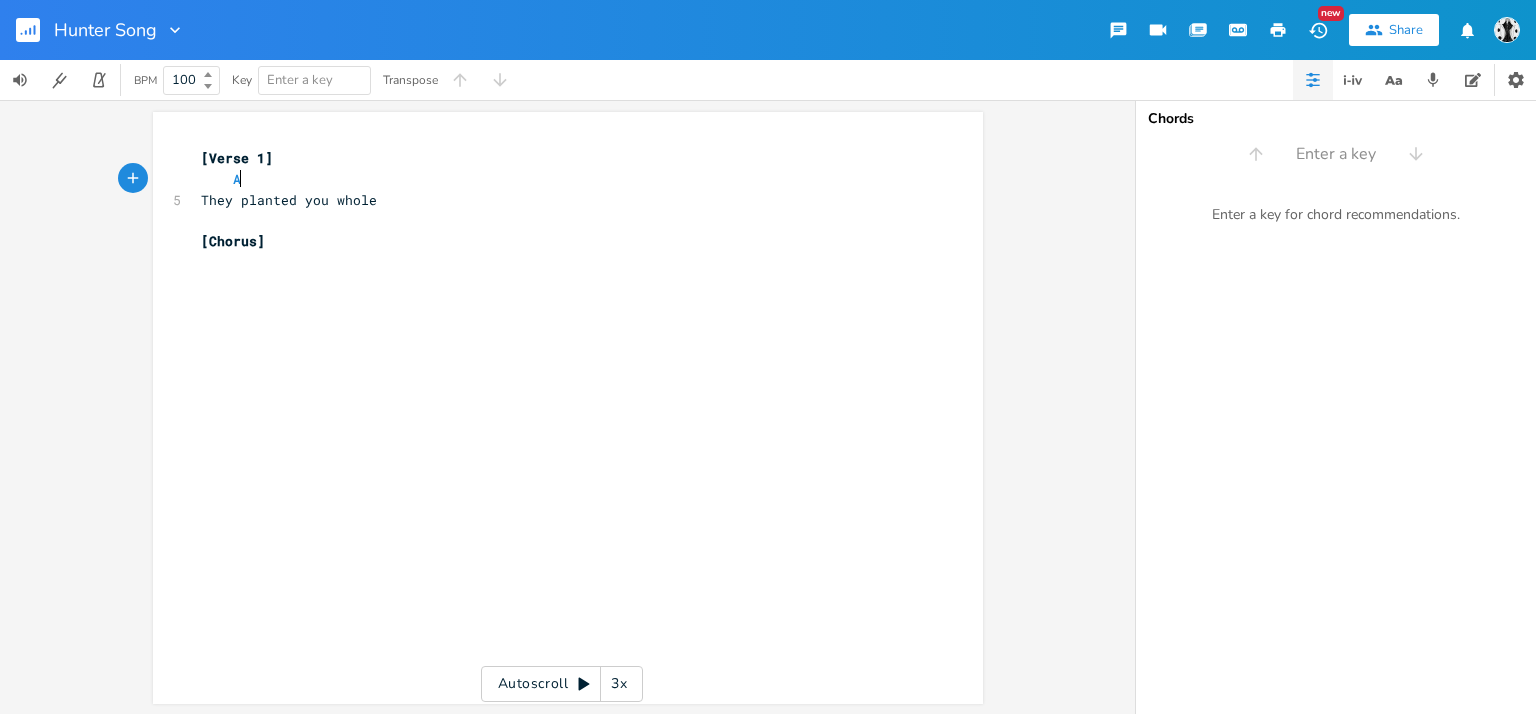 scroll, scrollTop: 0, scrollLeft: 8, axis: horizontal 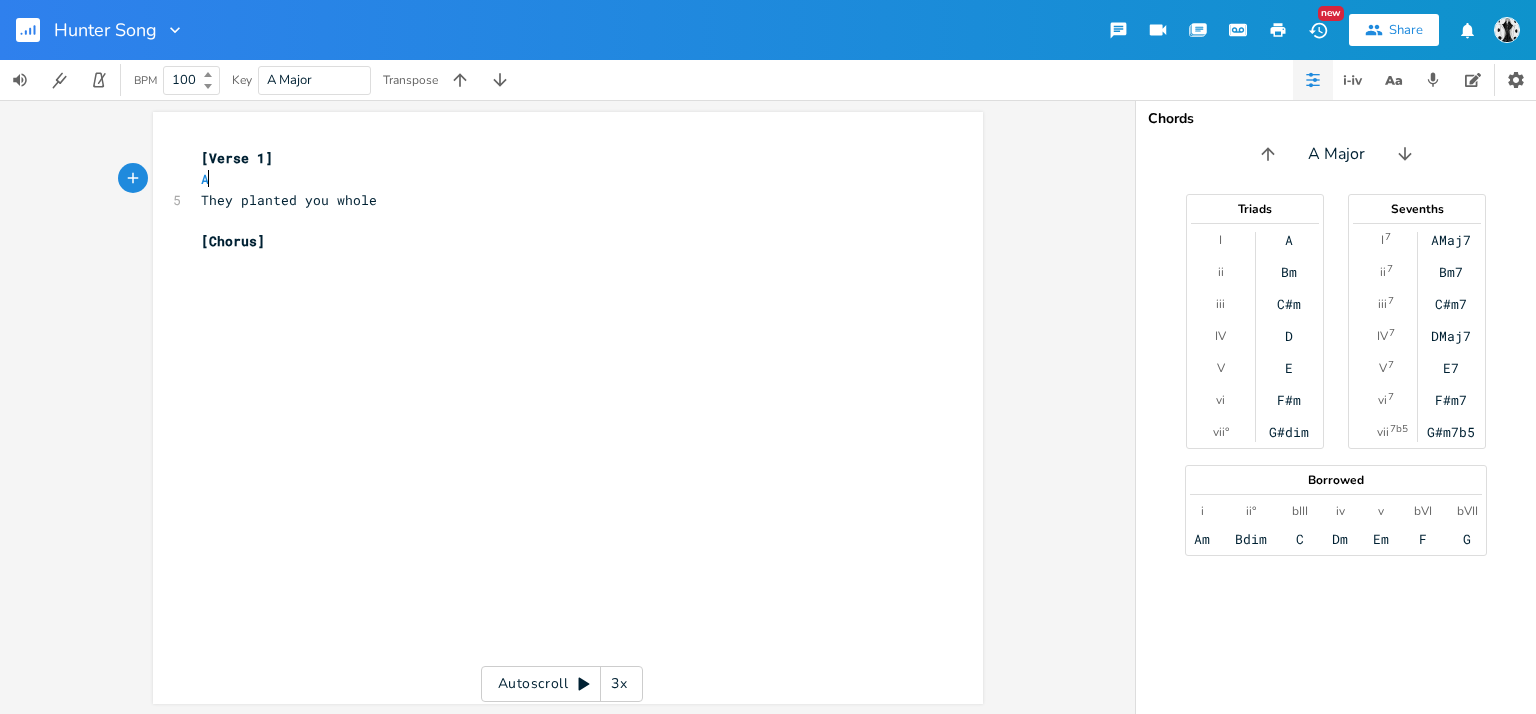 type on "Am" 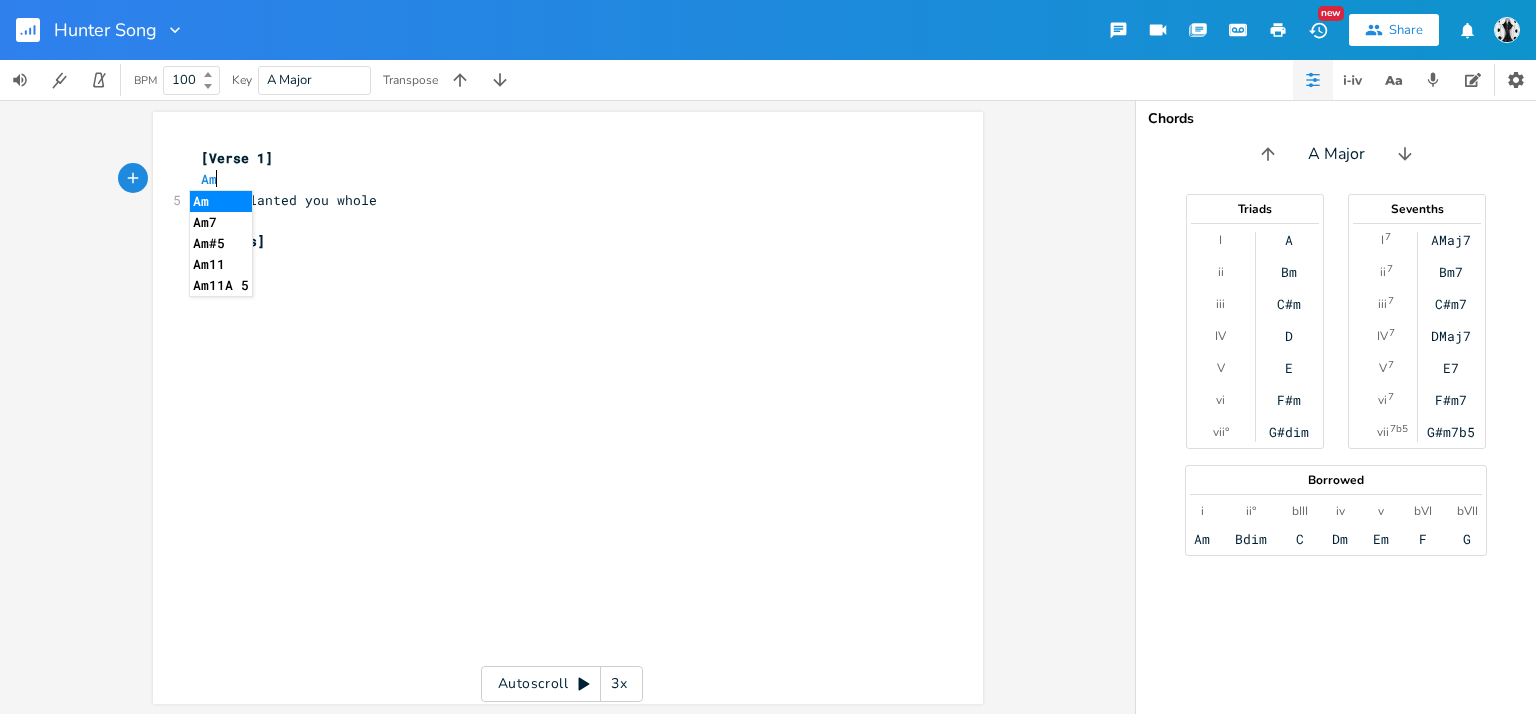 click on "[Verse 1]" at bounding box center [558, 158] 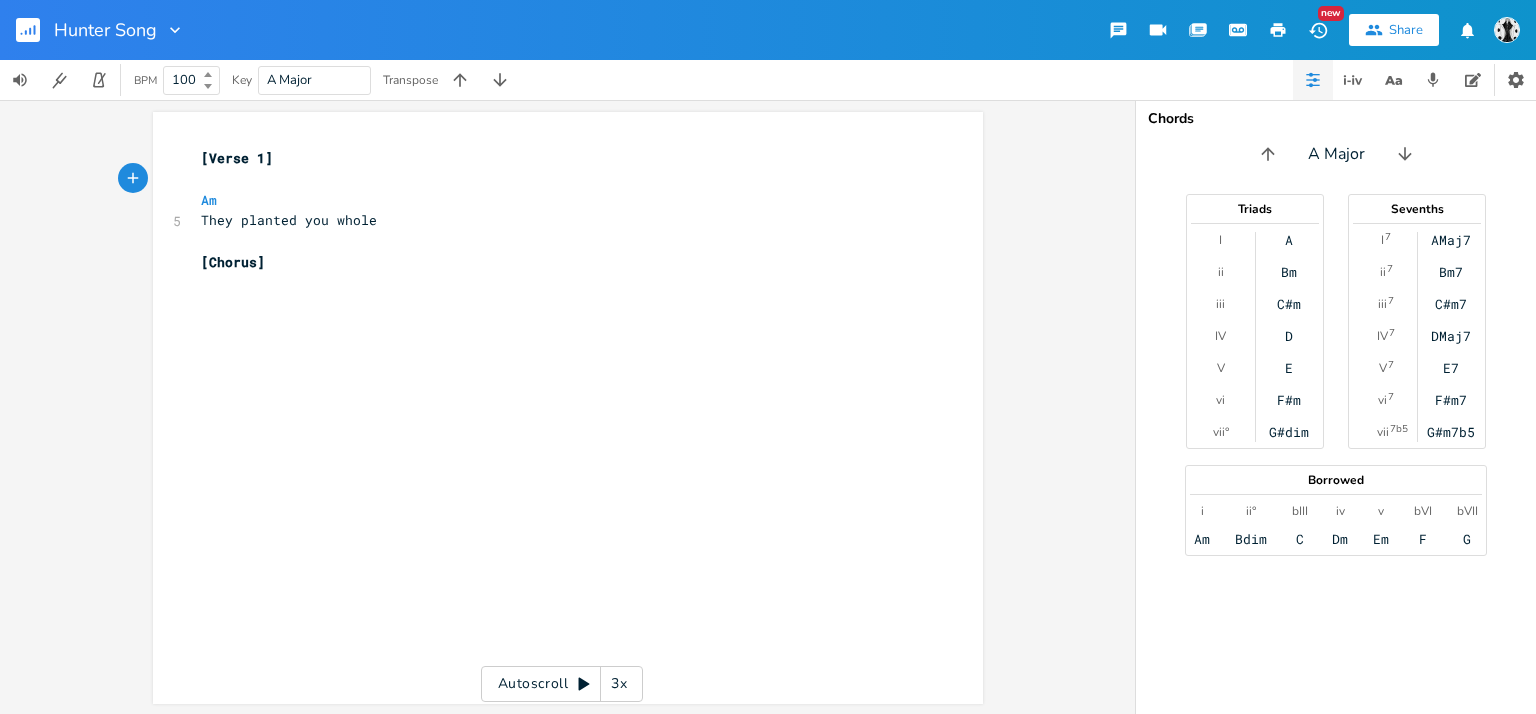 click on "Am" at bounding box center [558, 200] 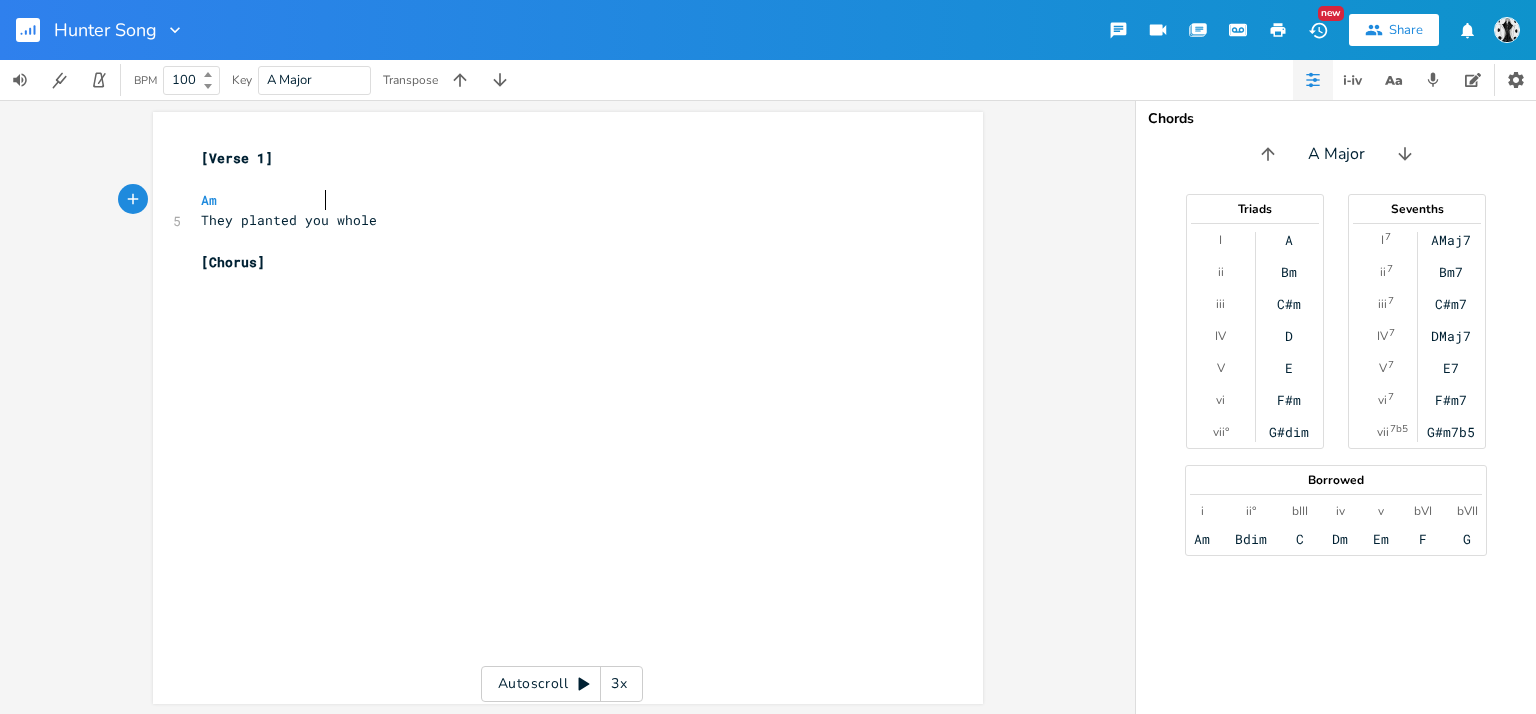 click on "Am" at bounding box center (558, 200) 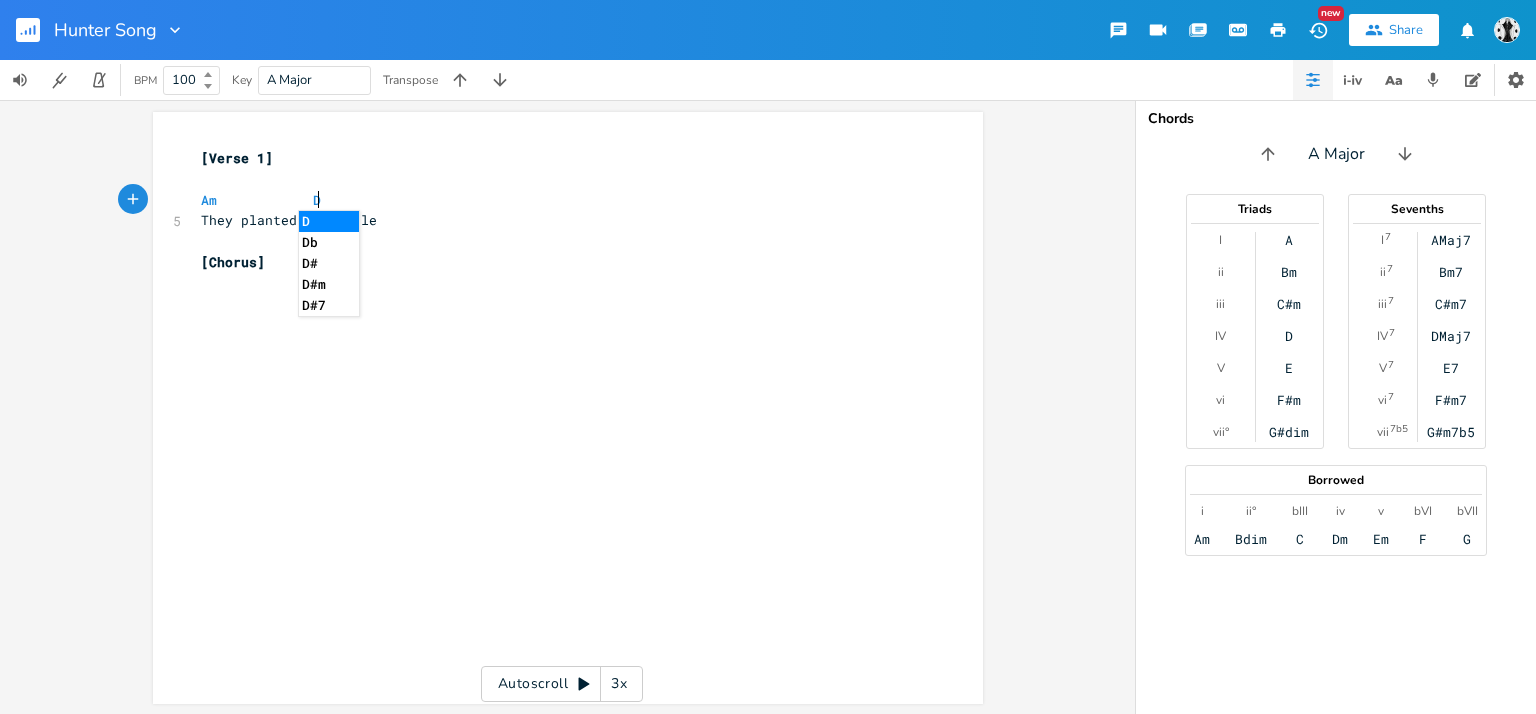 type on "Dm" 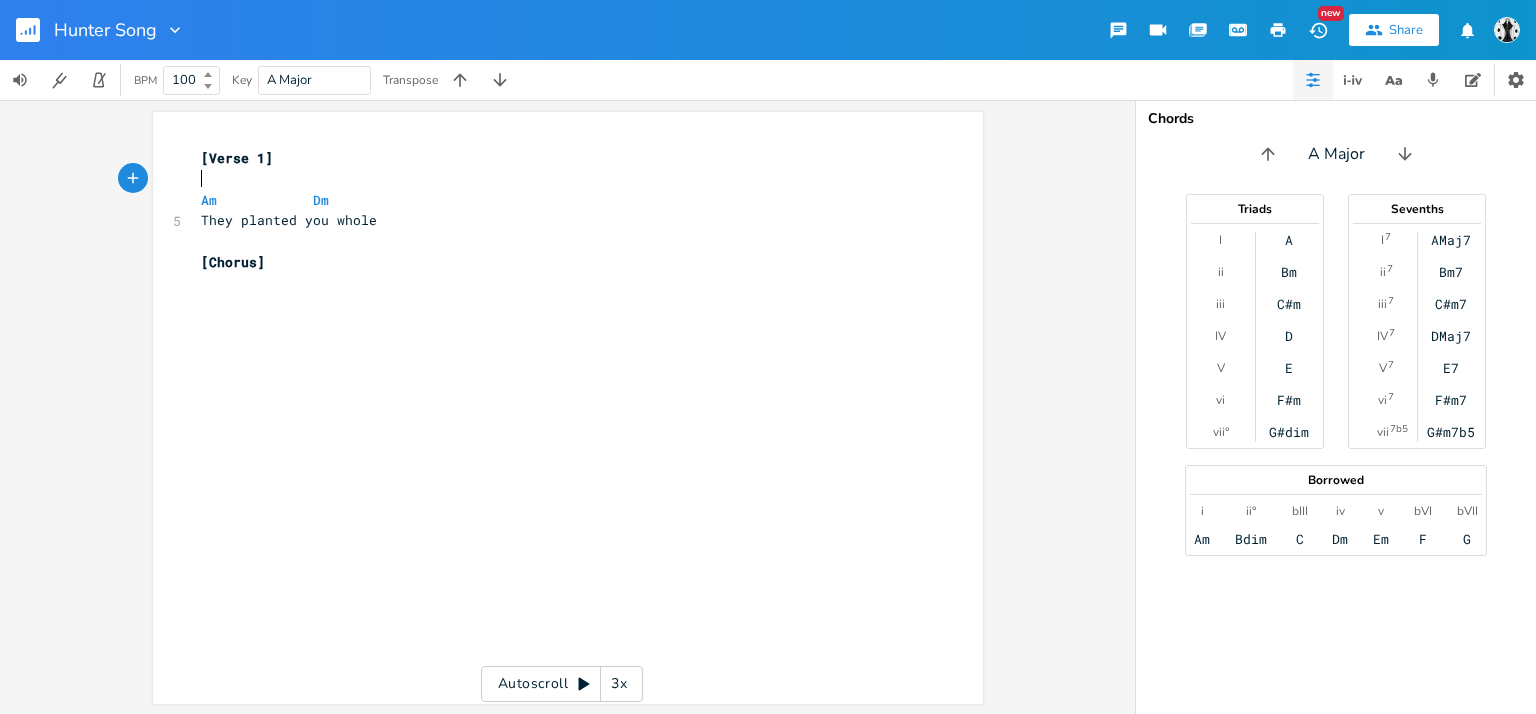 click on "​" at bounding box center (558, 179) 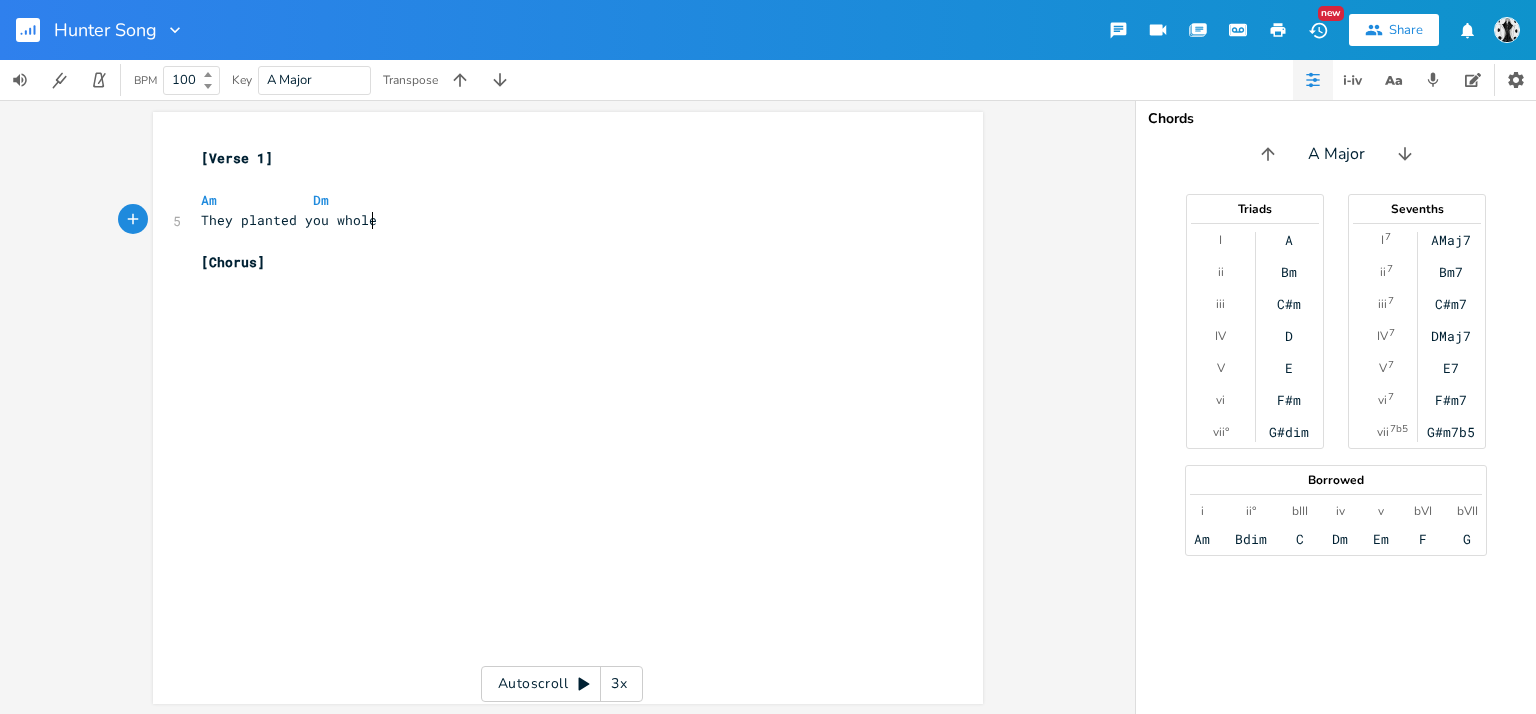 click on "They planted you whole" at bounding box center (558, 220) 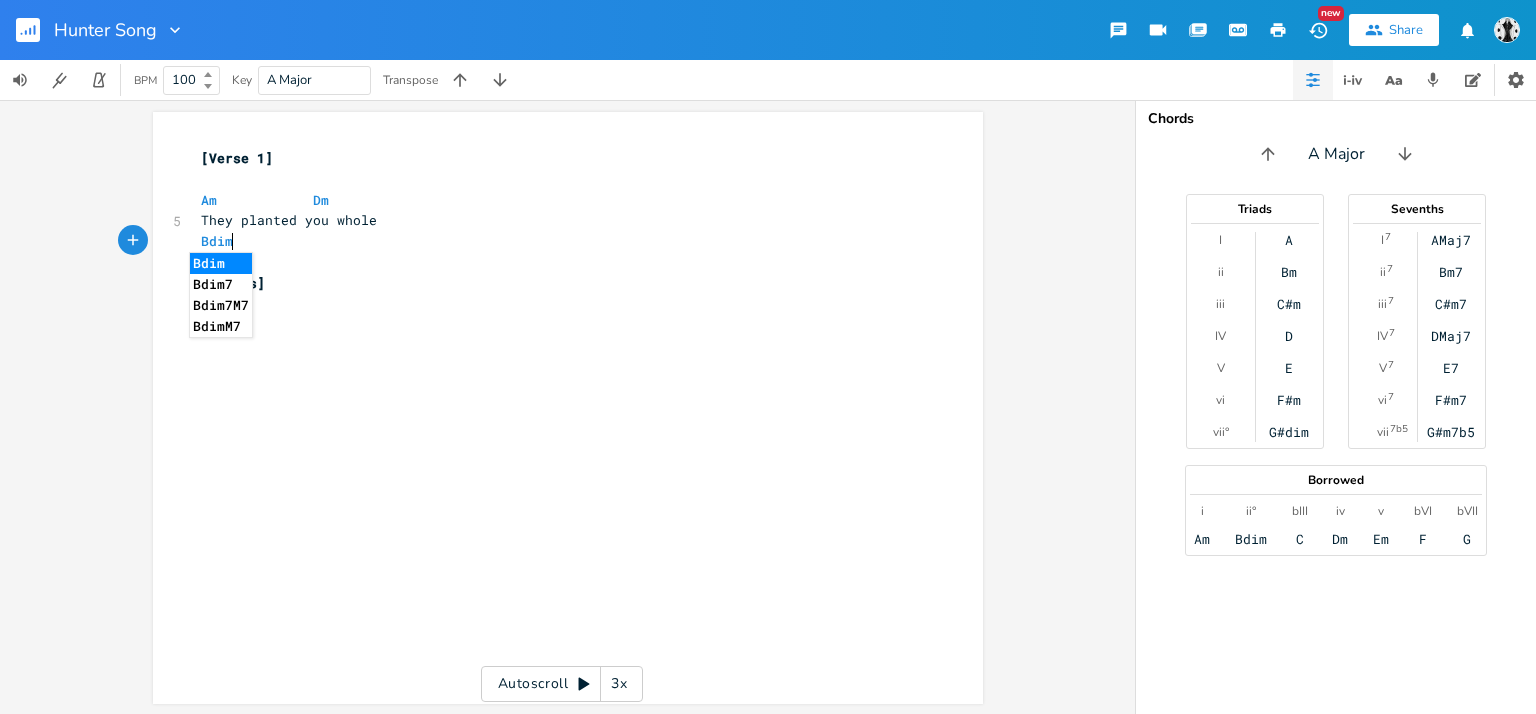 scroll, scrollTop: 0, scrollLeft: 35, axis: horizontal 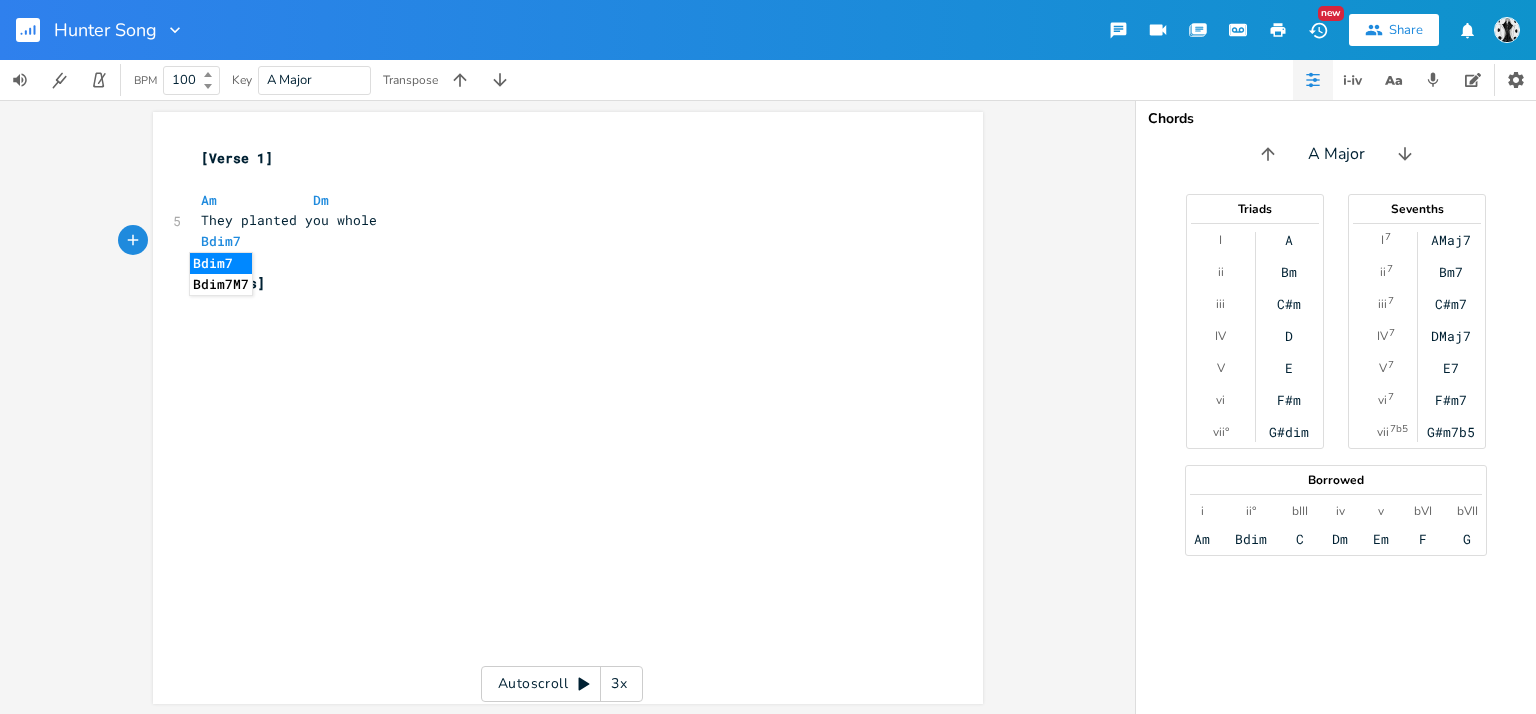 type on "Bdim7" 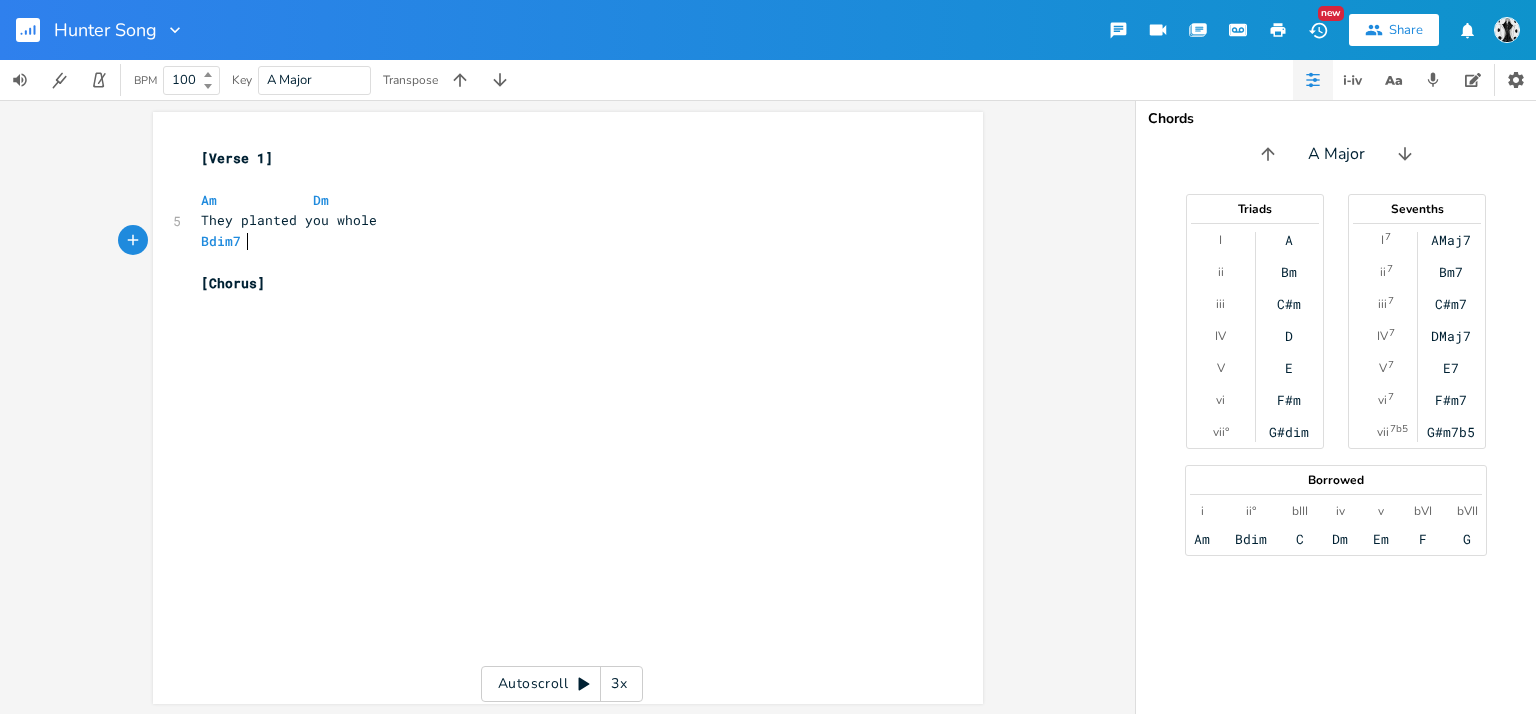 scroll, scrollTop: 0, scrollLeft: 38, axis: horizontal 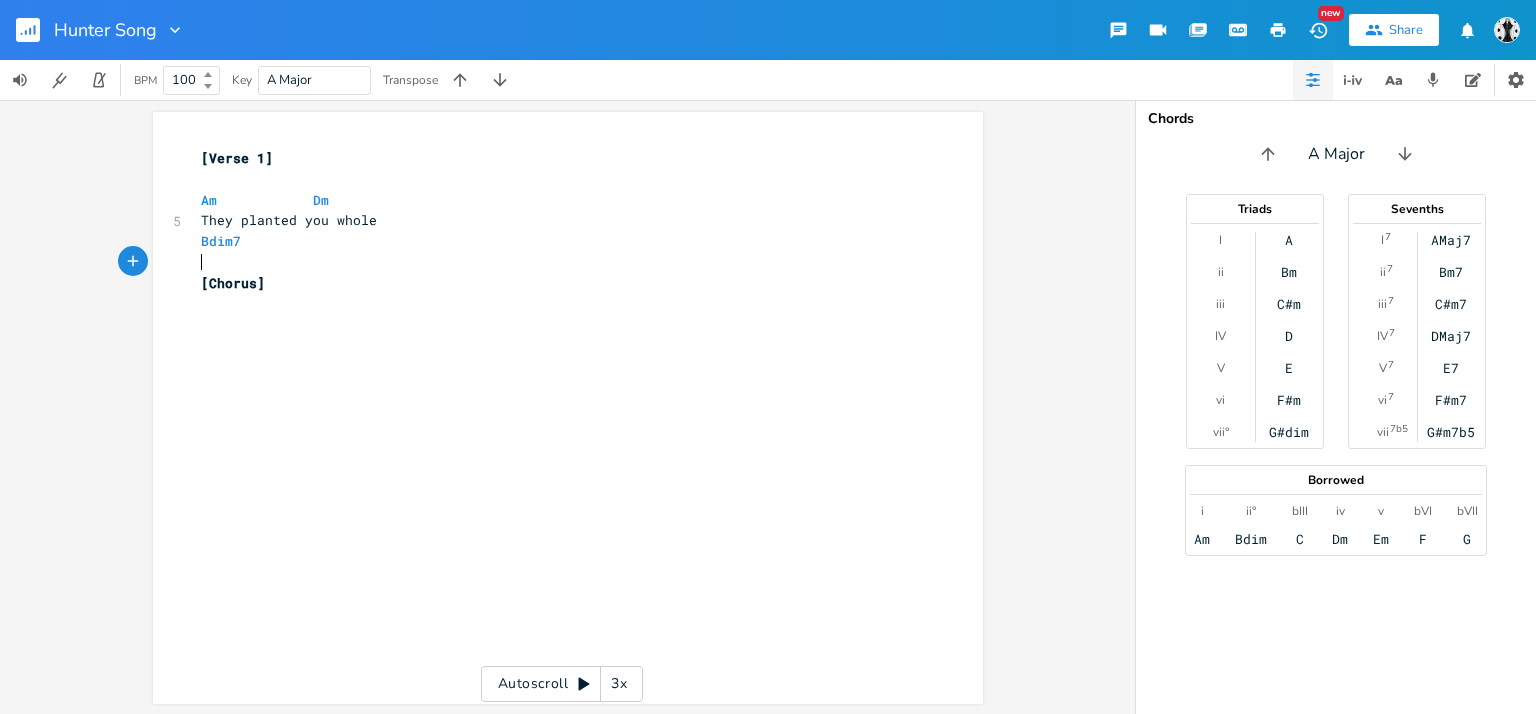 click on "​" at bounding box center (558, 262) 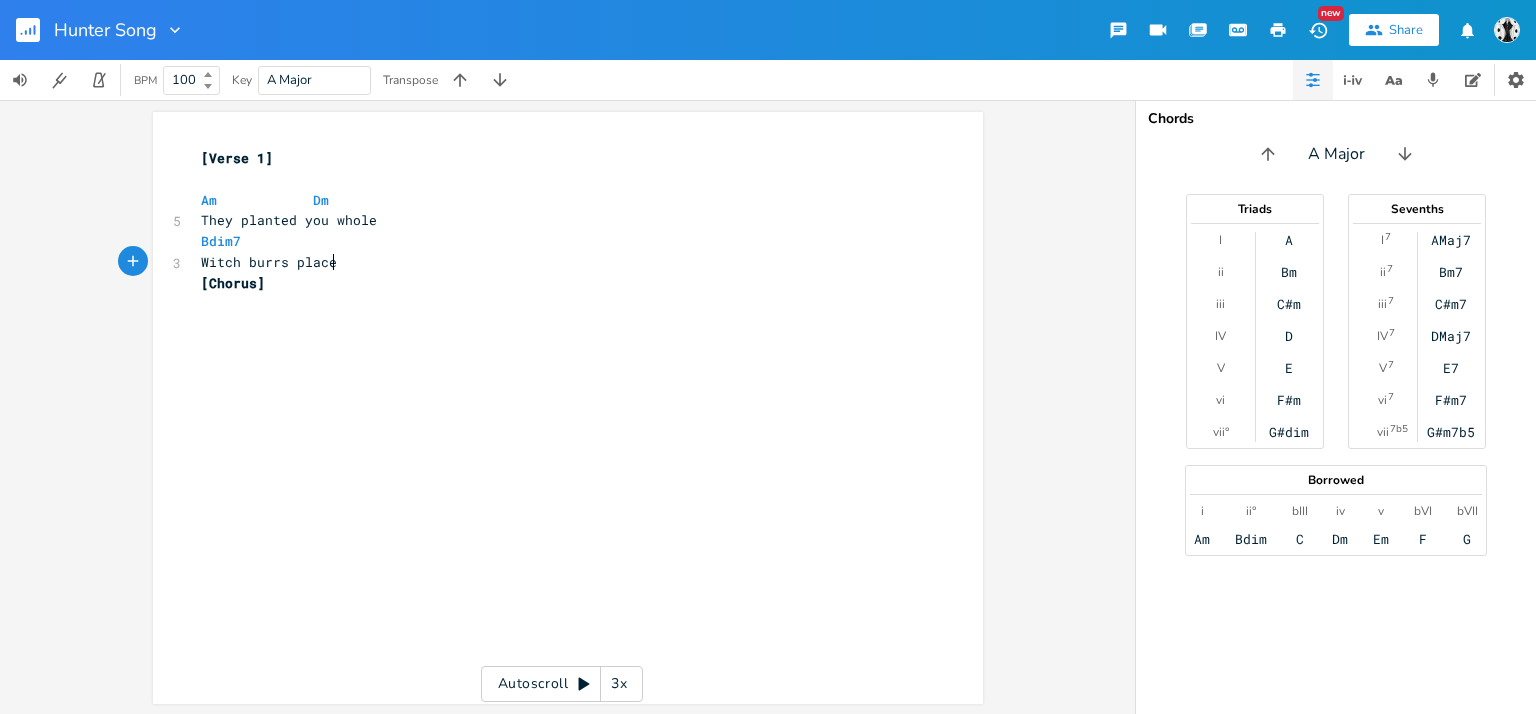 type on "Witch burrs placed" 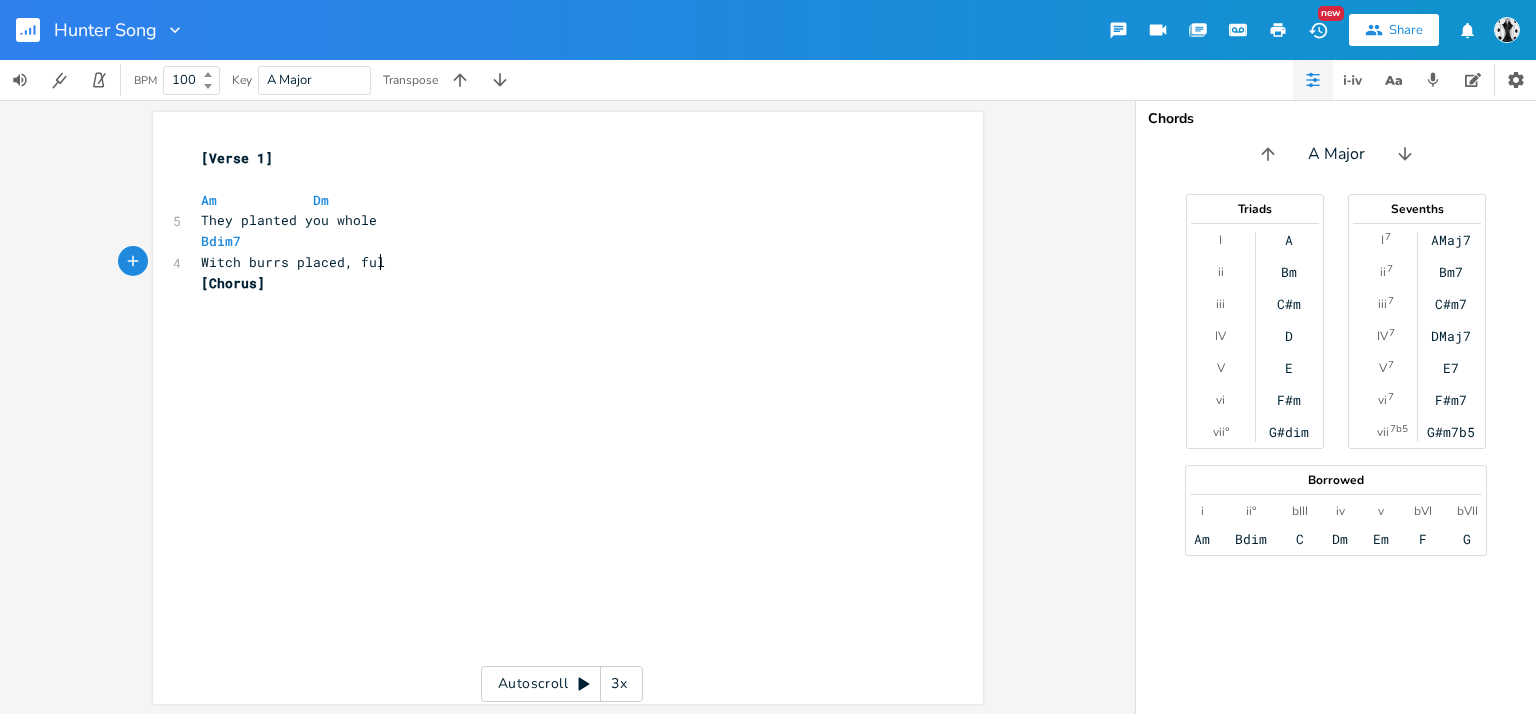 type on ", full" 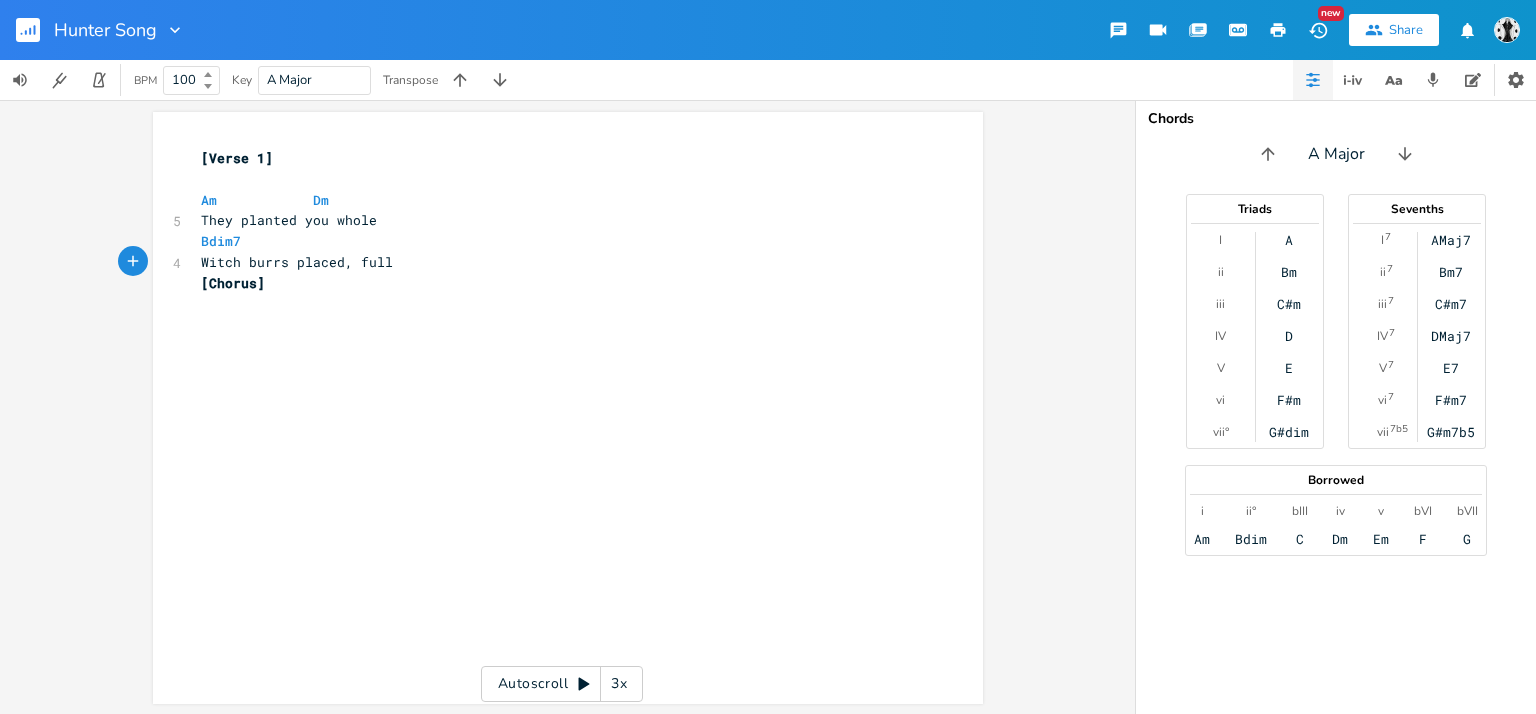 click on "Witch burrs placed, full" at bounding box center (297, 262) 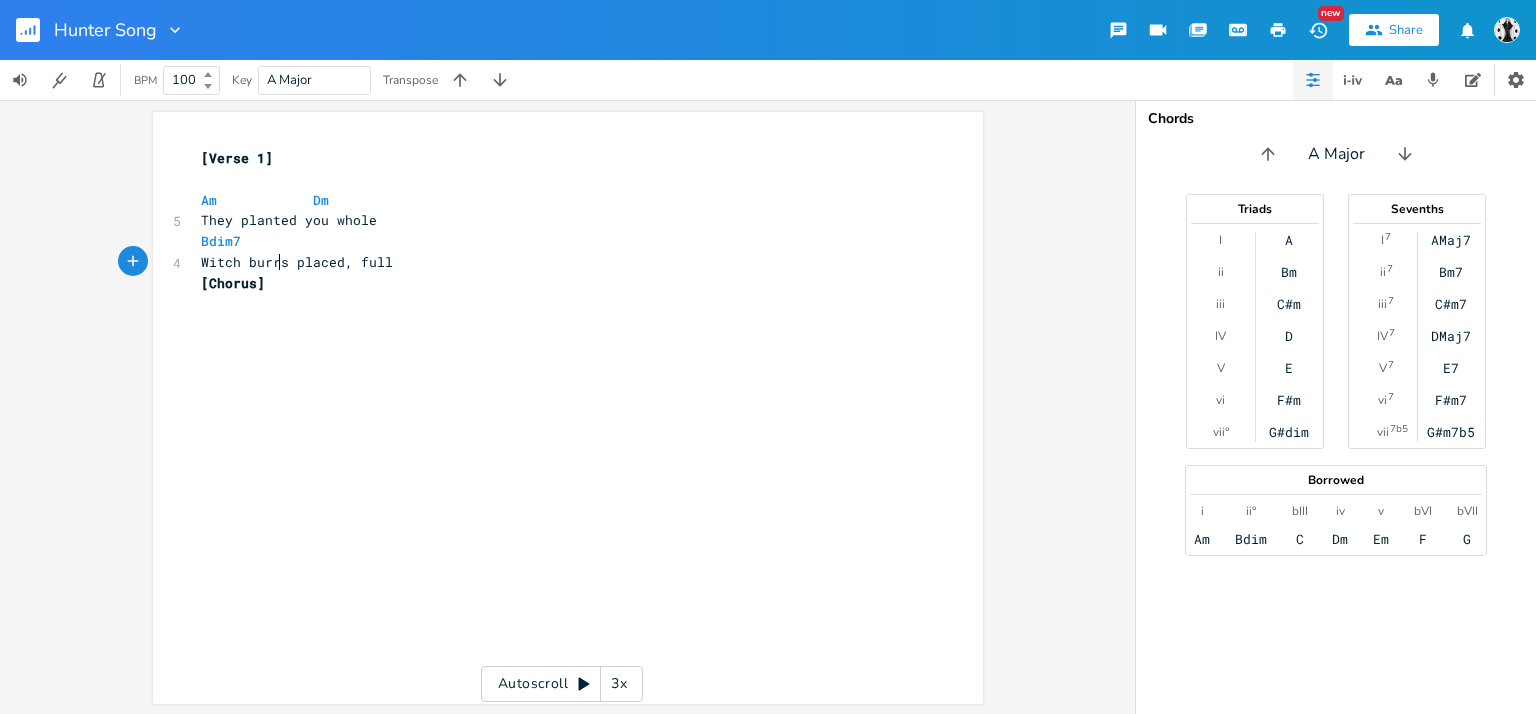 click on "Bdim7" at bounding box center (558, 241) 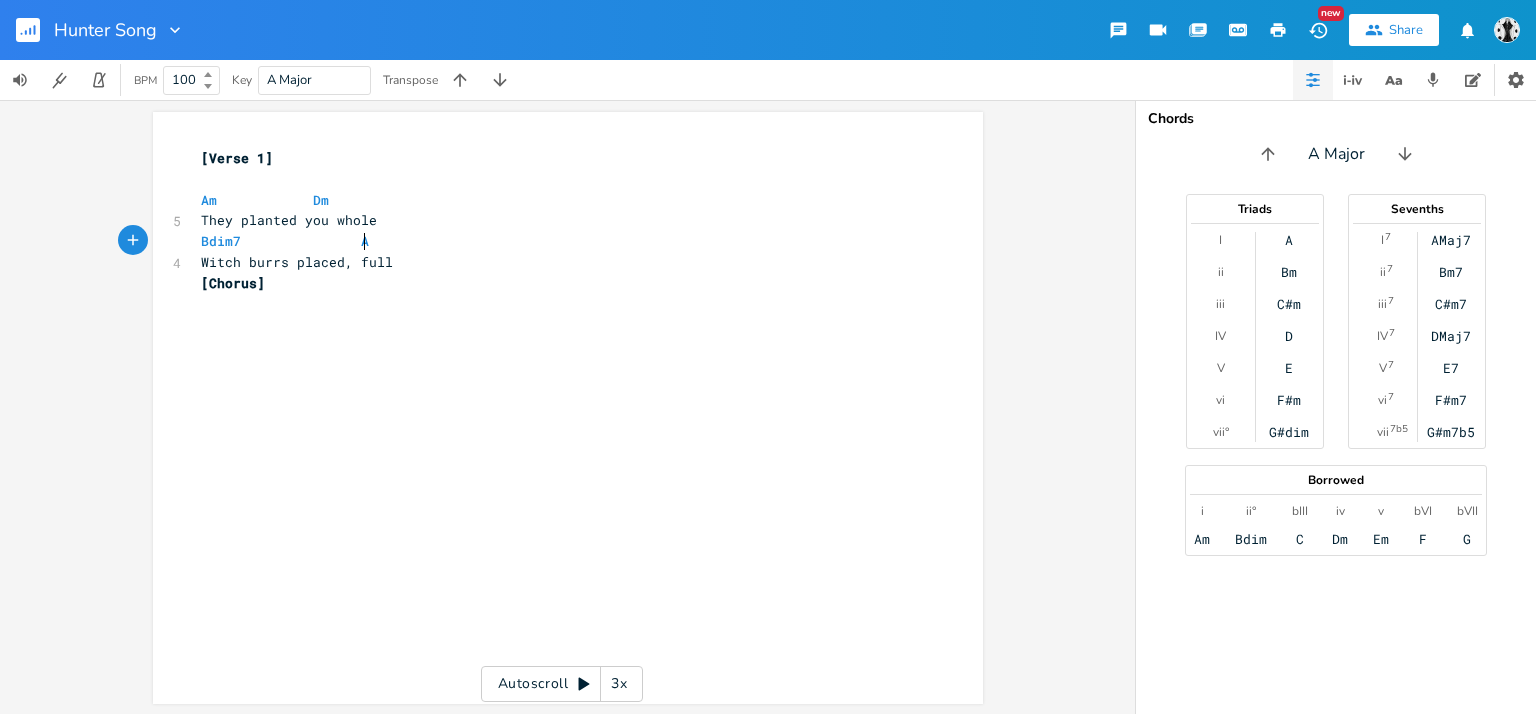 type on "Am" 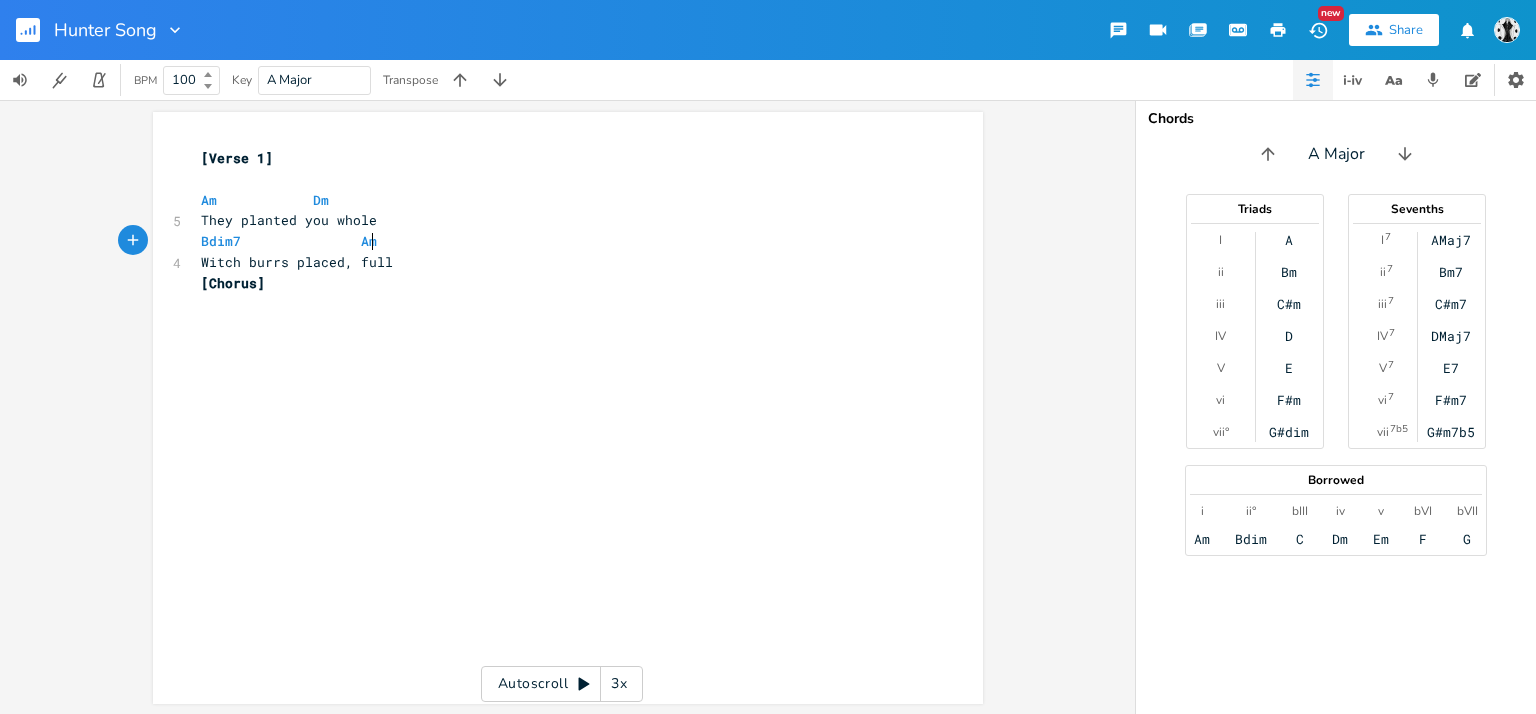 scroll, scrollTop: 0, scrollLeft: 18, axis: horizontal 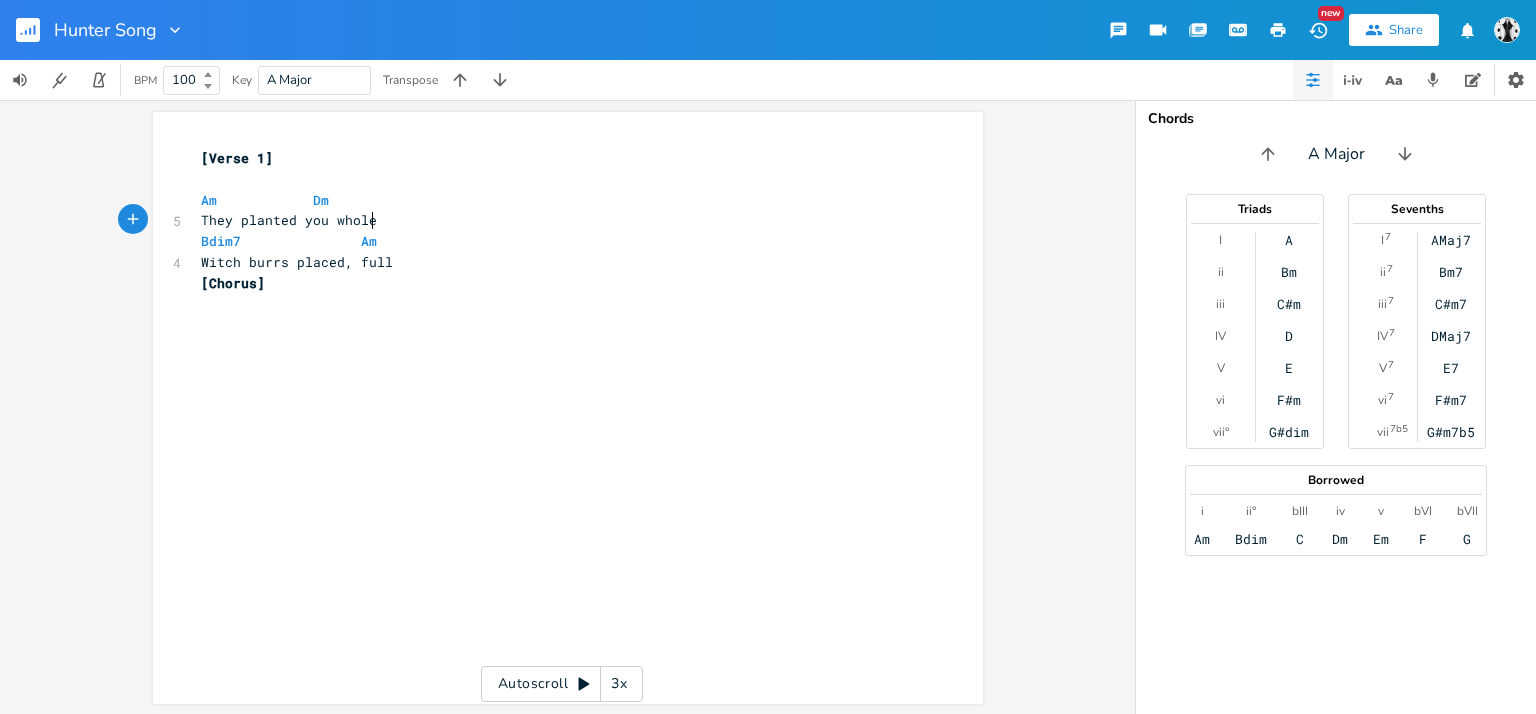 click on "They planted you whole" at bounding box center [558, 220] 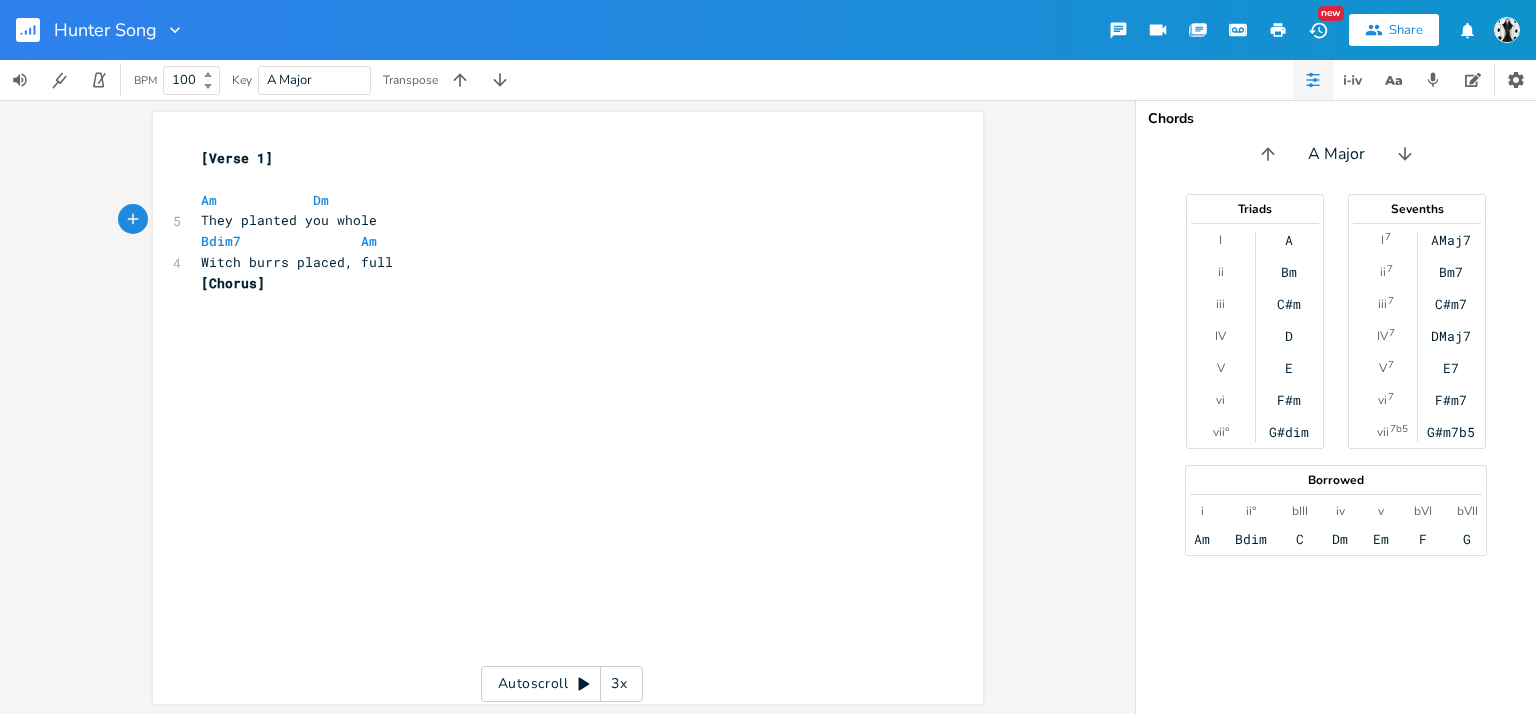 click on "Witch burrs placed, full" at bounding box center [558, 262] 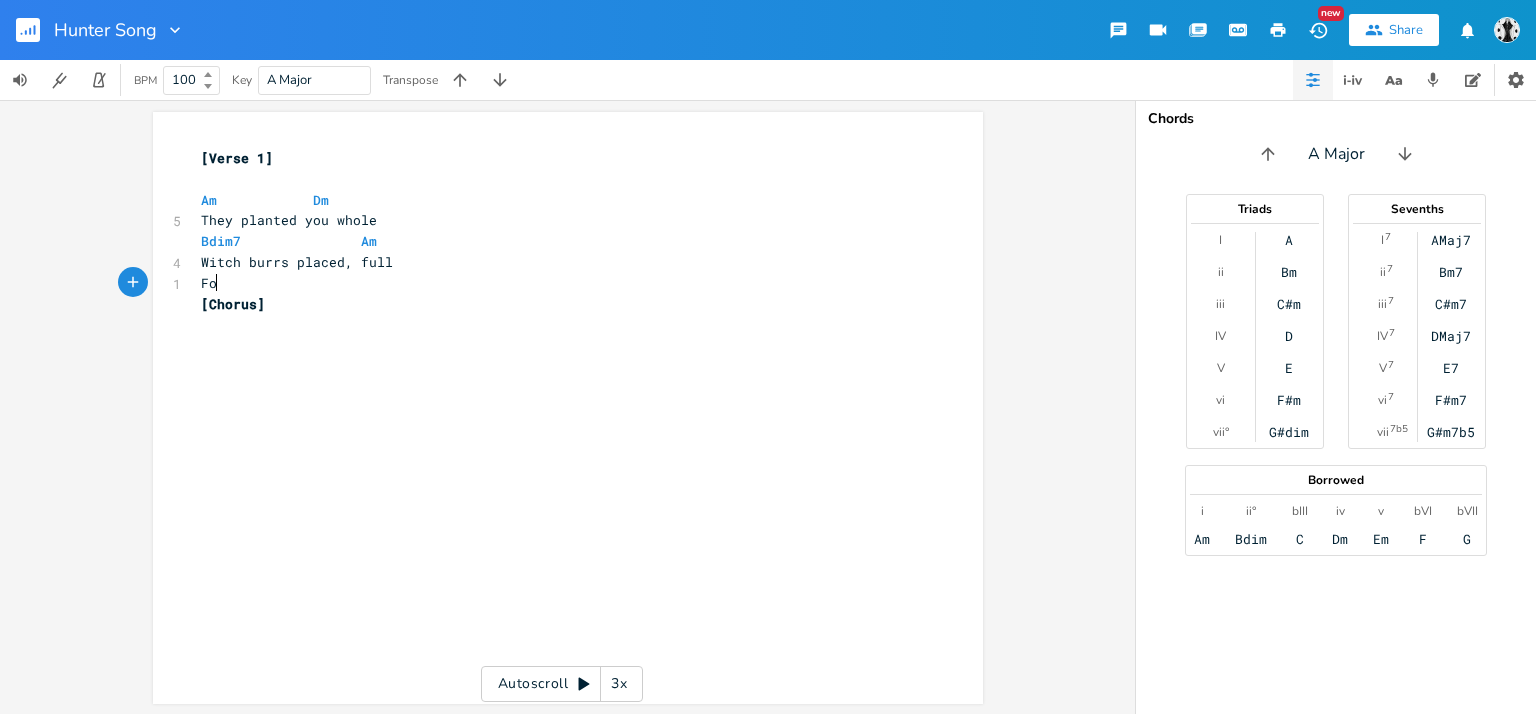 type on "Fo" 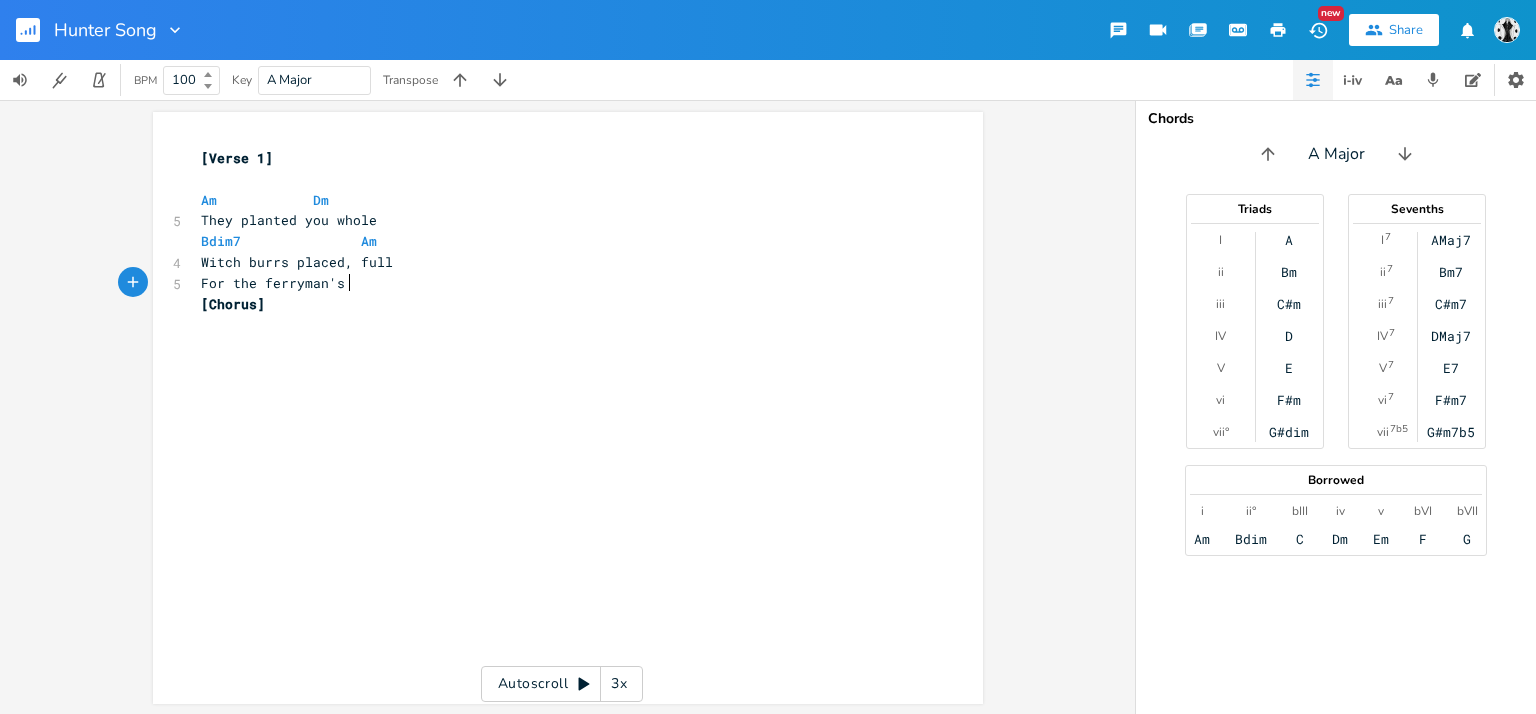 scroll, scrollTop: 0, scrollLeft: 89, axis: horizontal 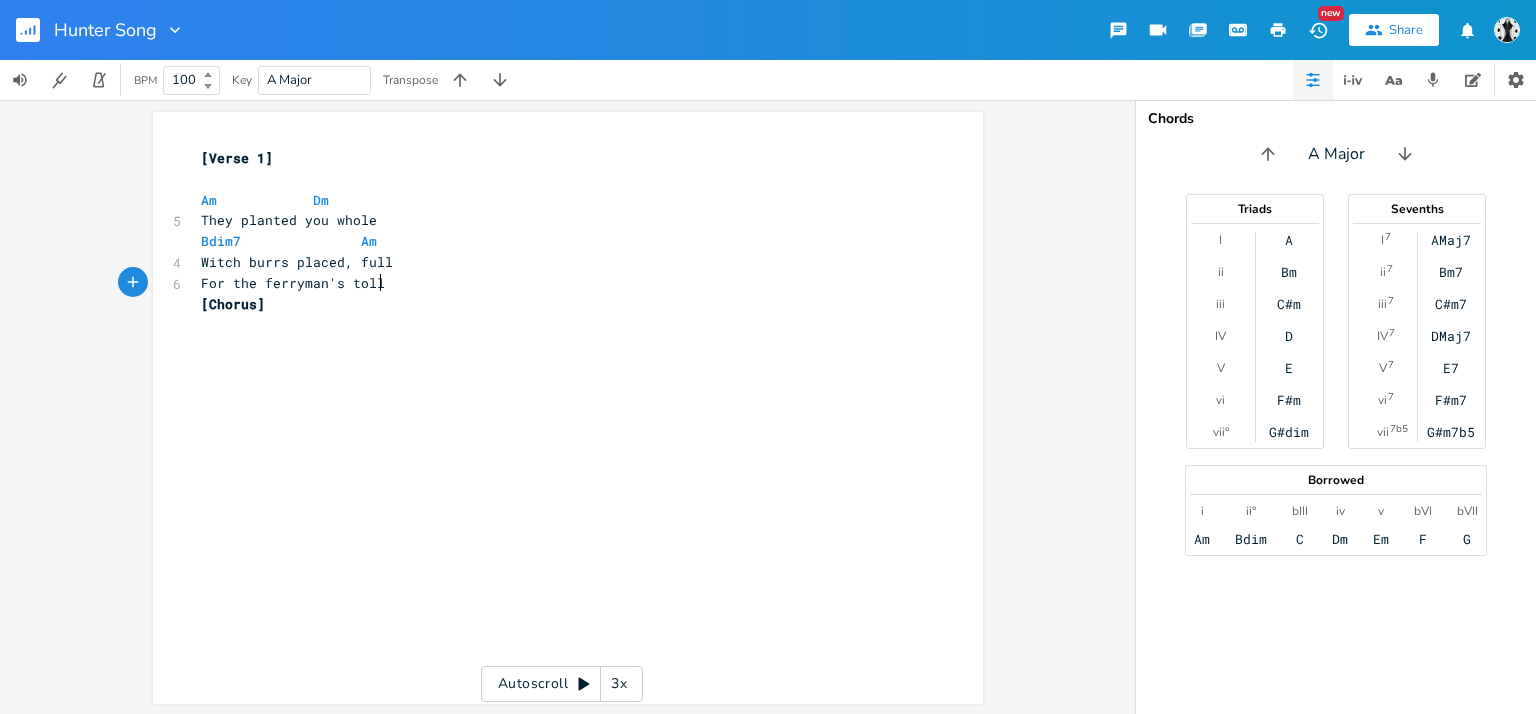 type on "r the ferryman's toll" 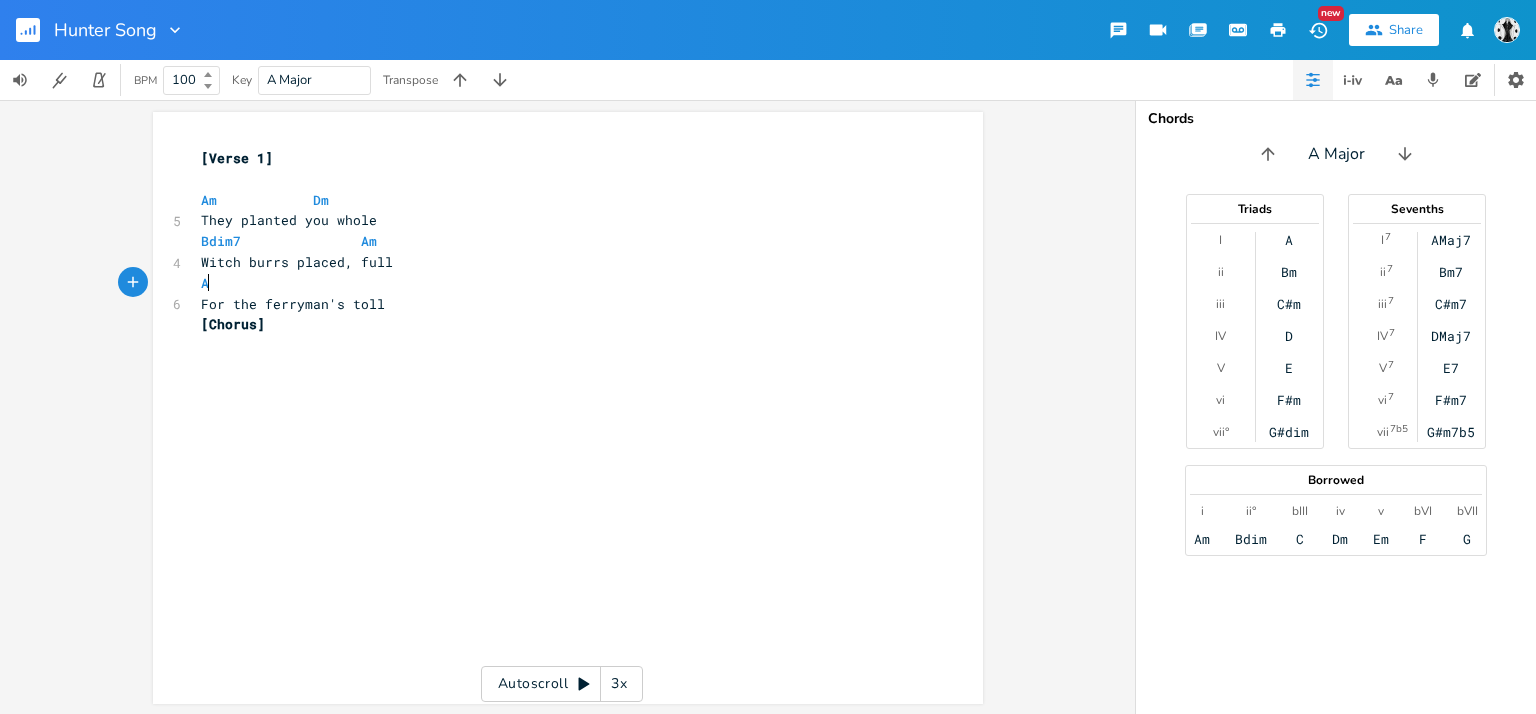 type on "Am" 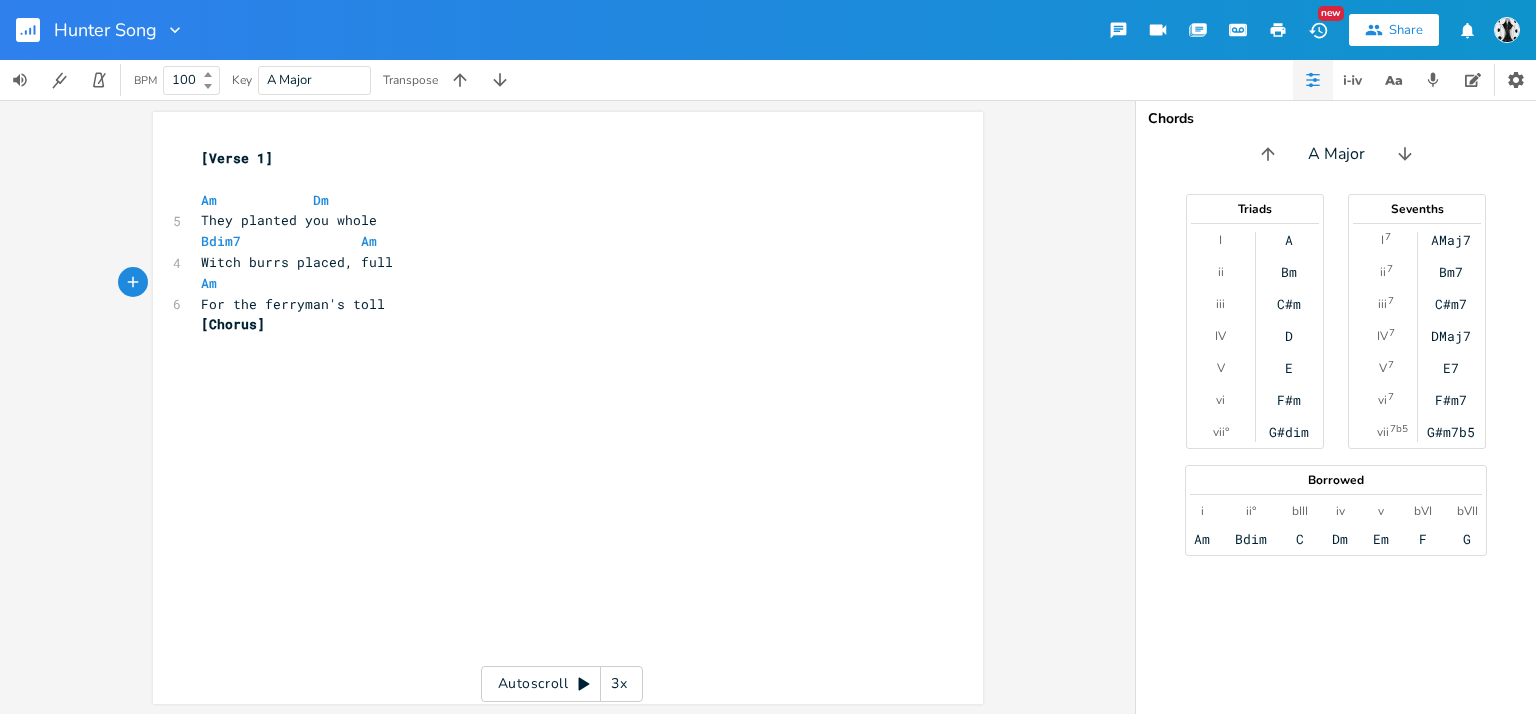 type on "Dm" 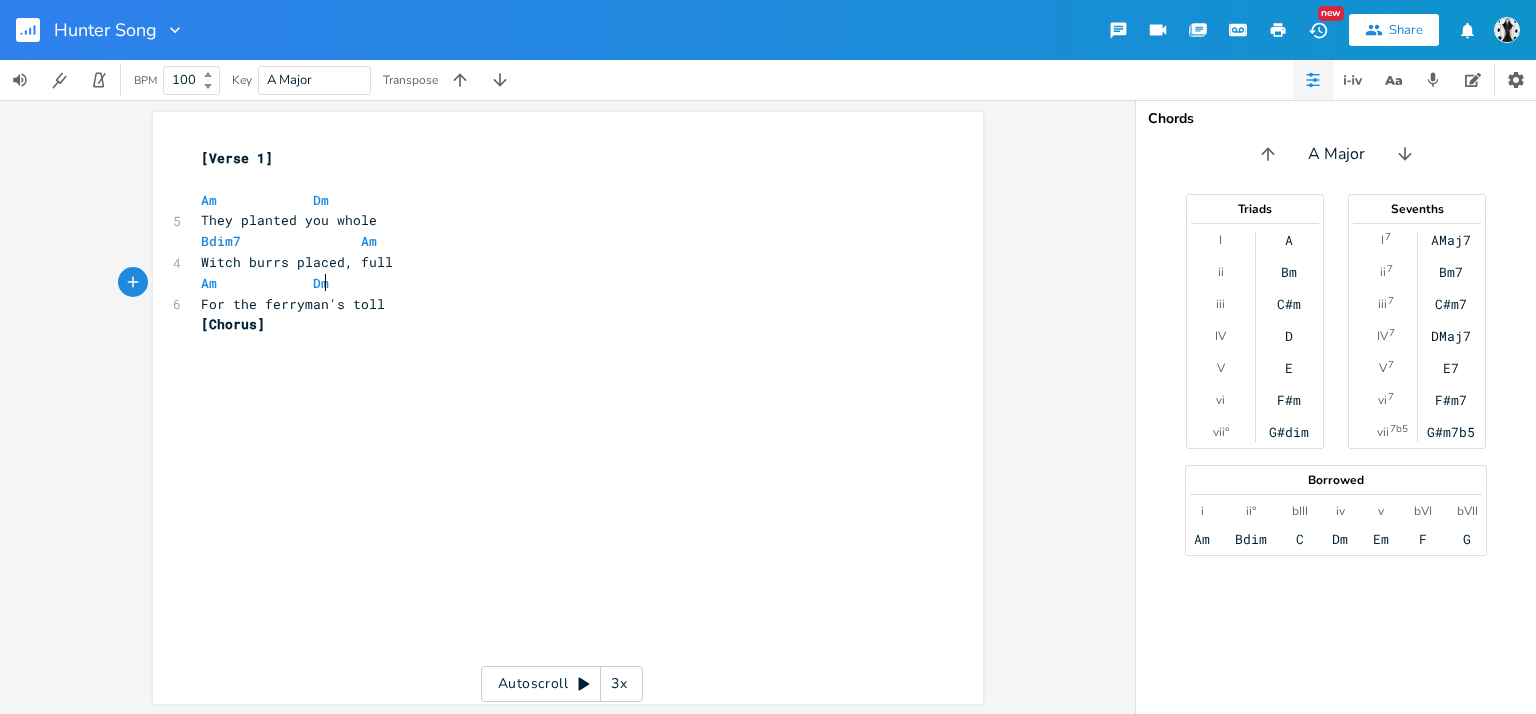 scroll, scrollTop: 0, scrollLeft: 24, axis: horizontal 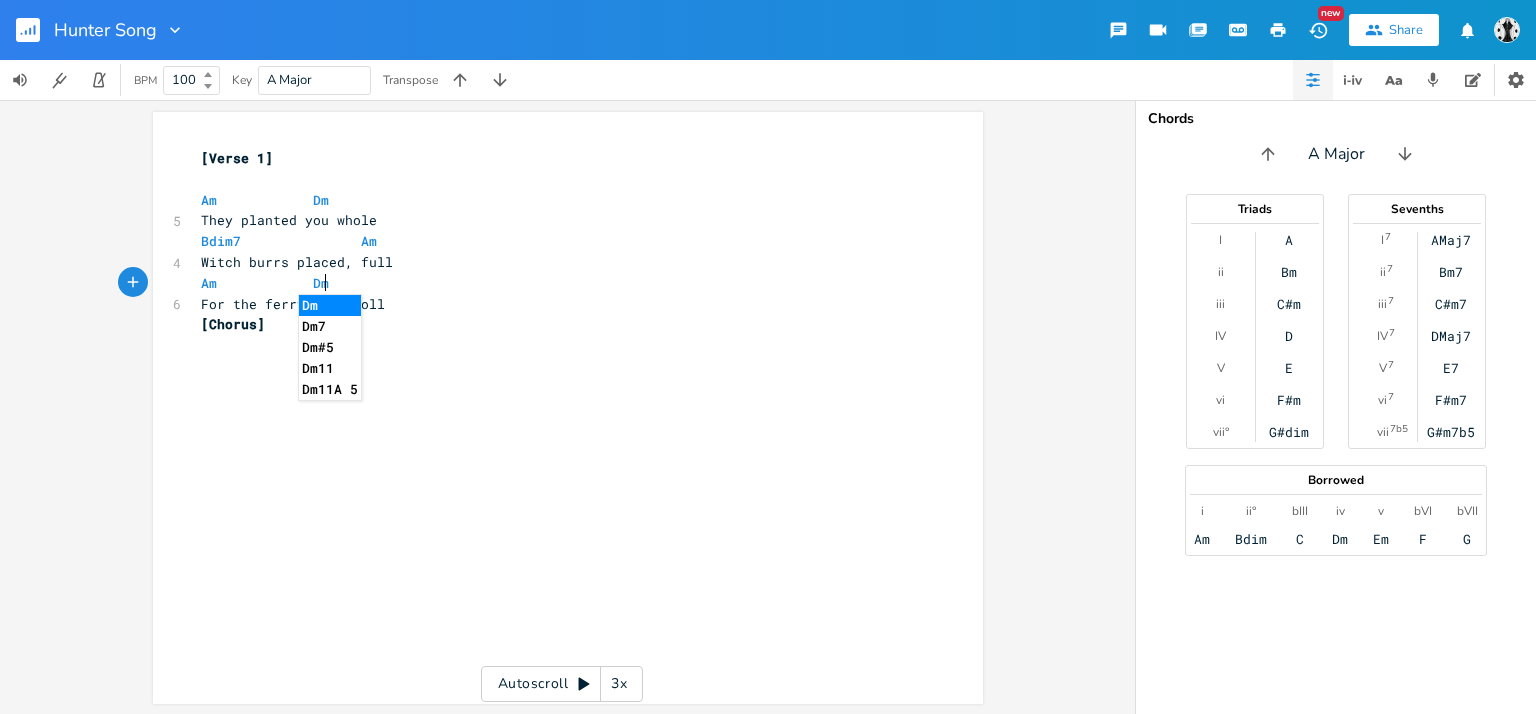 click on "[Chorus]" at bounding box center [558, 324] 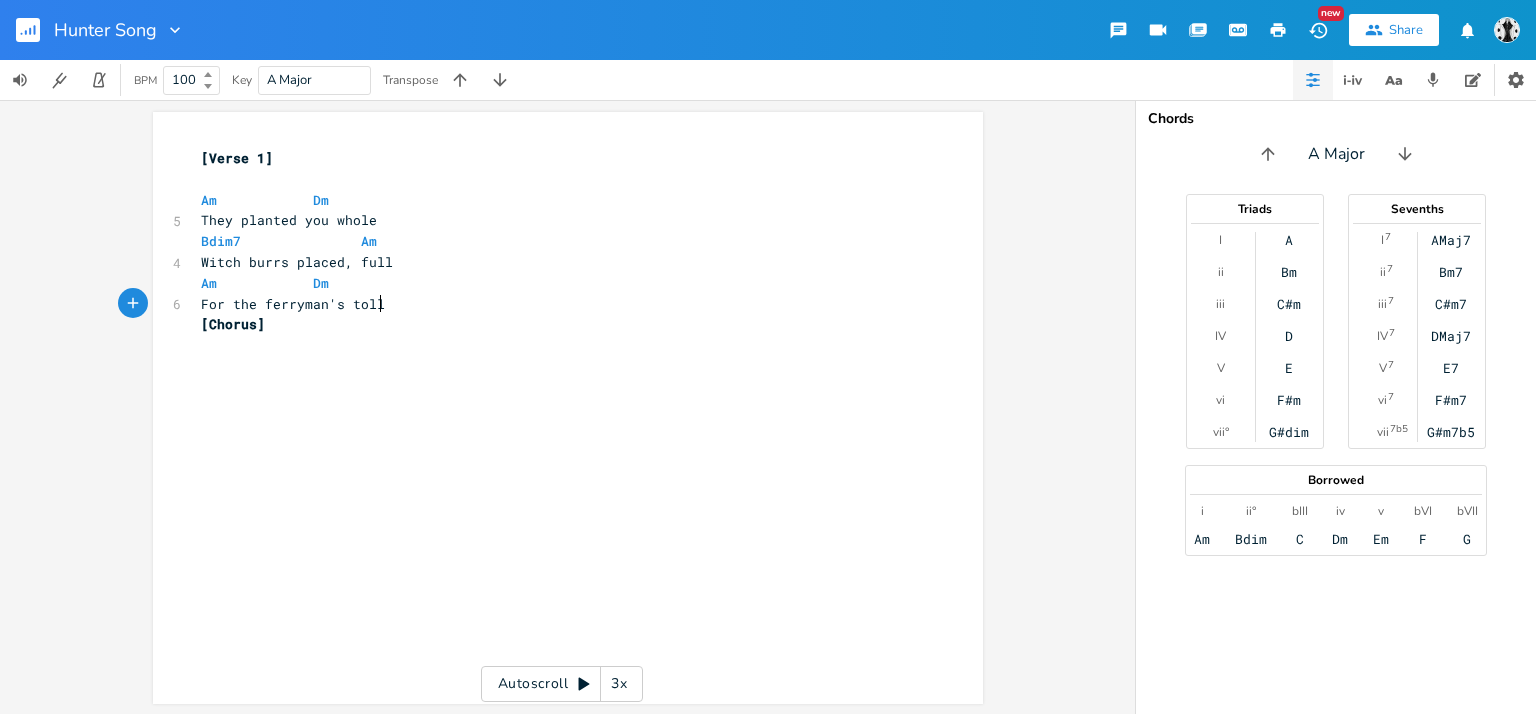 click on "For the ferryman's toll" at bounding box center (558, 304) 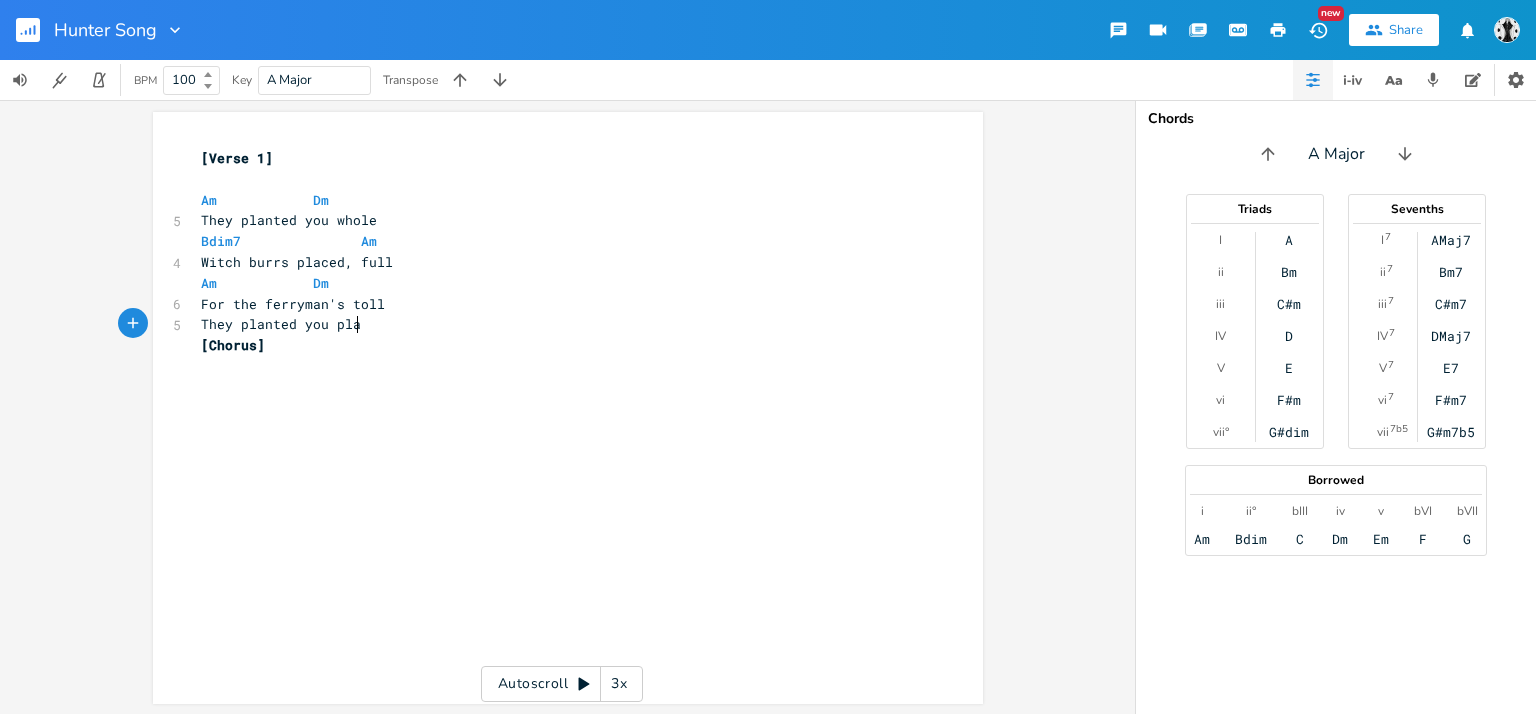 type on "They planted you plain" 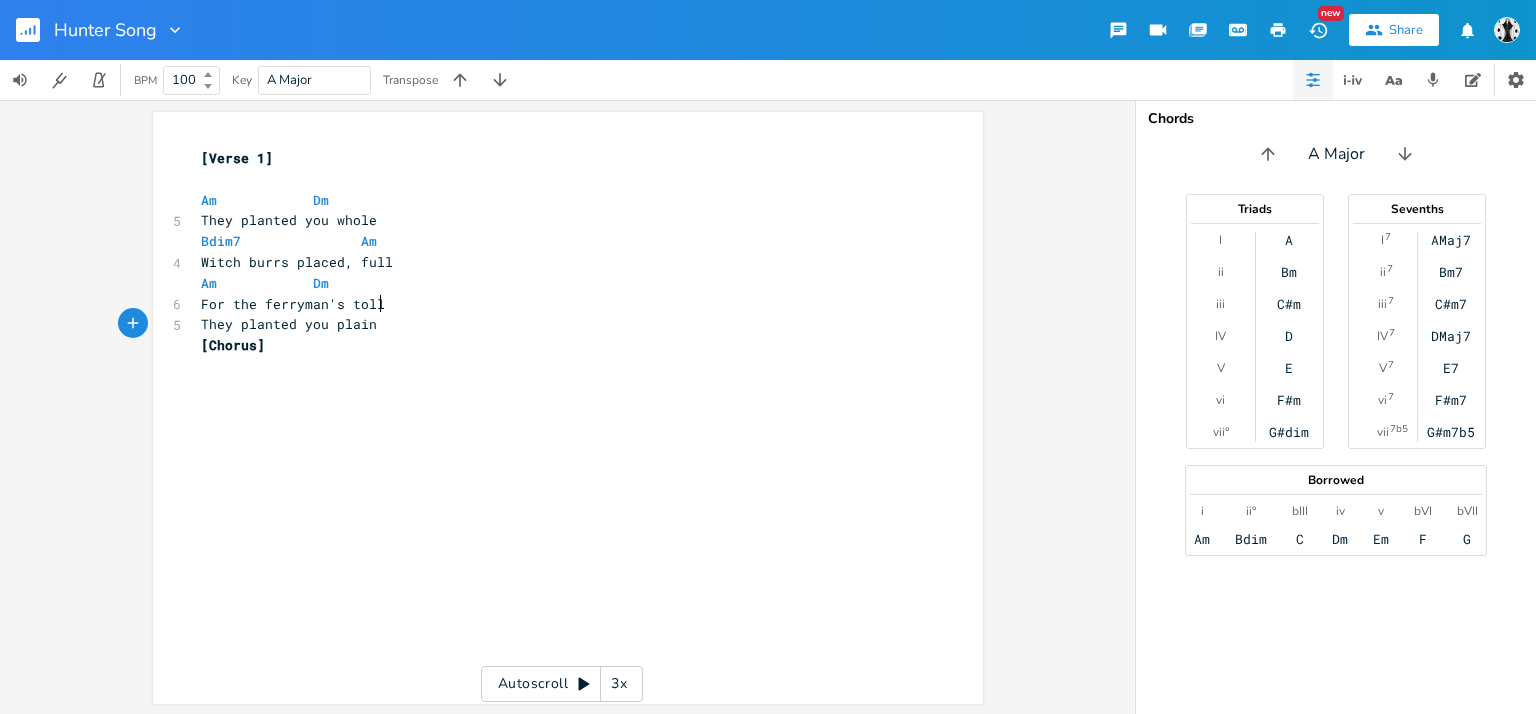 click on "For the ferryman's toll" at bounding box center (558, 304) 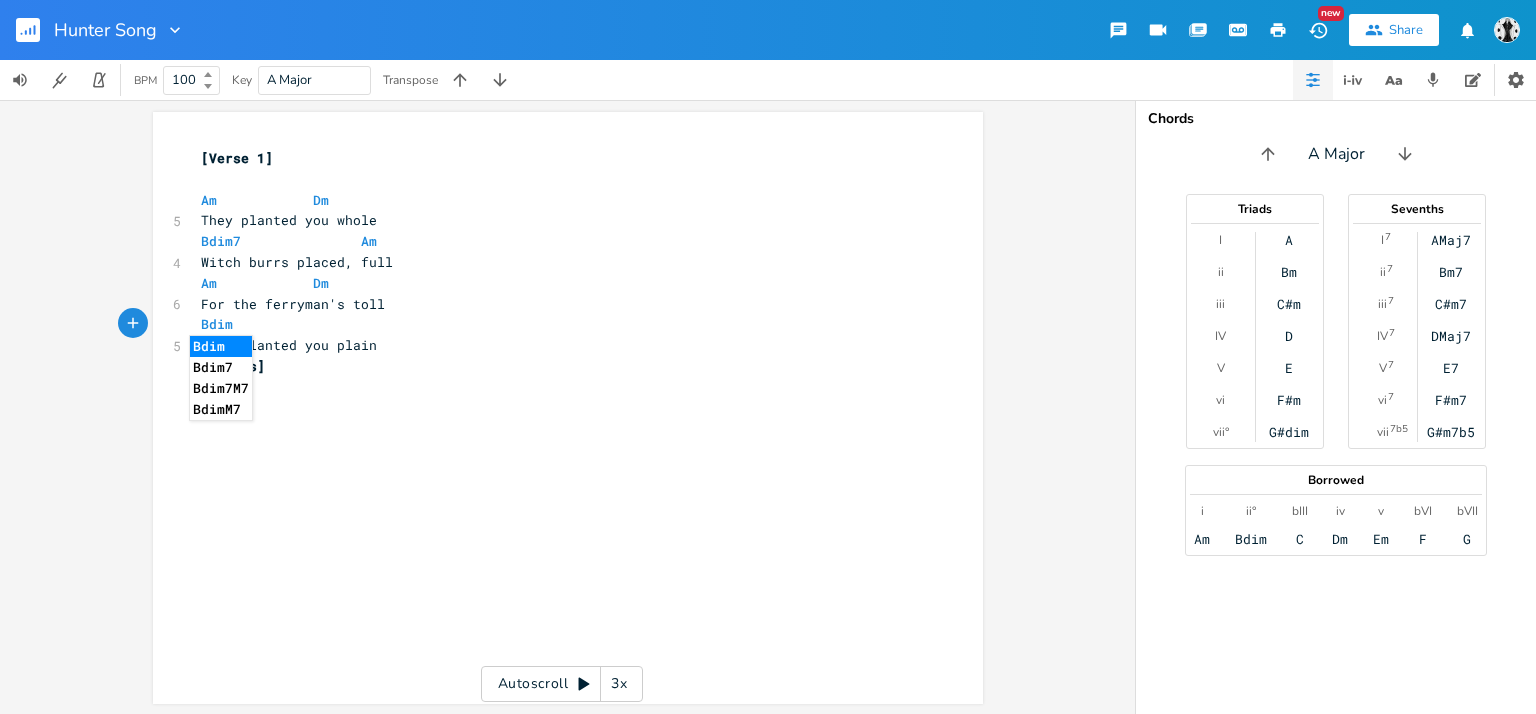 type on "Bdim7" 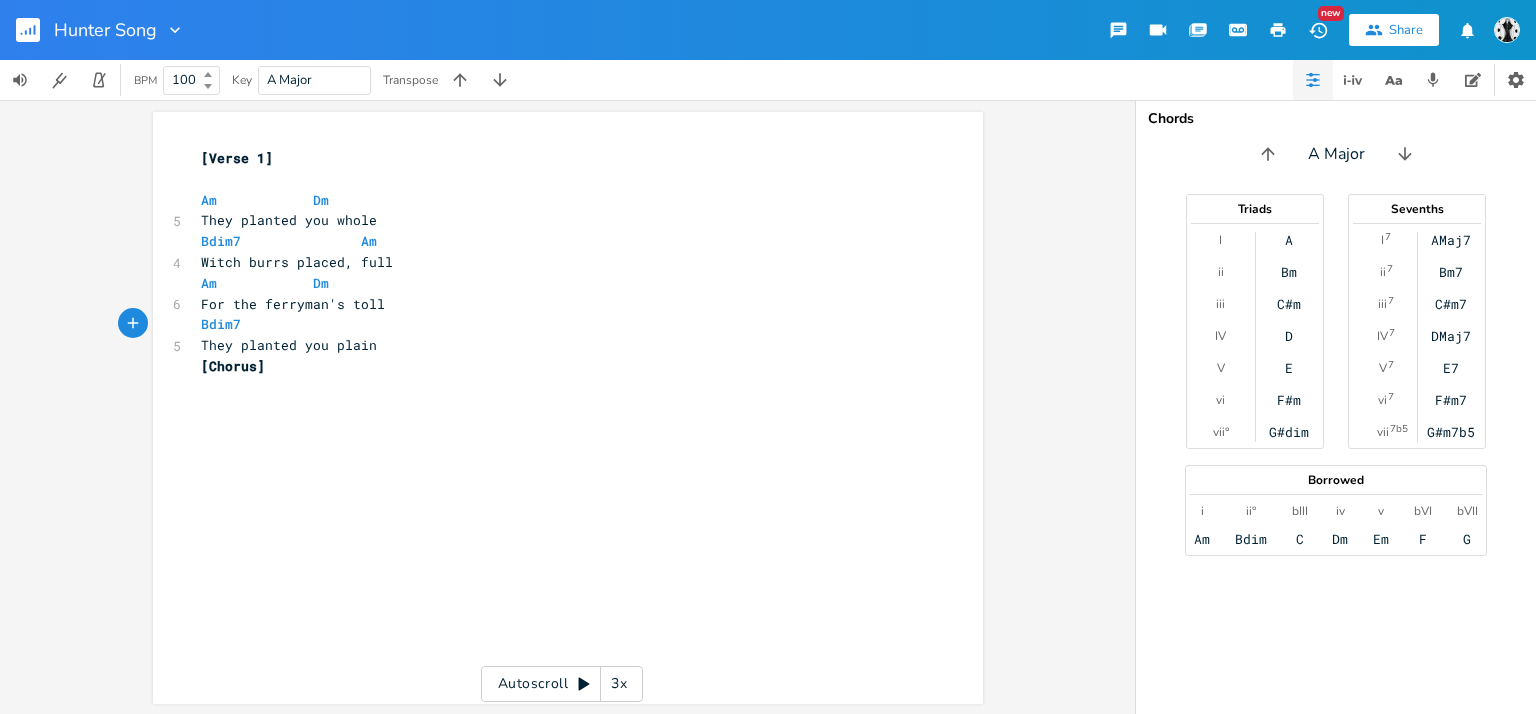 scroll, scrollTop: 0, scrollLeft: 8, axis: horizontal 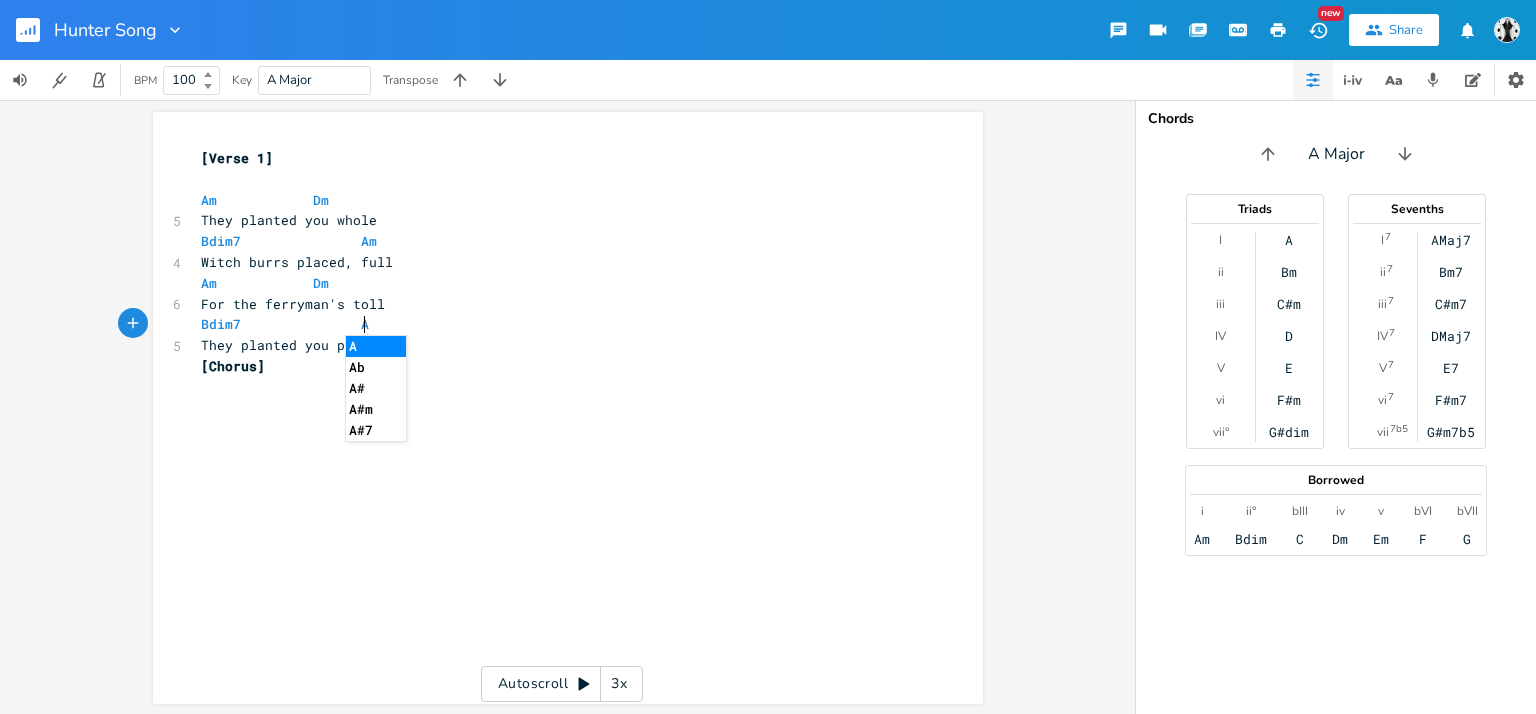 type on "Am" 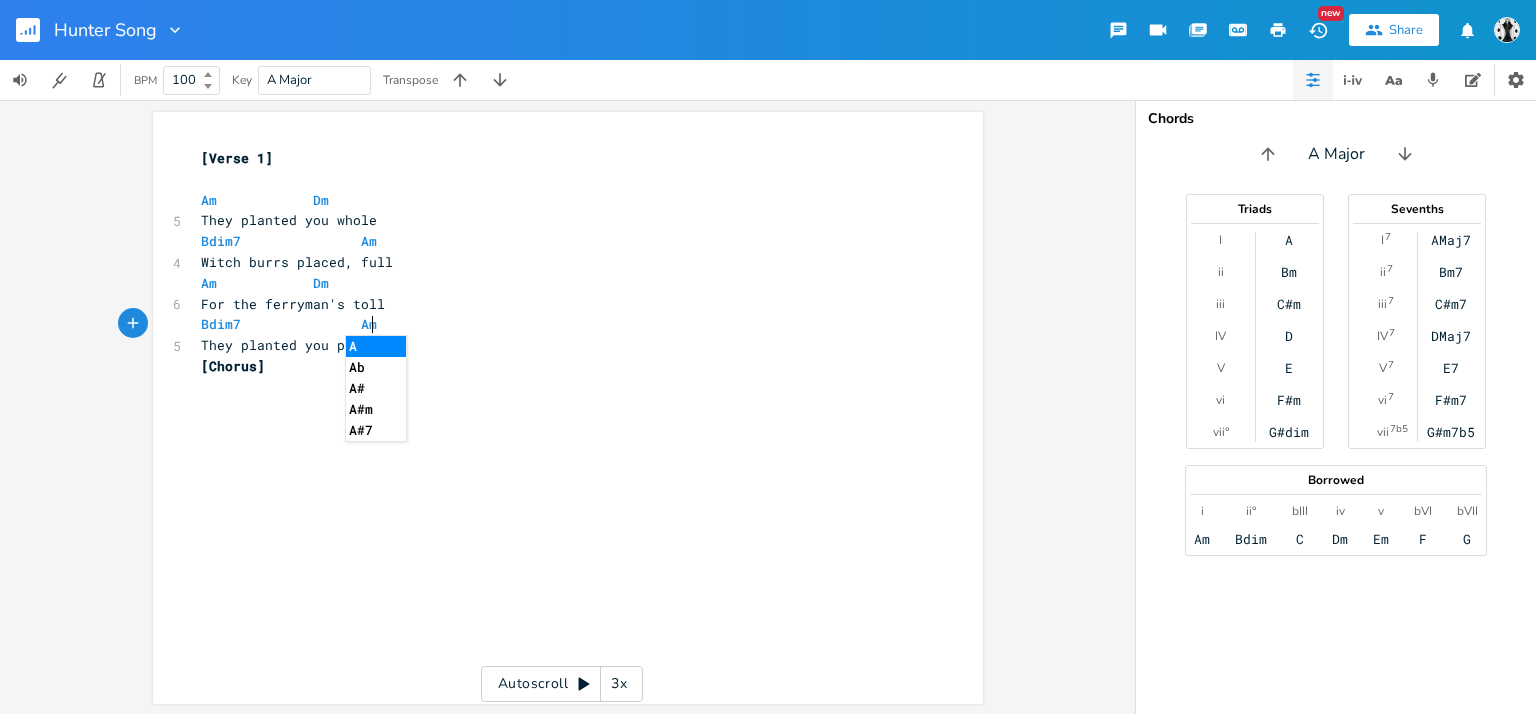 scroll, scrollTop: 0, scrollLeft: 18, axis: horizontal 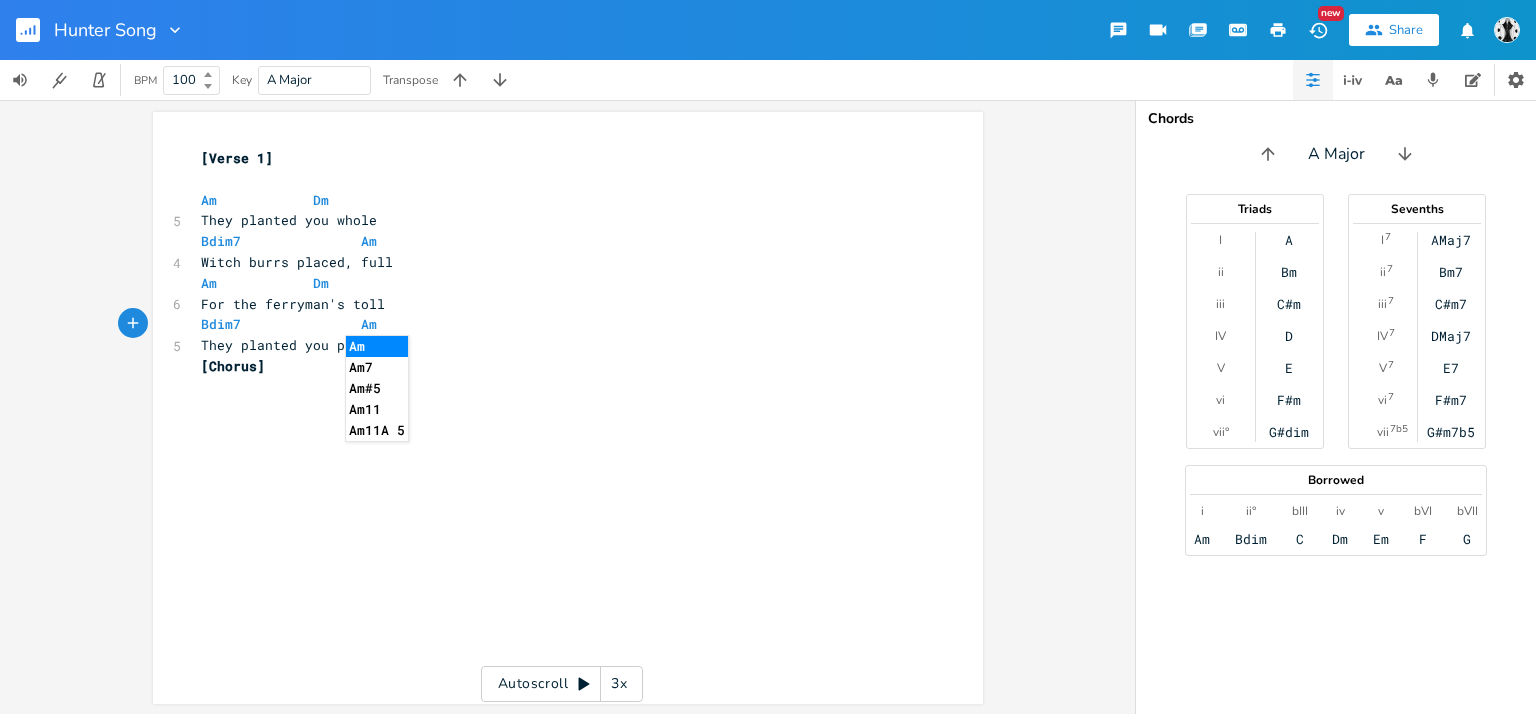 click on "For the ferryman's toll" at bounding box center (558, 304) 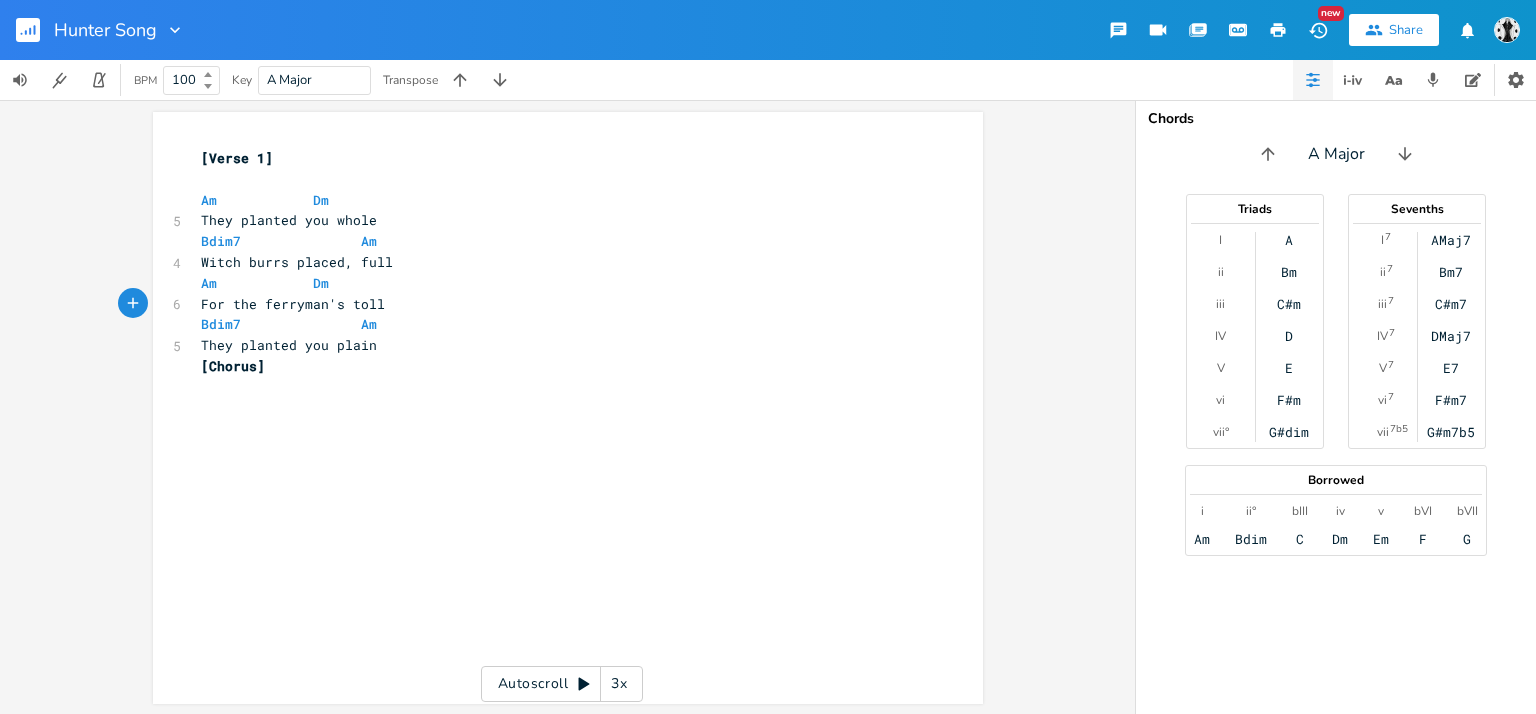 click on "xxxxxxxxxx   [Verse 1] ​ Am                 Dm 5 They planted you whole Bdim7                     Am 4 Witch burrs placed, full Am                 Dm 6 For the ferryman's toll Bdim7                    Am 5 They planted you plain [Chorus] ​" at bounding box center (568, 408) 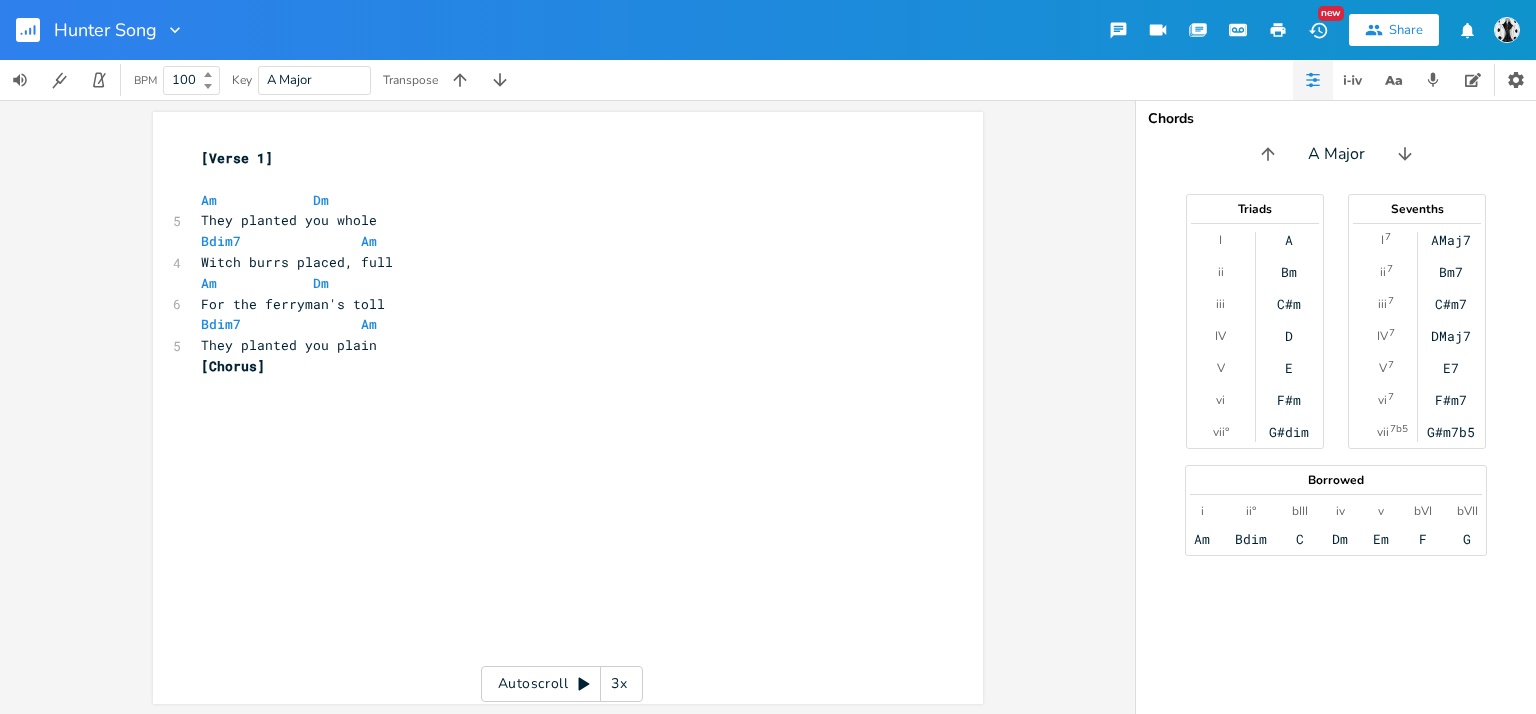 scroll, scrollTop: 0, scrollLeft: 0, axis: both 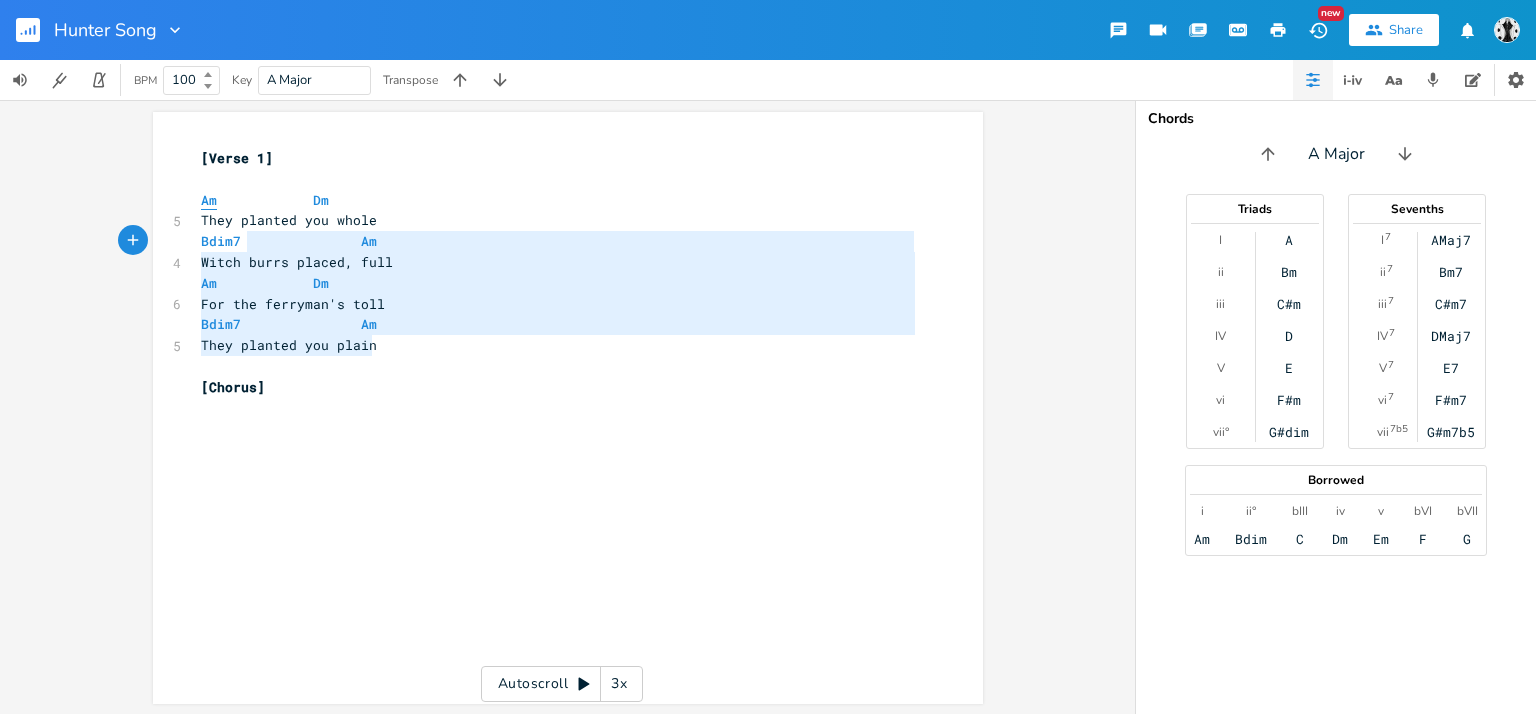 type on "Am			  Dm
They planted you whole
Bdim7 				Am
Witch burrs placed, full
Am			  Dm
For the ferryman's toll
Bdim7				Am
They planted you plain" 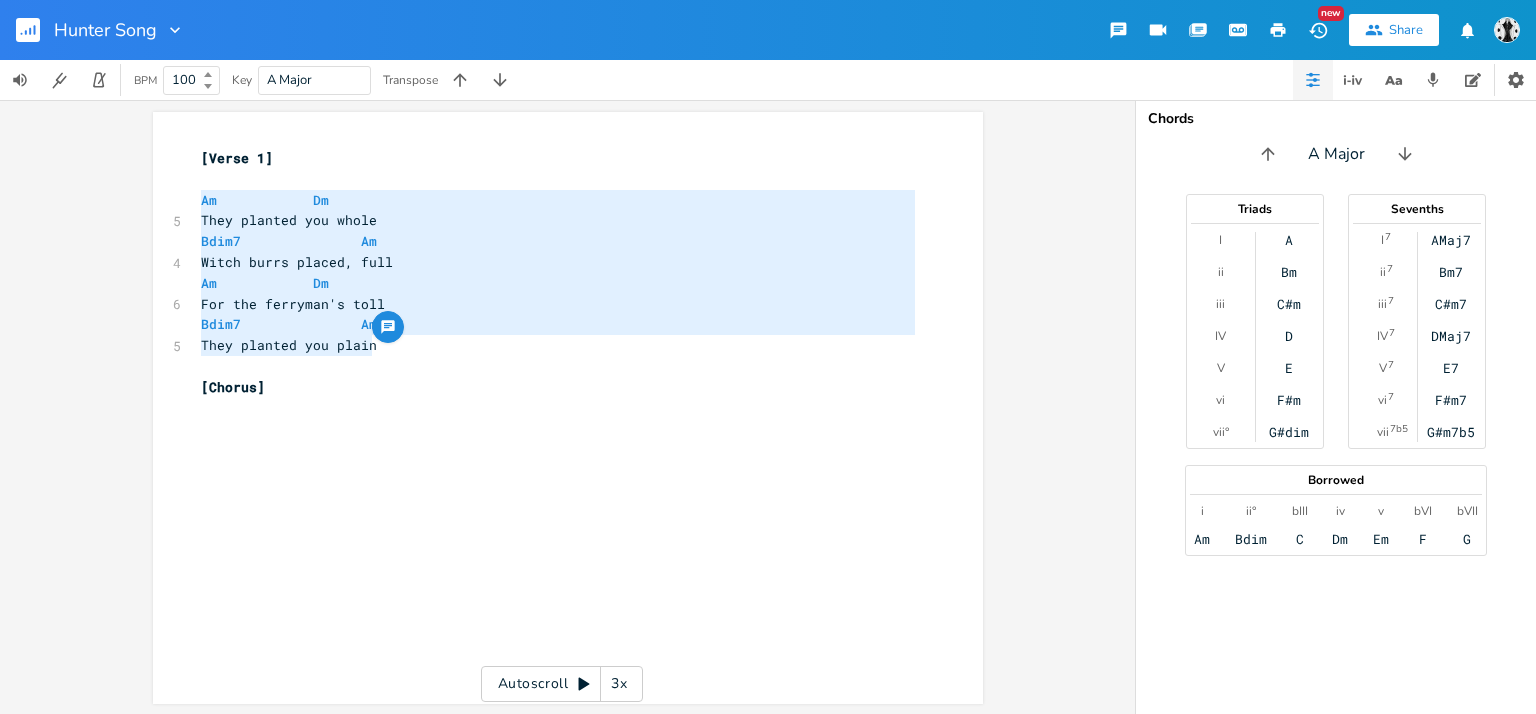 drag, startPoint x: 365, startPoint y: 351, endPoint x: 183, endPoint y: 195, distance: 239.70816 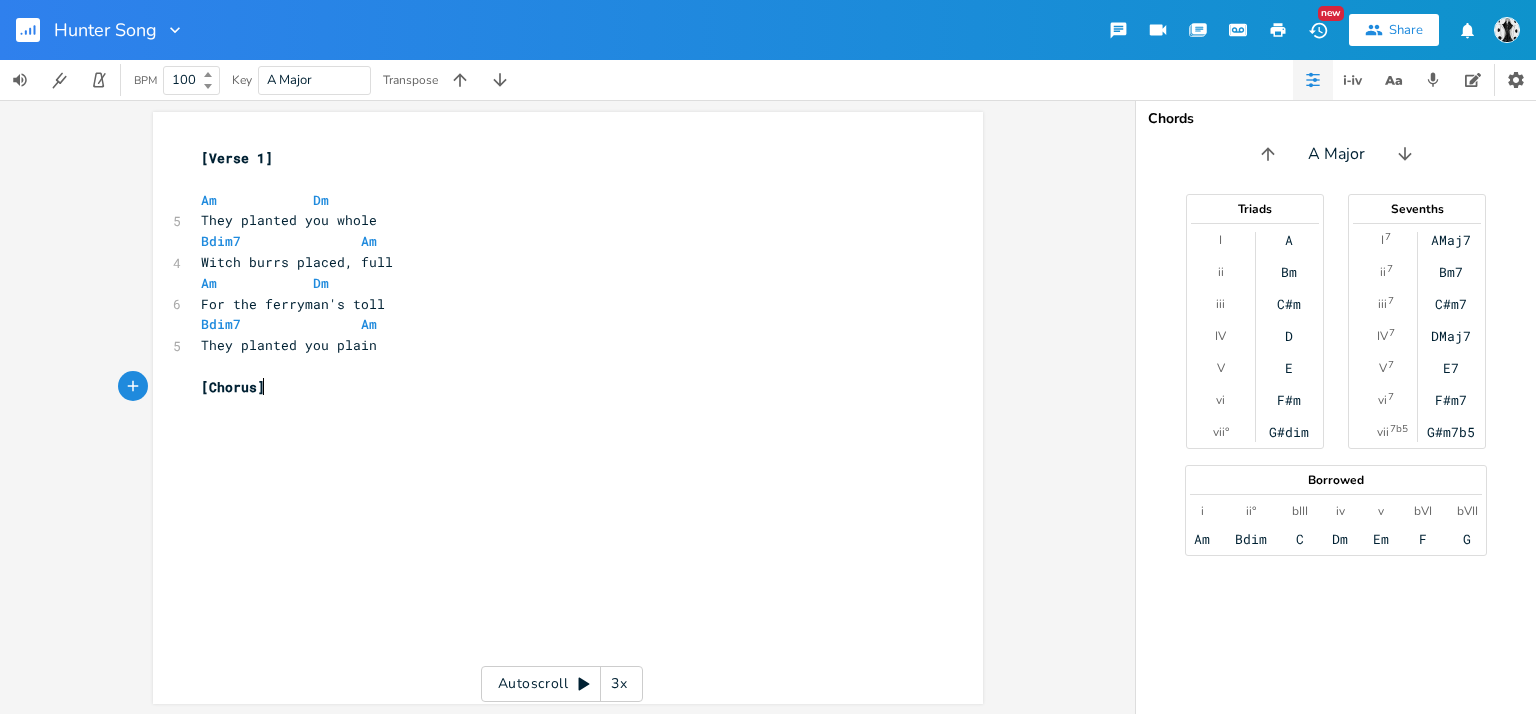 click on "[Chorus]" at bounding box center (558, 387) 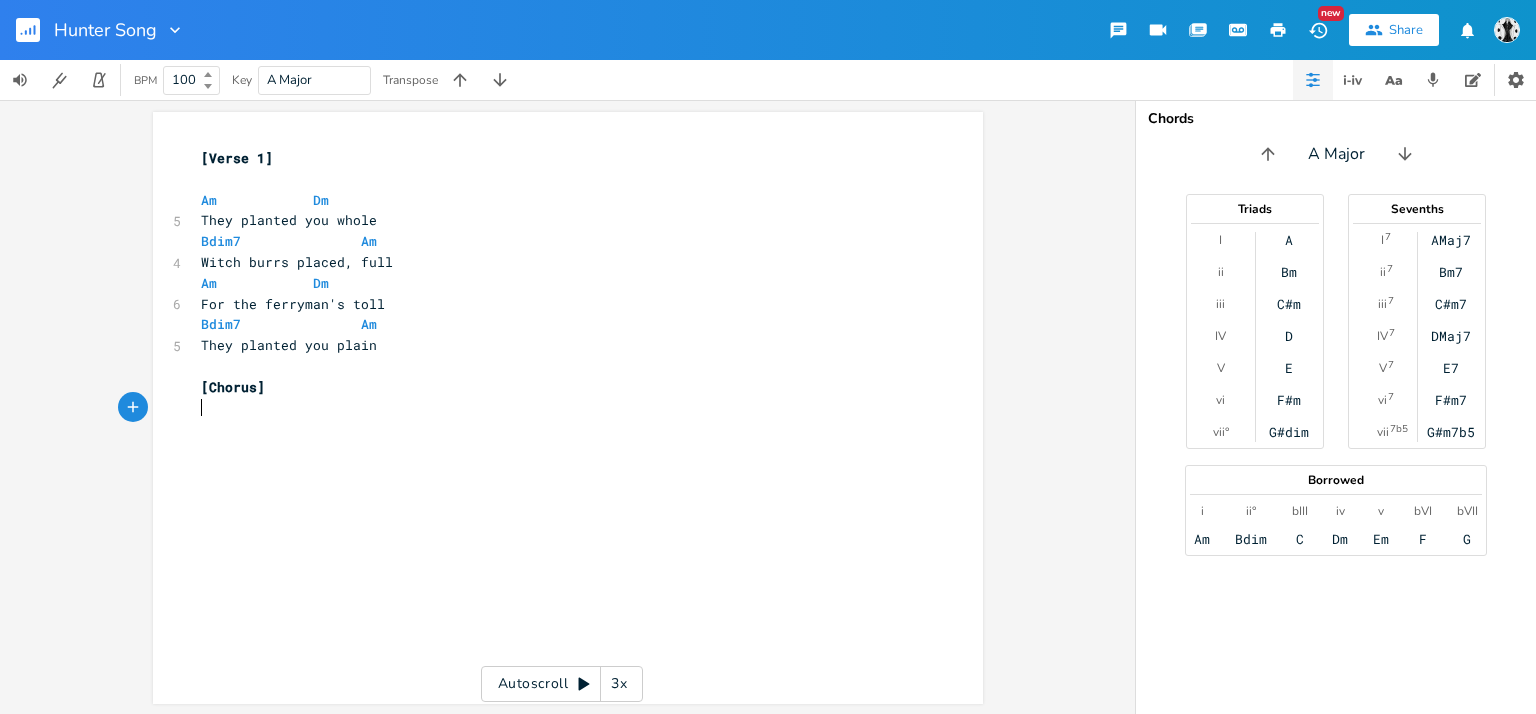 click on "​" at bounding box center [558, 408] 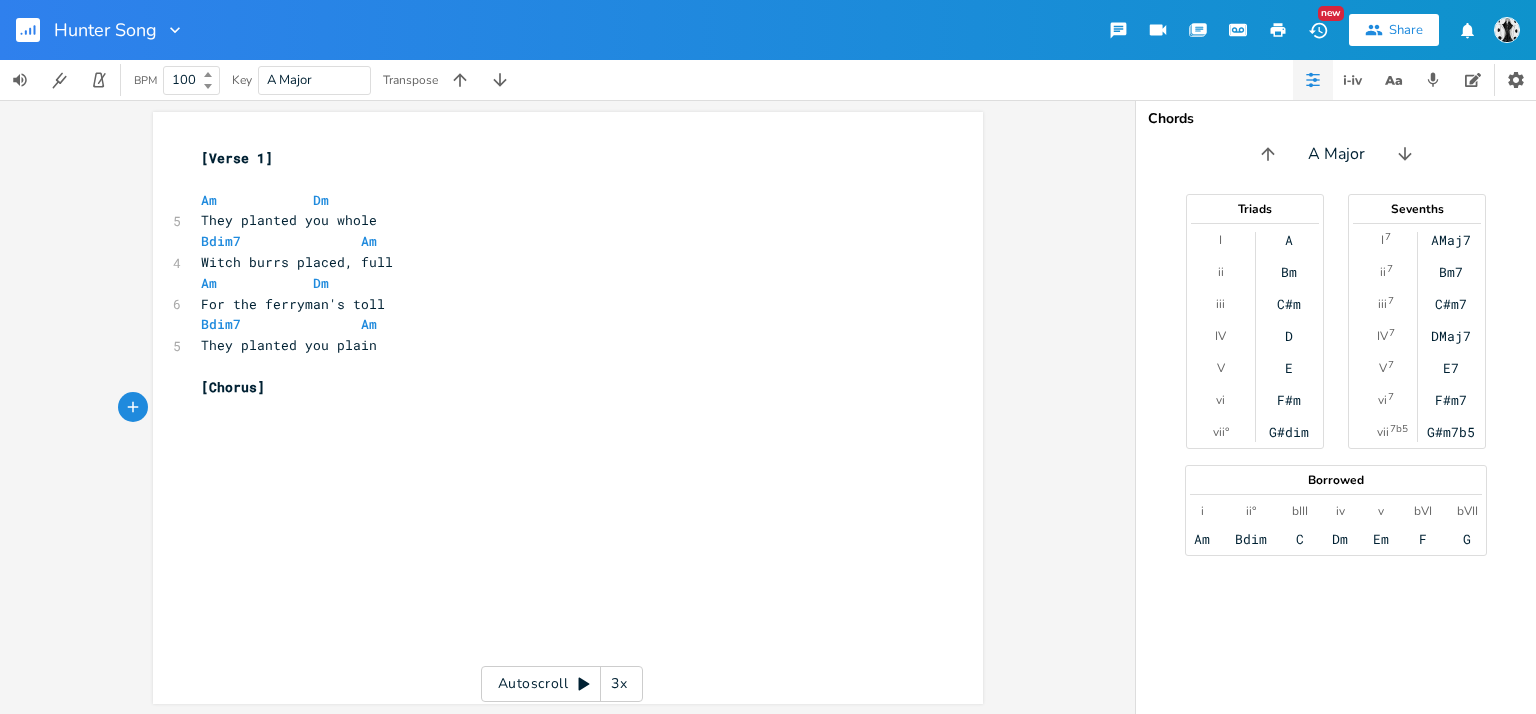 click on "​" at bounding box center (558, 366) 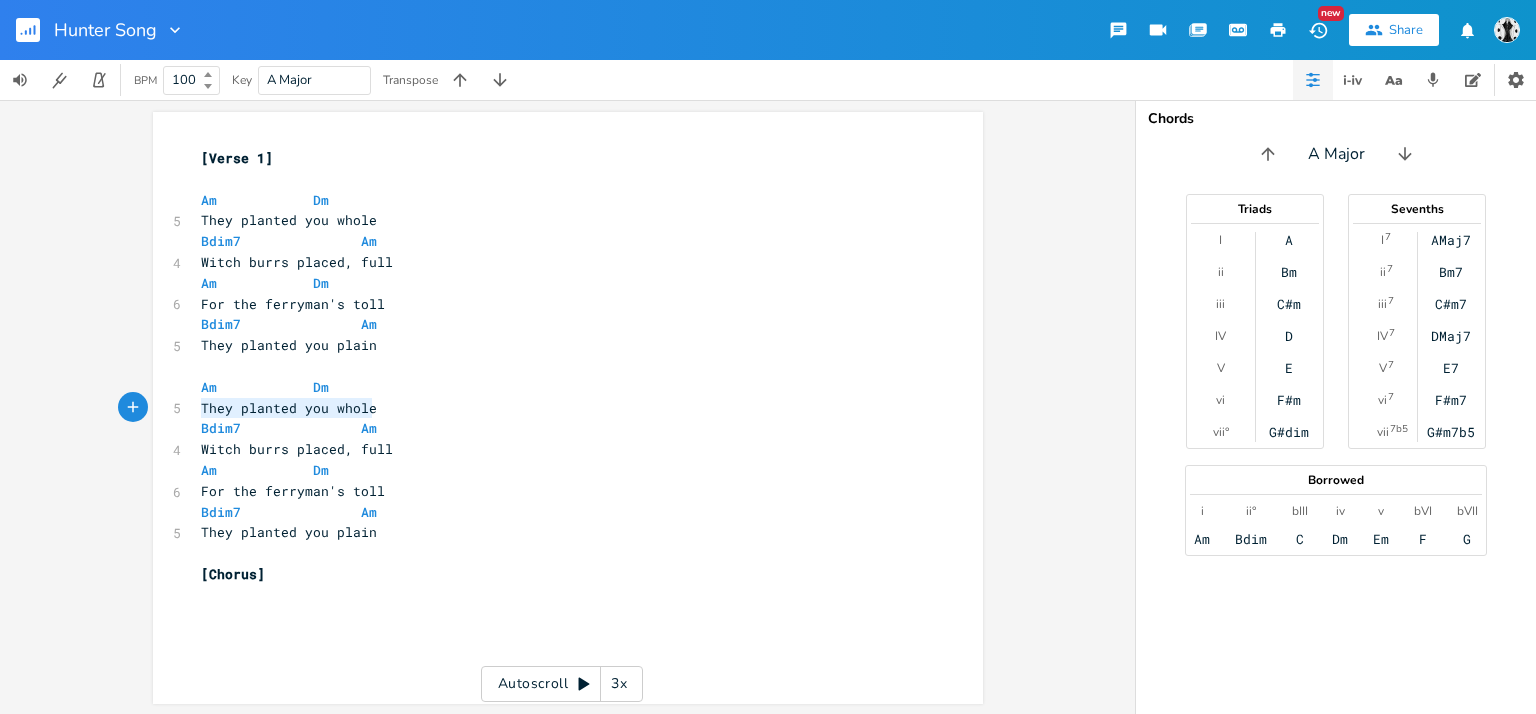 drag, startPoint x: 373, startPoint y: 406, endPoint x: 189, endPoint y: 407, distance: 184.00272 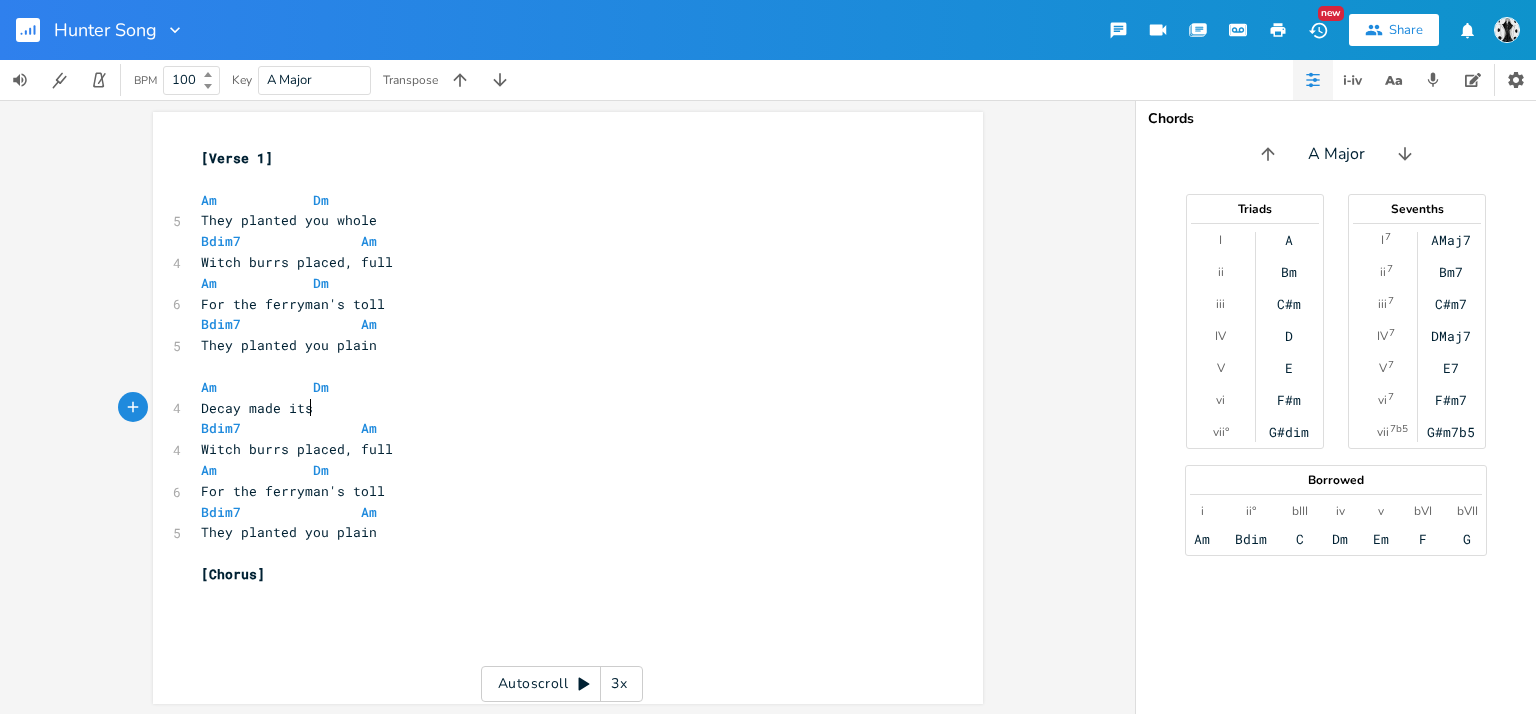 scroll, scrollTop: 0, scrollLeft: 86, axis: horizontal 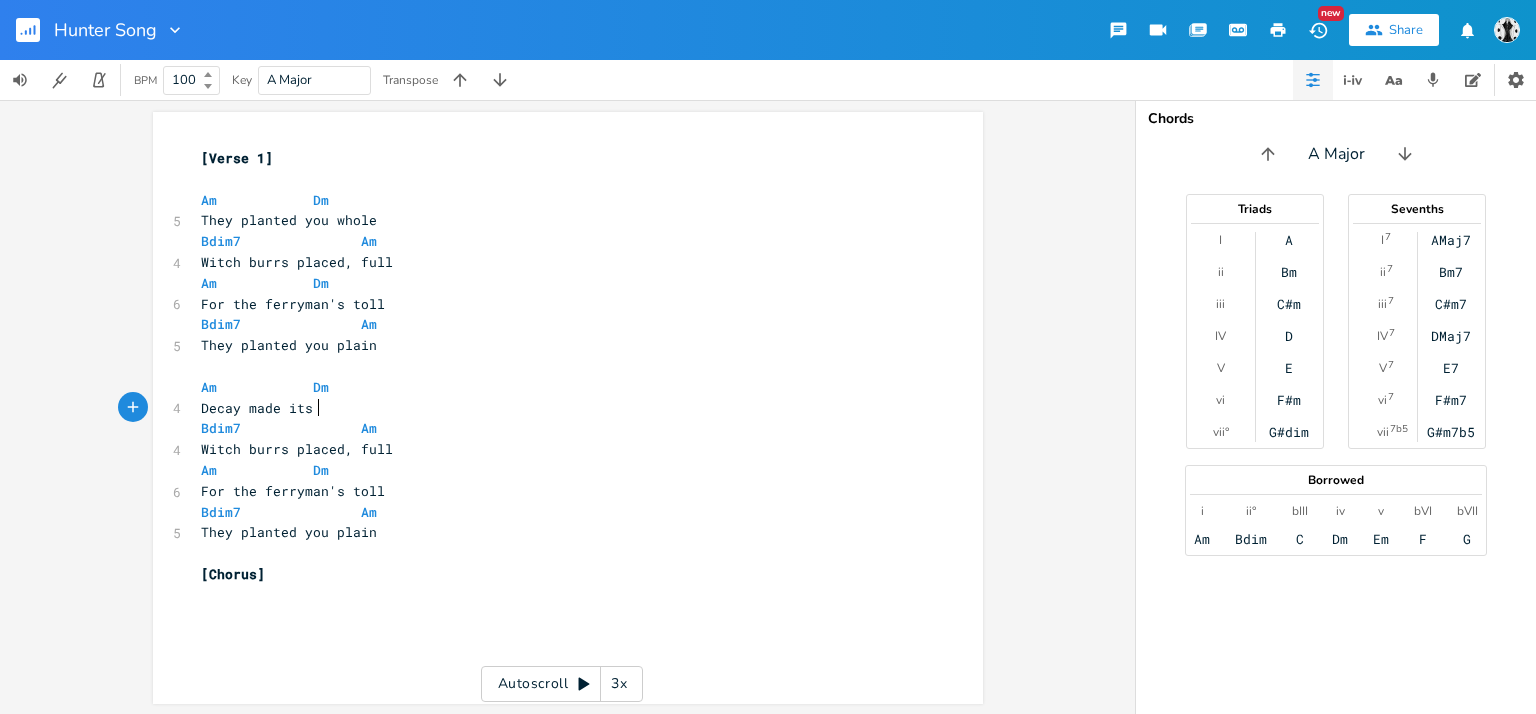 type on "Decay made its" 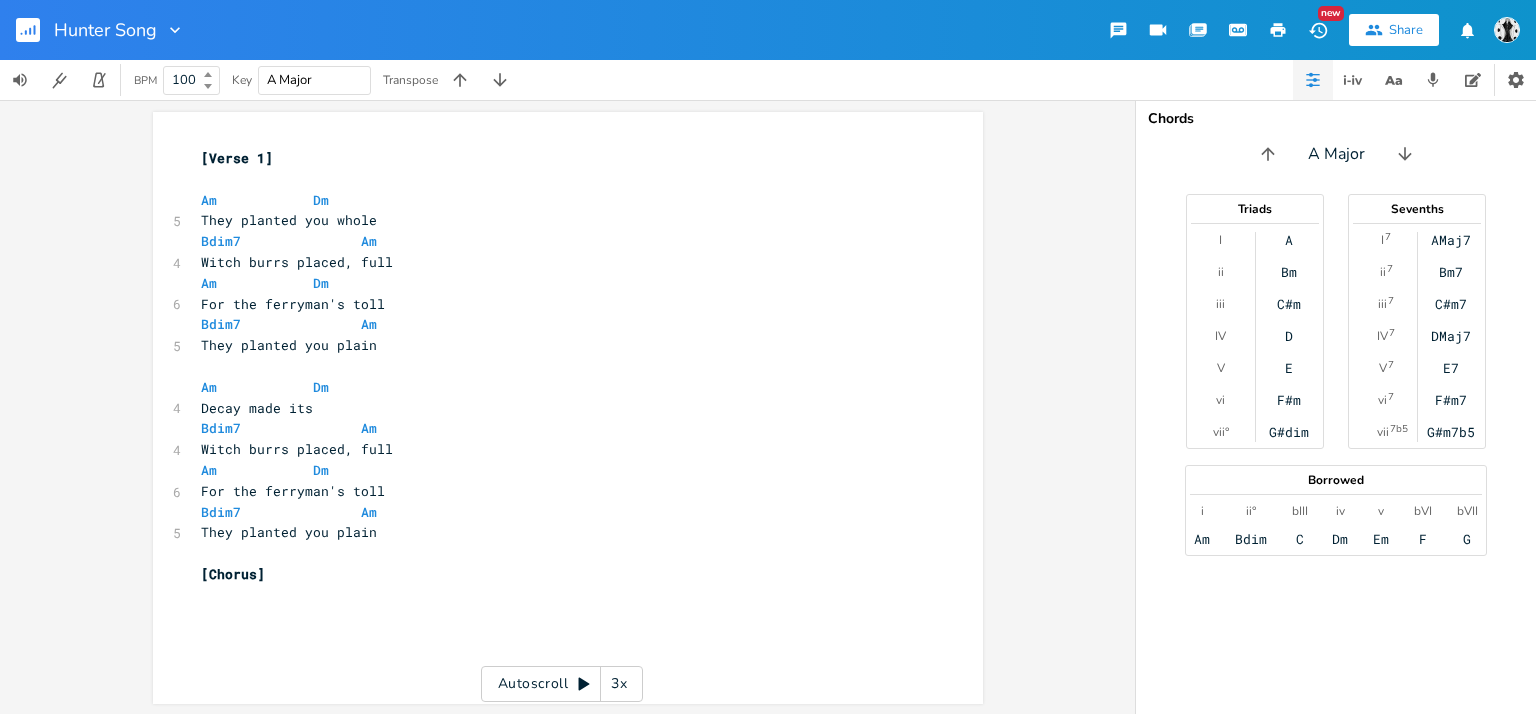 click on "A Major" at bounding box center (314, 80) 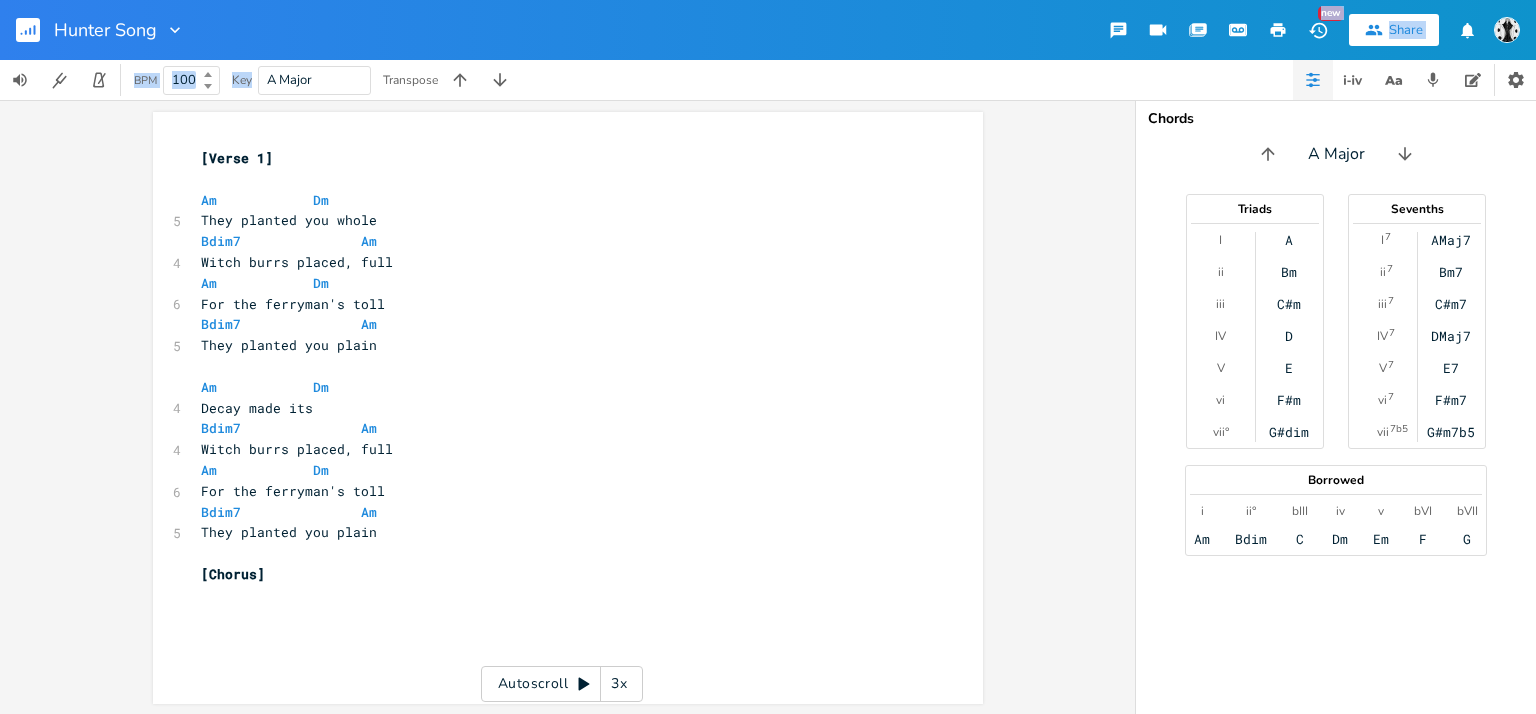 drag, startPoint x: 339, startPoint y: 78, endPoint x: 193, endPoint y: 54, distance: 147.95946 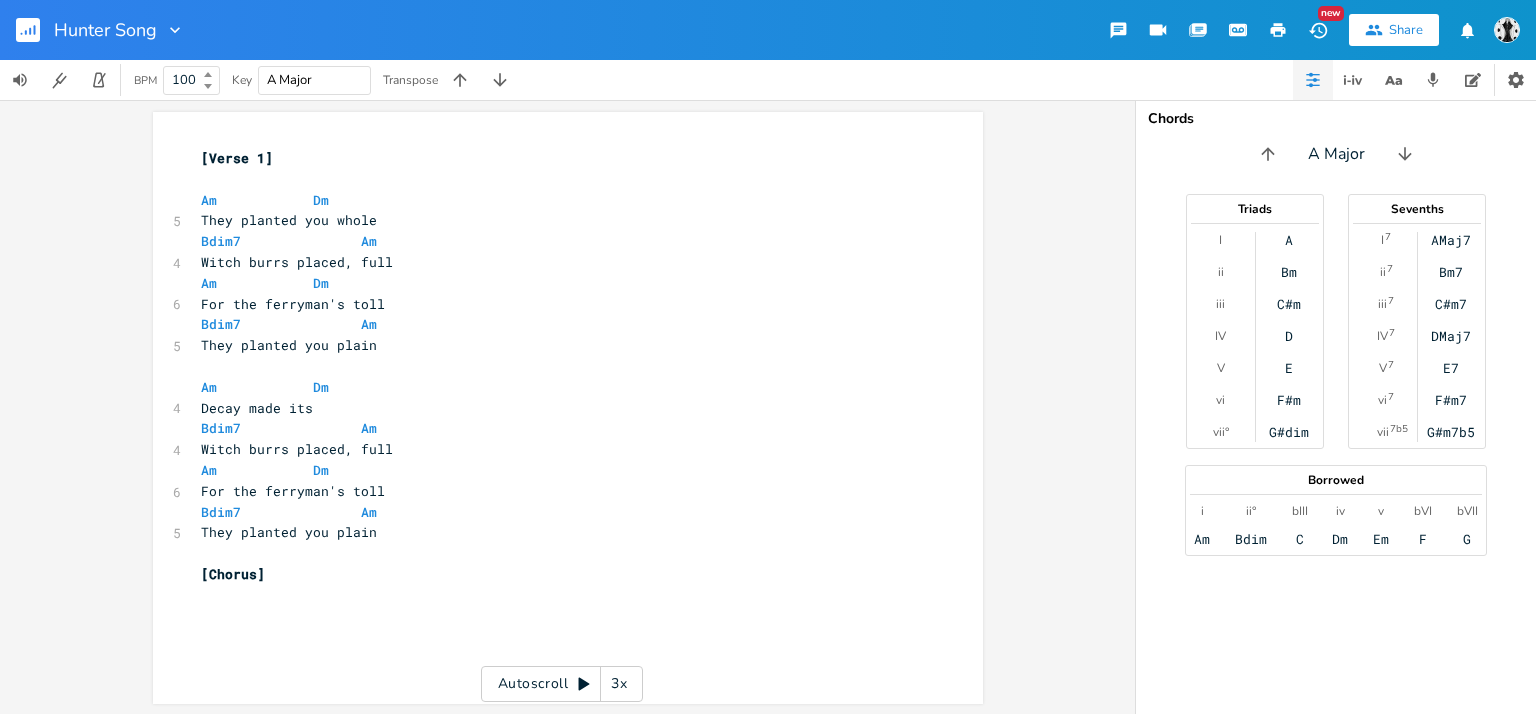 click on "A Major" at bounding box center [314, 80] 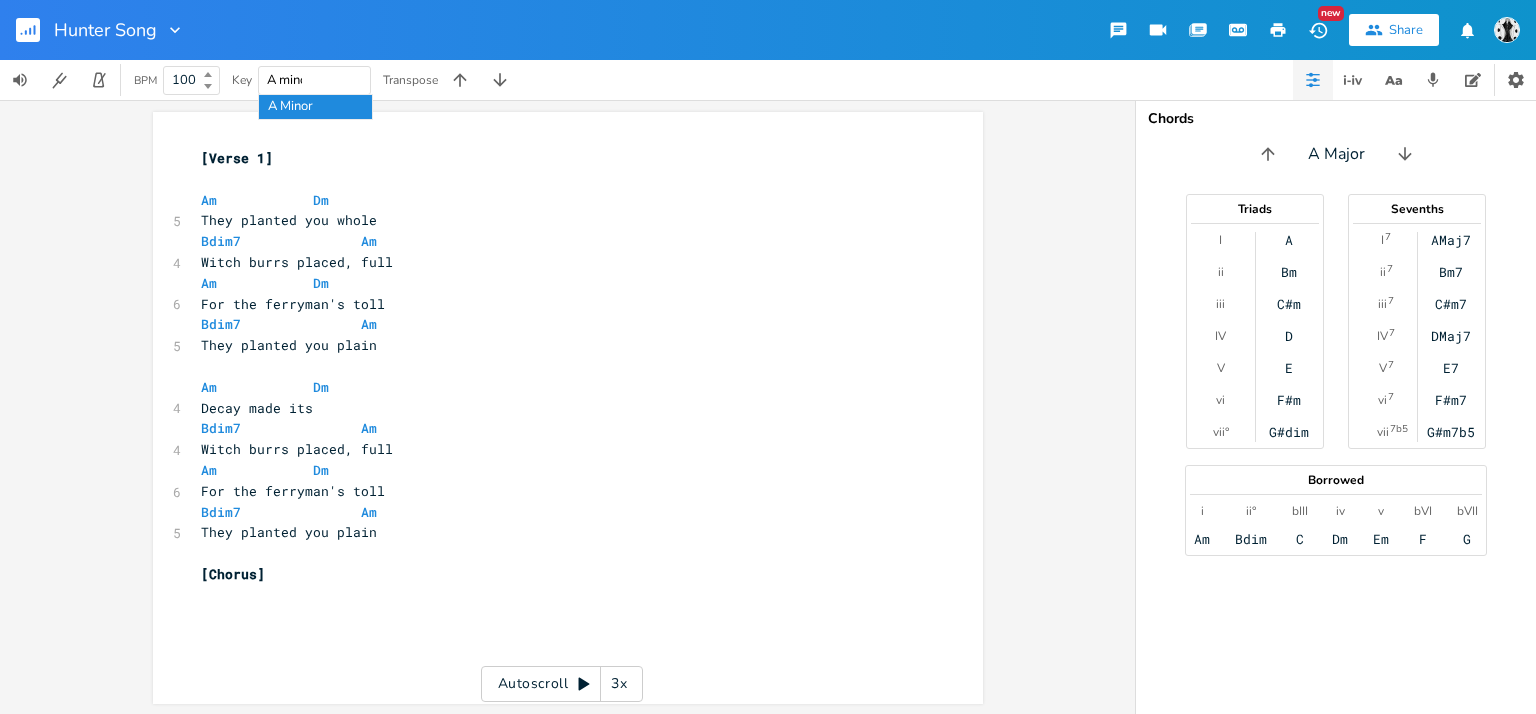 type on "A minor" 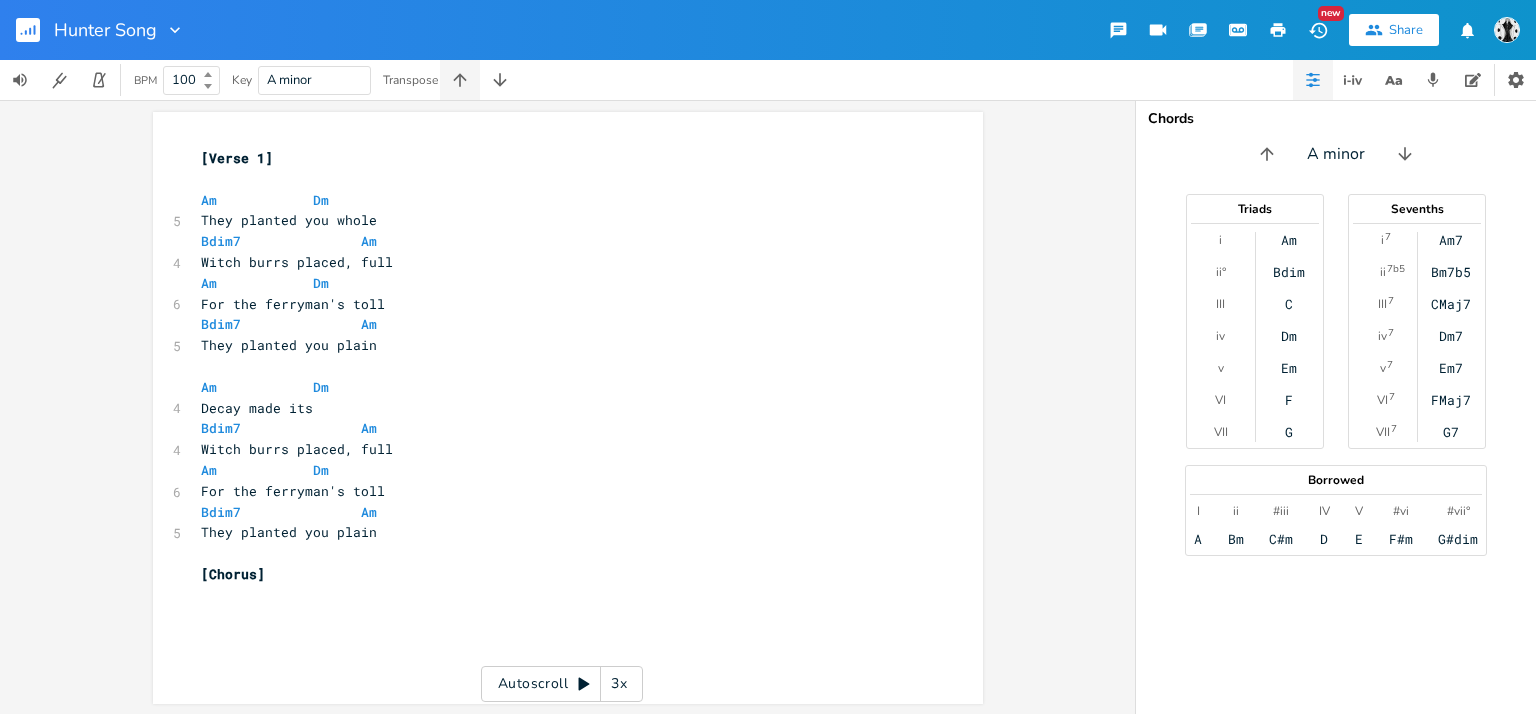 click 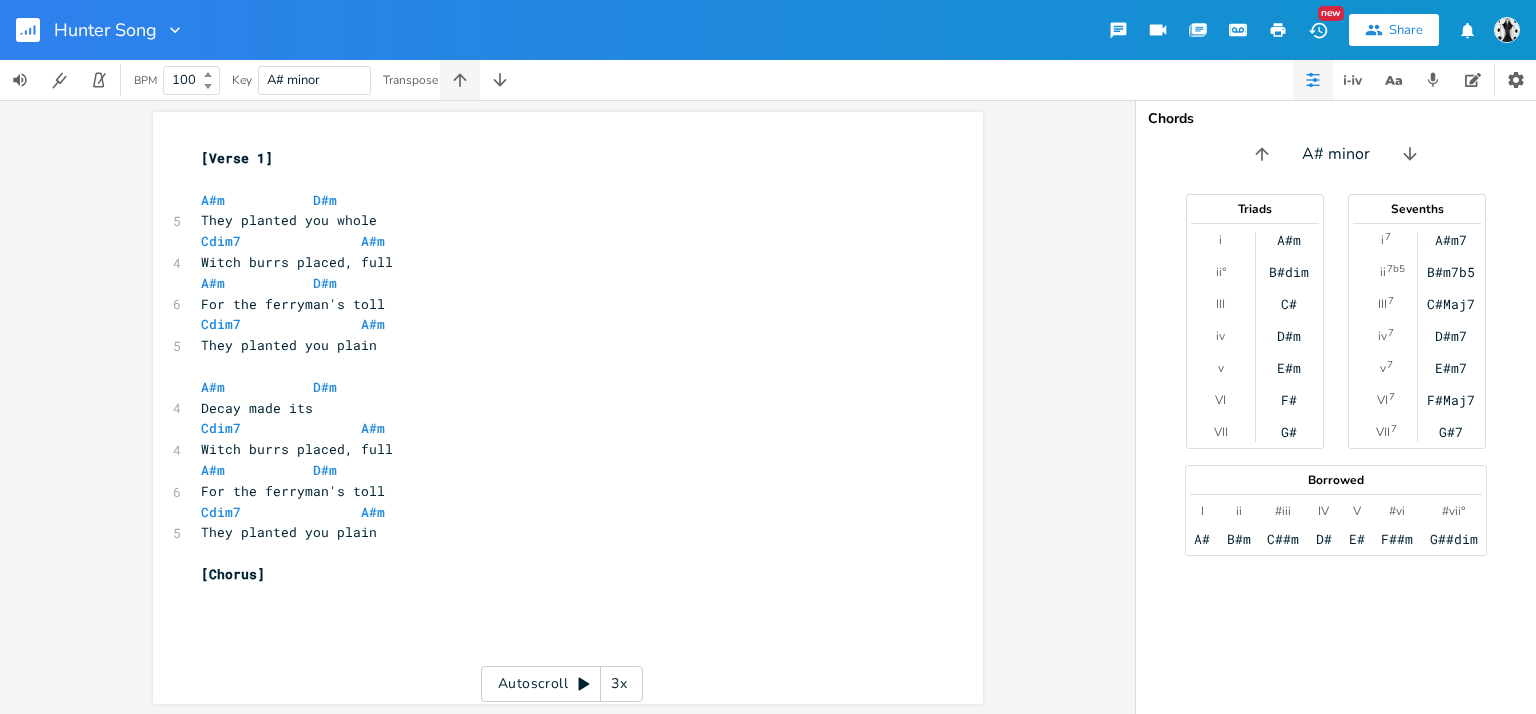 click 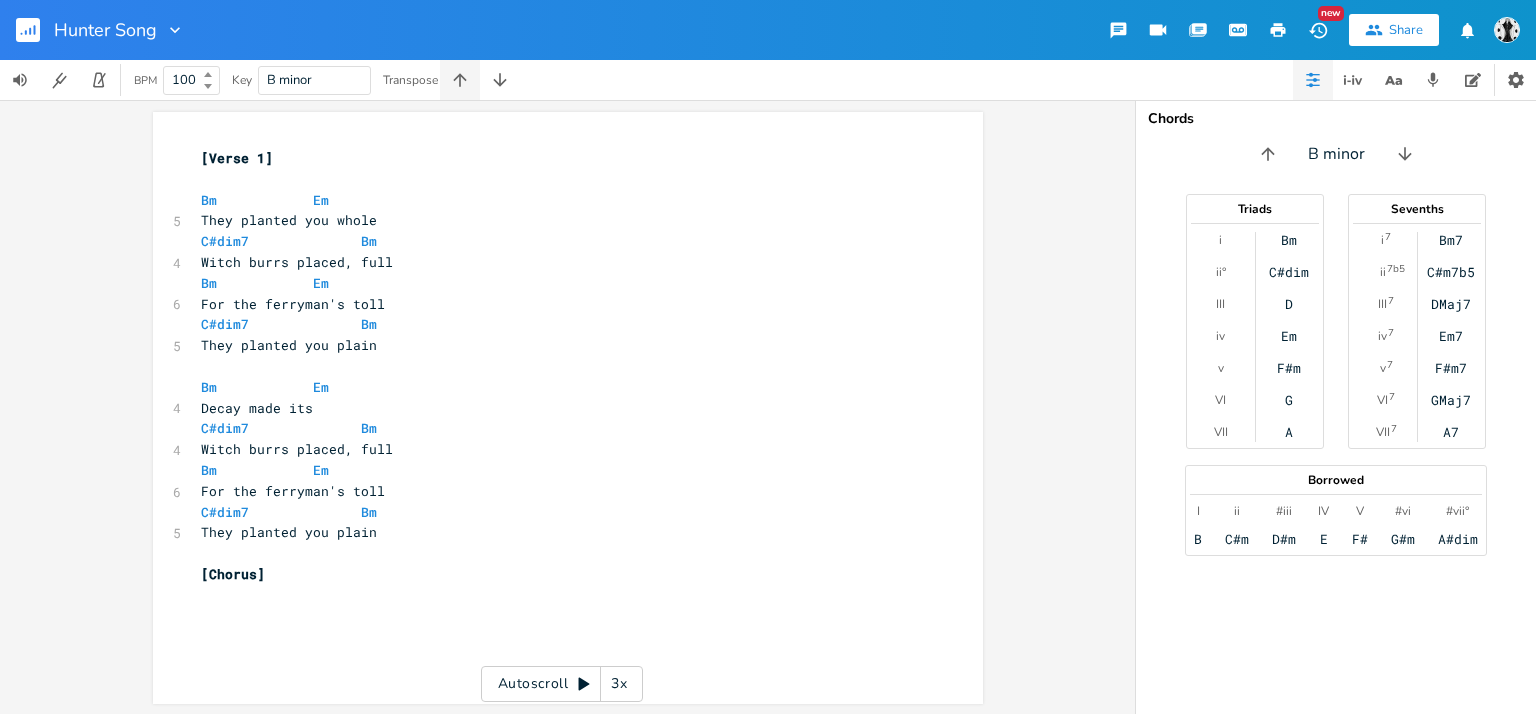 click 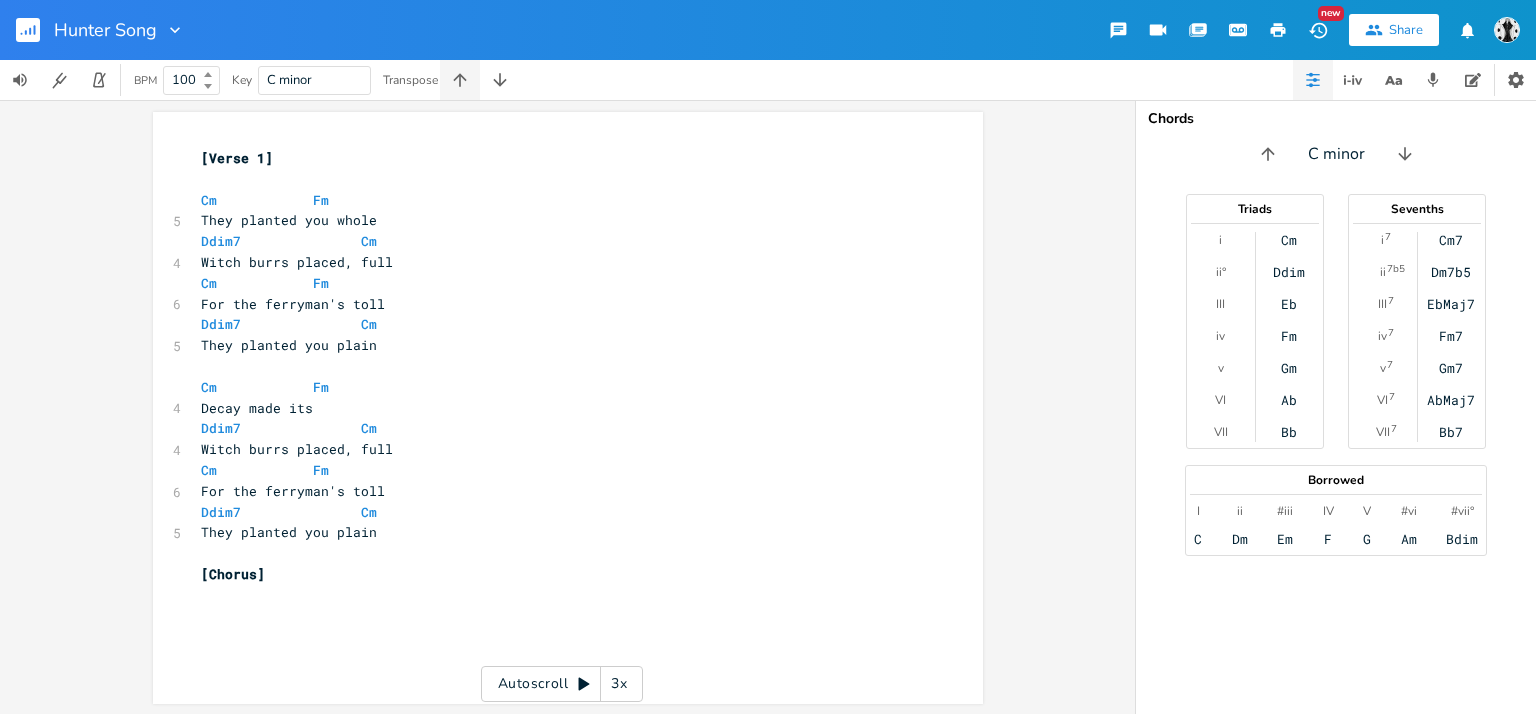 click 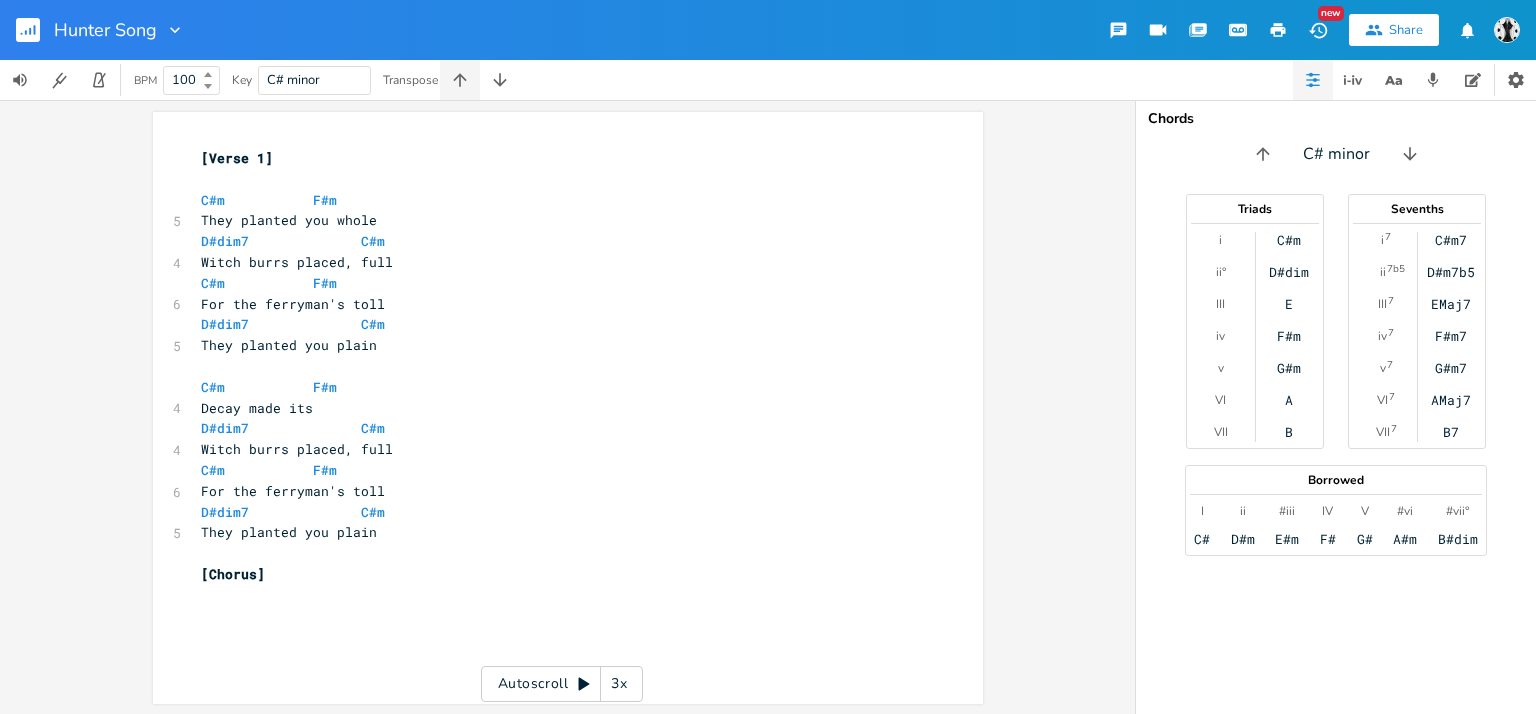 click 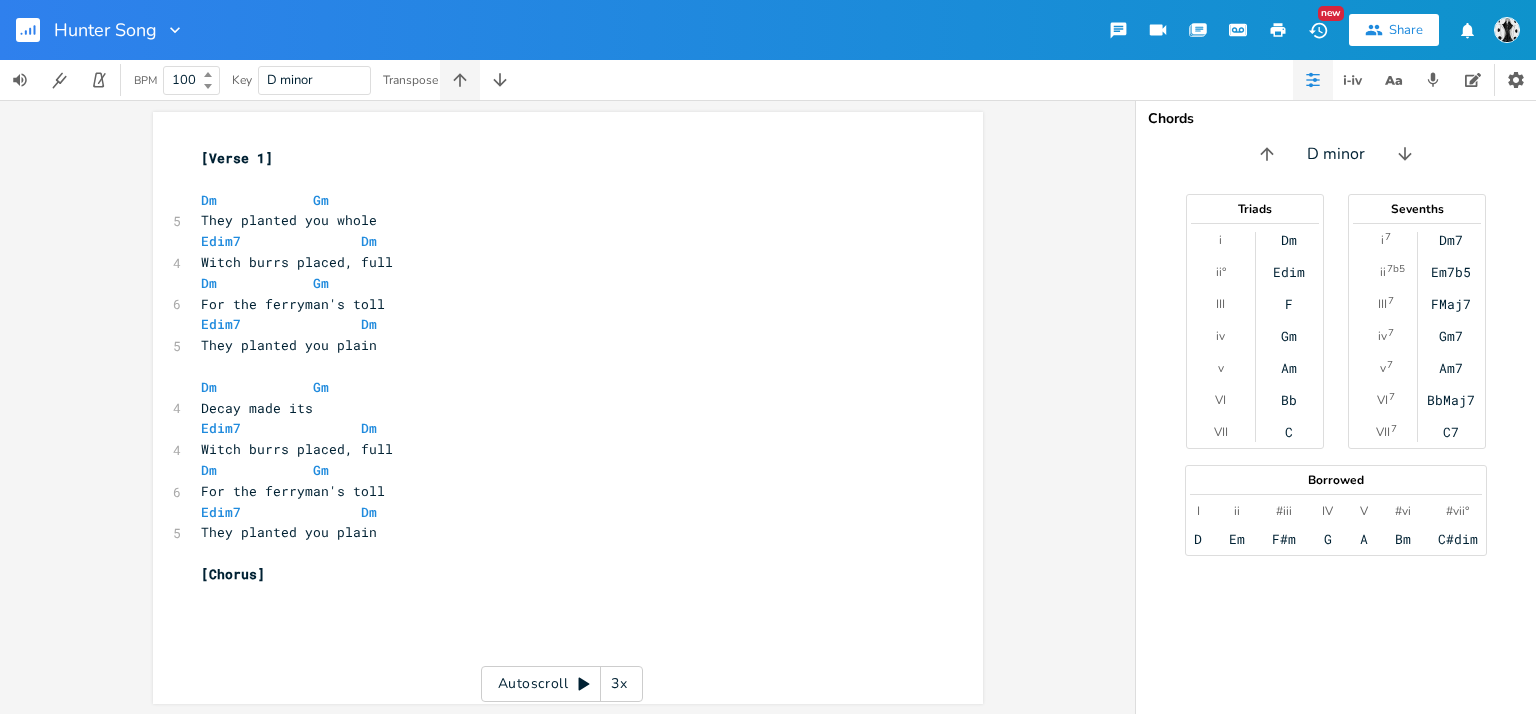 click 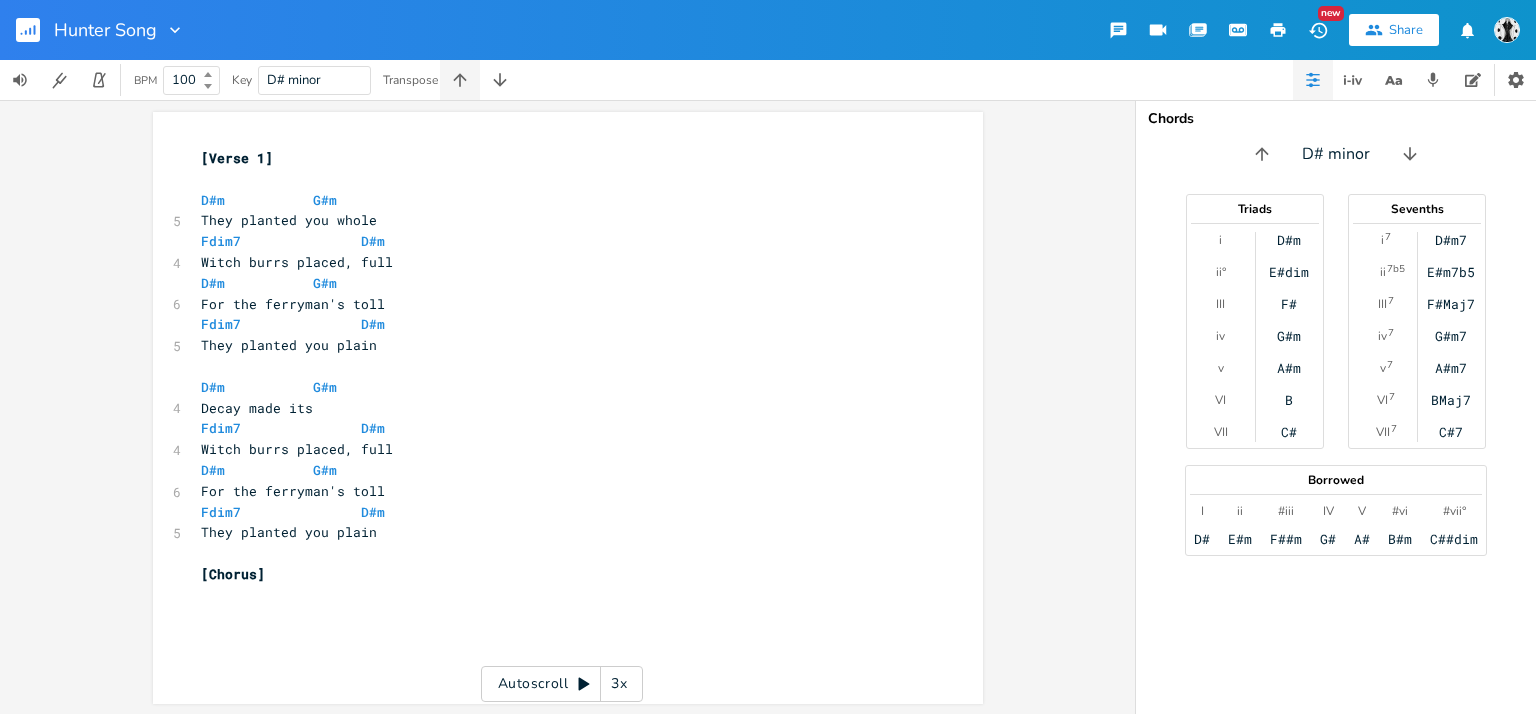 click 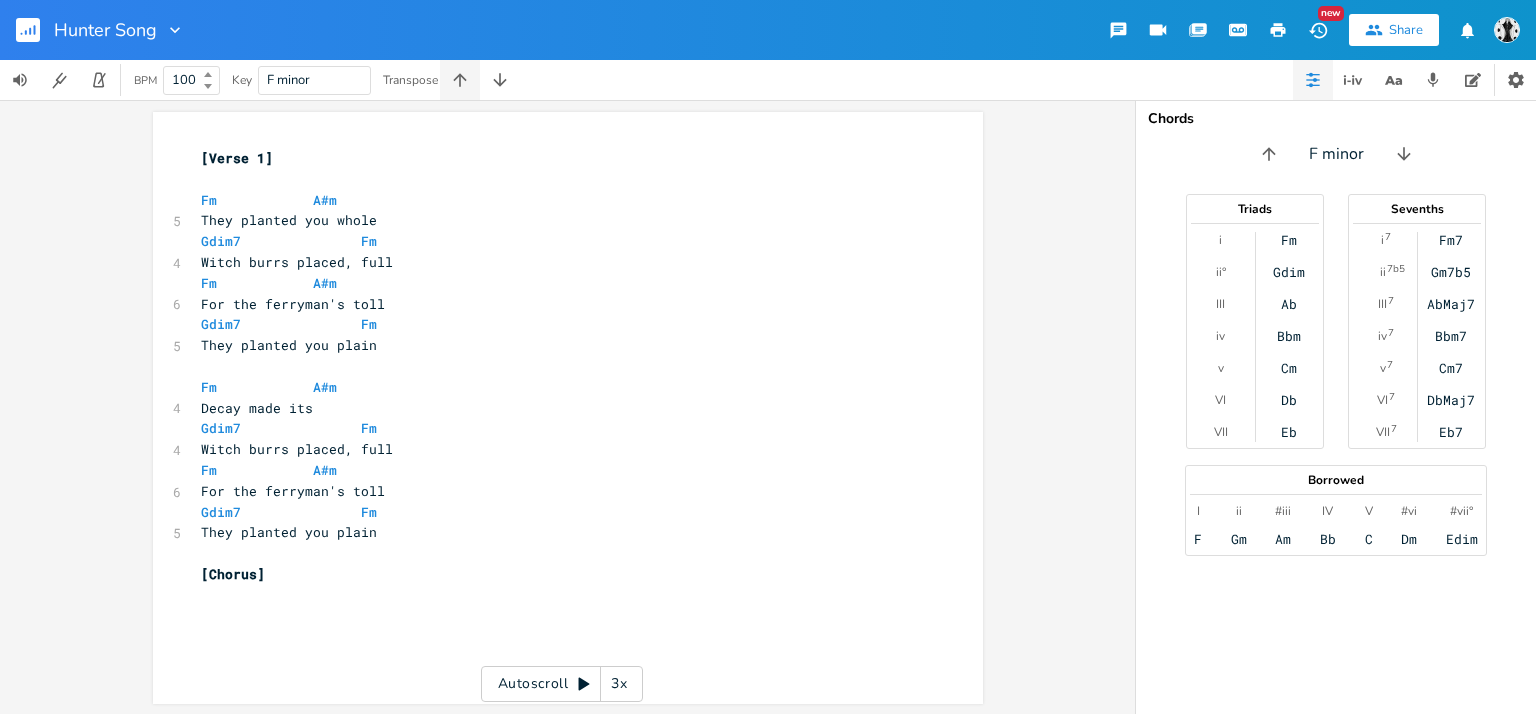 click 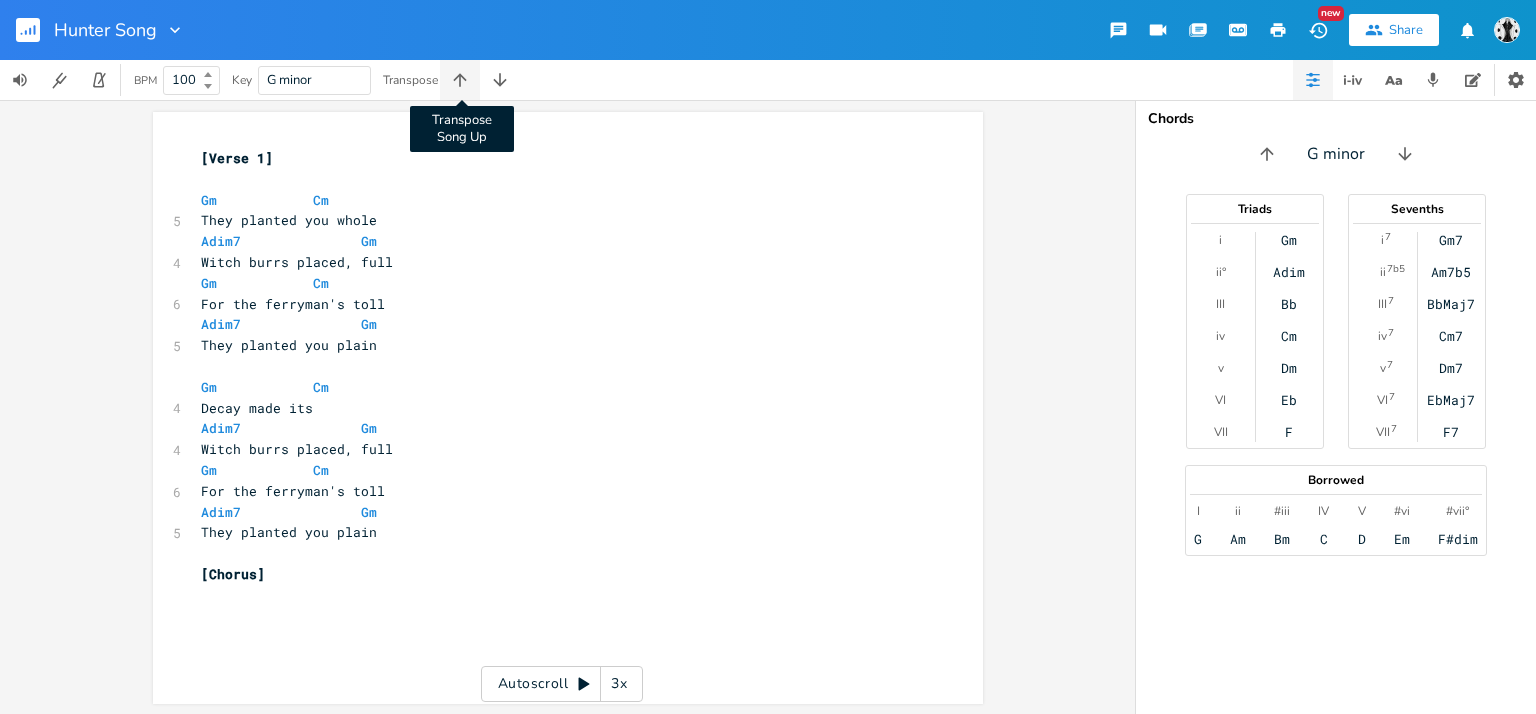 click 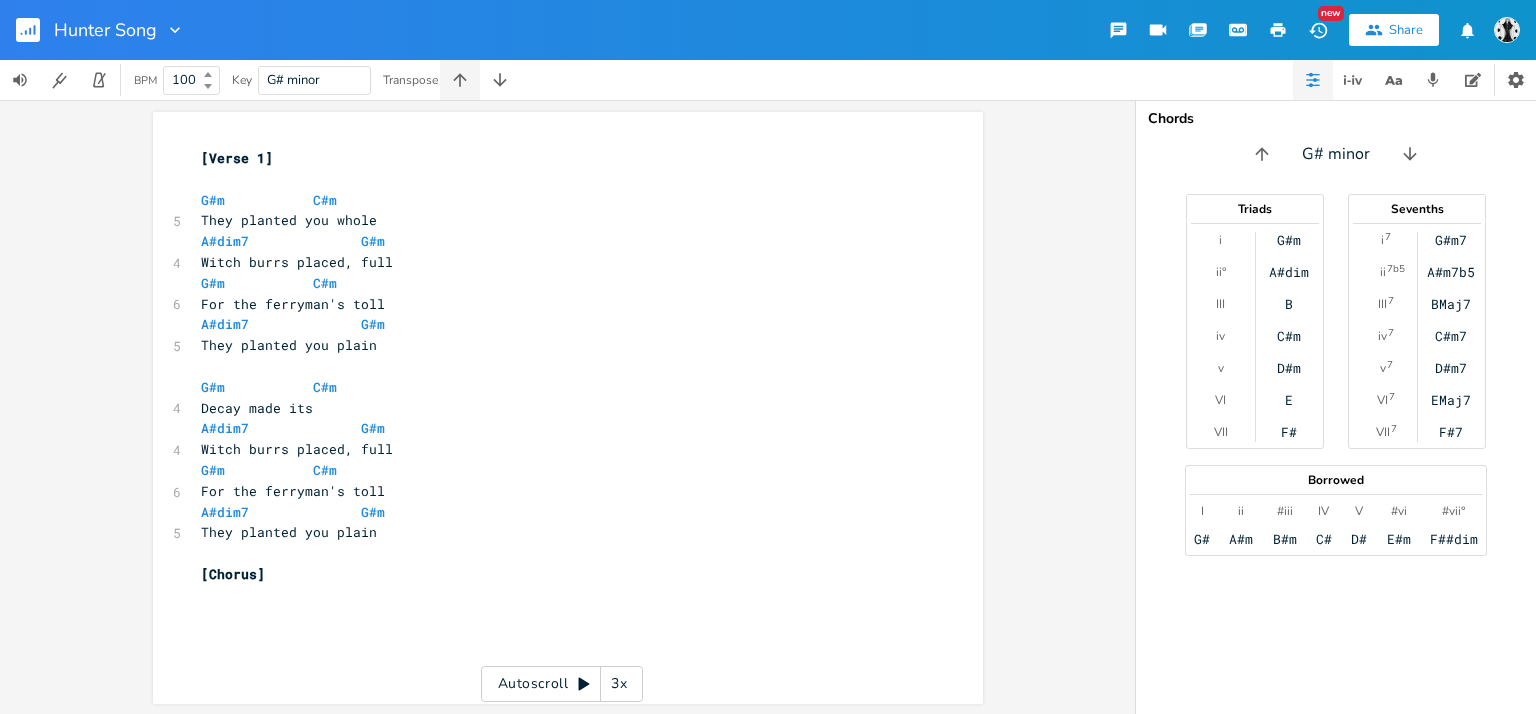 click 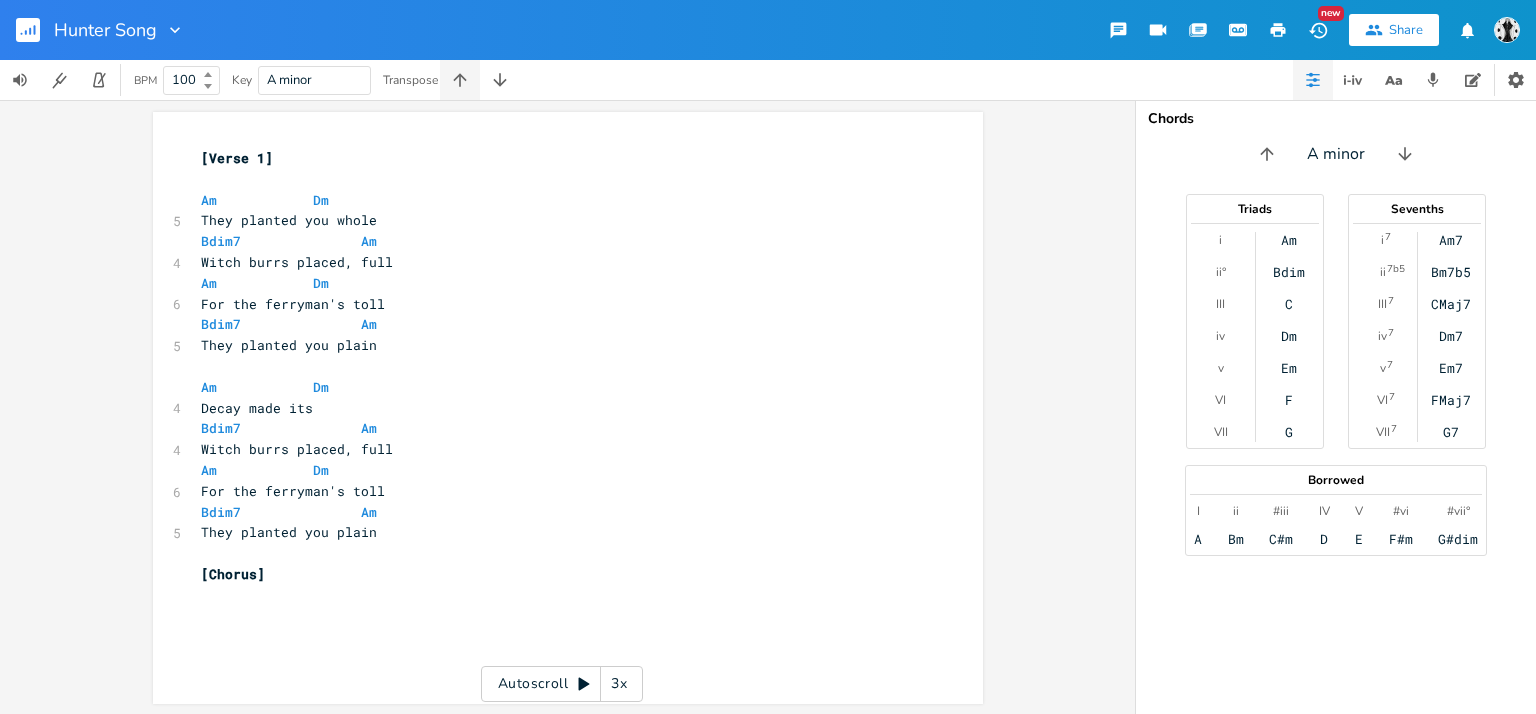 click 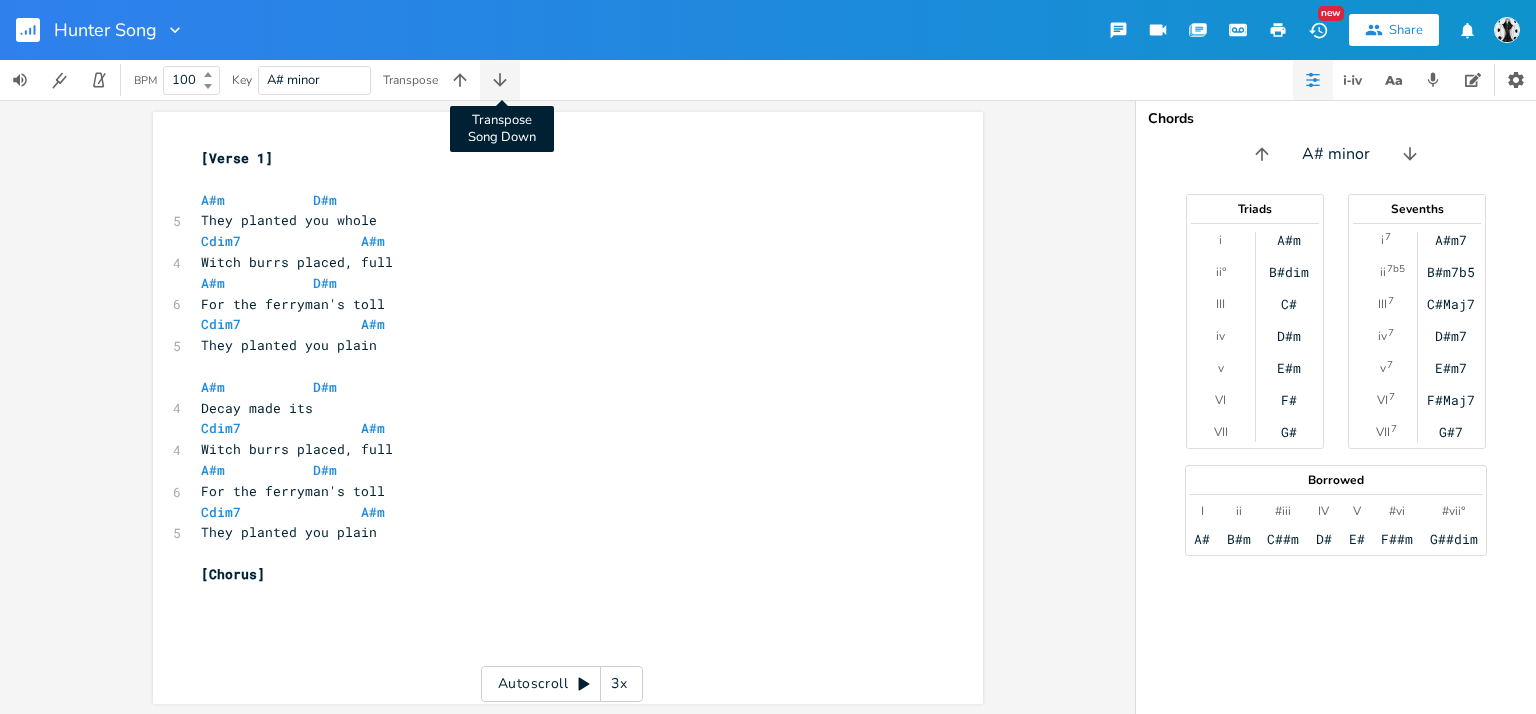 click 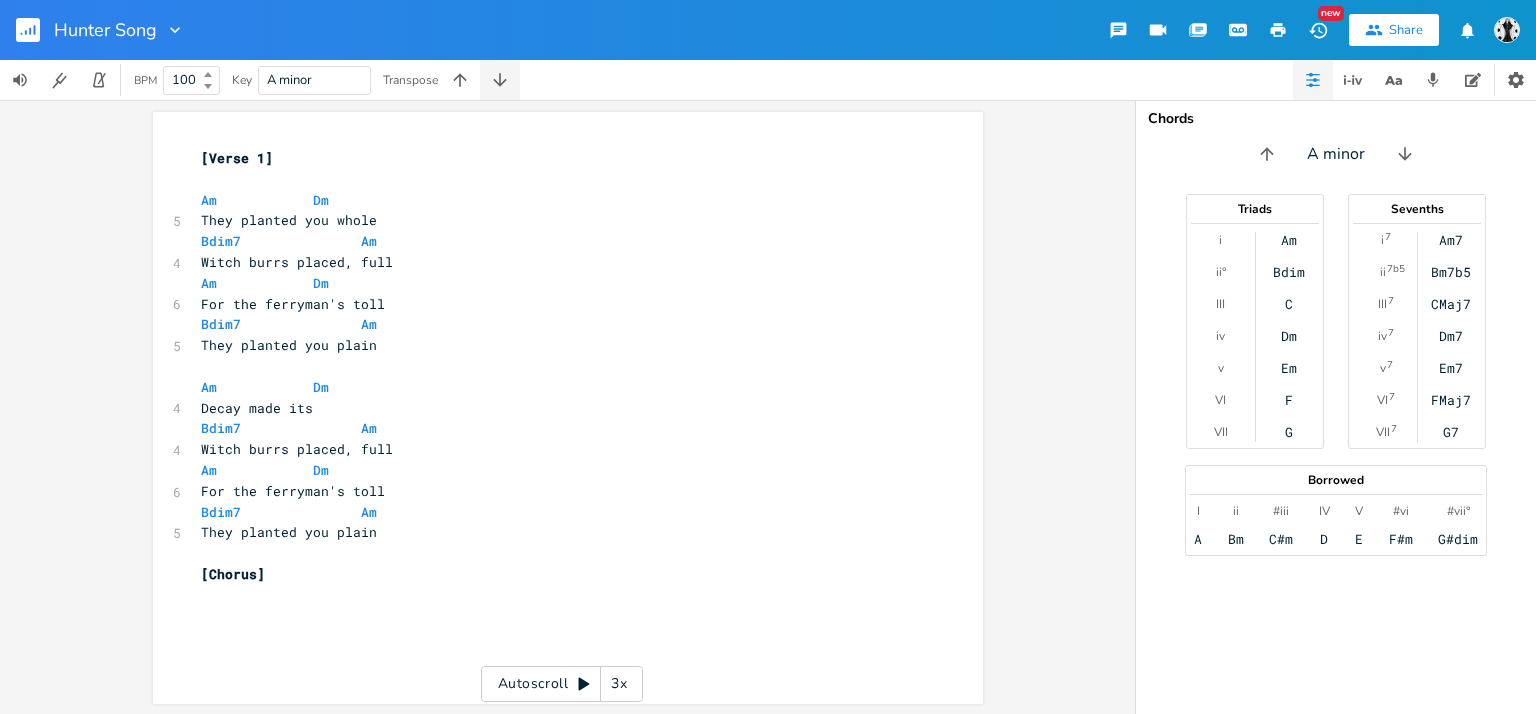 click 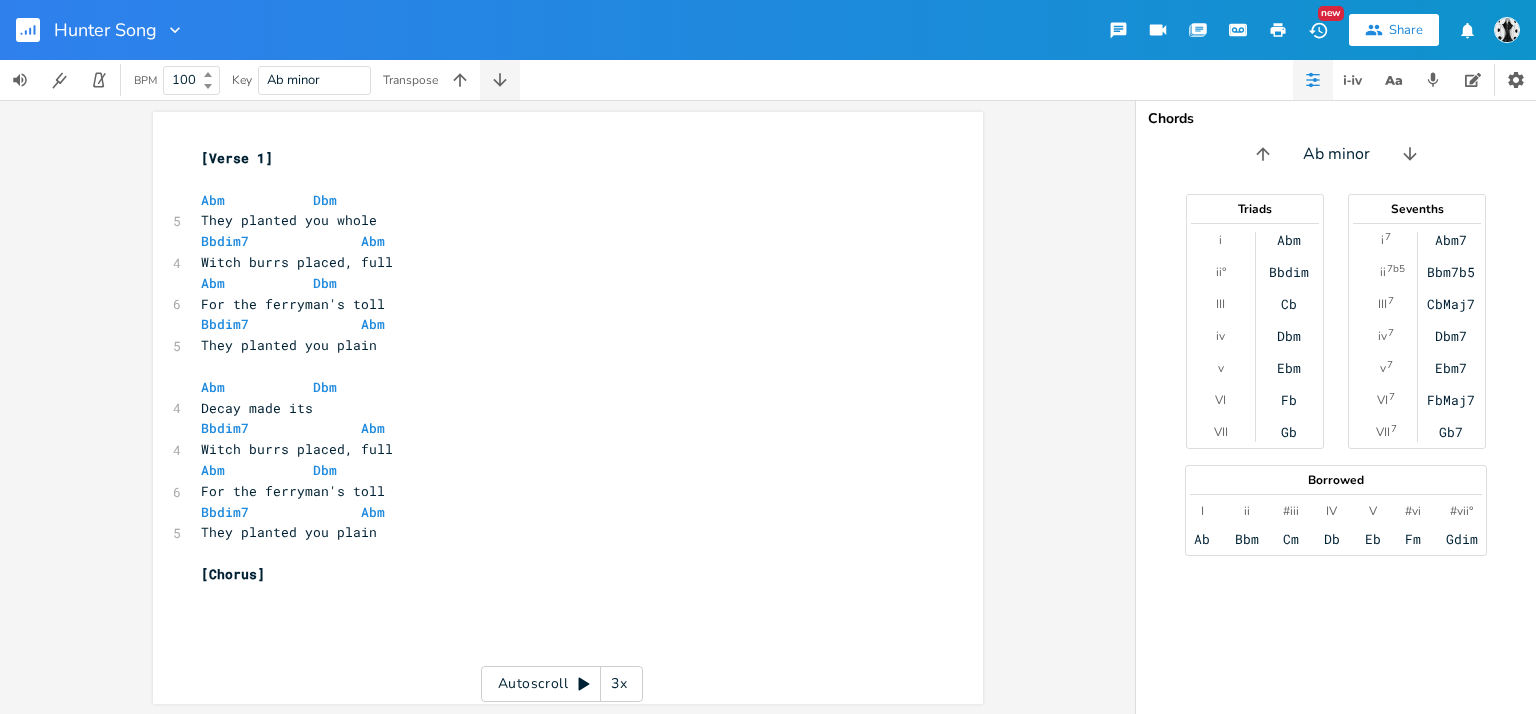 click 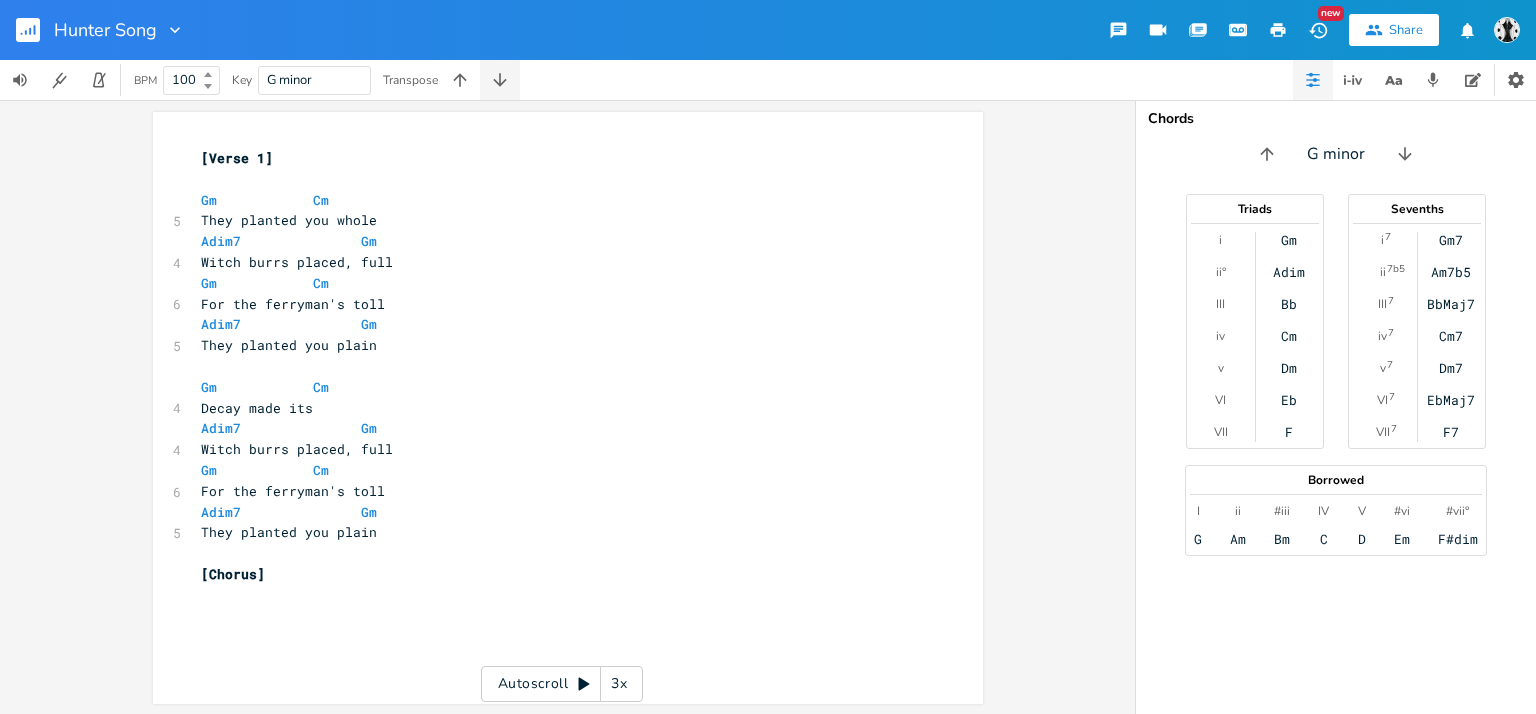 click 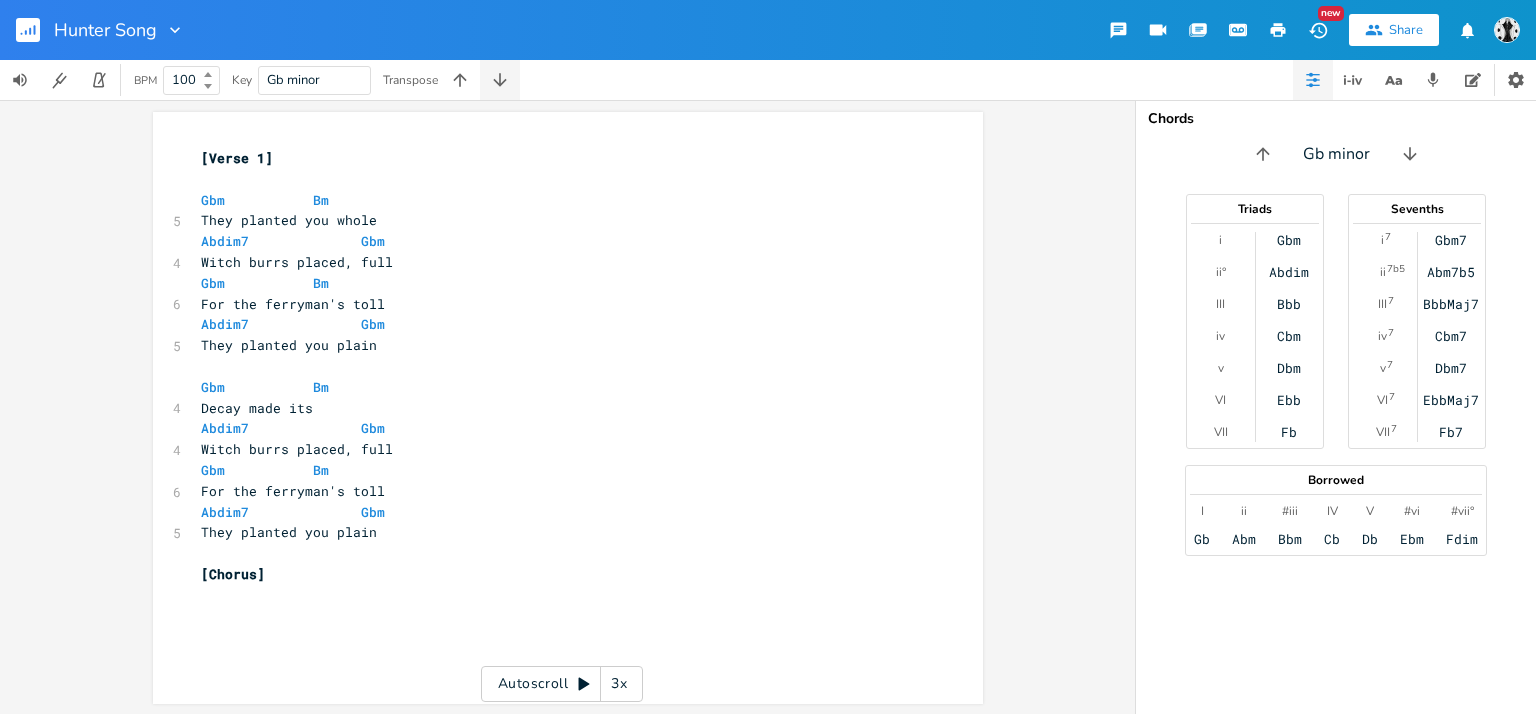 click 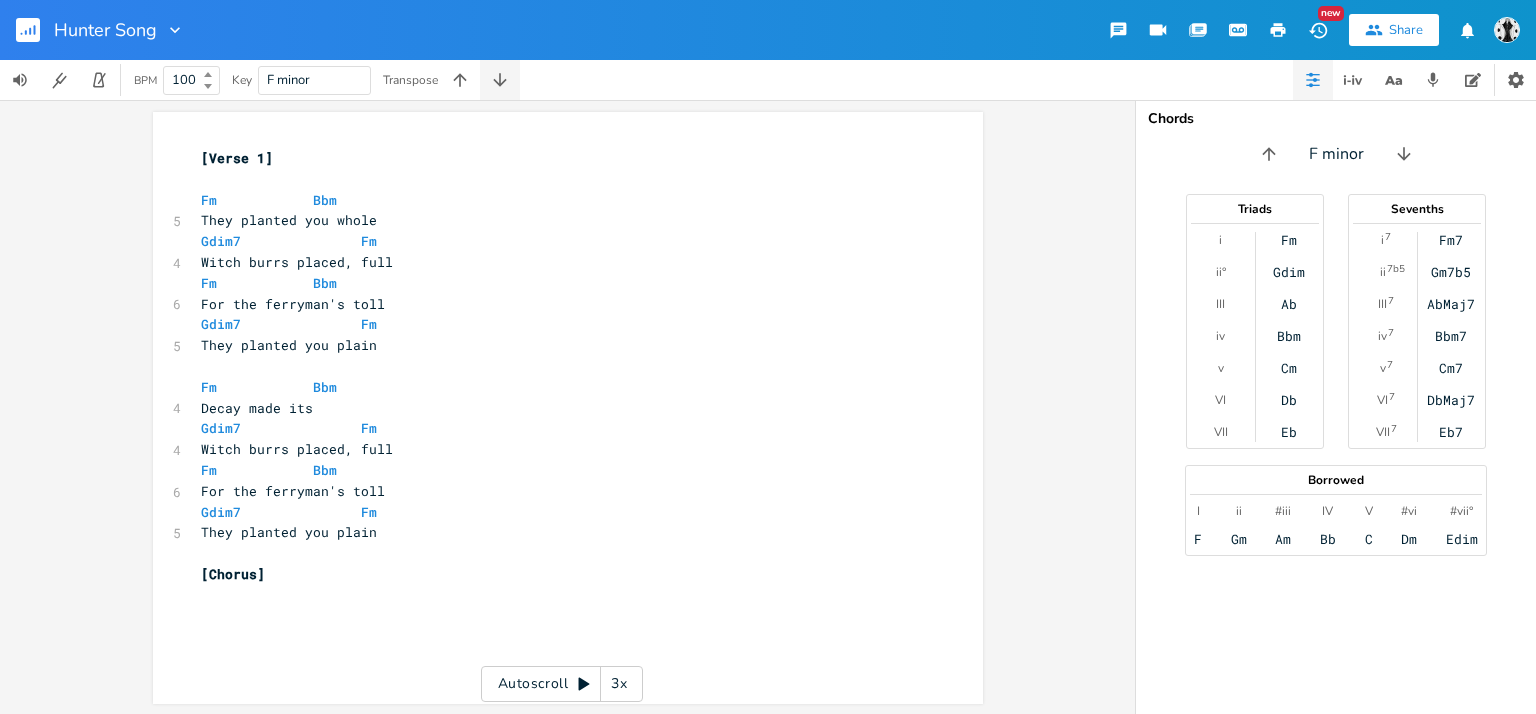click 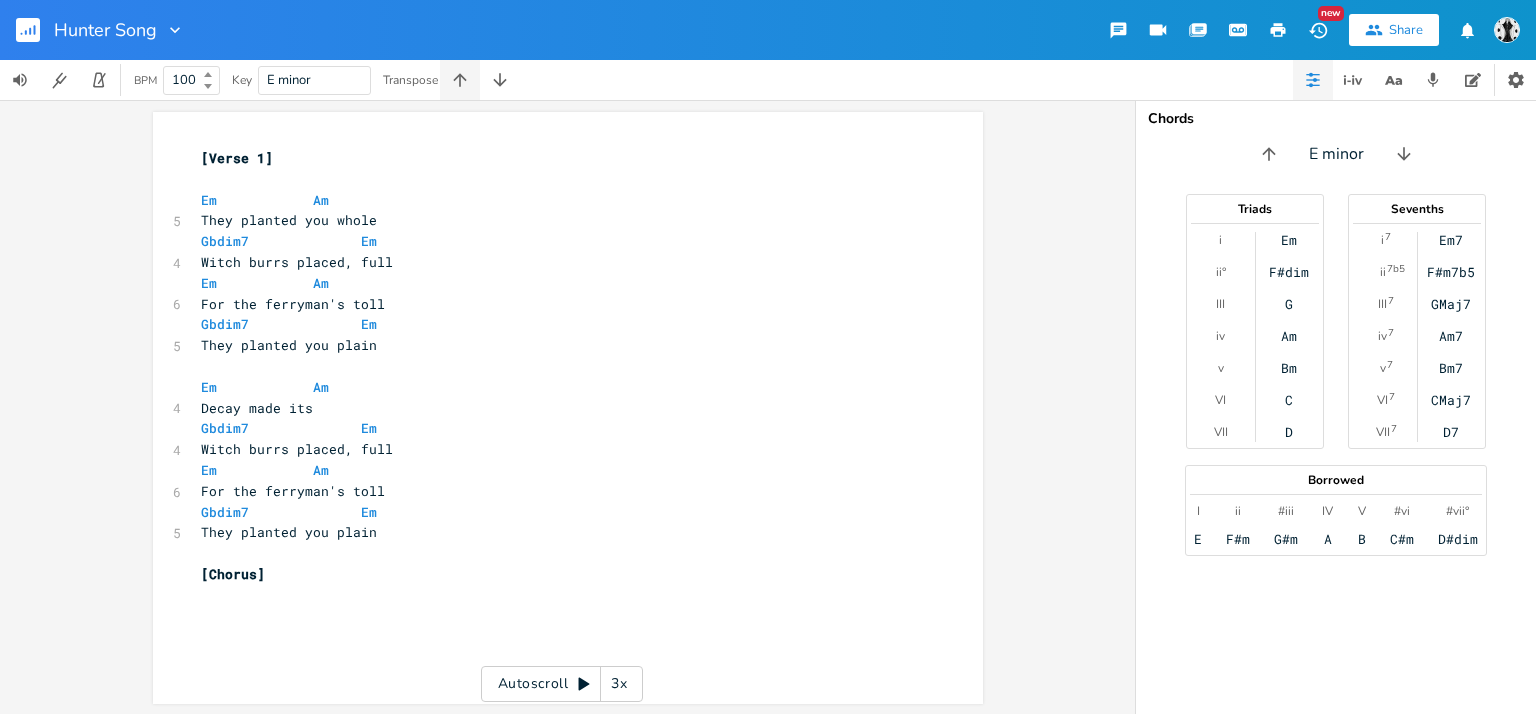 click 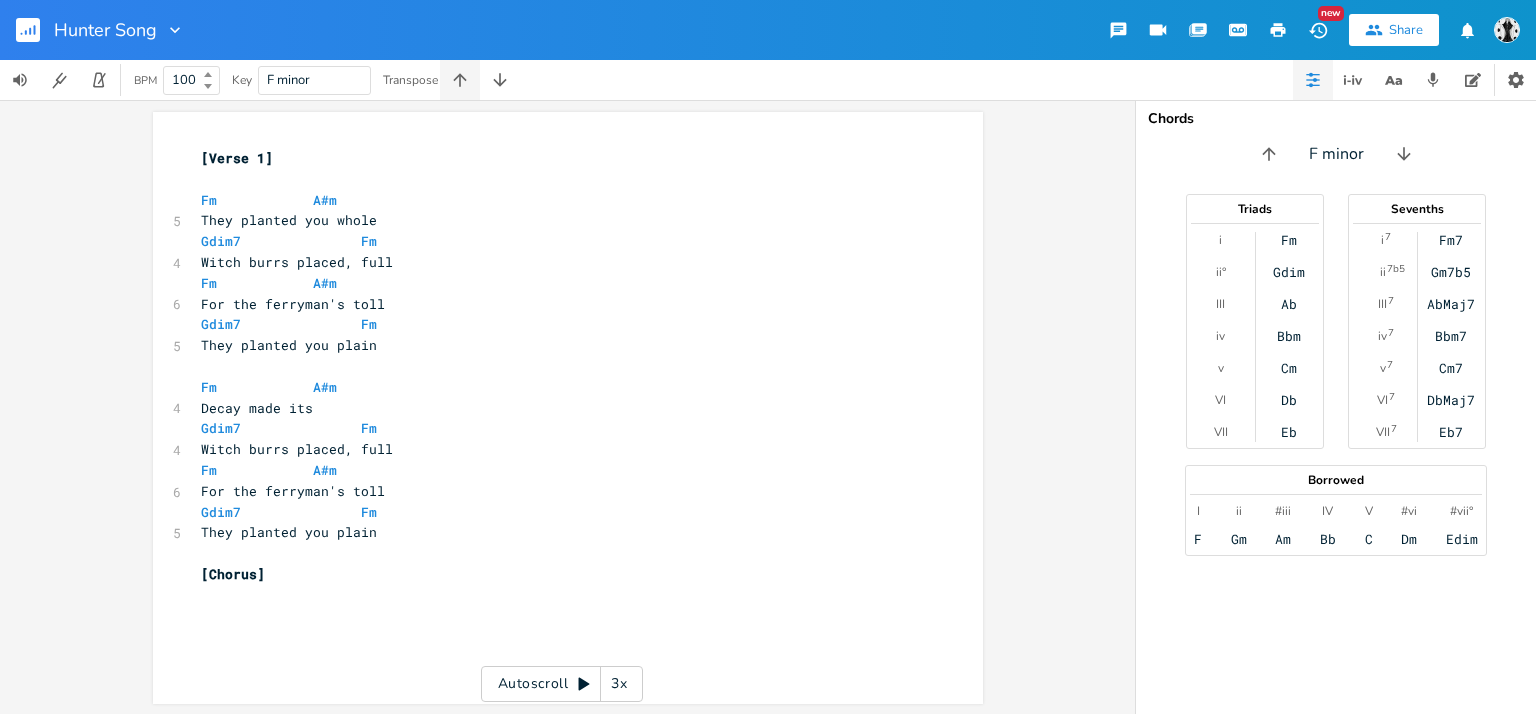click 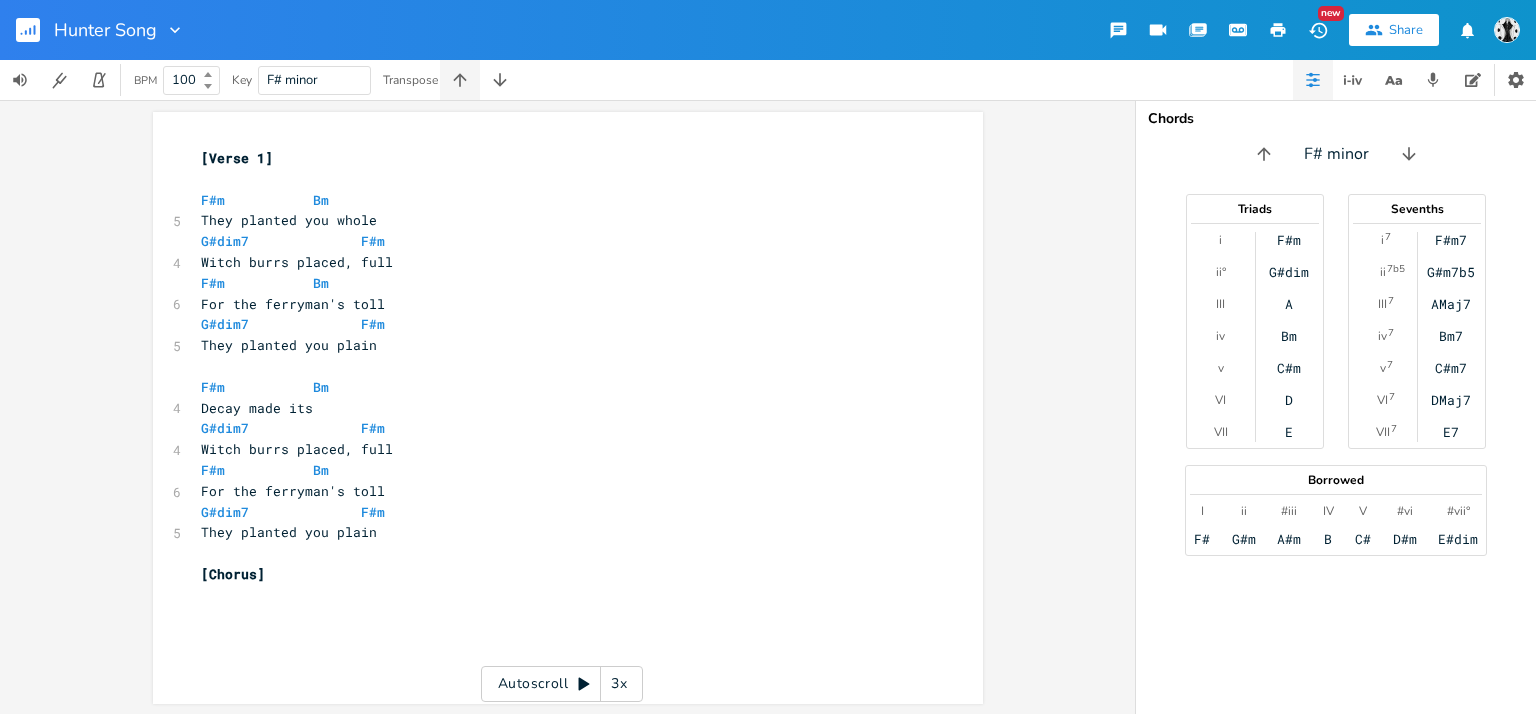 click 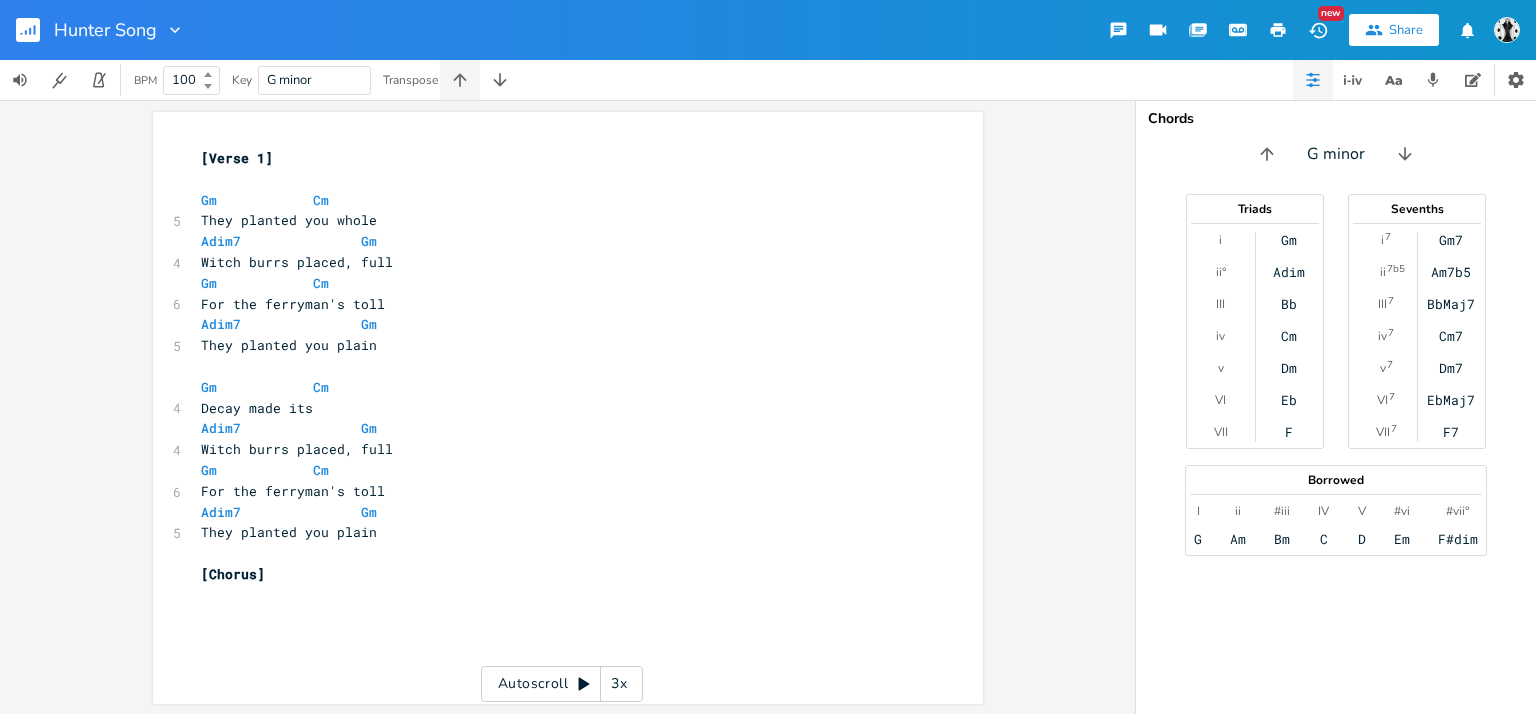 click 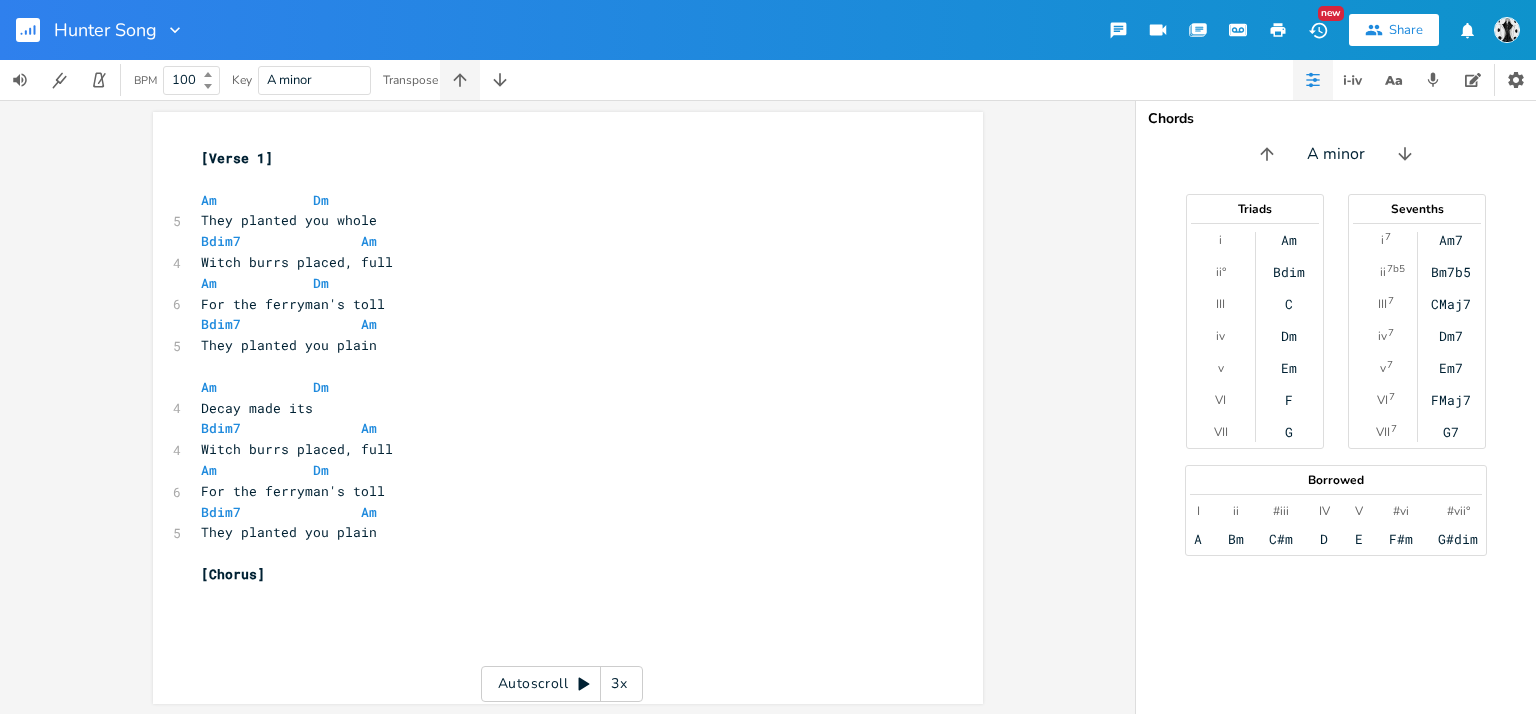 click 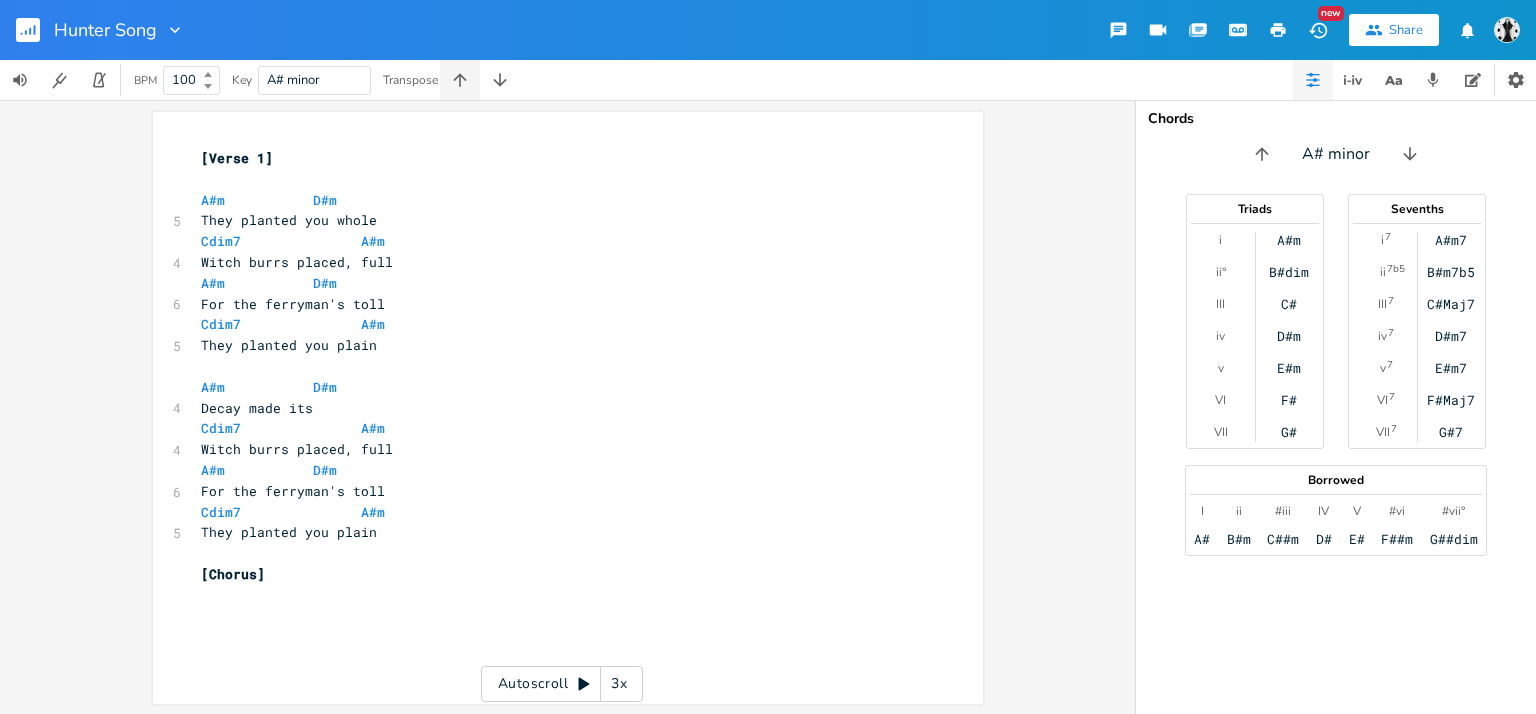 click 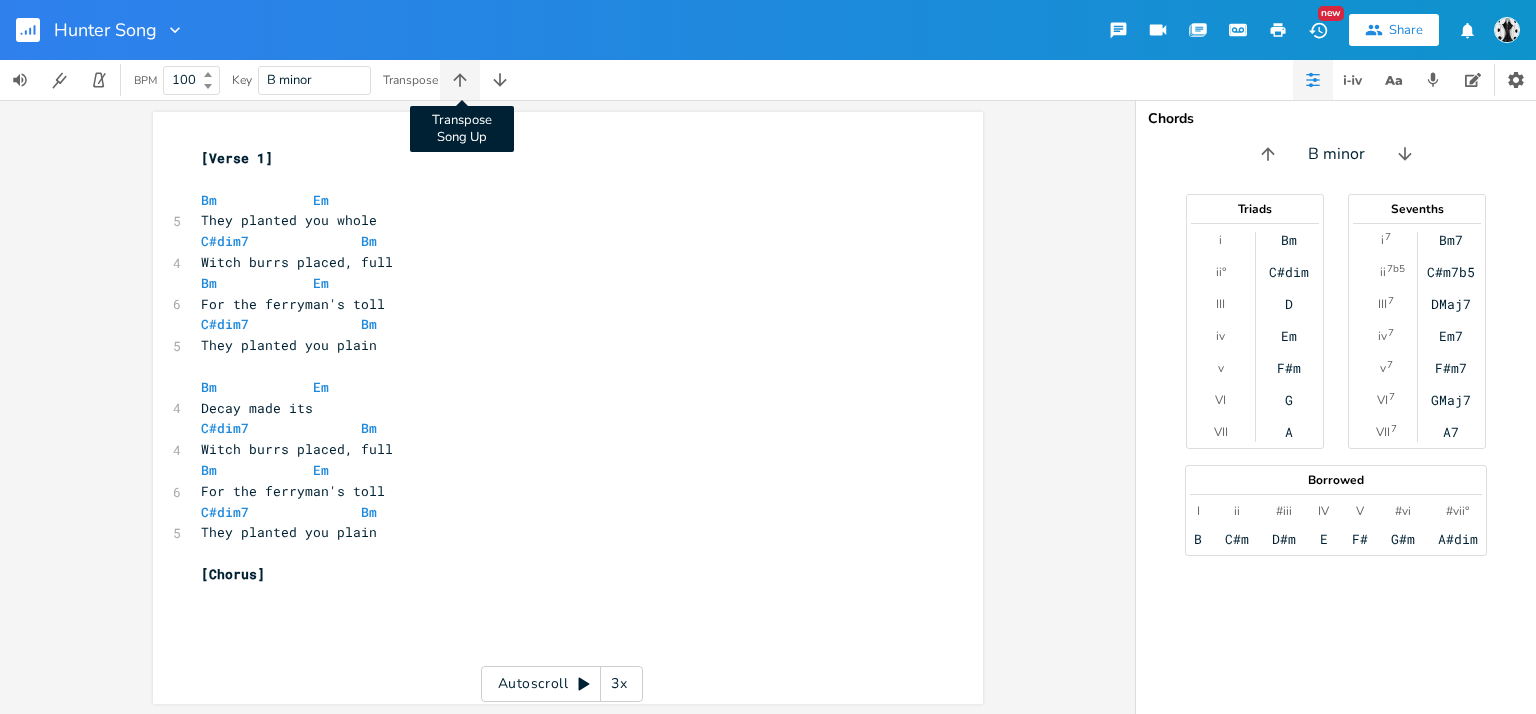 click on "Transpose Song Up" at bounding box center (460, 80) 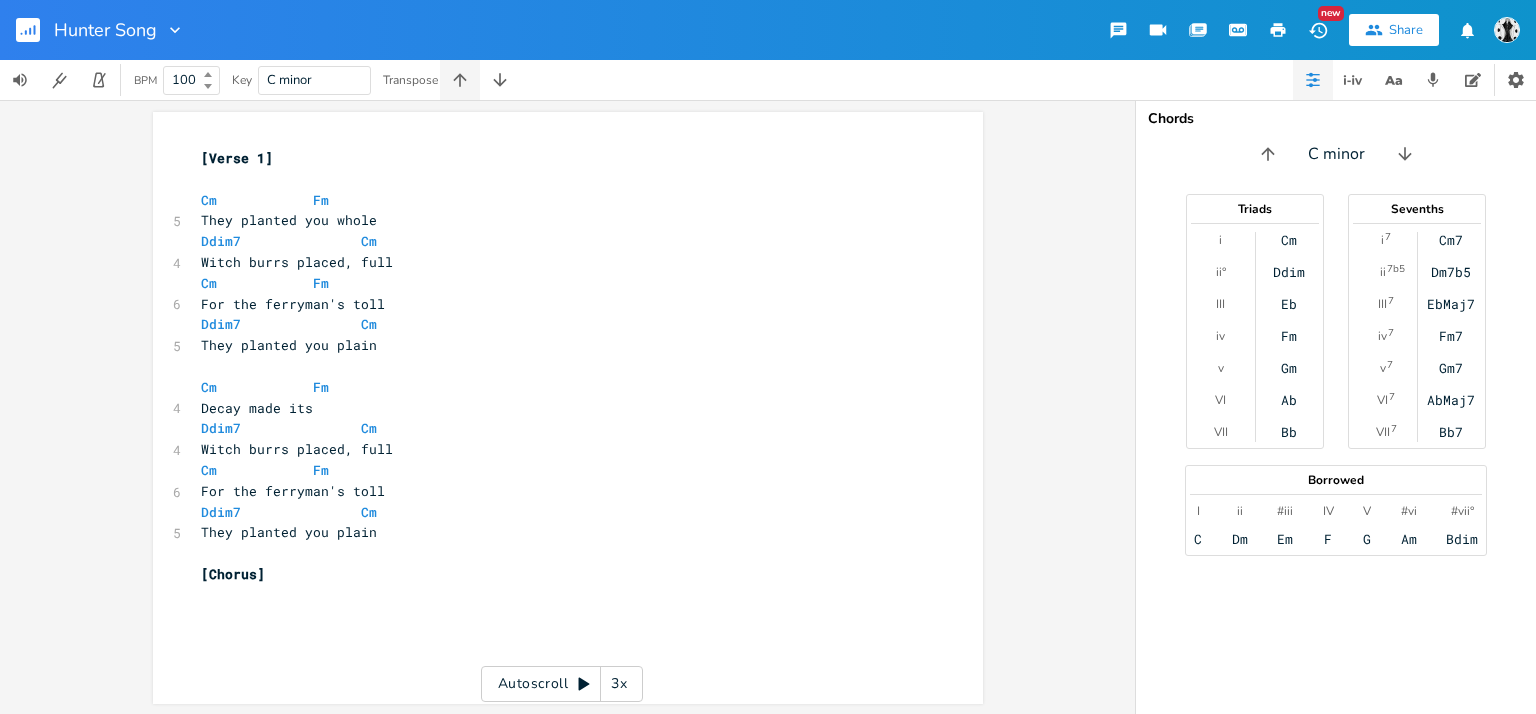 click at bounding box center (460, 80) 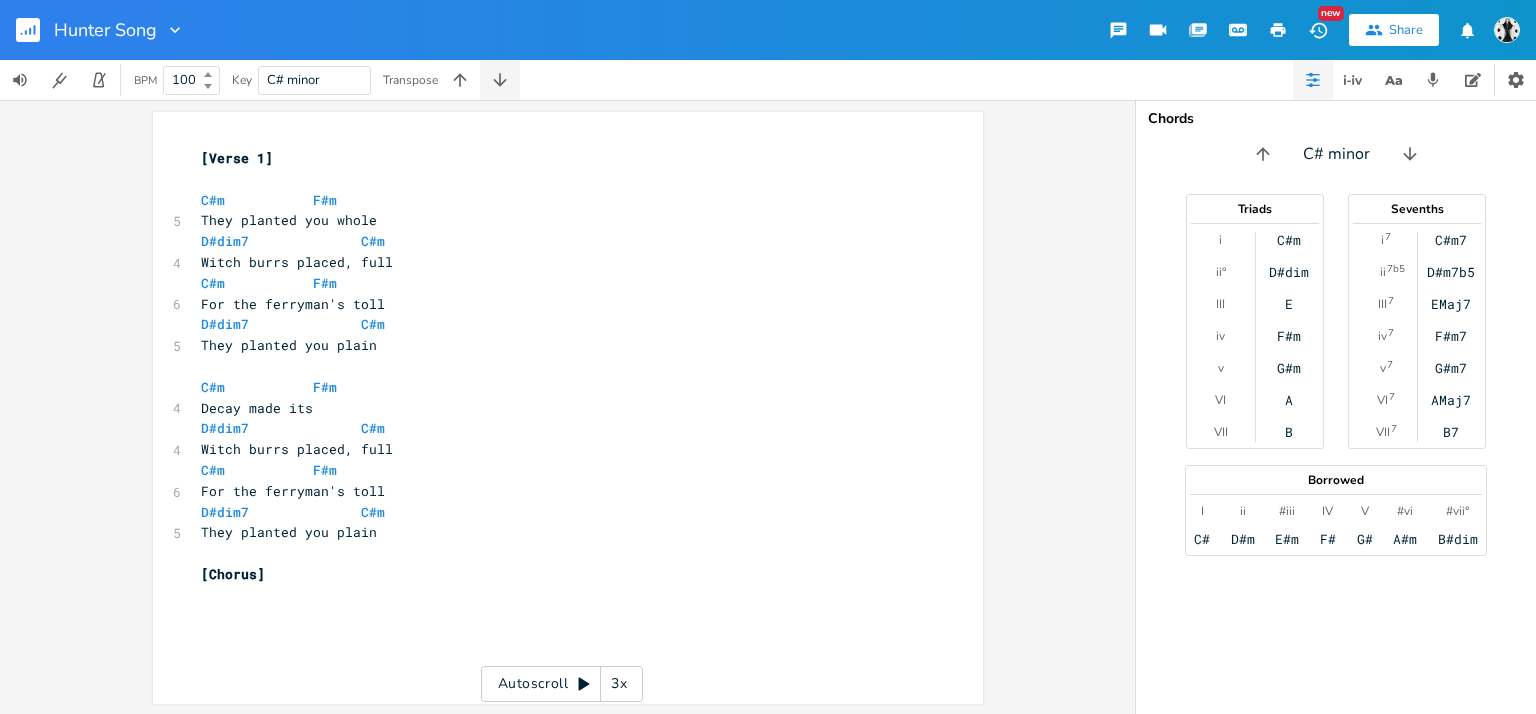 click 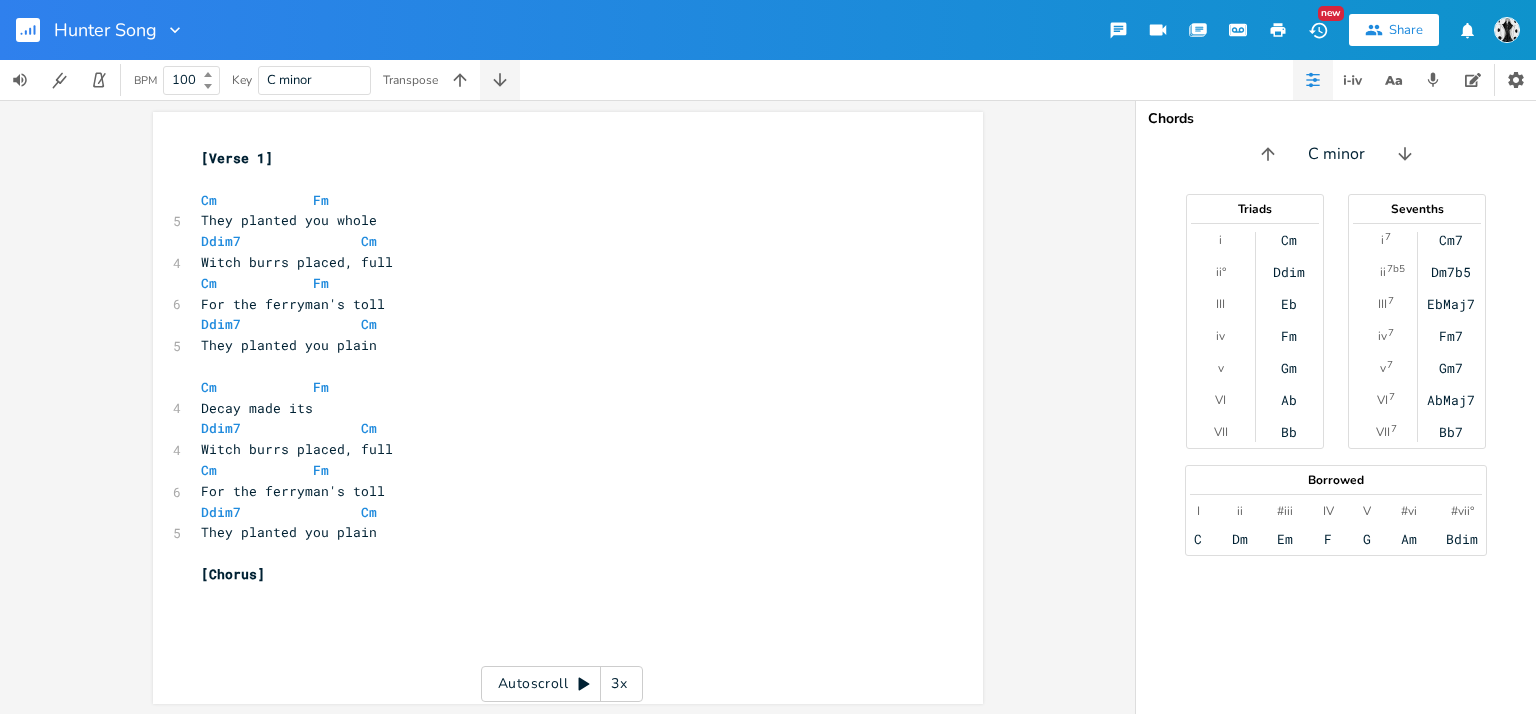 click 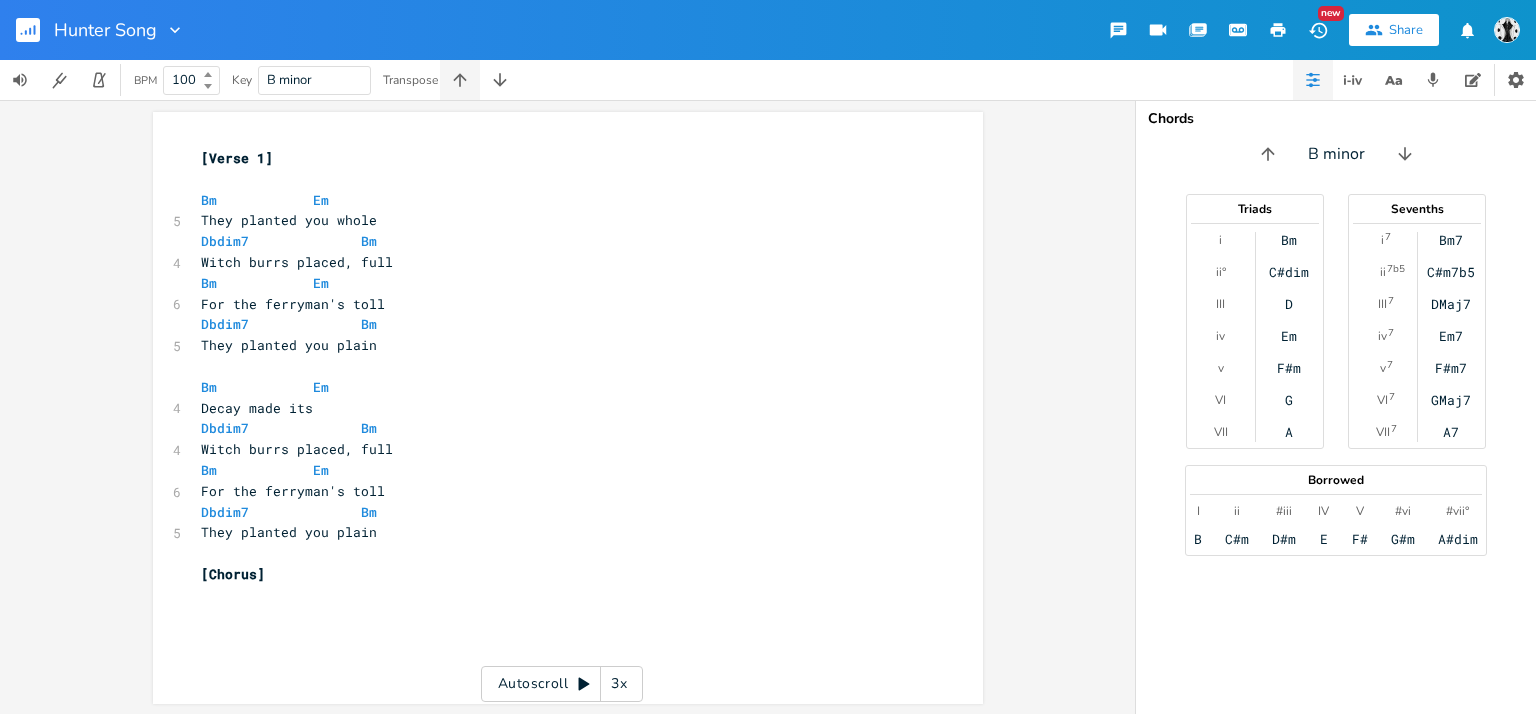 click at bounding box center (460, 80) 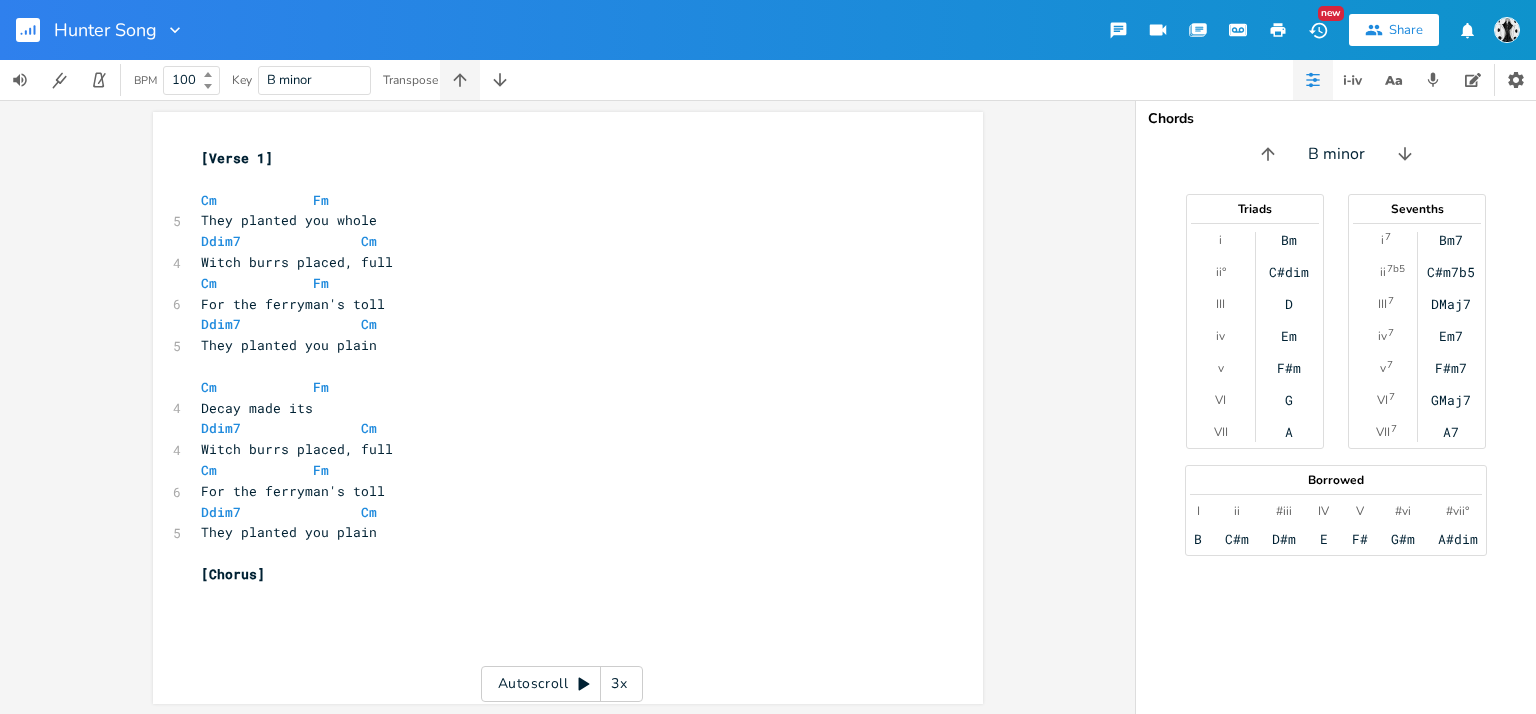 click at bounding box center (460, 80) 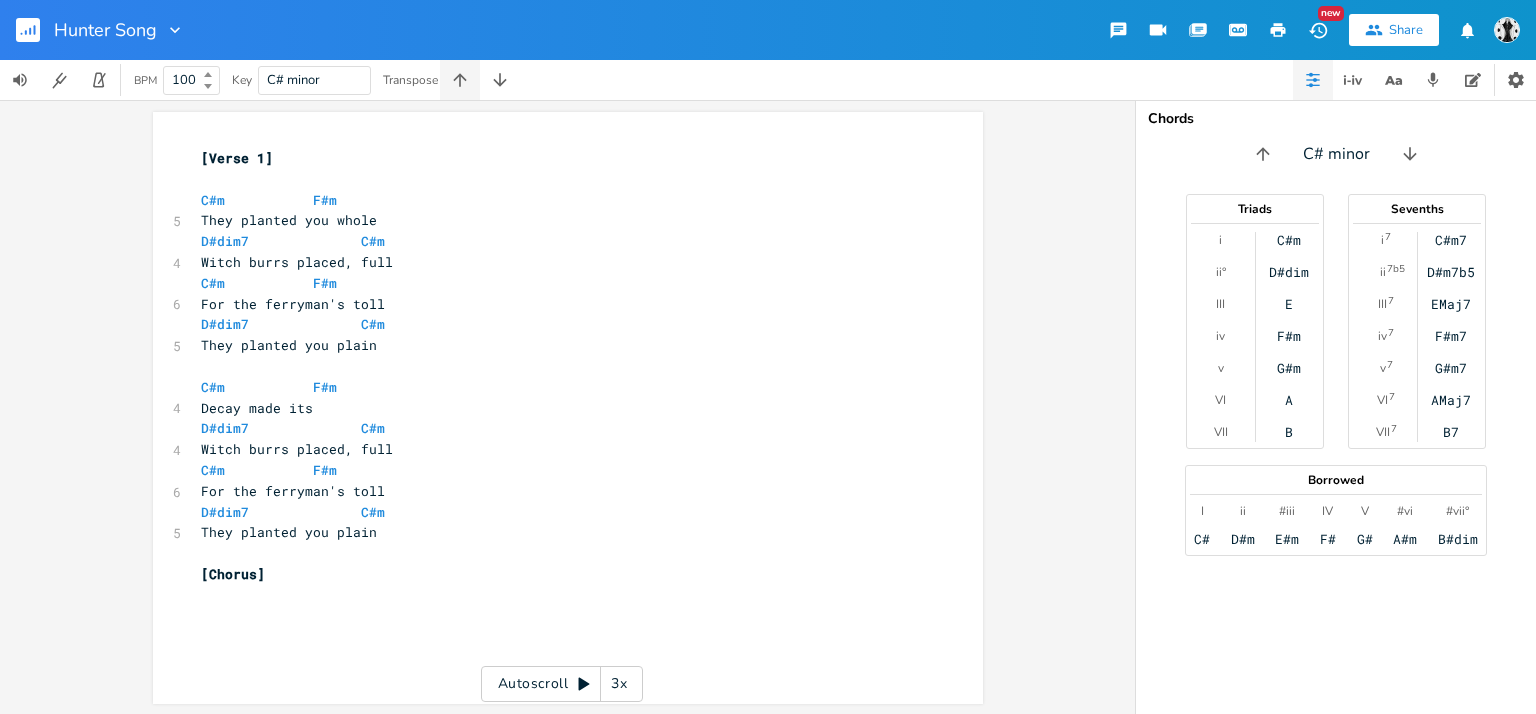 click at bounding box center (460, 80) 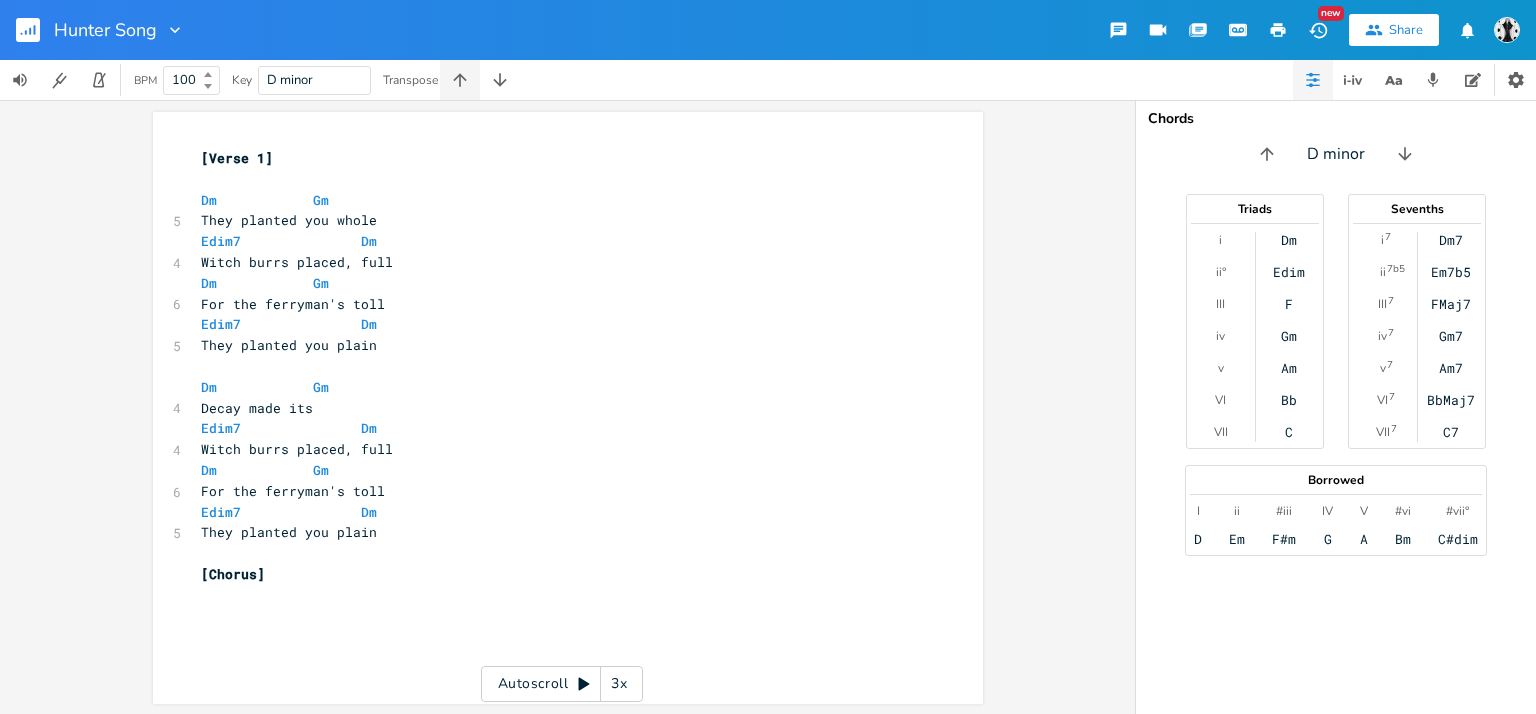click at bounding box center (460, 80) 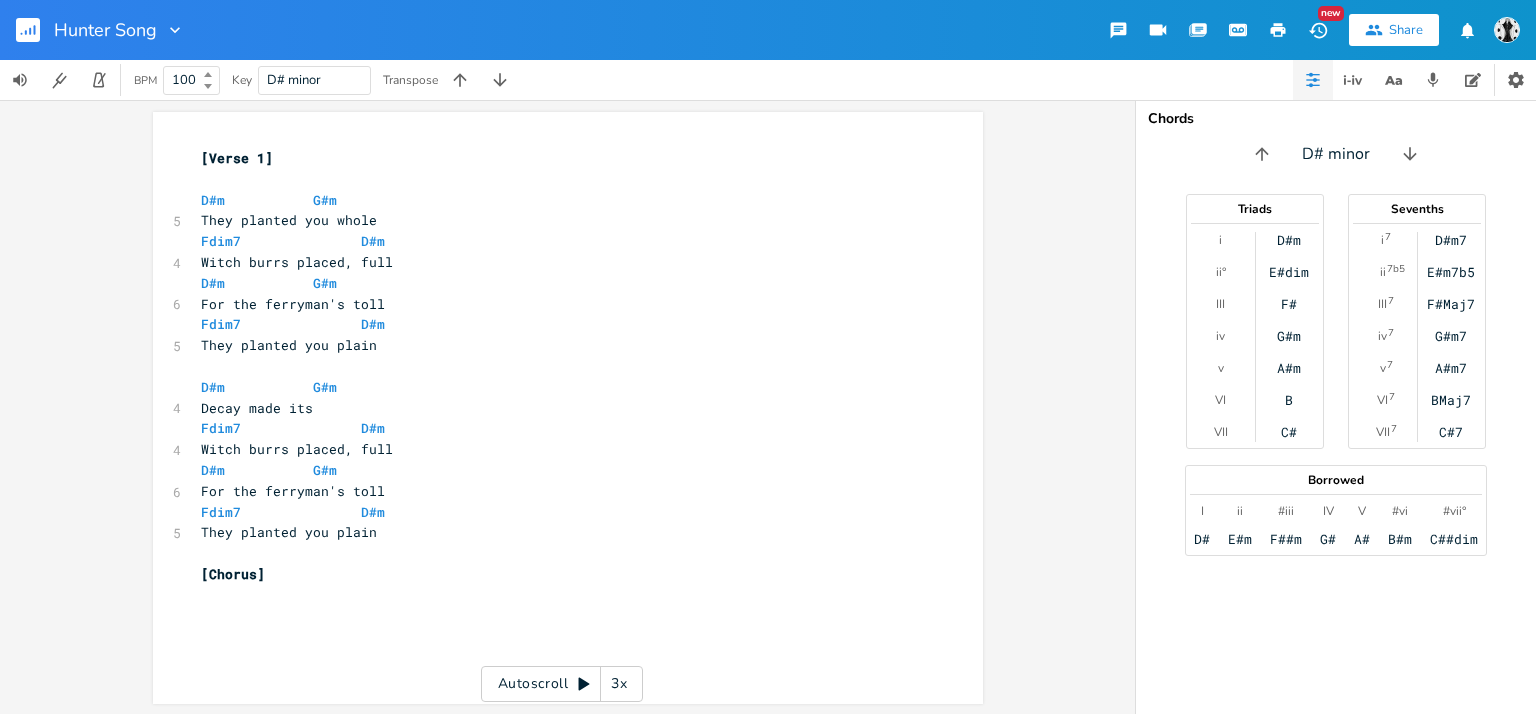 scroll, scrollTop: 1, scrollLeft: 0, axis: vertical 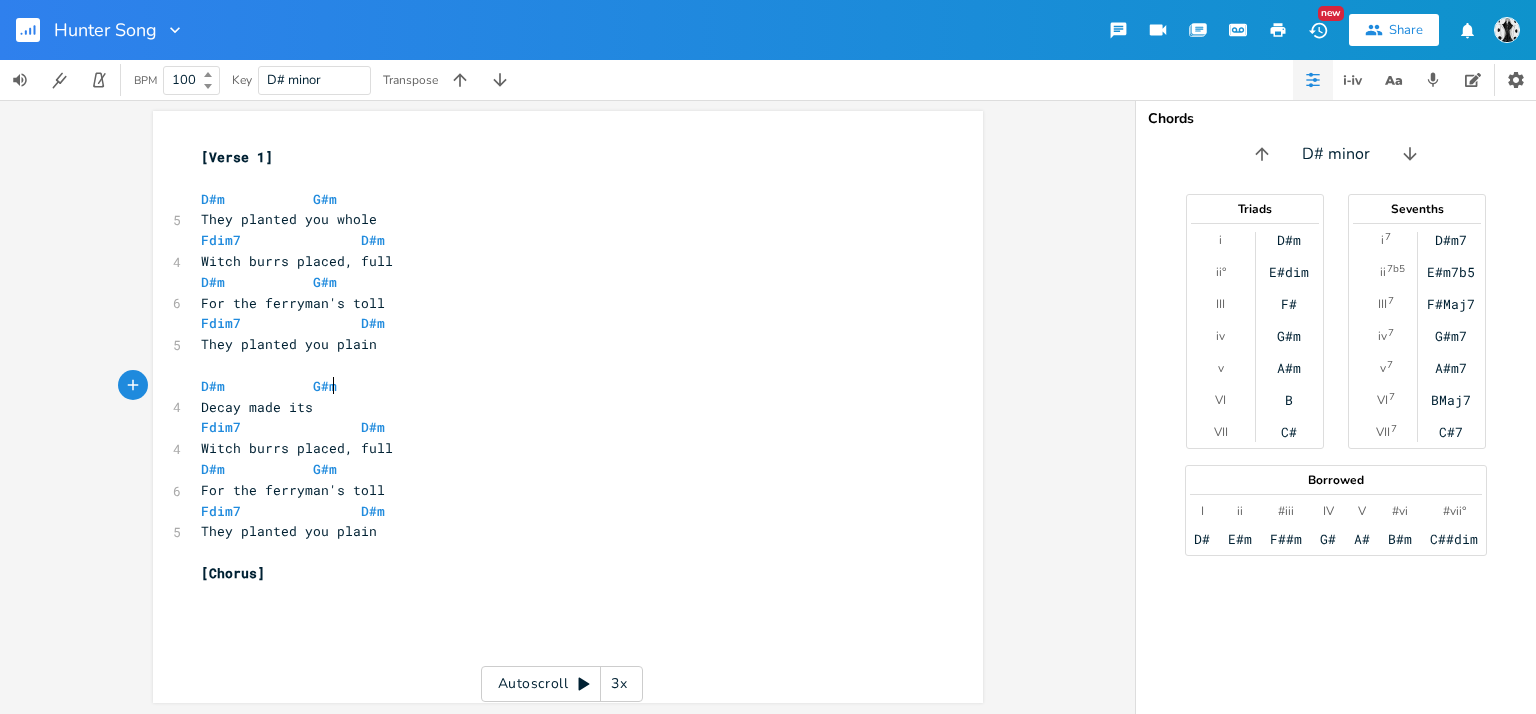 click on "D#m                G#m" at bounding box center (558, 386) 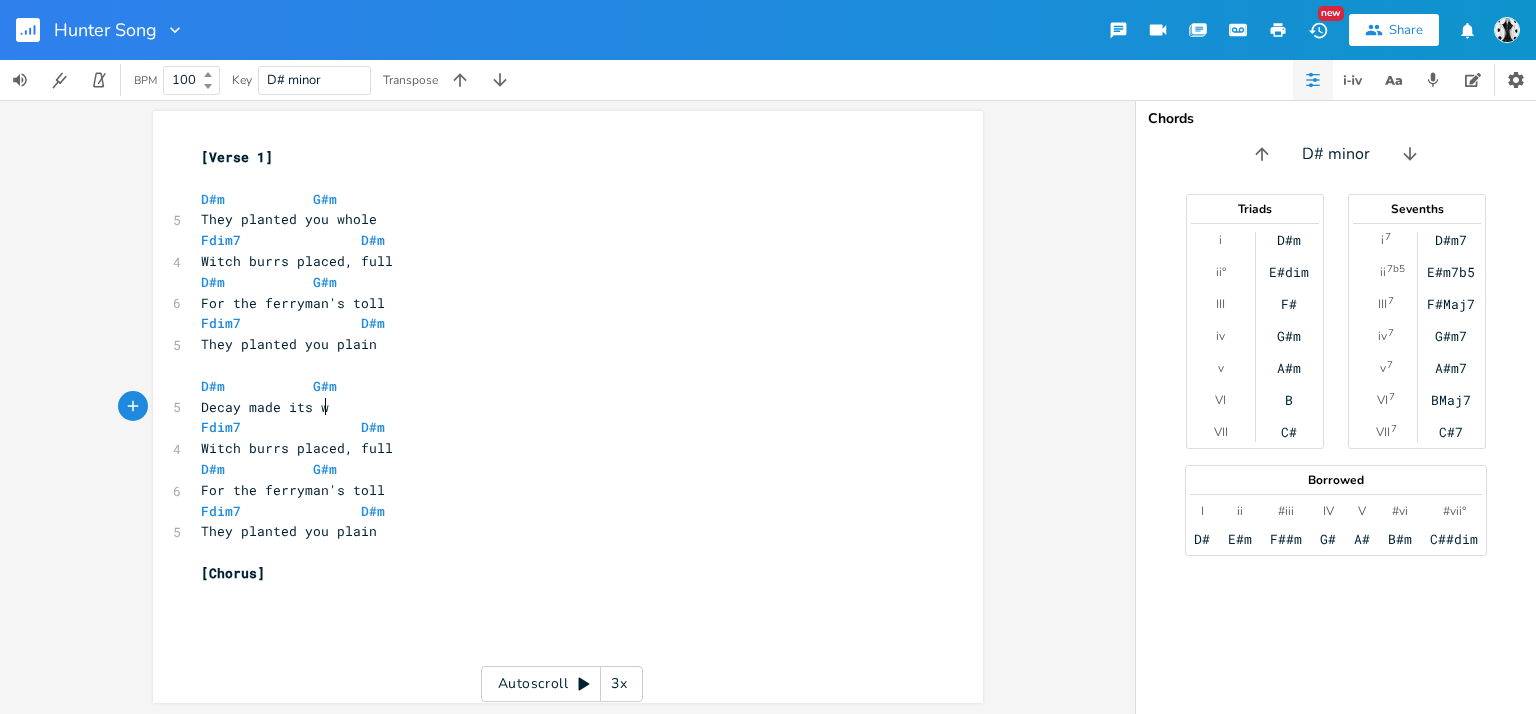 type on "way" 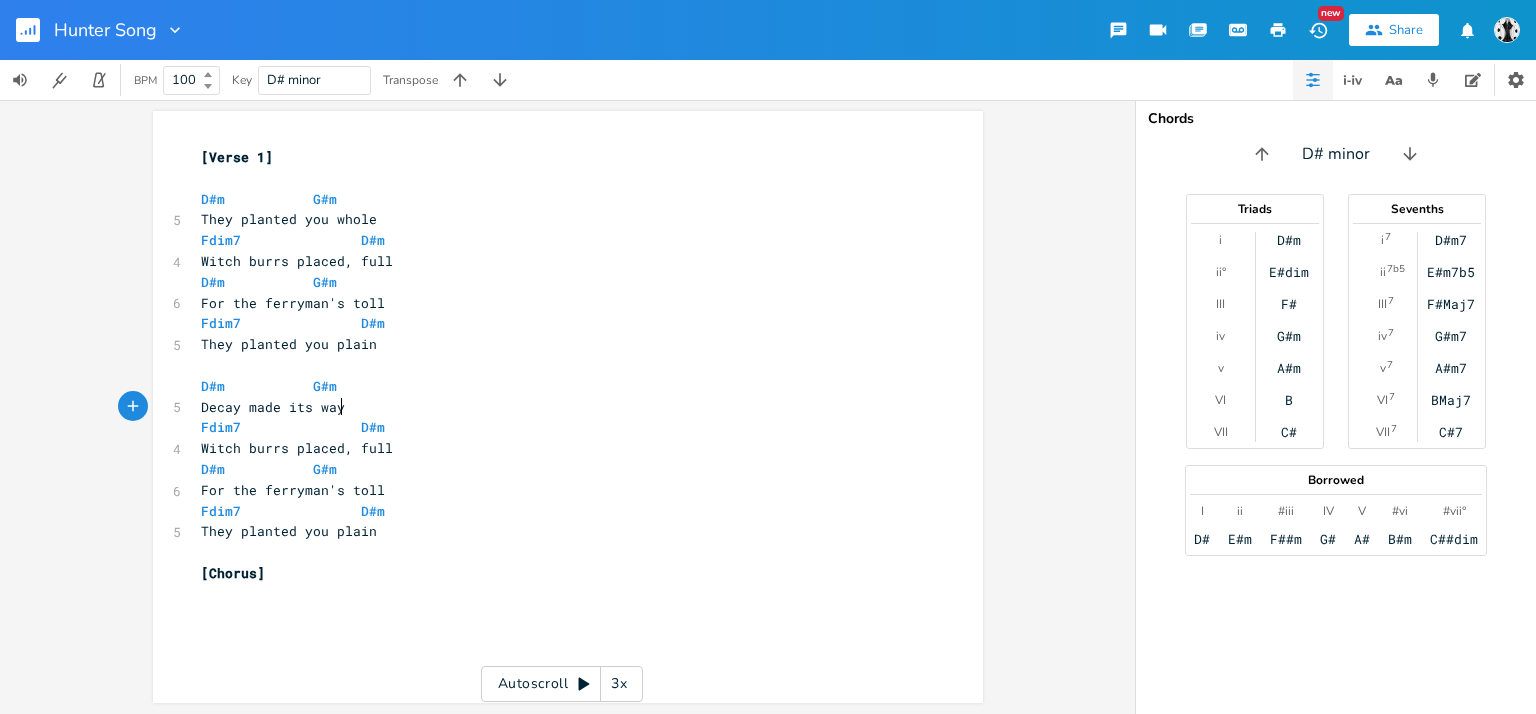 scroll, scrollTop: 0, scrollLeft: 21, axis: horizontal 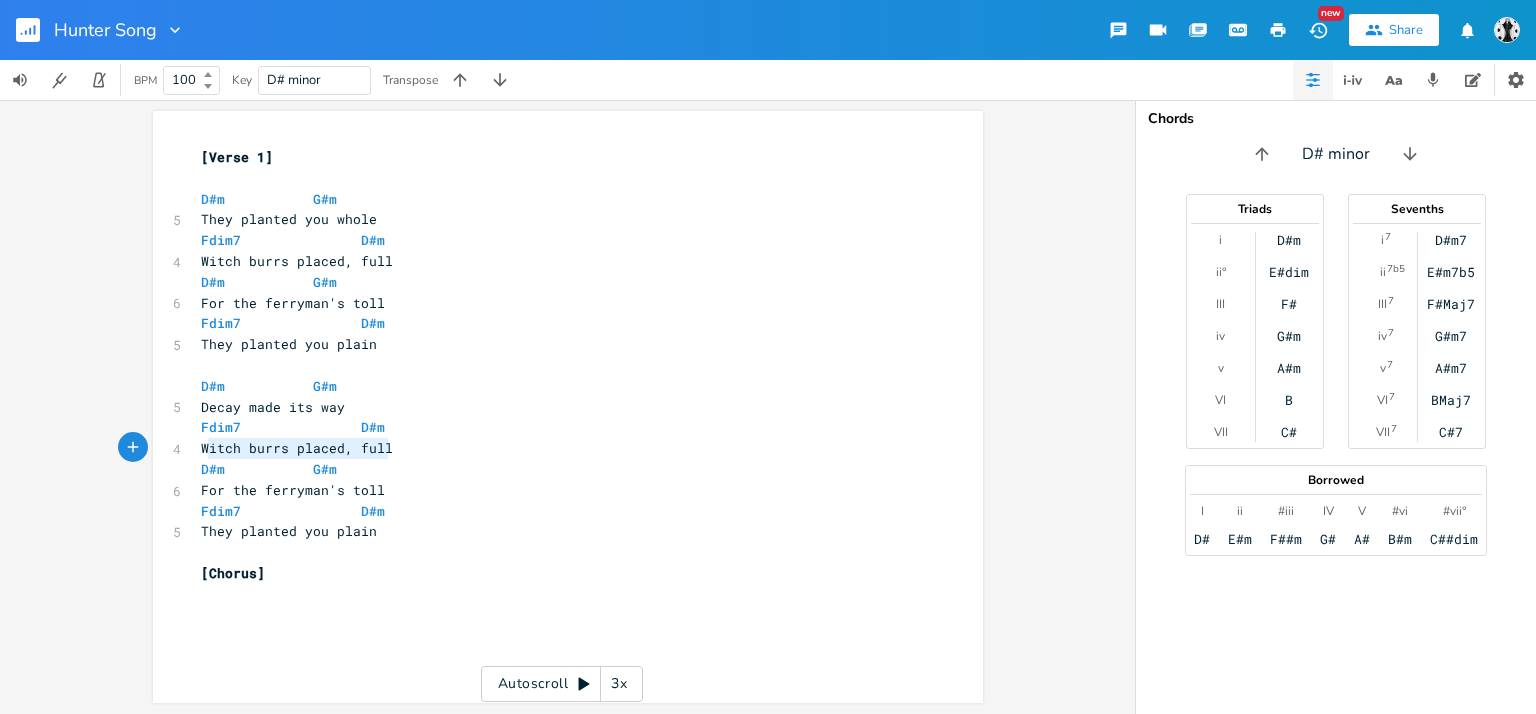 type on "Witch burrs placed, full" 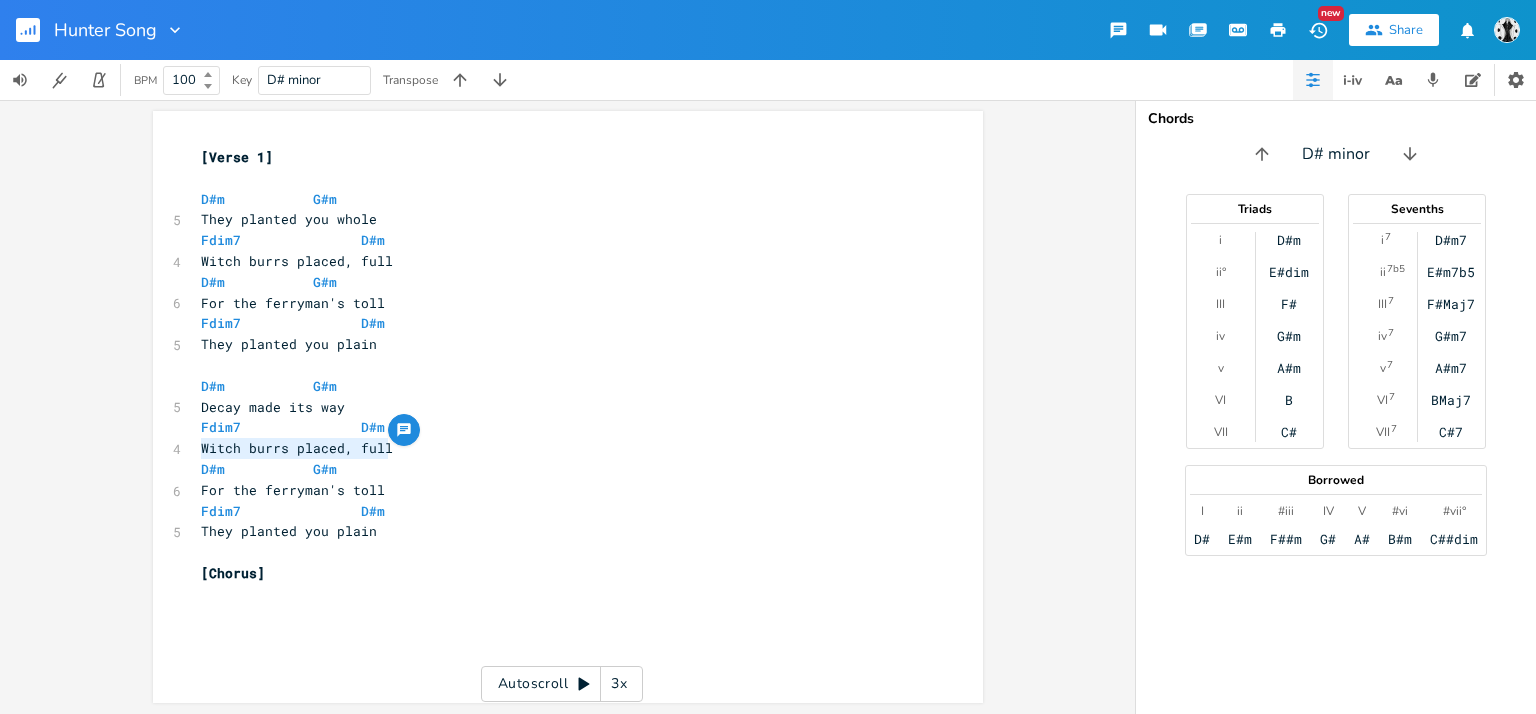 drag, startPoint x: 375, startPoint y: 449, endPoint x: 190, endPoint y: 447, distance: 185.0108 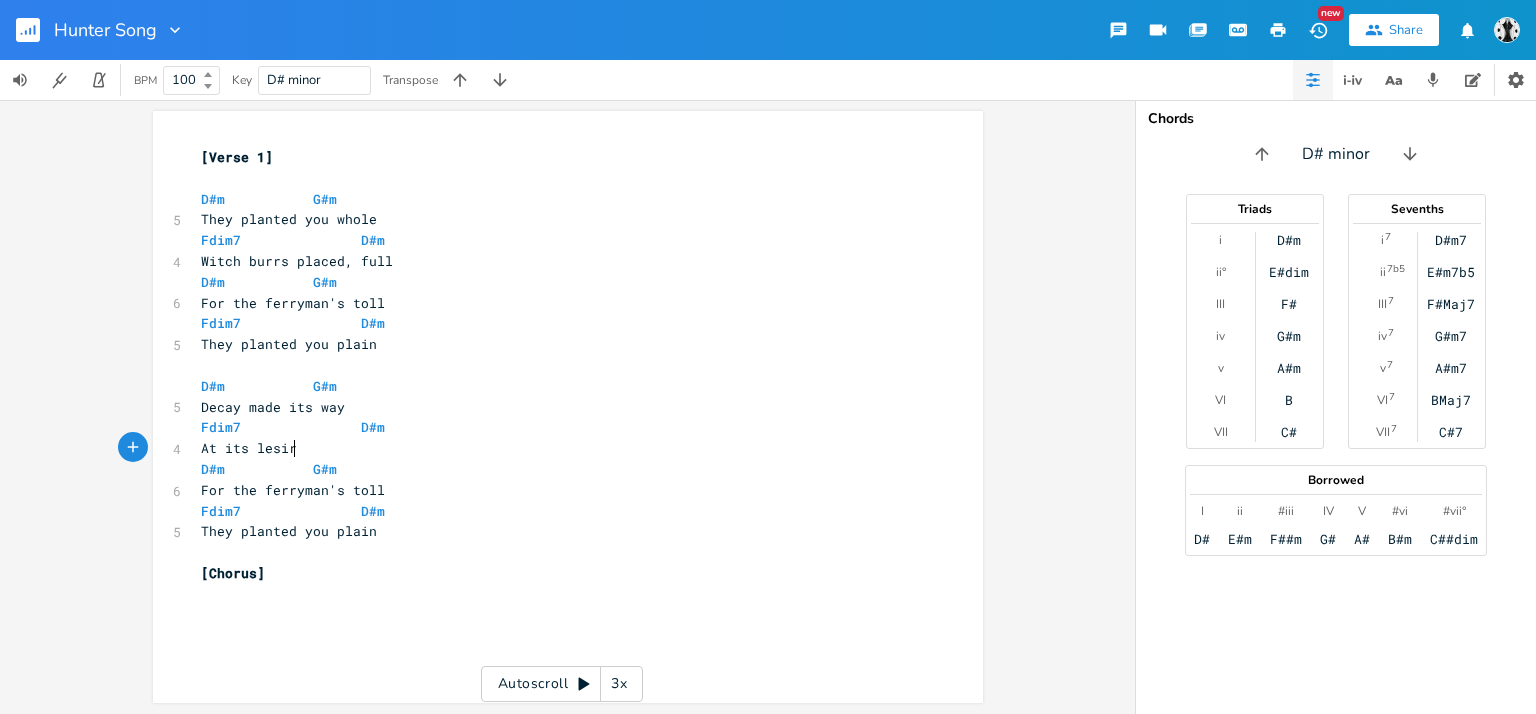 type on "At its lesire" 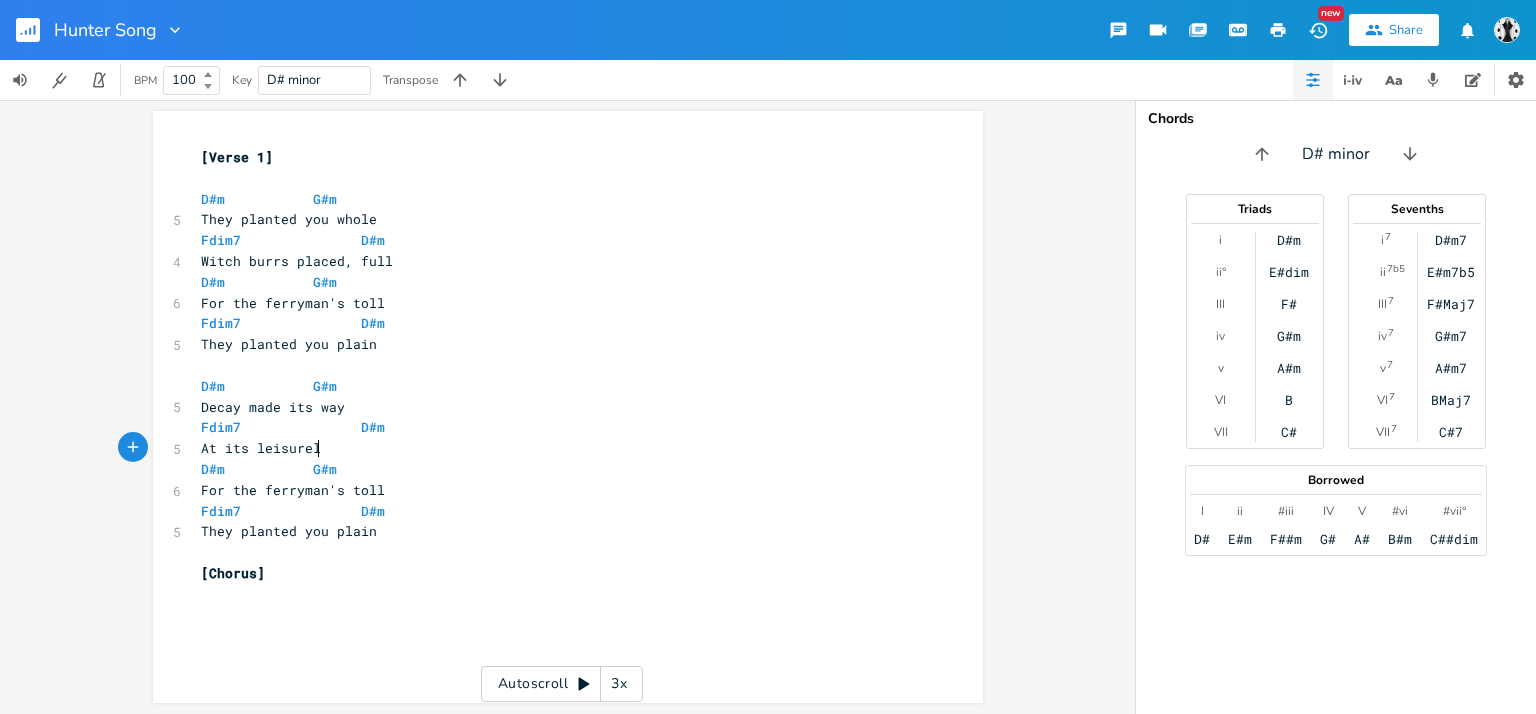 scroll, scrollTop: 0, scrollLeft: 35, axis: horizontal 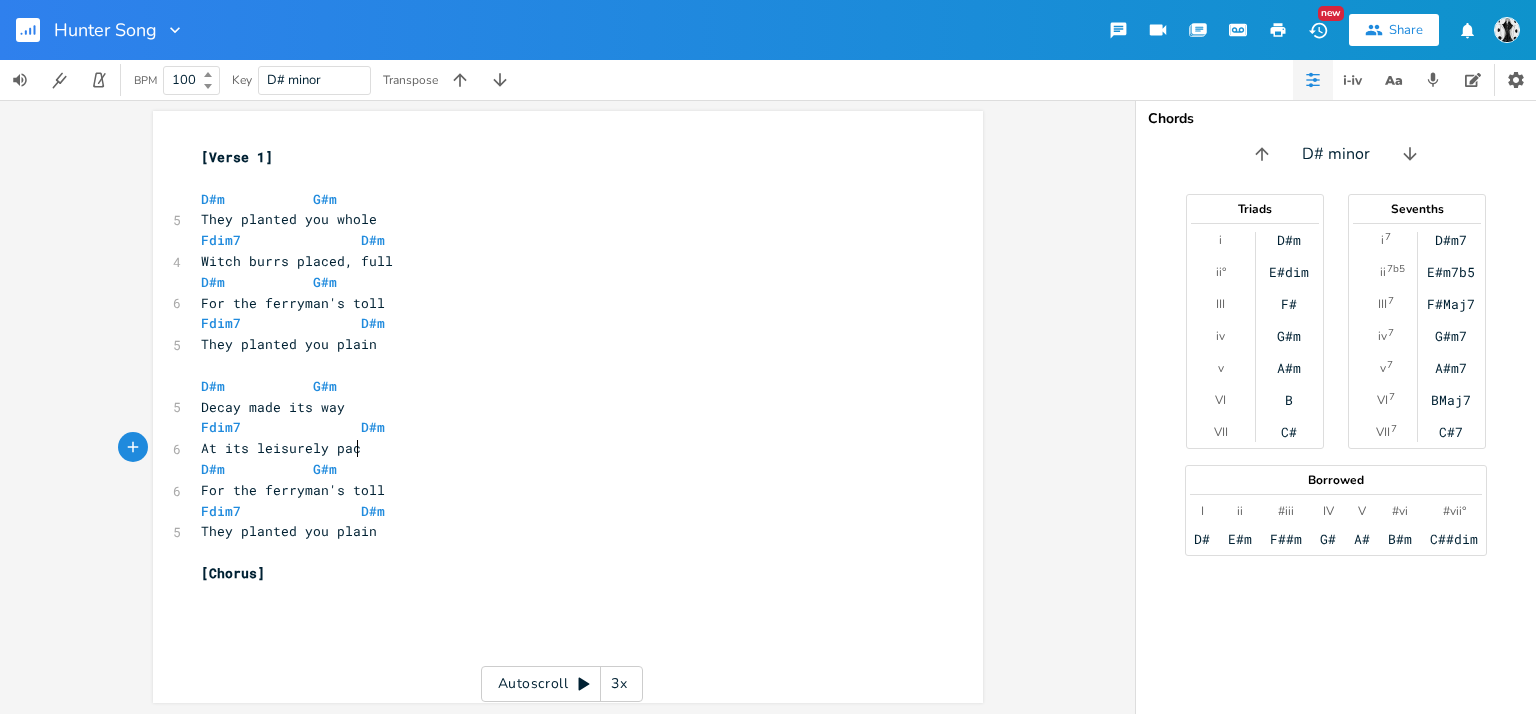 type on "isurely pace" 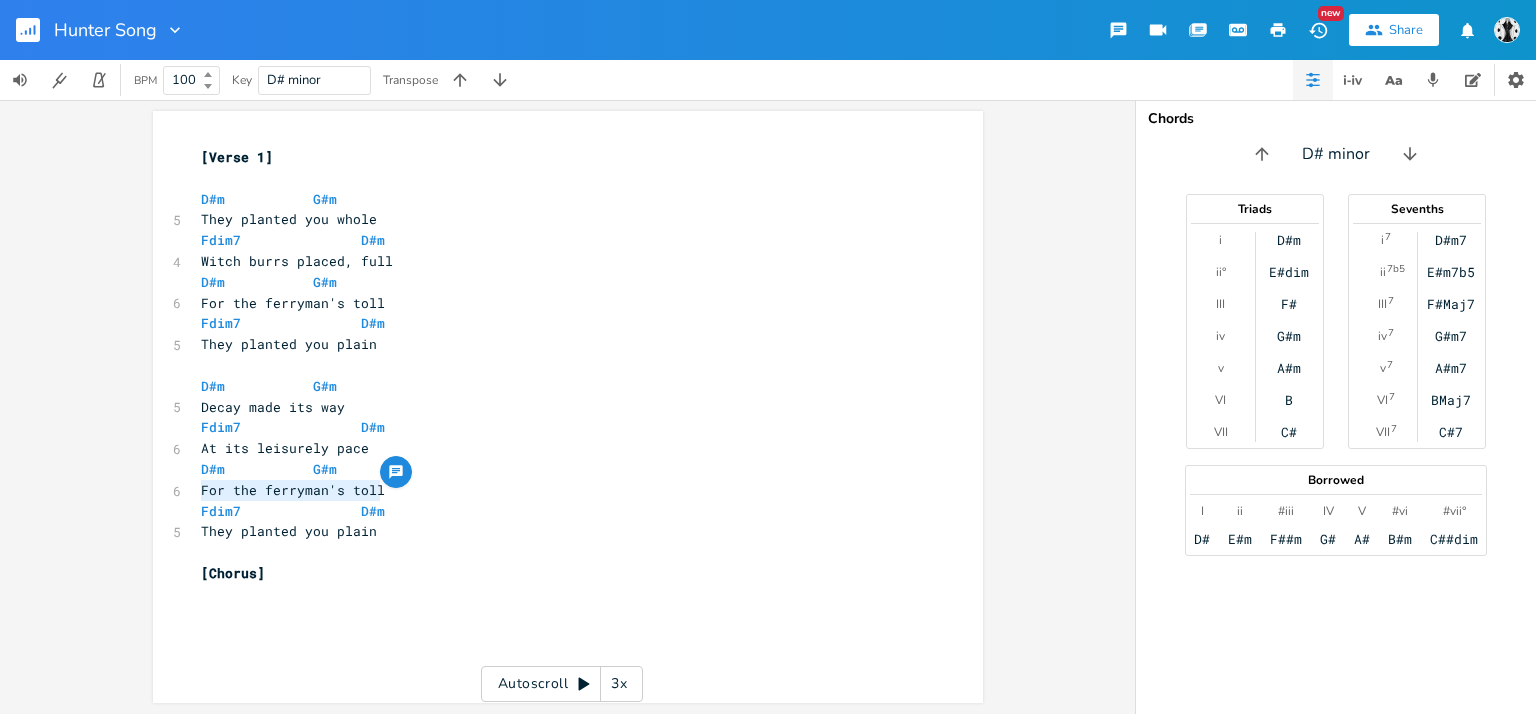 drag, startPoint x: 415, startPoint y: 482, endPoint x: 171, endPoint y: 483, distance: 244.00204 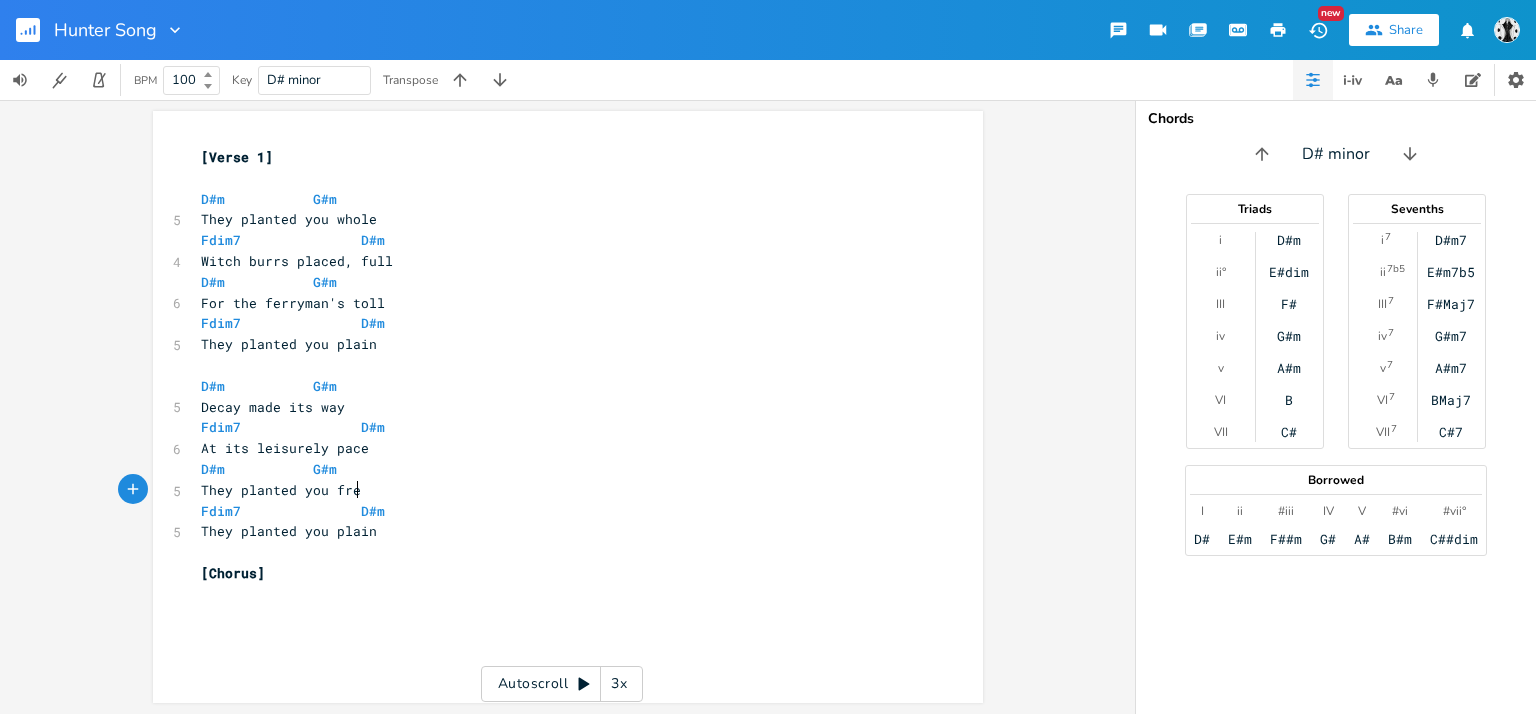 type on "They planted you free" 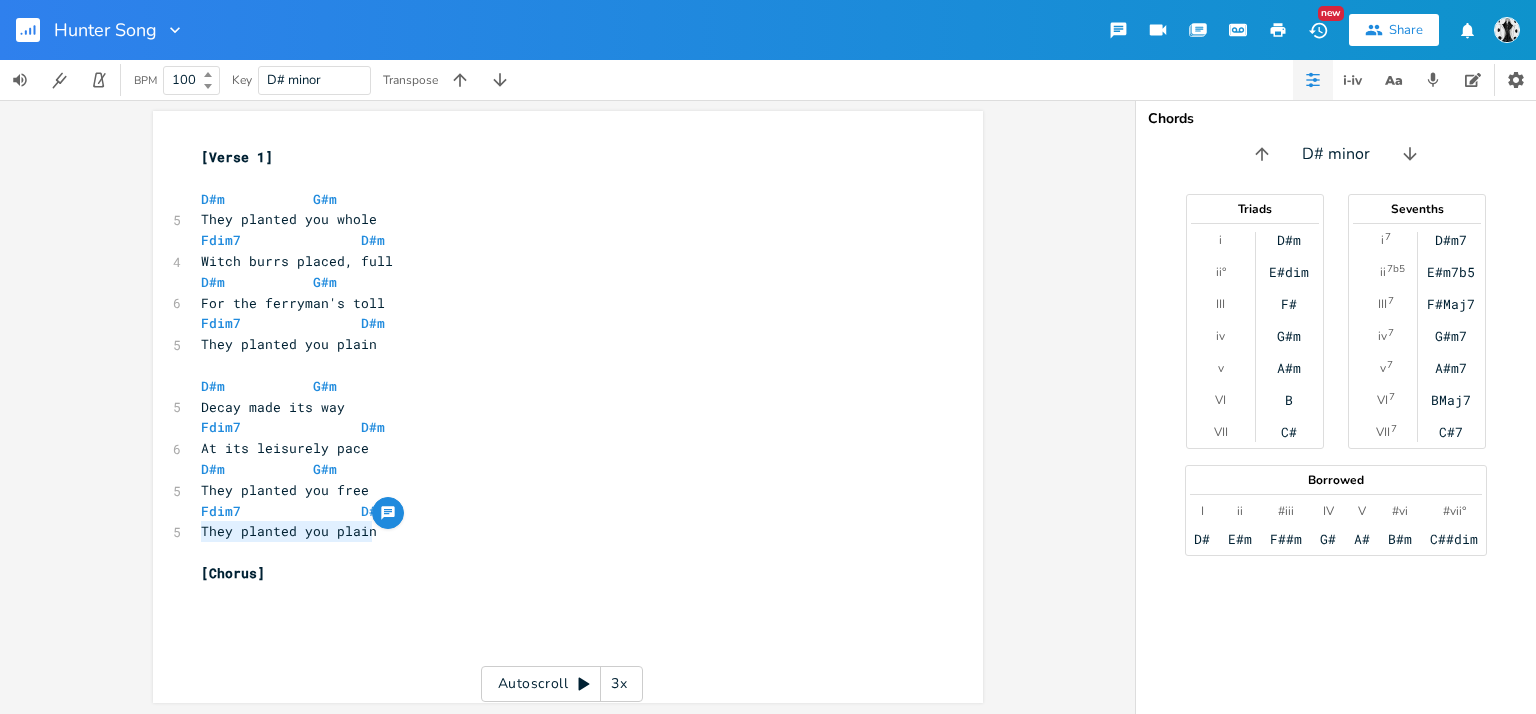 drag, startPoint x: 375, startPoint y: 534, endPoint x: 189, endPoint y: 531, distance: 186.02419 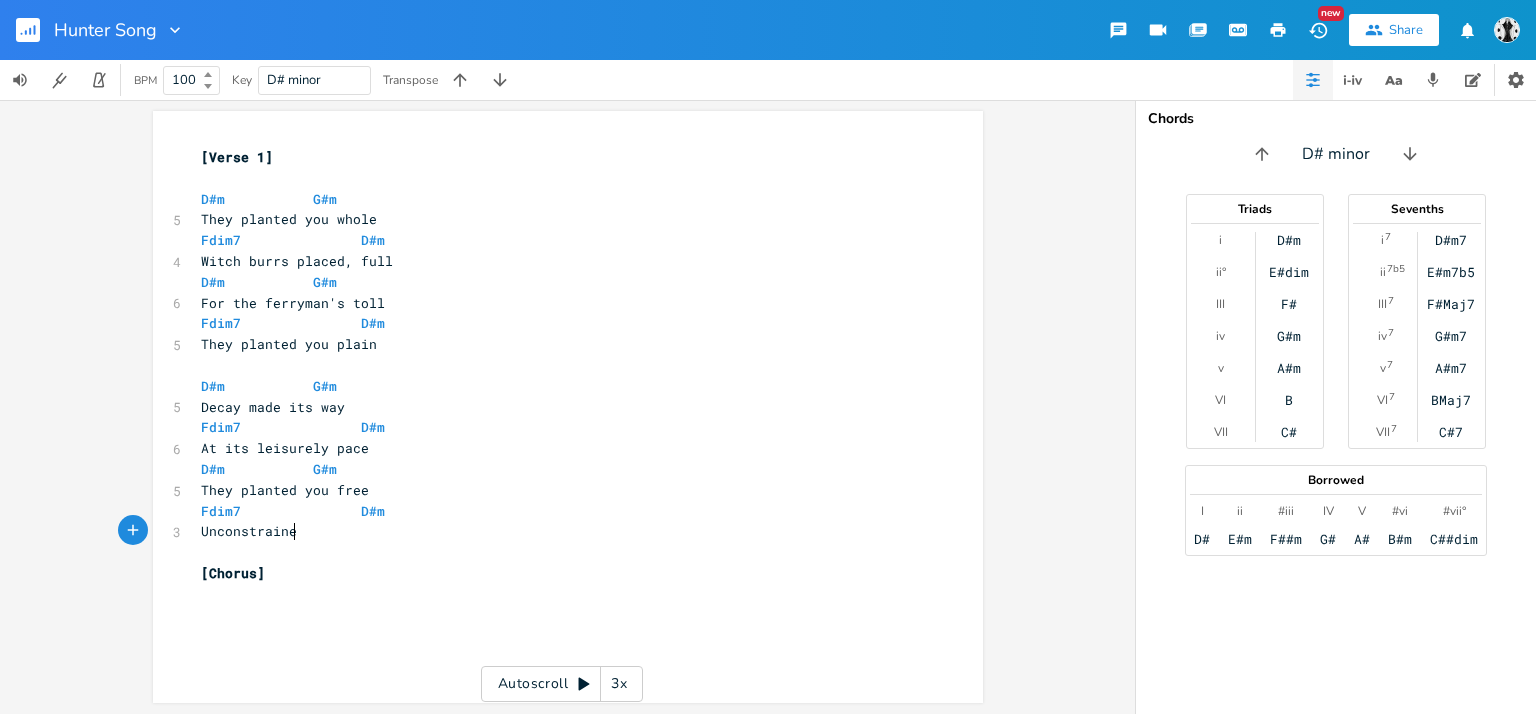 type on "Unconstrained" 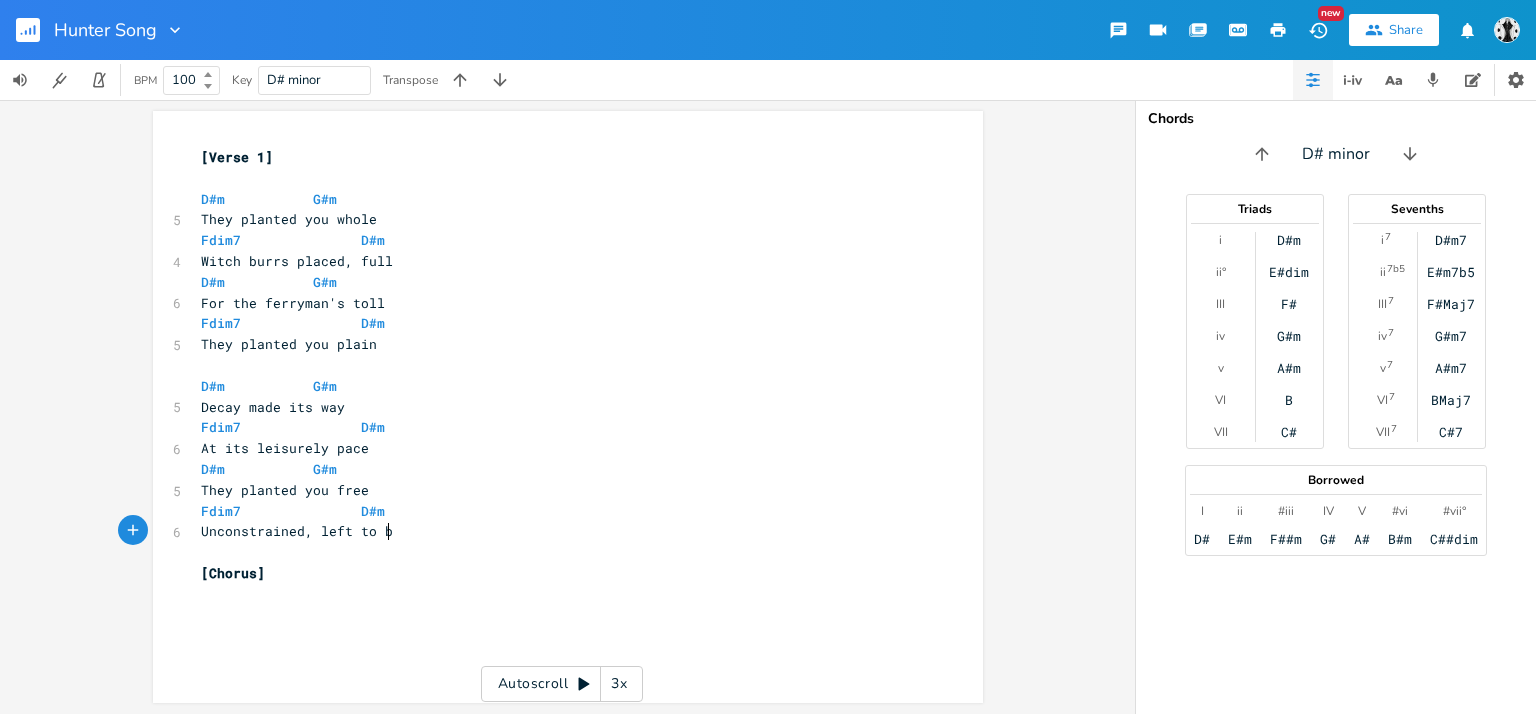 type on ", left to be" 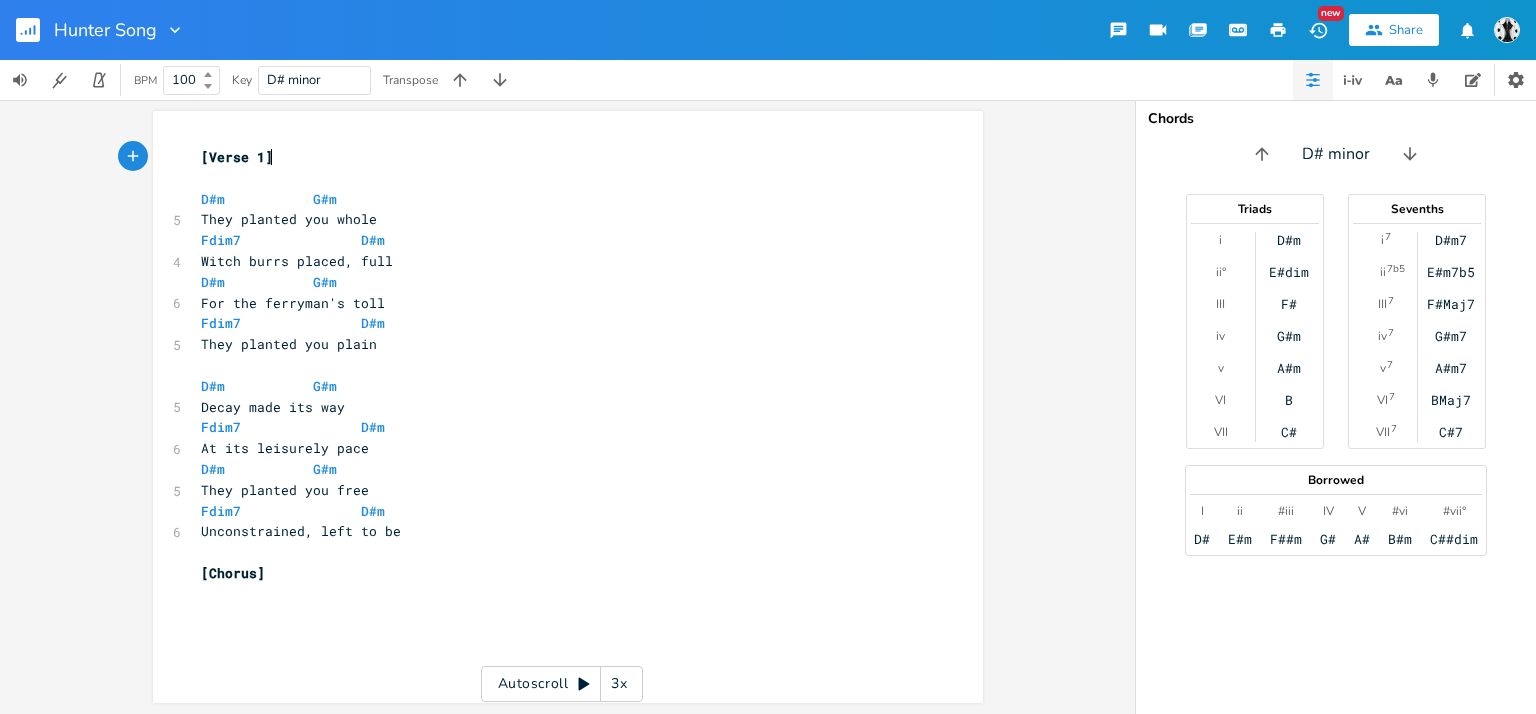 type on "[Verse 1]" 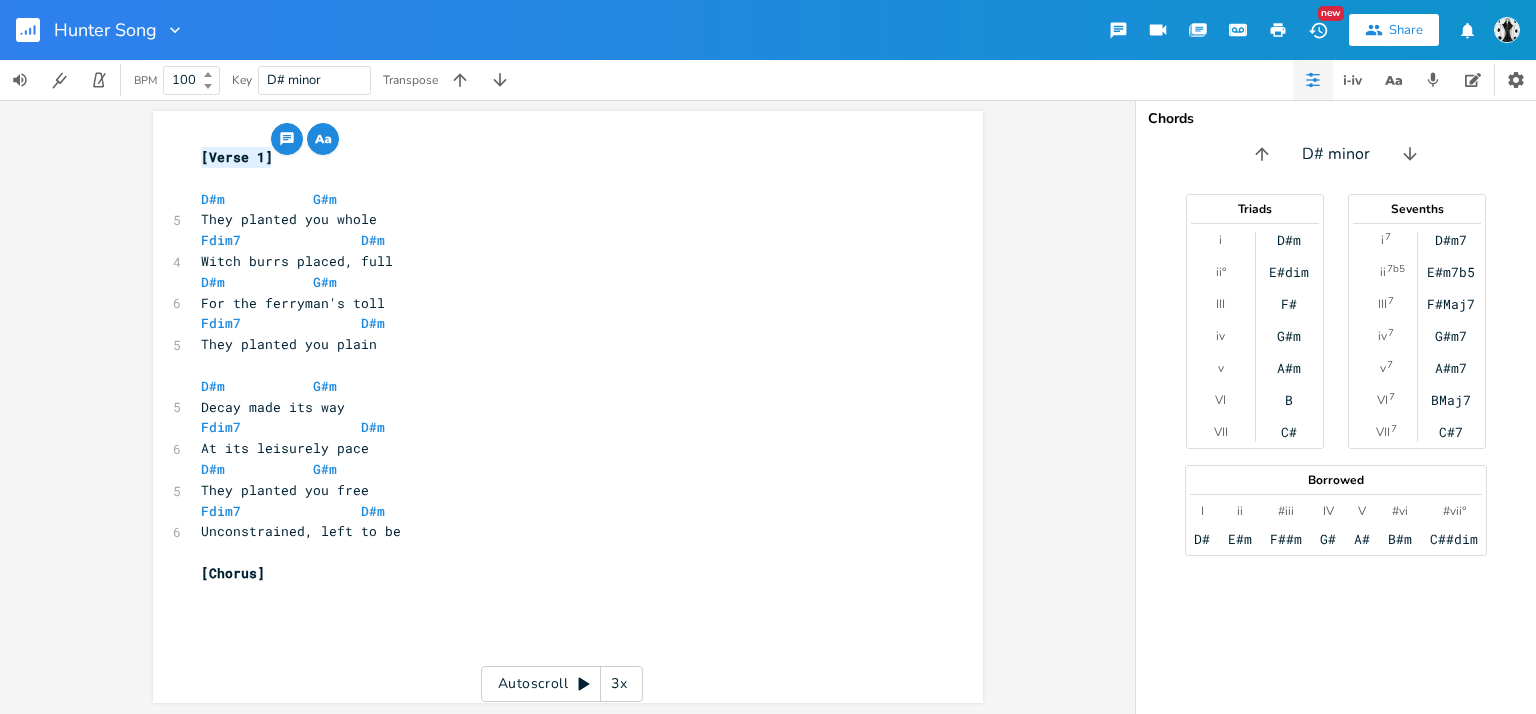 drag, startPoint x: 328, startPoint y: 151, endPoint x: 184, endPoint y: 143, distance: 144.22205 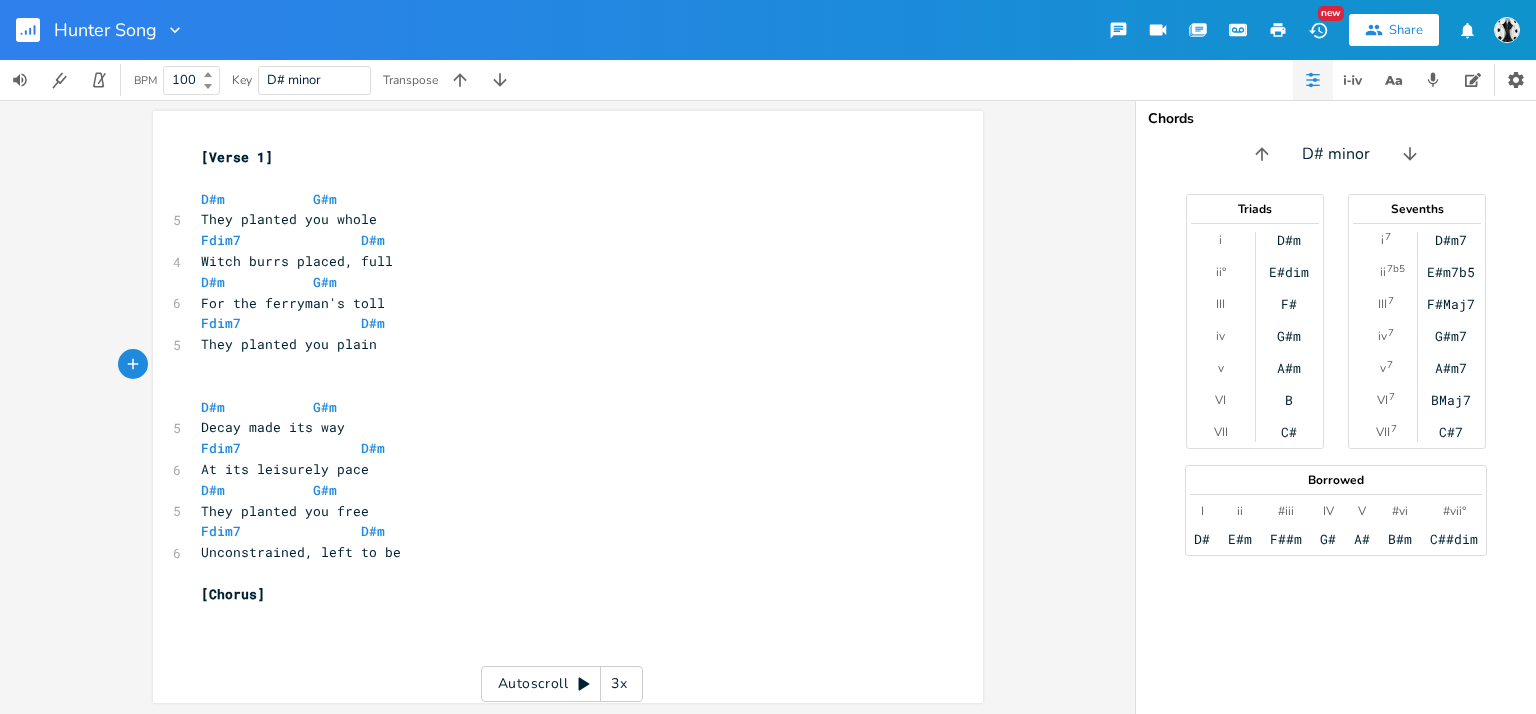 paste on "2" 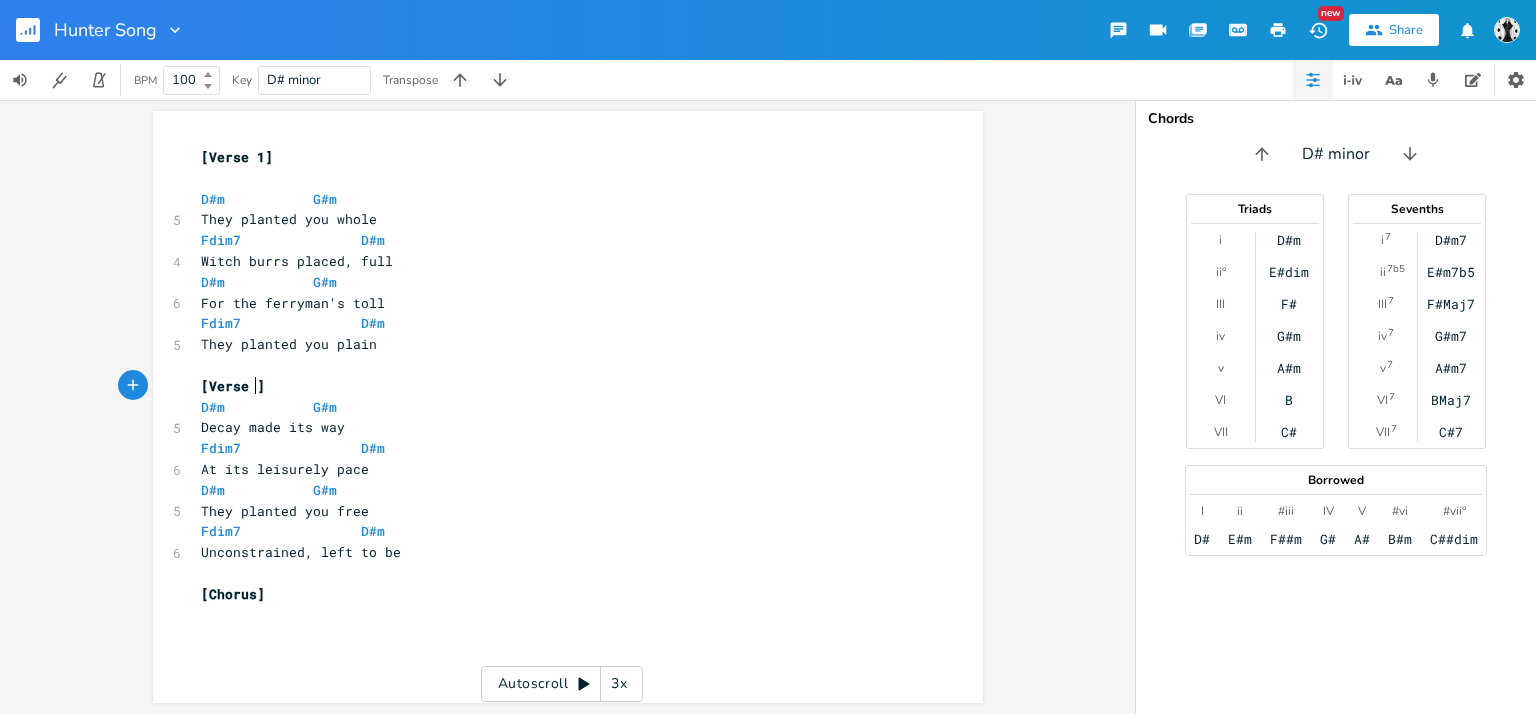 scroll, scrollTop: 0, scrollLeft: 7, axis: horizontal 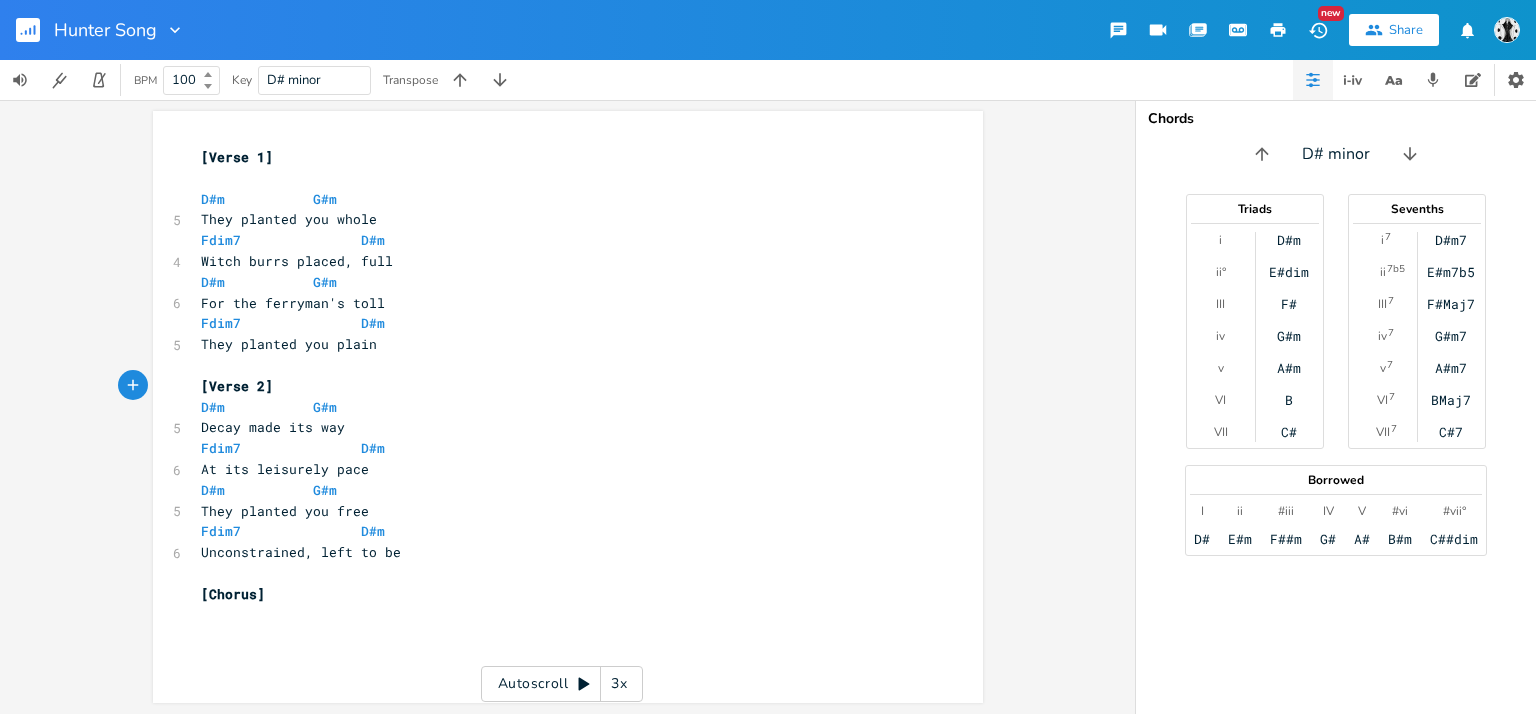type on "2" 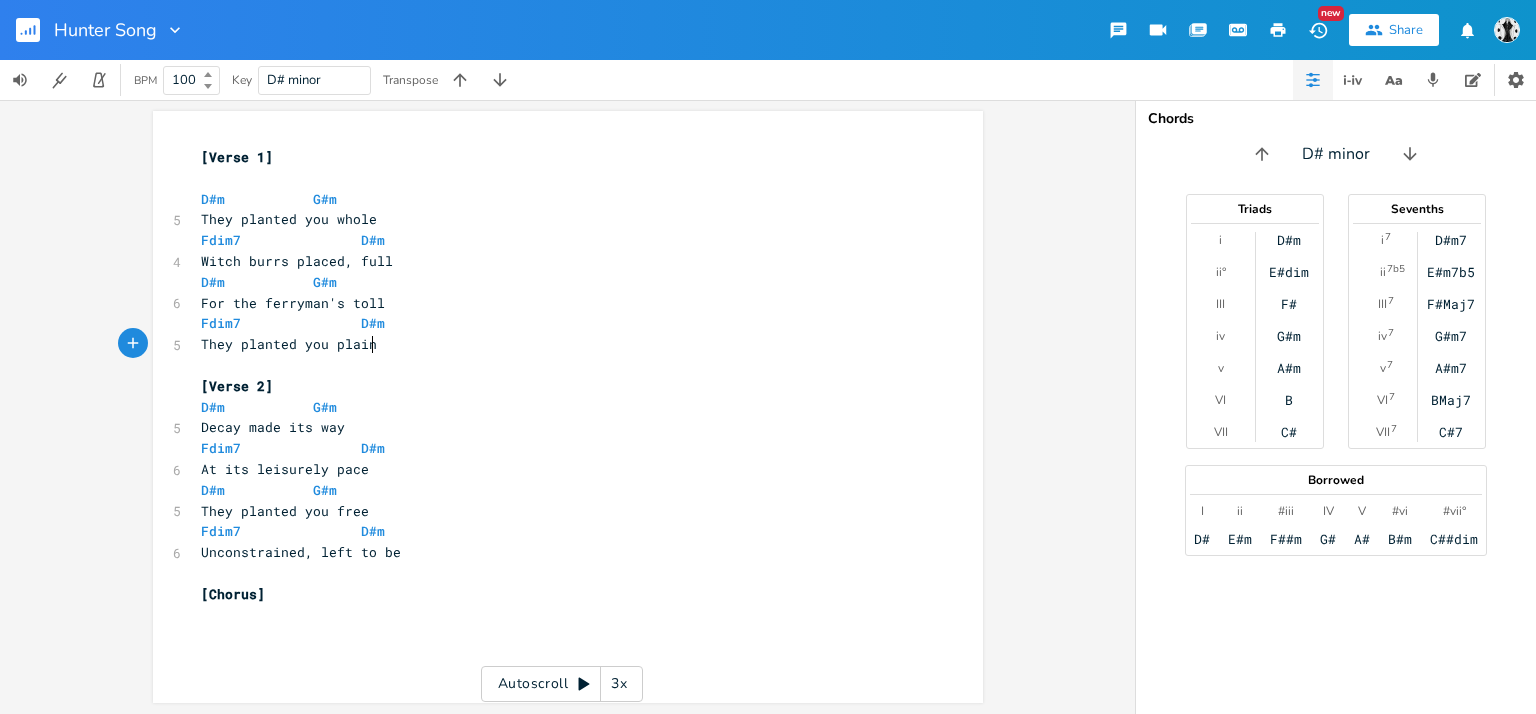 click on "They planted you plain" at bounding box center (558, 344) 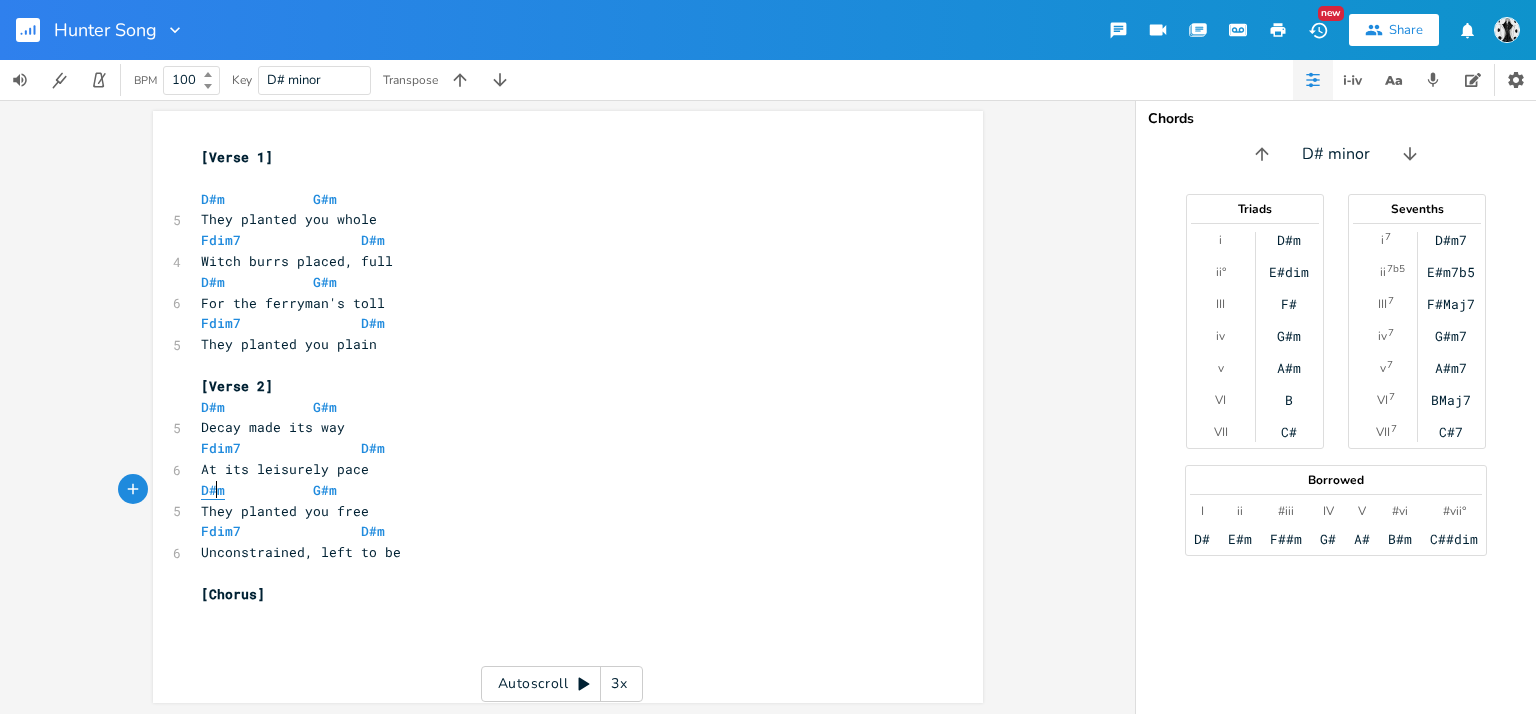 drag, startPoint x: 293, startPoint y: 547, endPoint x: 204, endPoint y: 497, distance: 102.0833 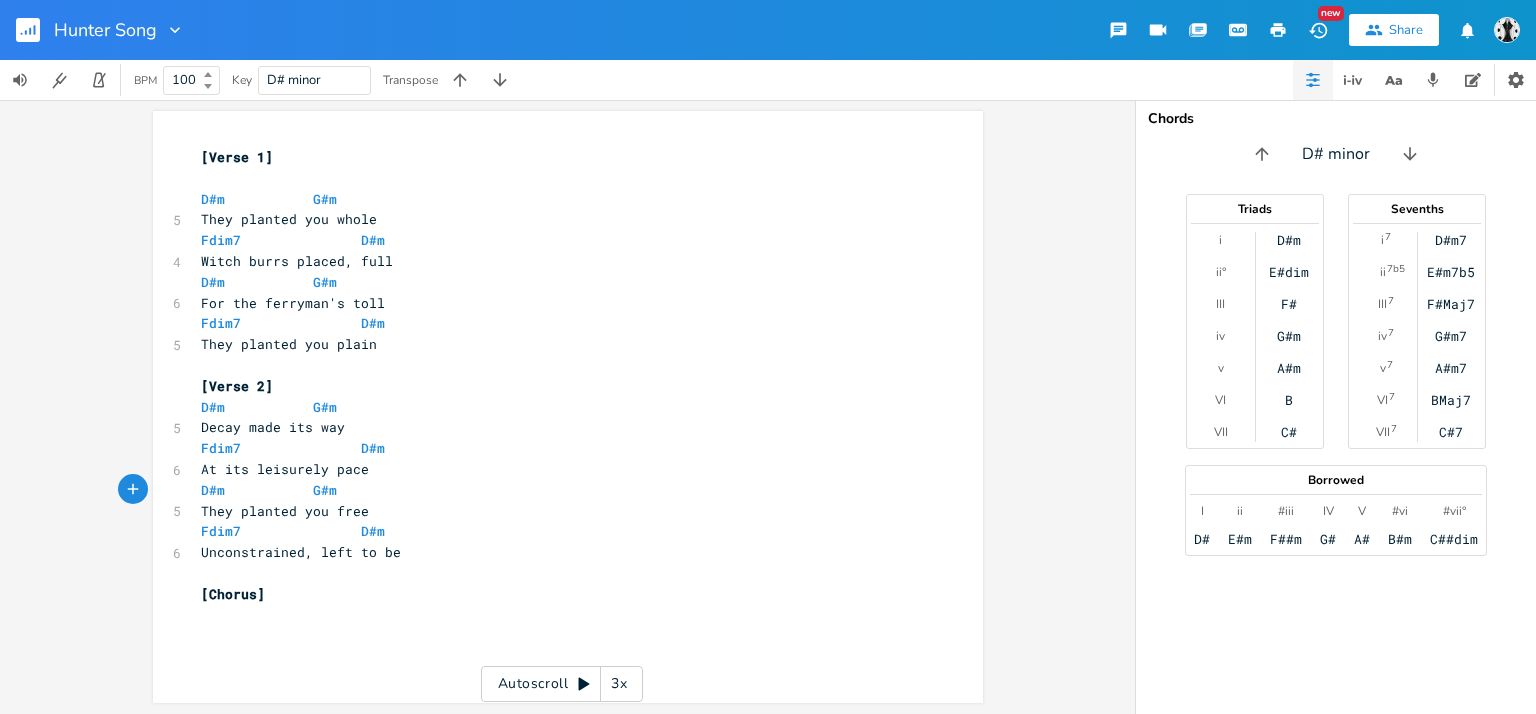 click on "They planted you free" at bounding box center (285, 511) 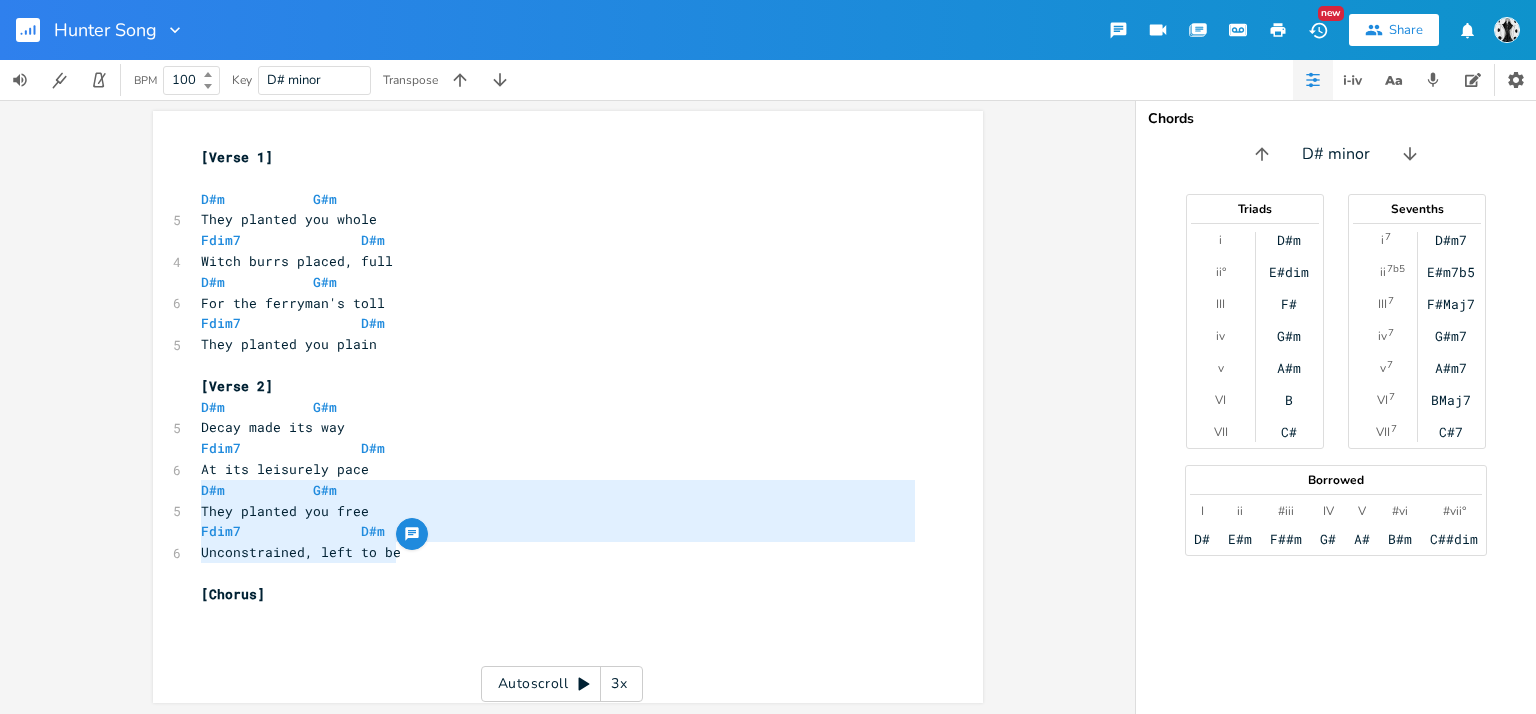 type on "They planted you free
Fdim7				D#m
Unconstrained, left to be" 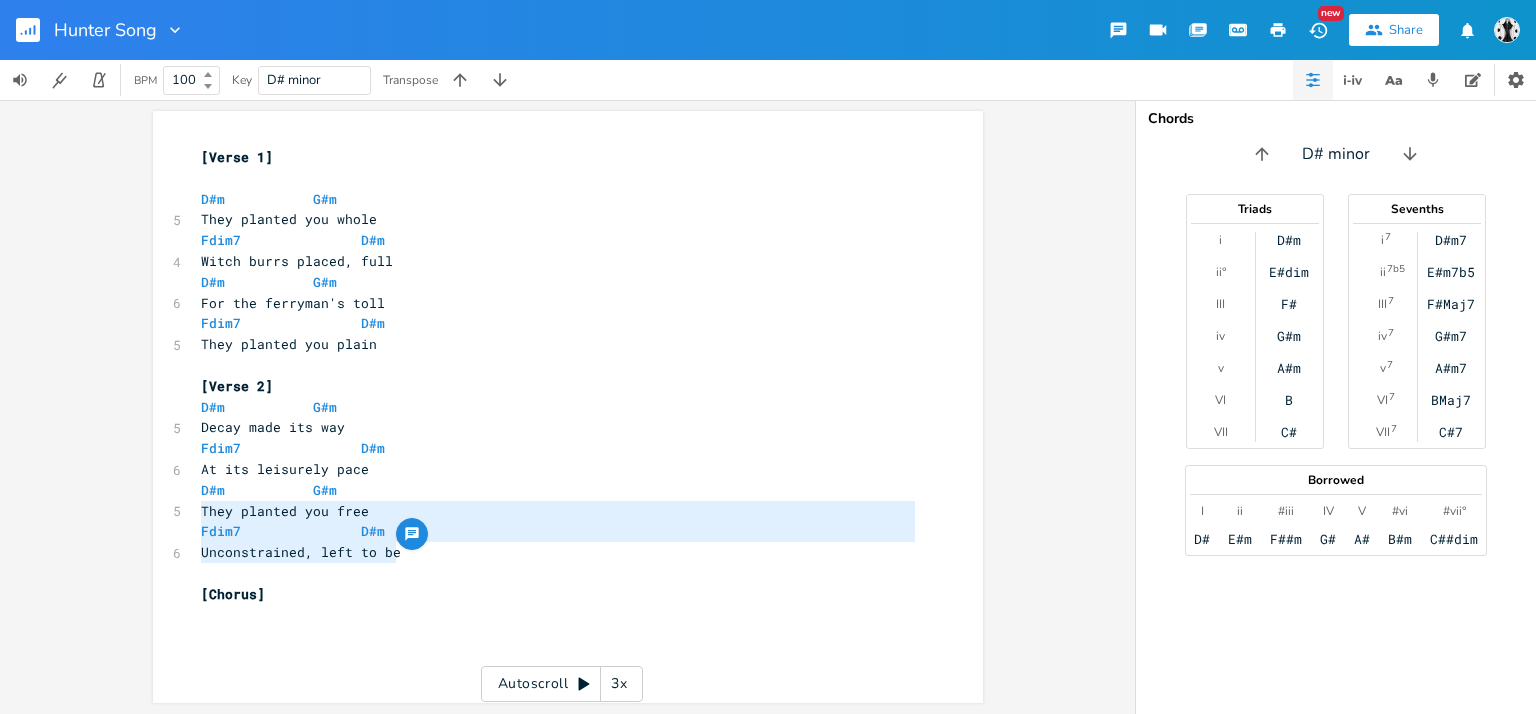 drag, startPoint x: 400, startPoint y: 551, endPoint x: 180, endPoint y: 502, distance: 225.39078 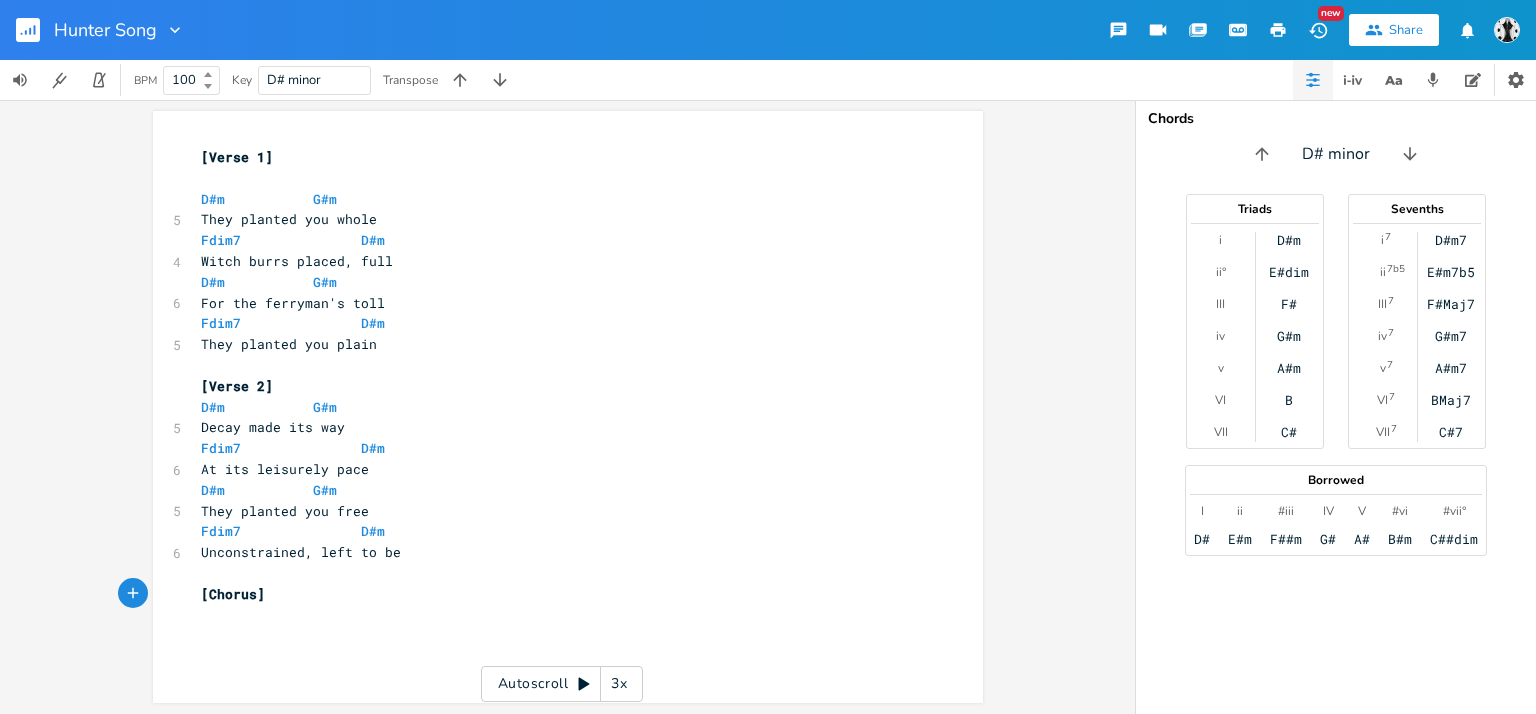 click on "[Chorus]" at bounding box center [233, 594] 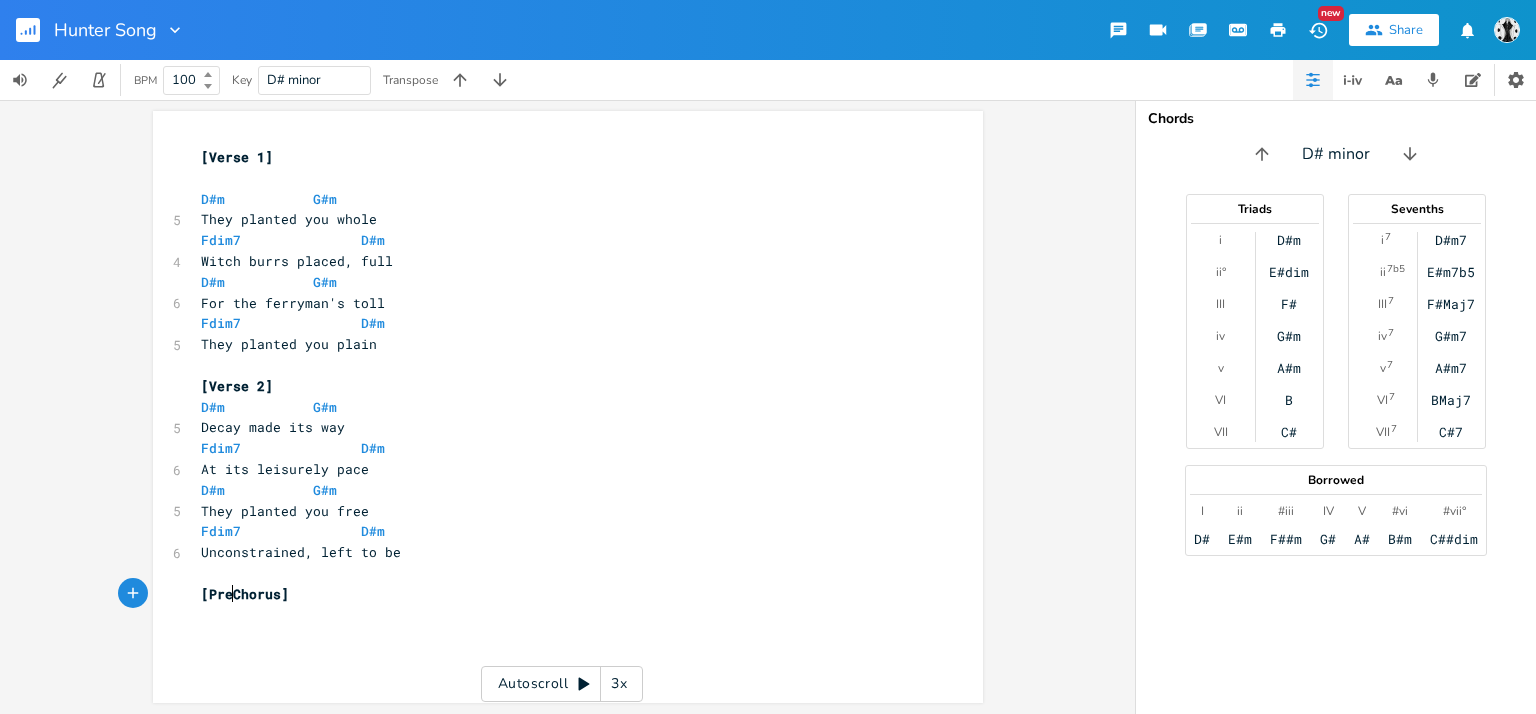 type on "Pre-" 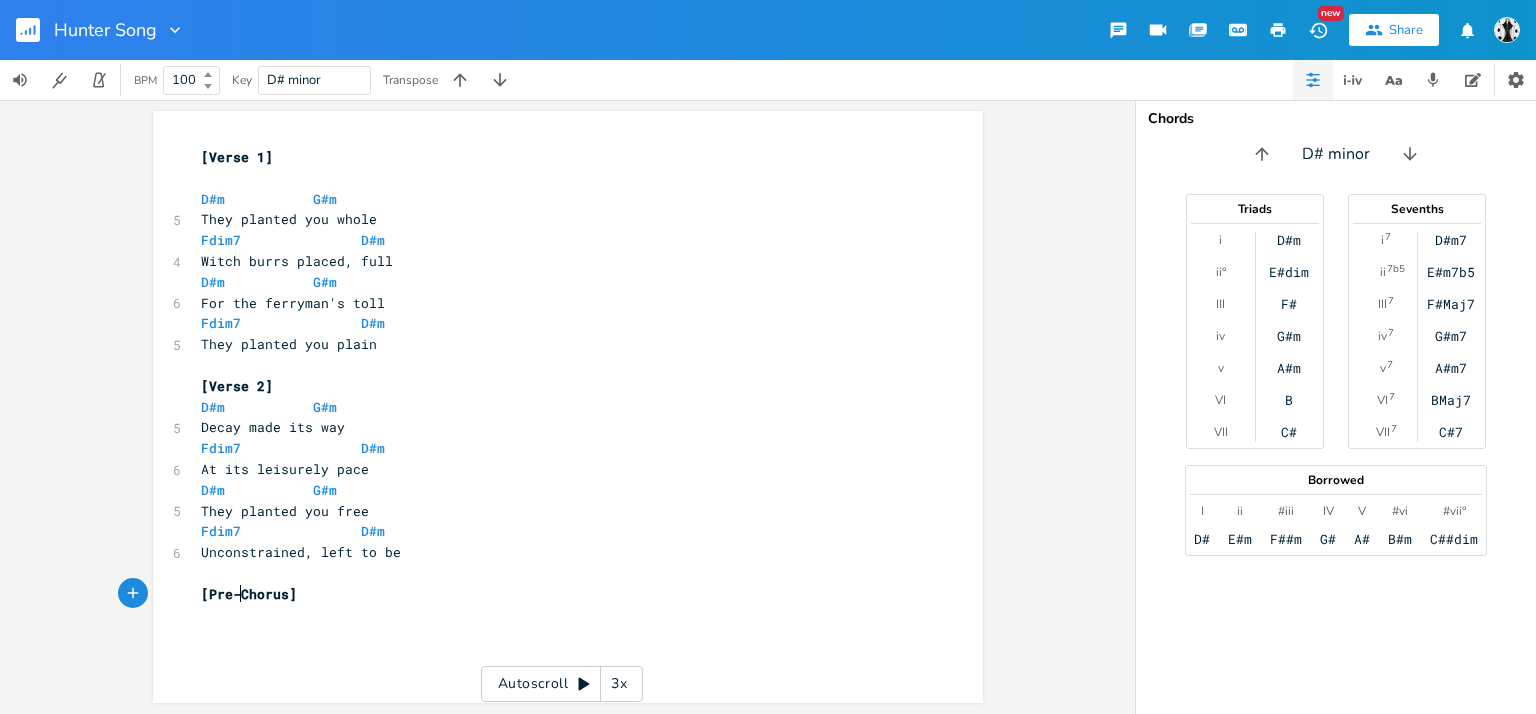 click on "[Pre-Chorus]" at bounding box center [558, 594] 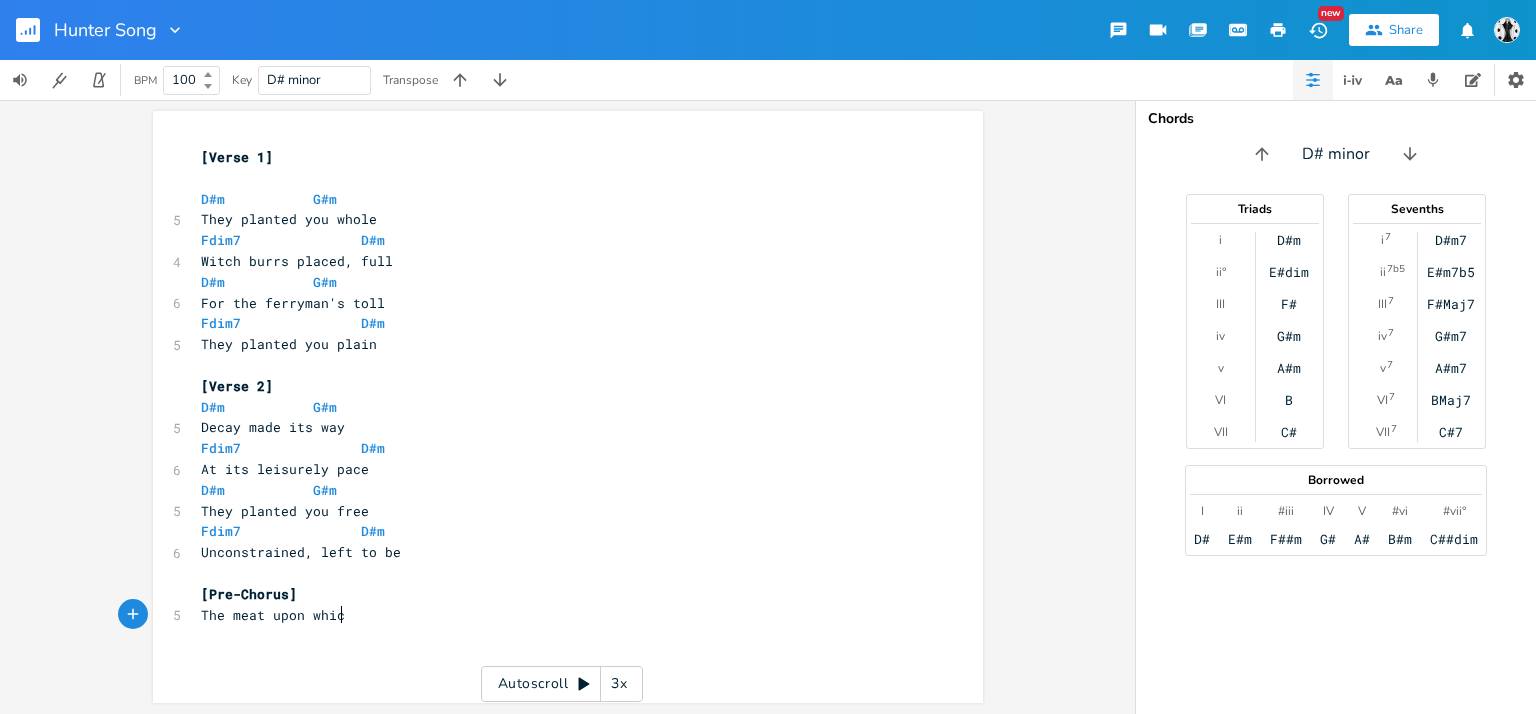 scroll, scrollTop: 0, scrollLeft: 118, axis: horizontal 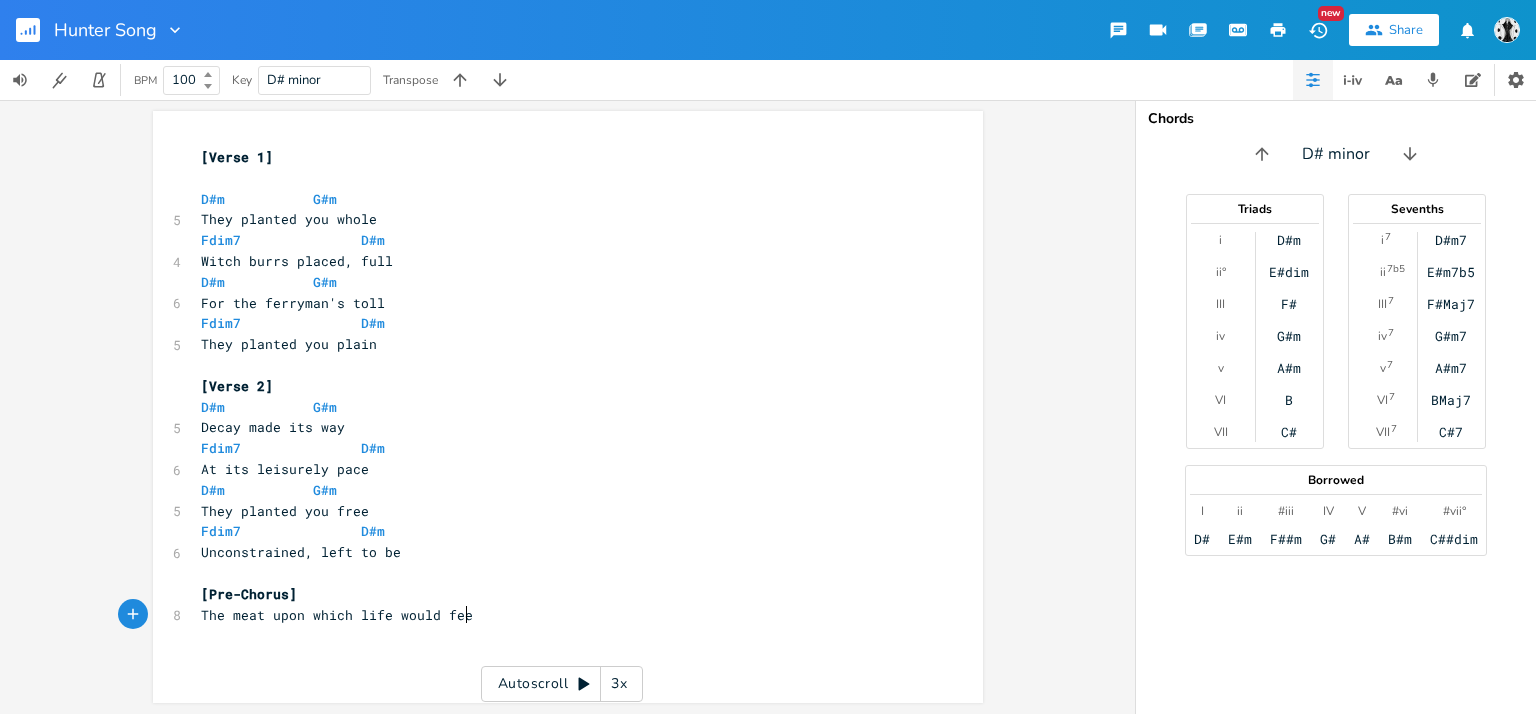 type on "The meat upon which life would feed" 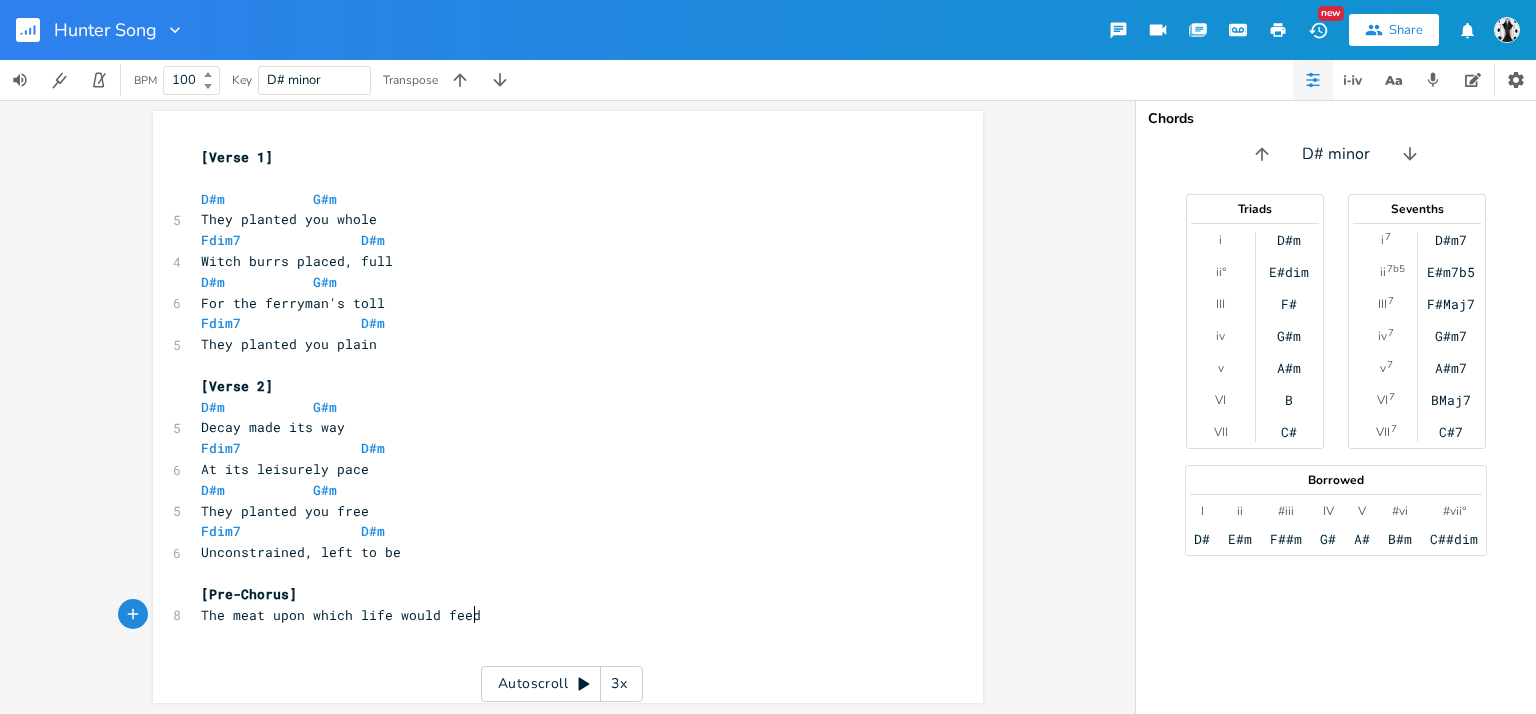 scroll, scrollTop: 0, scrollLeft: 204, axis: horizontal 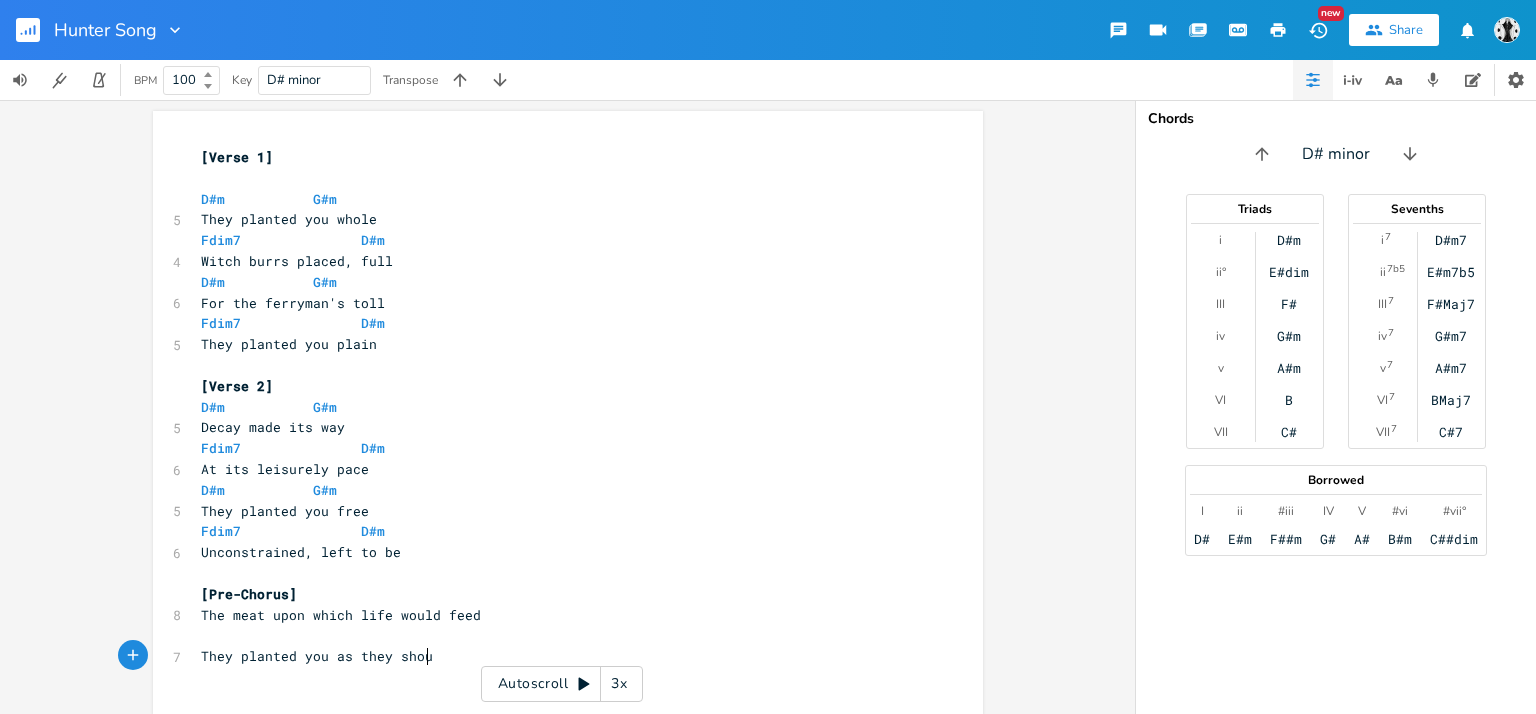 type on "They planted you as they should" 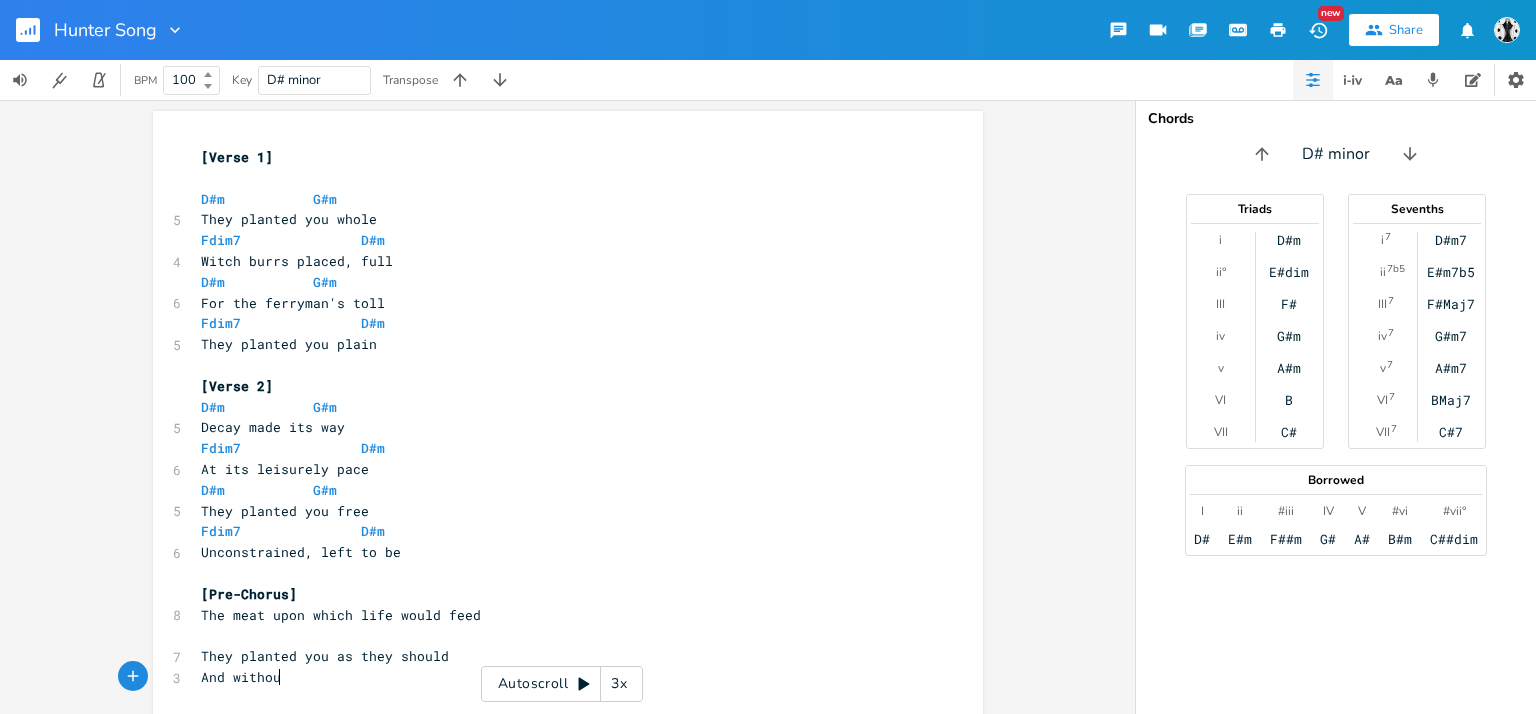 scroll, scrollTop: 0, scrollLeft: 71, axis: horizontal 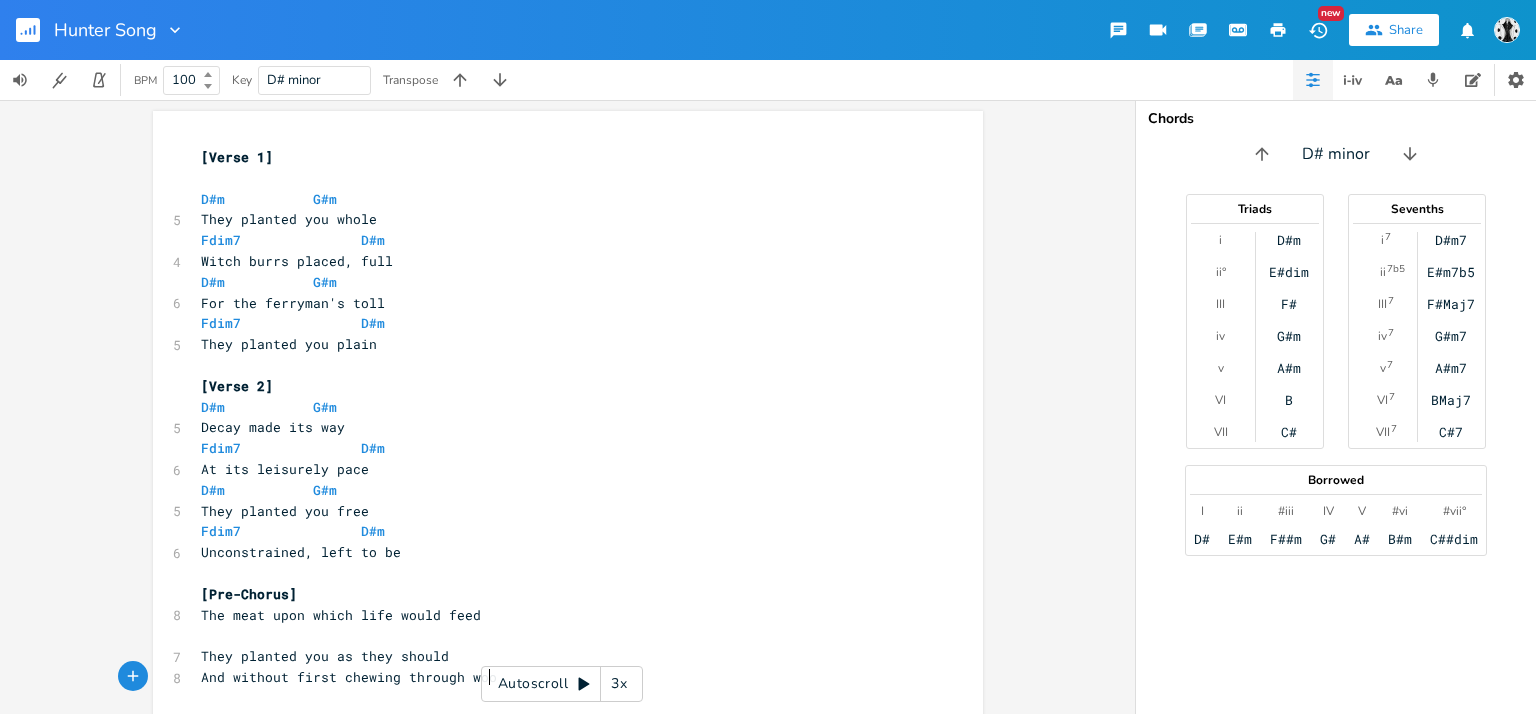type on "And without first chewing through wood" 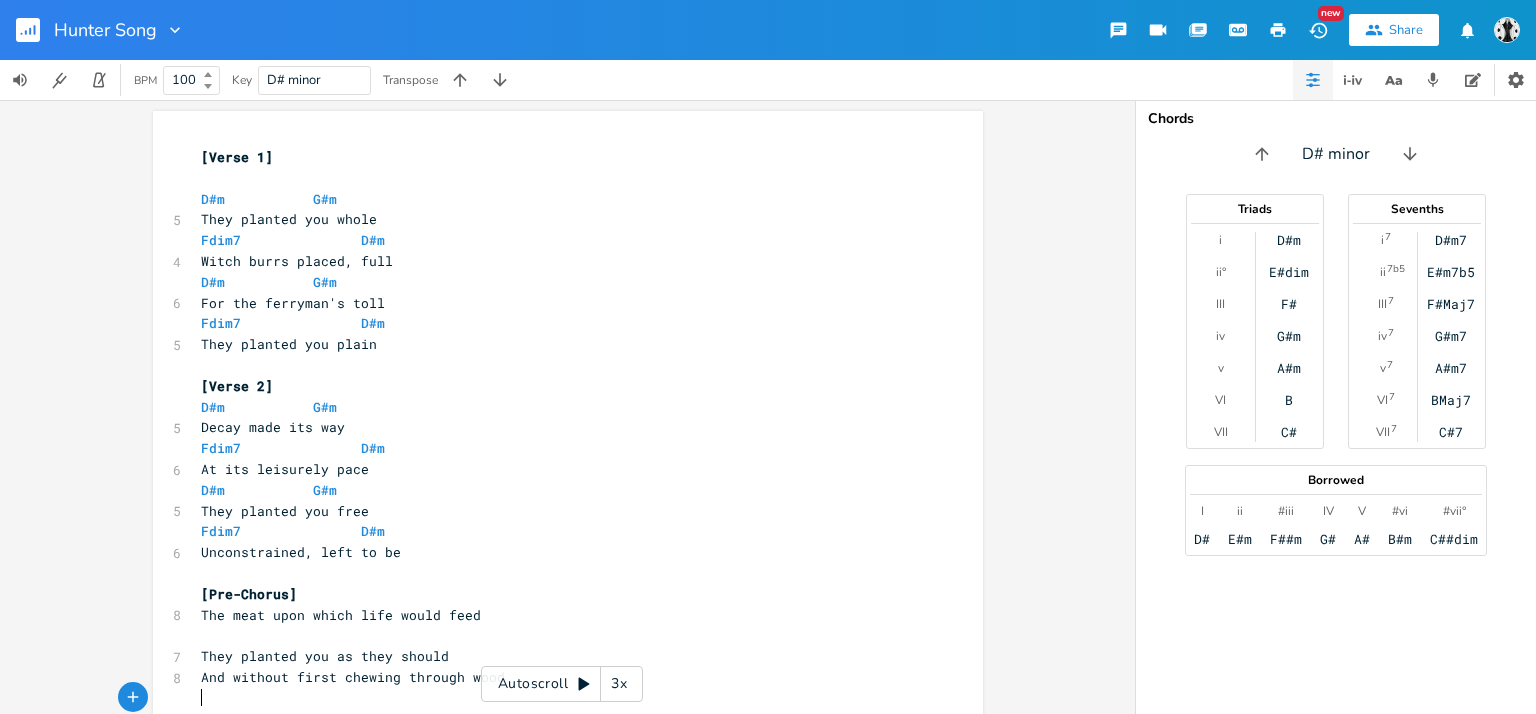 scroll, scrollTop: 0, scrollLeft: 20, axis: horizontal 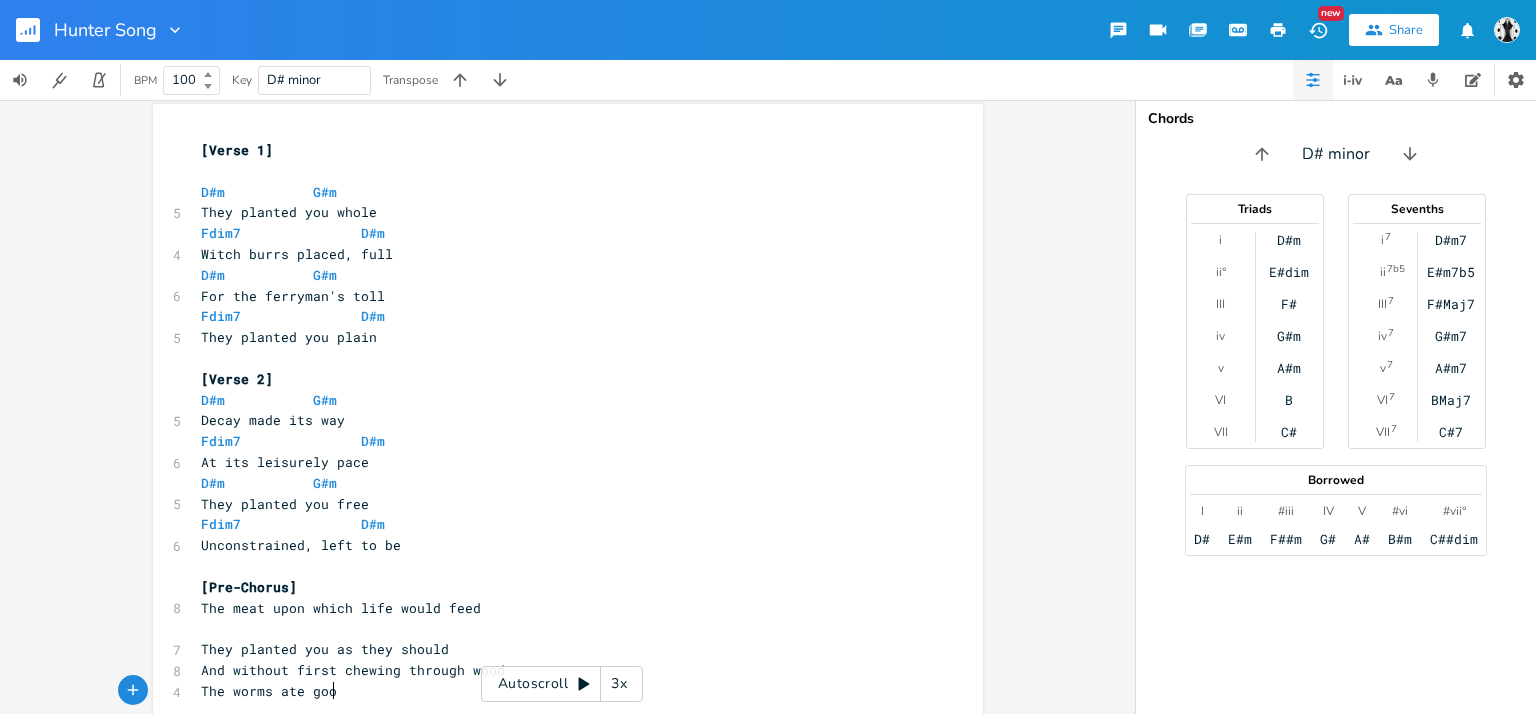 type on "The worms ate good" 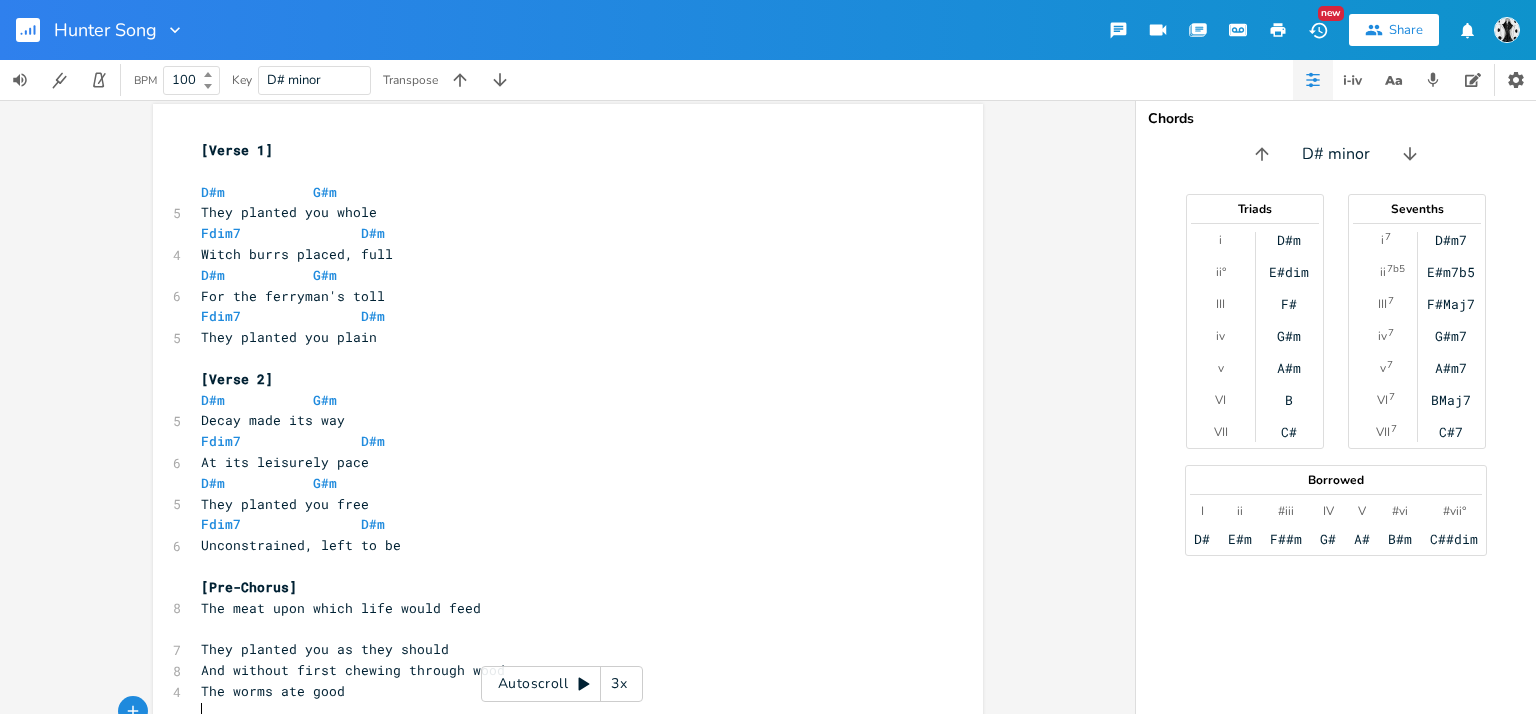 scroll, scrollTop: 0, scrollLeft: 0, axis: both 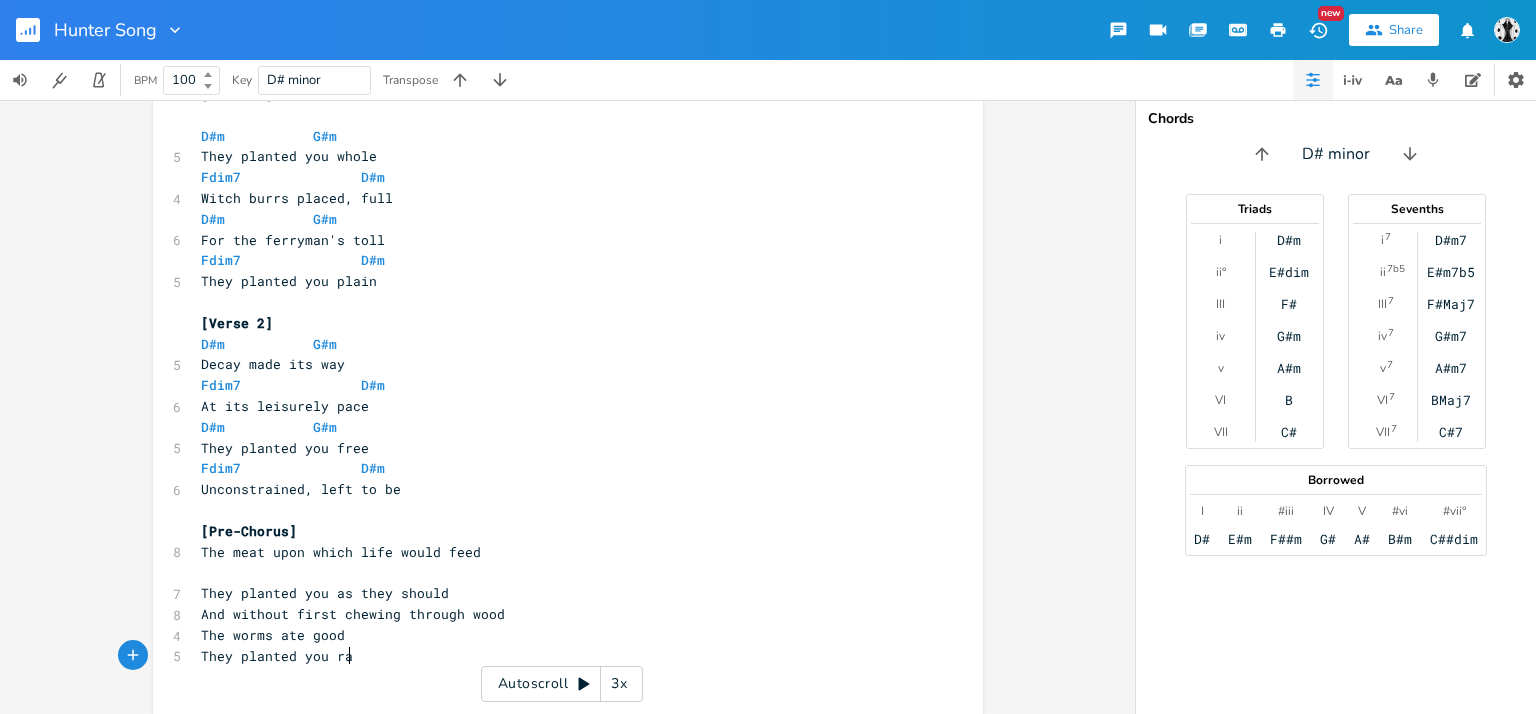 type on "They planted you raw" 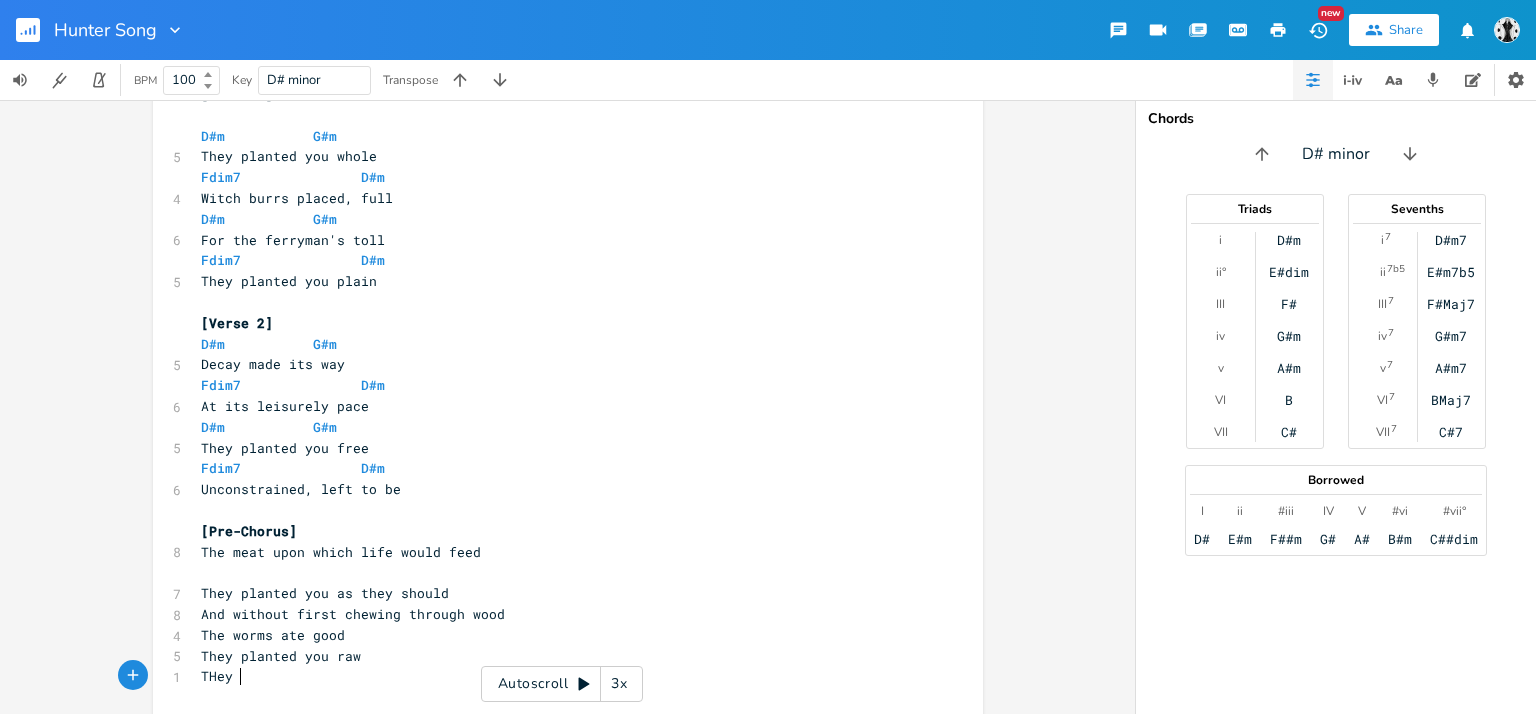 type on "THey p" 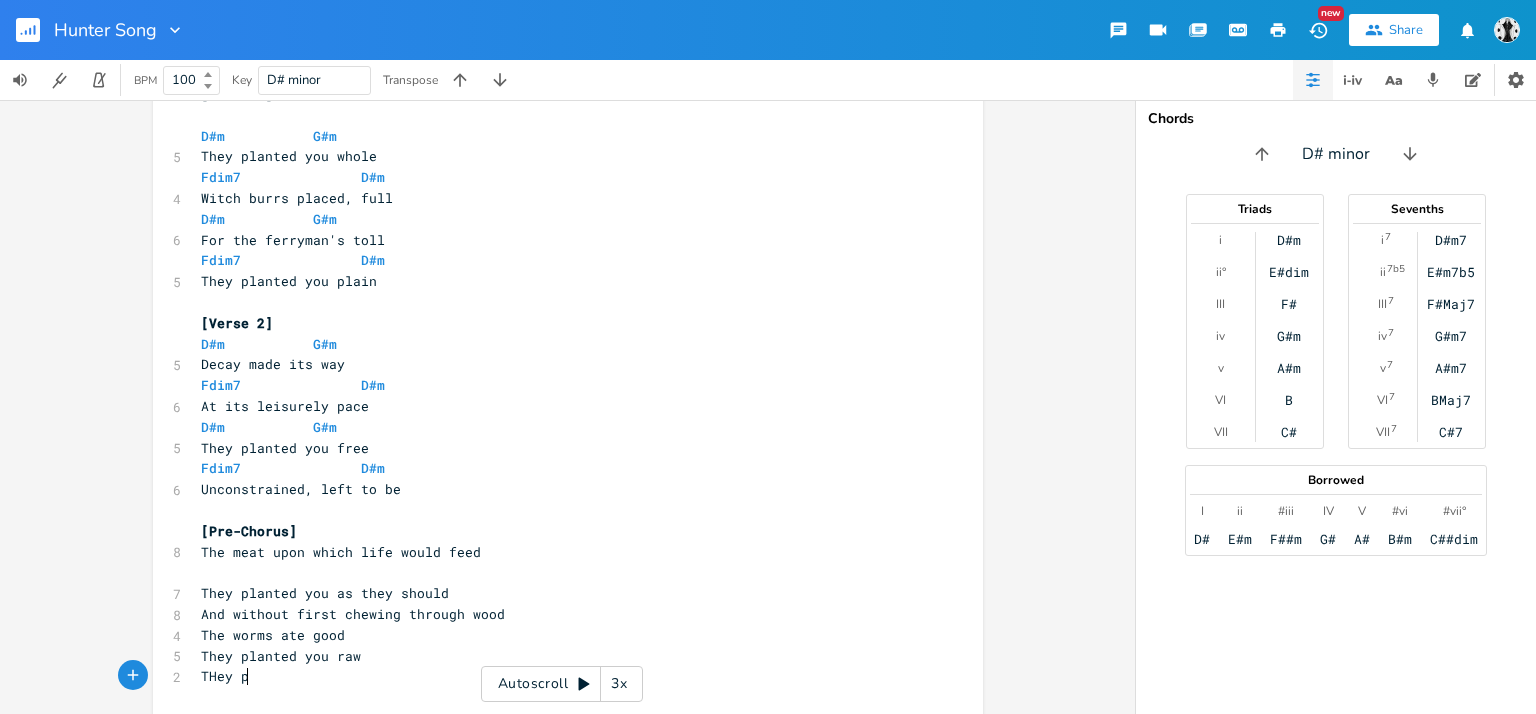 scroll, scrollTop: 0, scrollLeft: 38, axis: horizontal 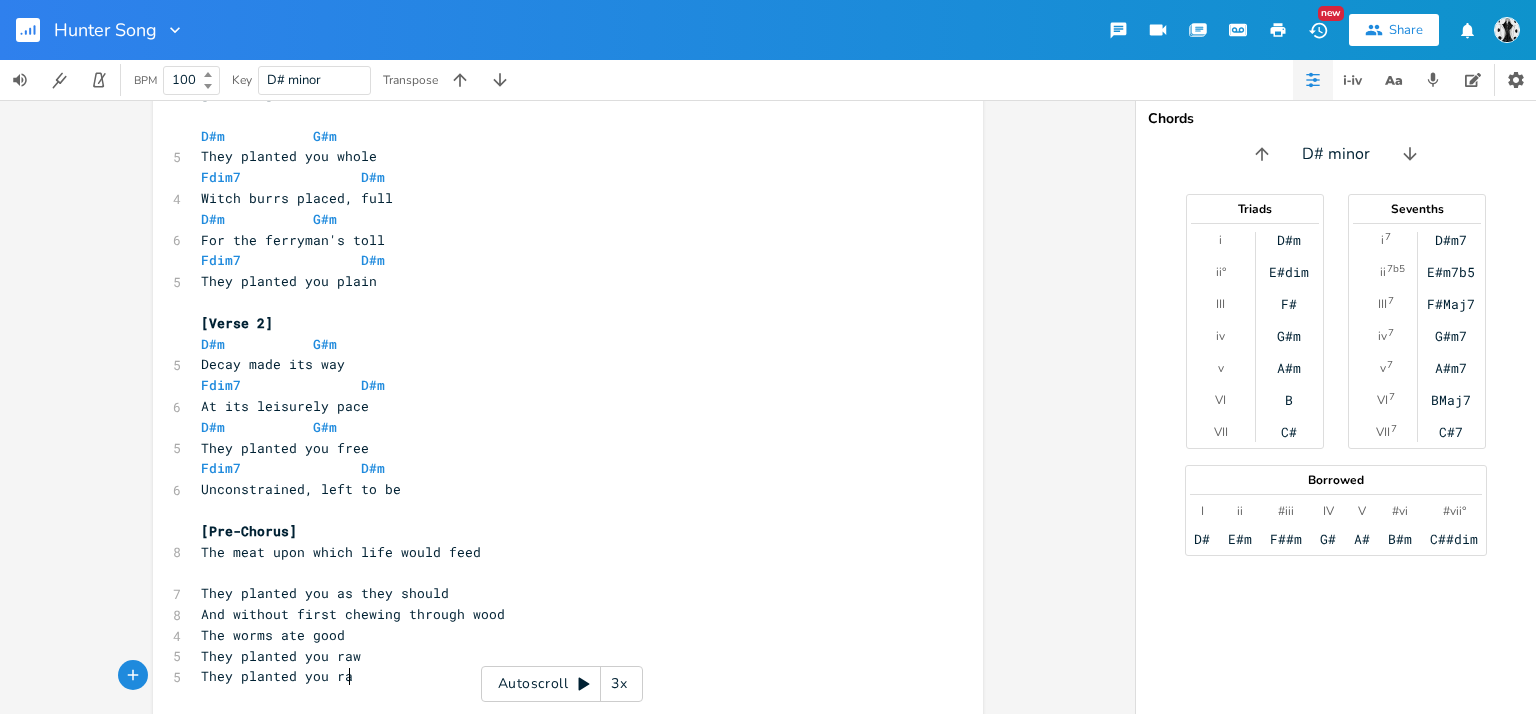 type on "hey planted you raw" 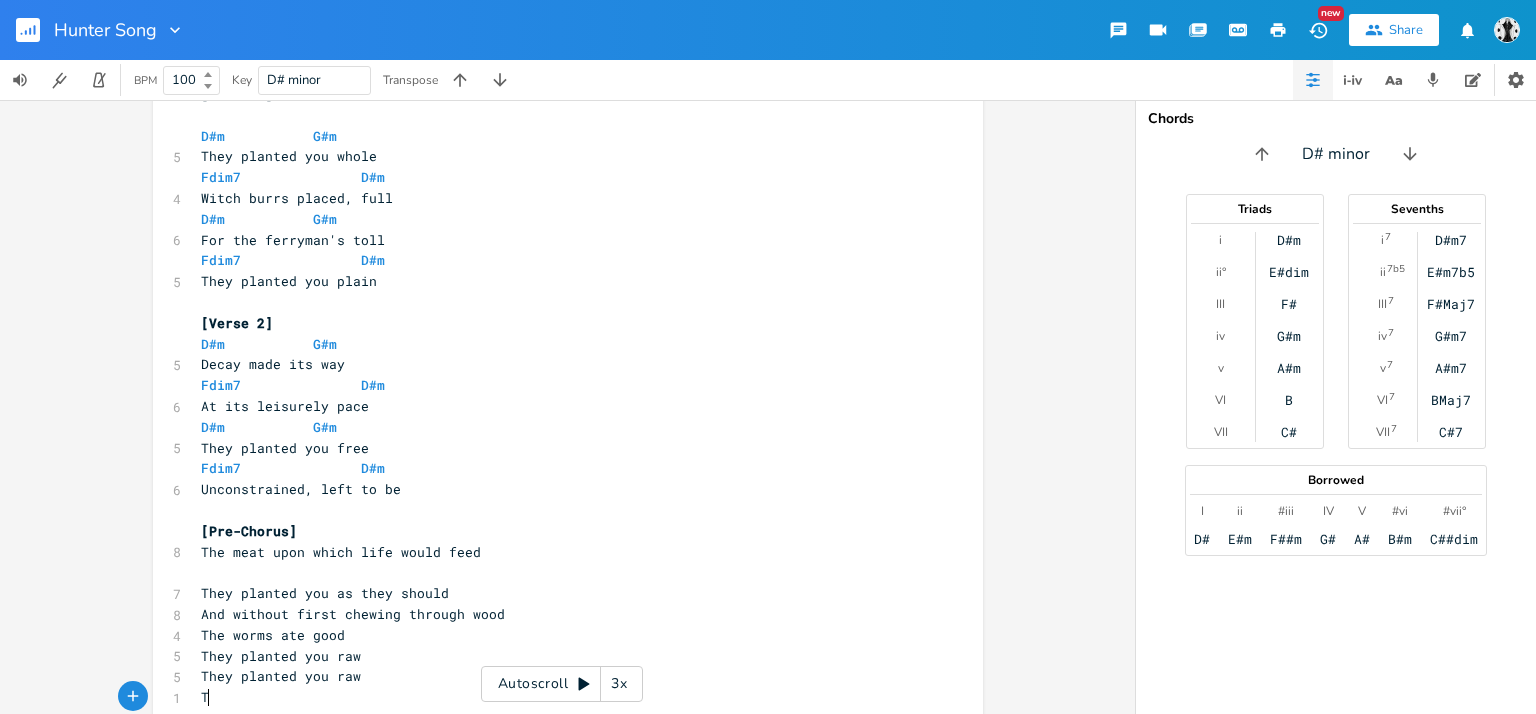 scroll, scrollTop: 0, scrollLeft: 13, axis: horizontal 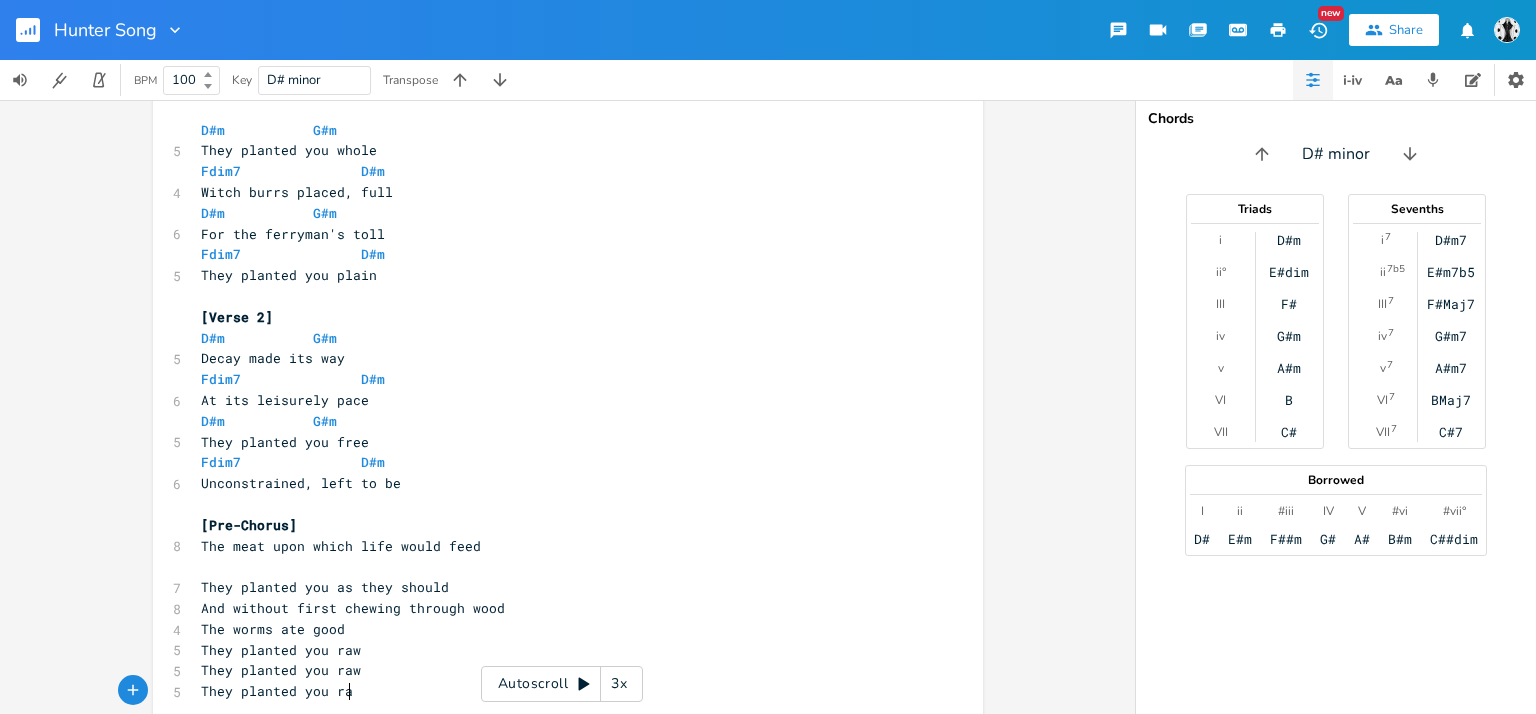 type on "They planted you raw" 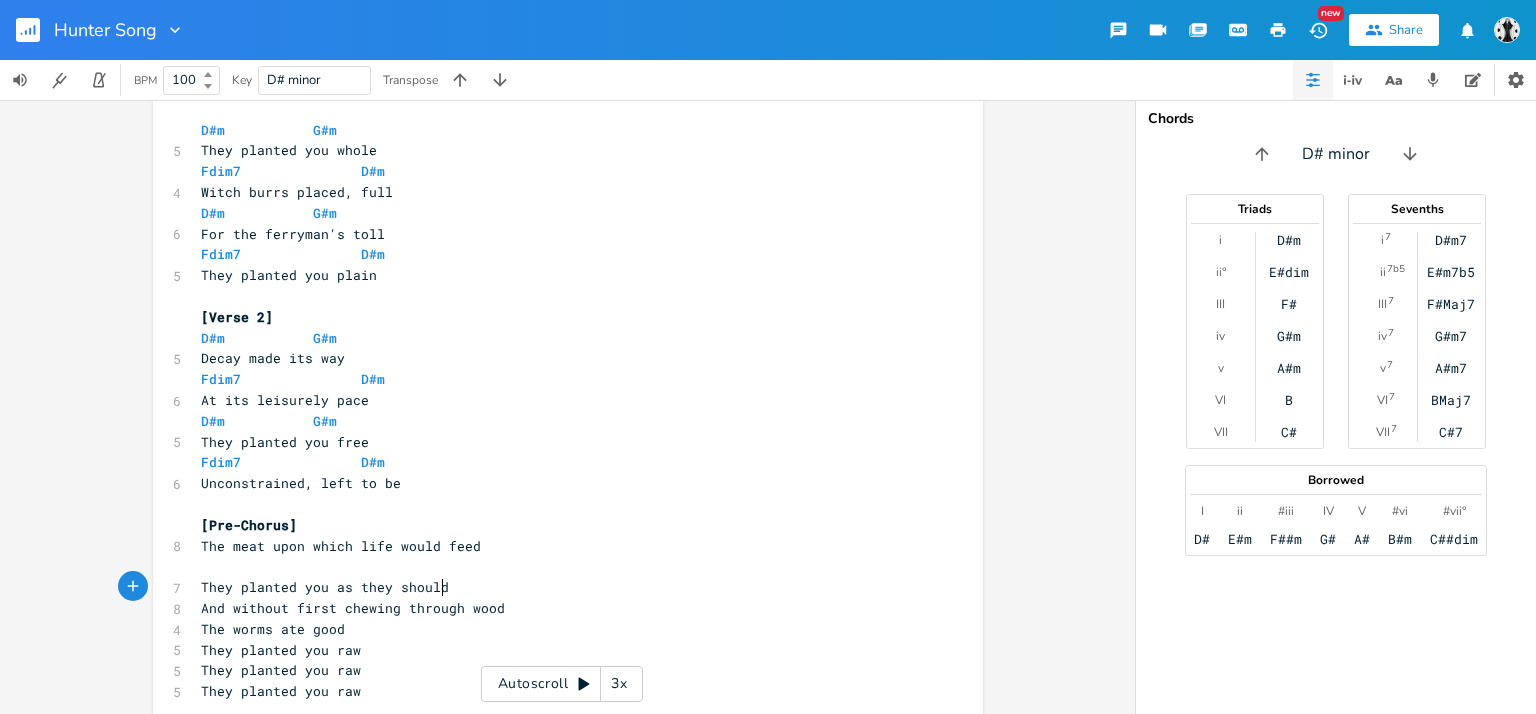 click on "They planted you as they should" at bounding box center [558, 587] 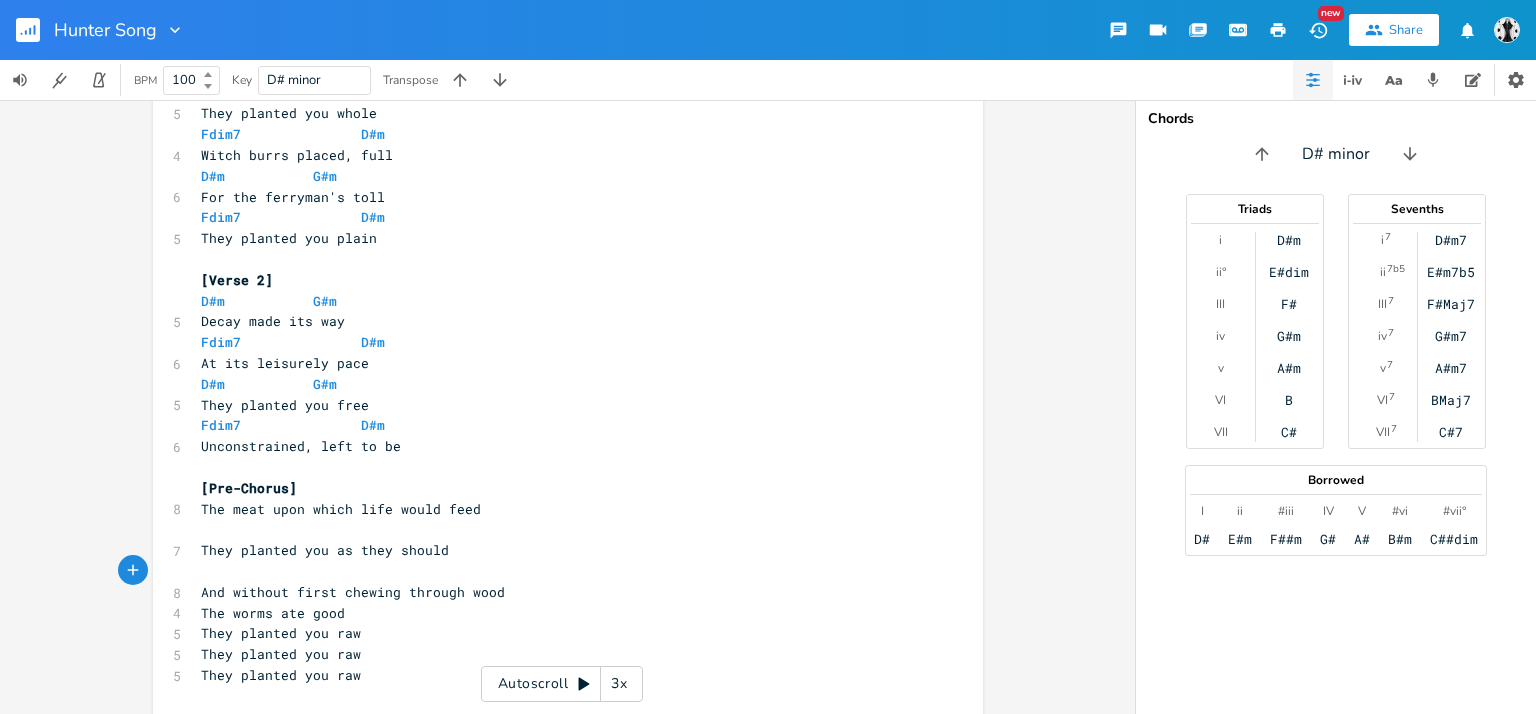 scroll, scrollTop: 140, scrollLeft: 0, axis: vertical 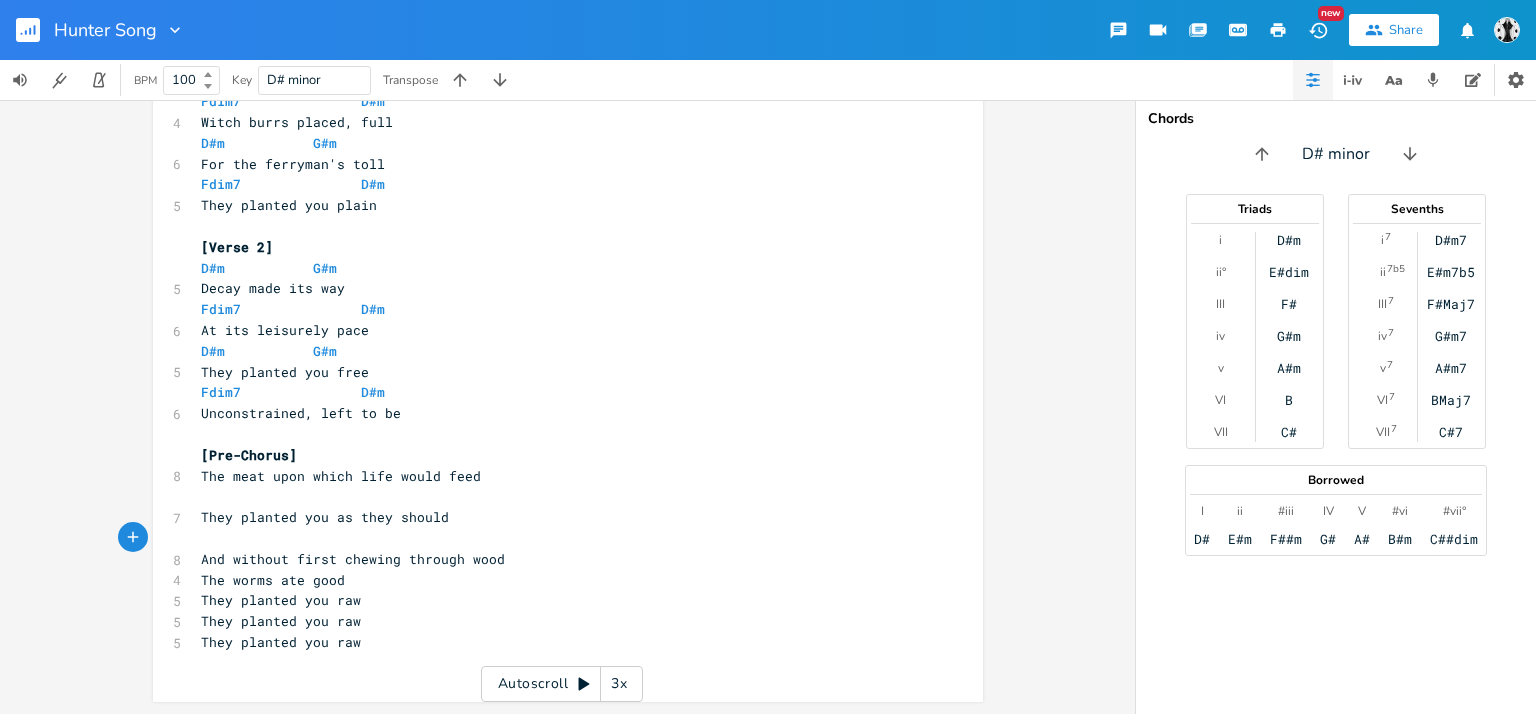 click on "And without first chewing through wood" at bounding box center [558, 559] 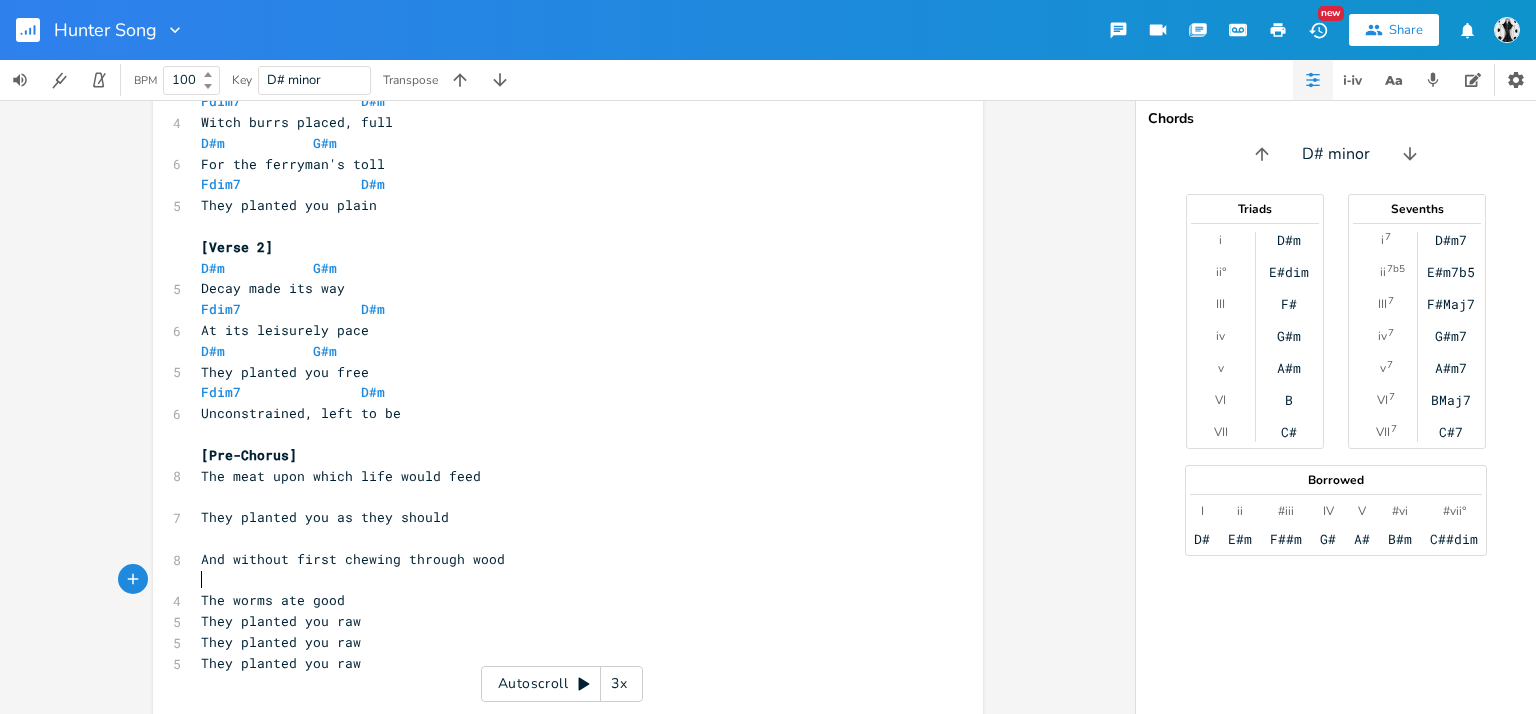 click on "​" at bounding box center [558, 580] 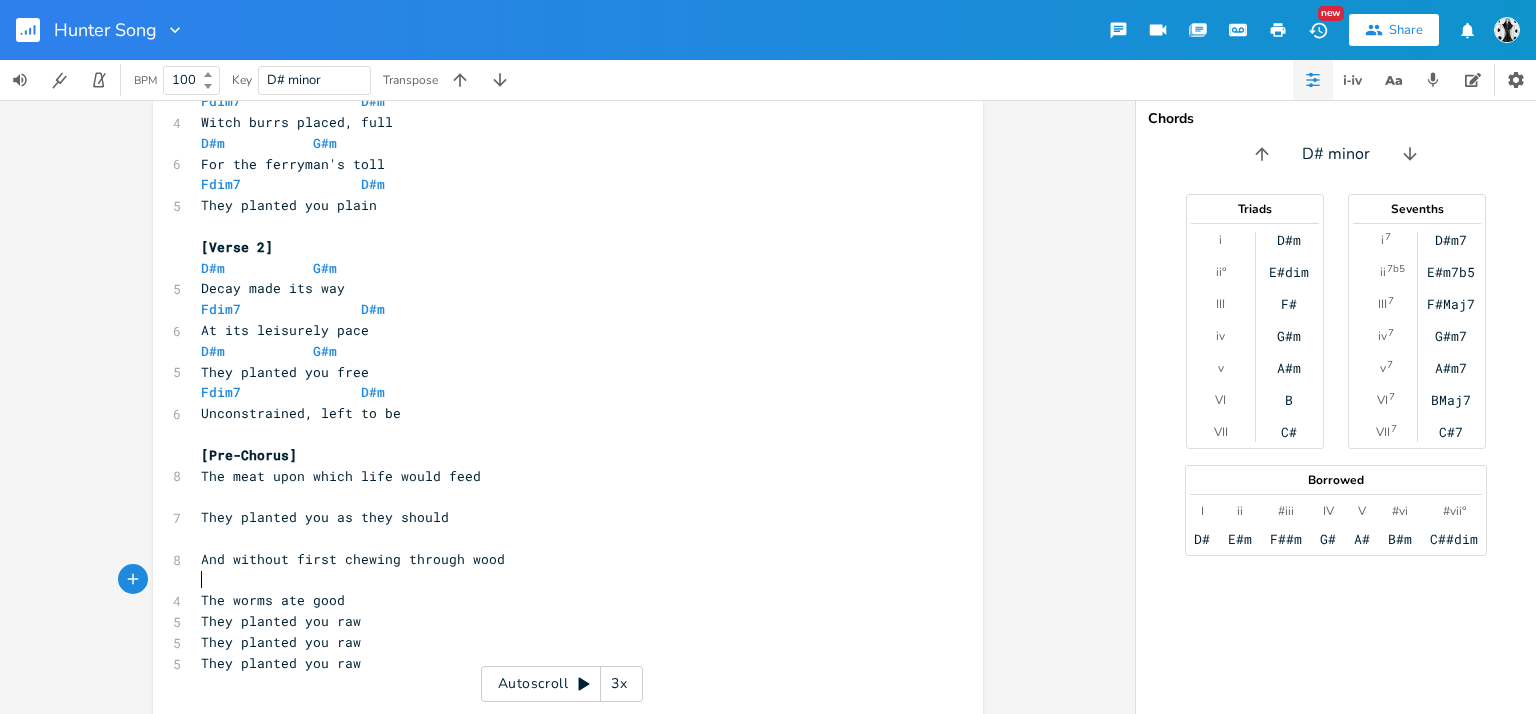 click on "The worms ate good" at bounding box center [558, 600] 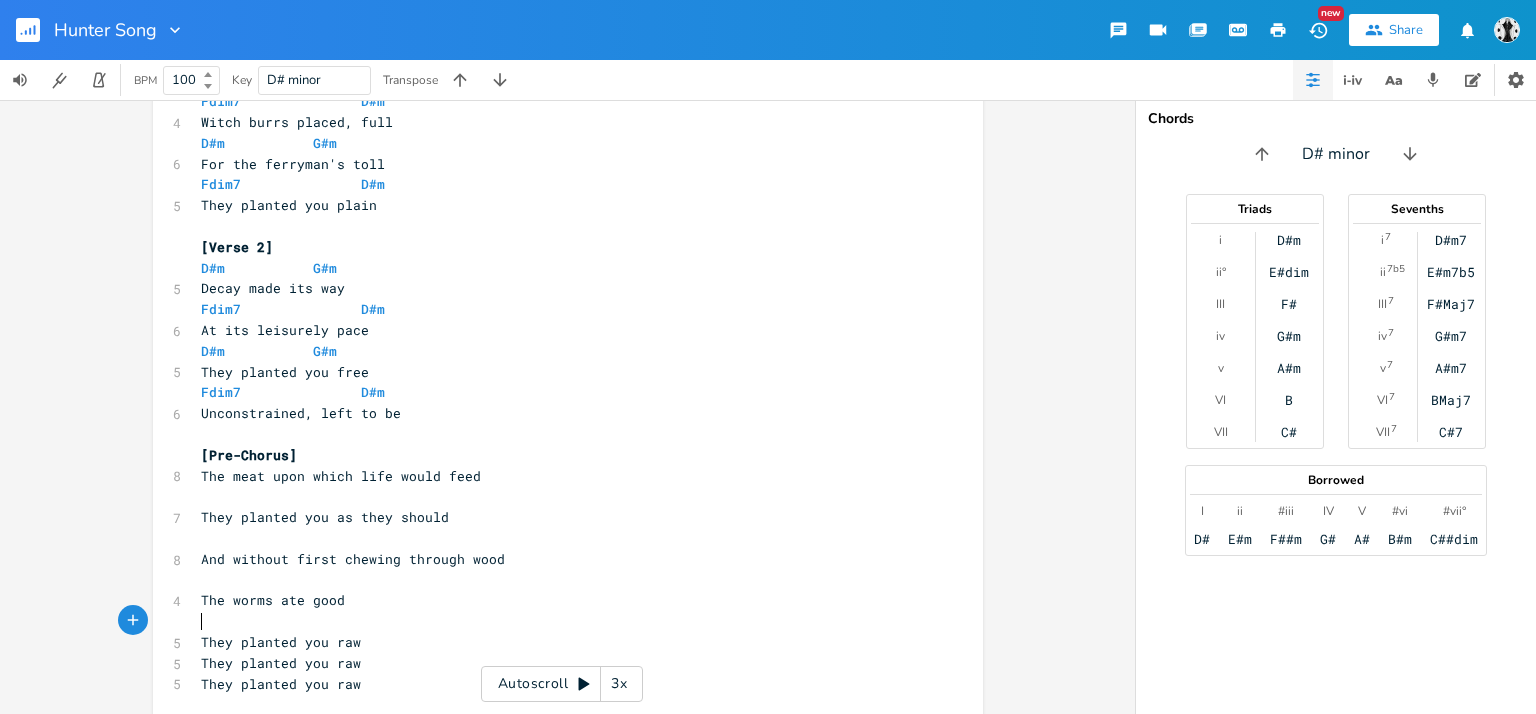 scroll, scrollTop: 180, scrollLeft: 0, axis: vertical 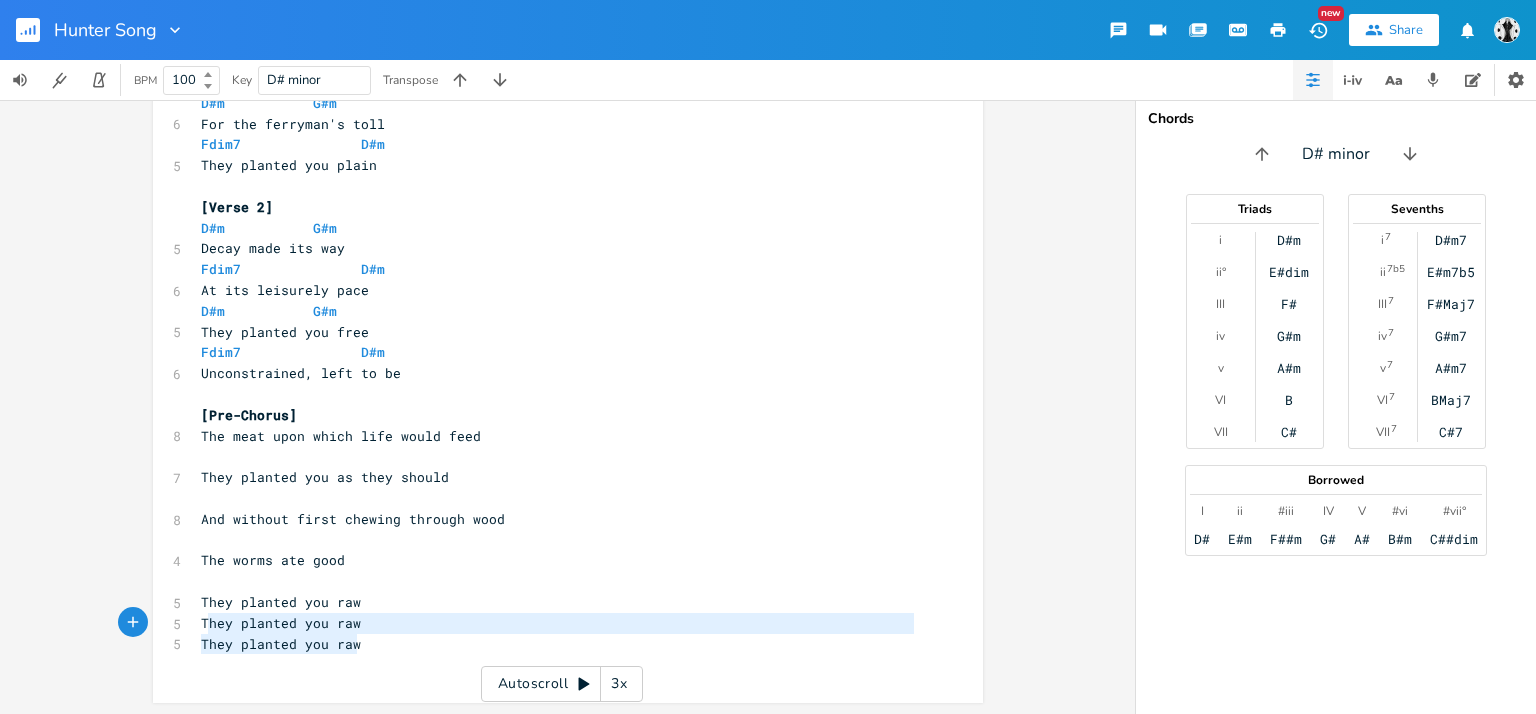 type on "They planted you raw
They planted you raw" 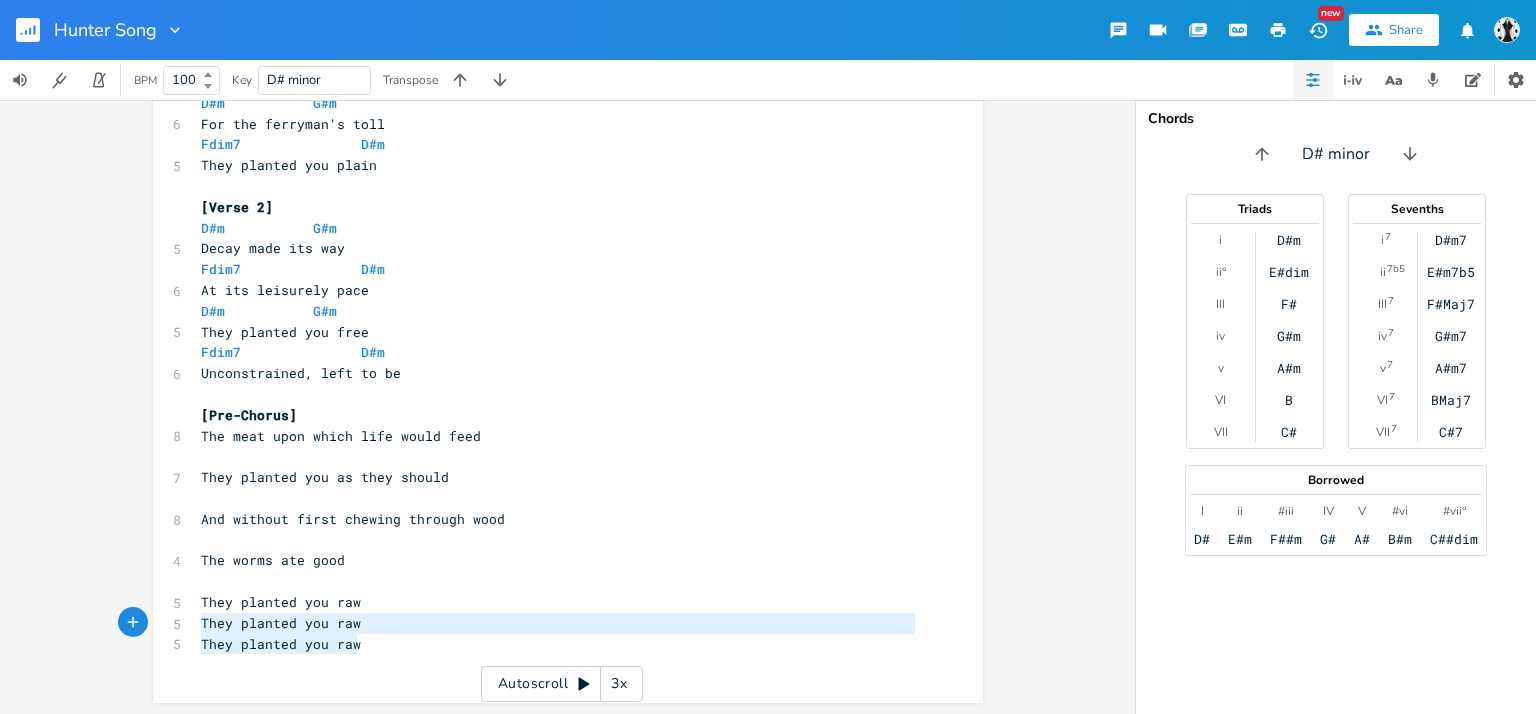 drag, startPoint x: 368, startPoint y: 638, endPoint x: 190, endPoint y: 615, distance: 179.4798 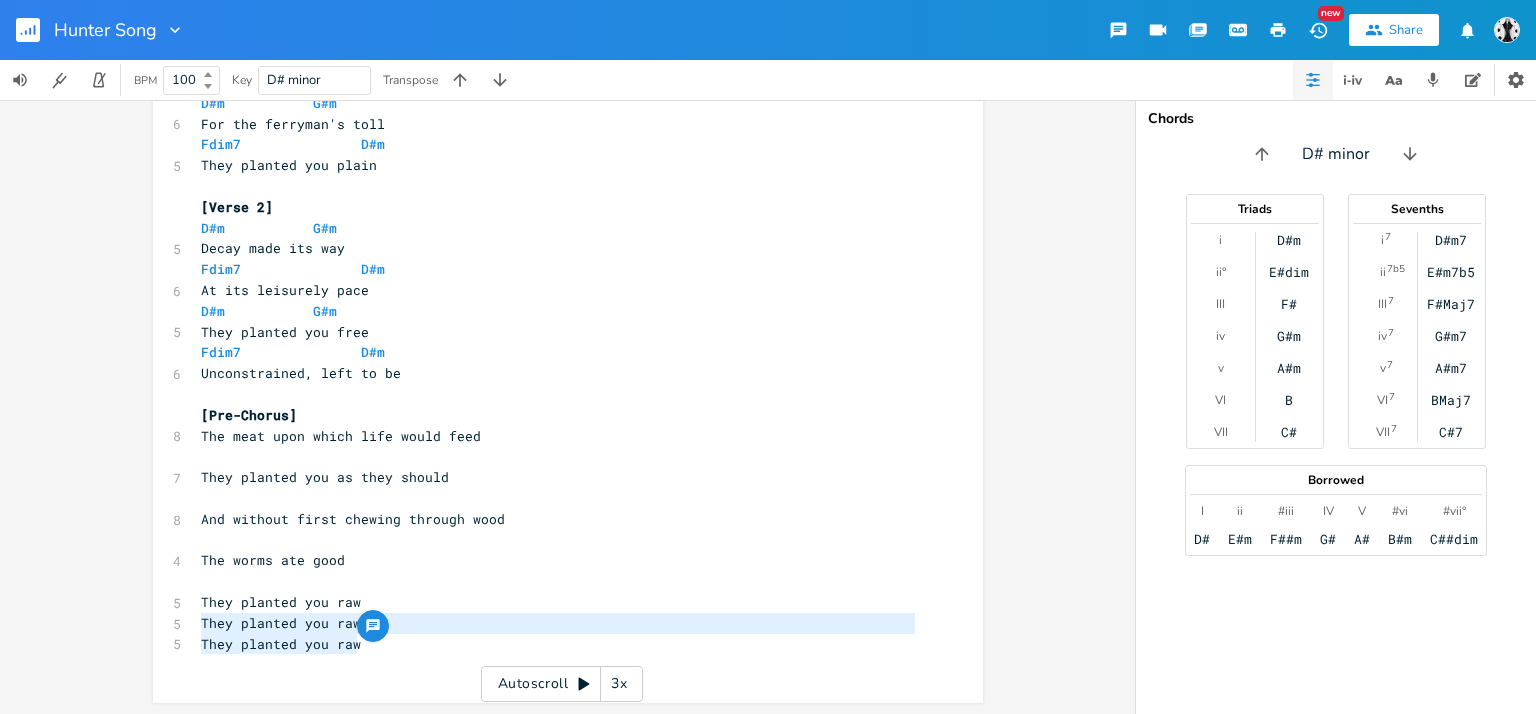 scroll, scrollTop: 160, scrollLeft: 0, axis: vertical 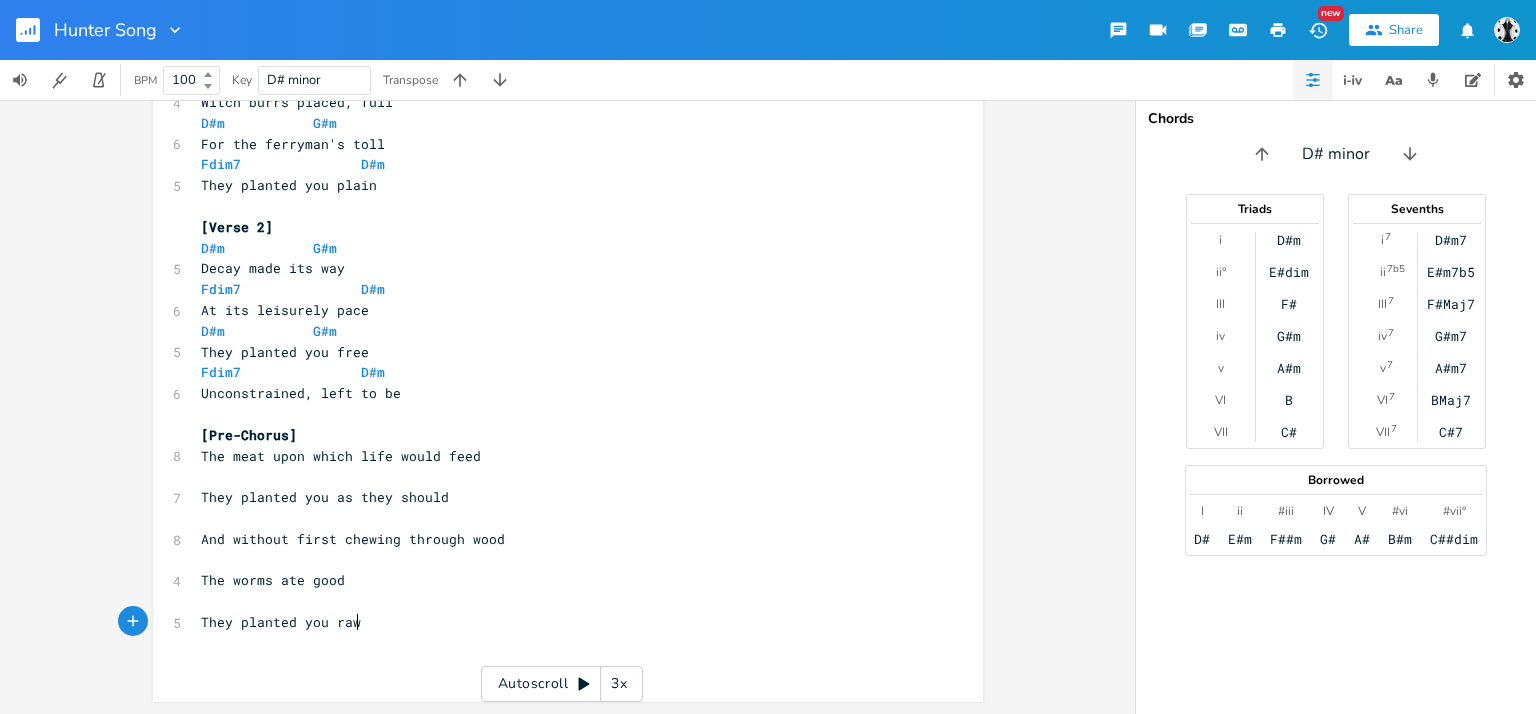click on "They planted you raw" at bounding box center (558, 622) 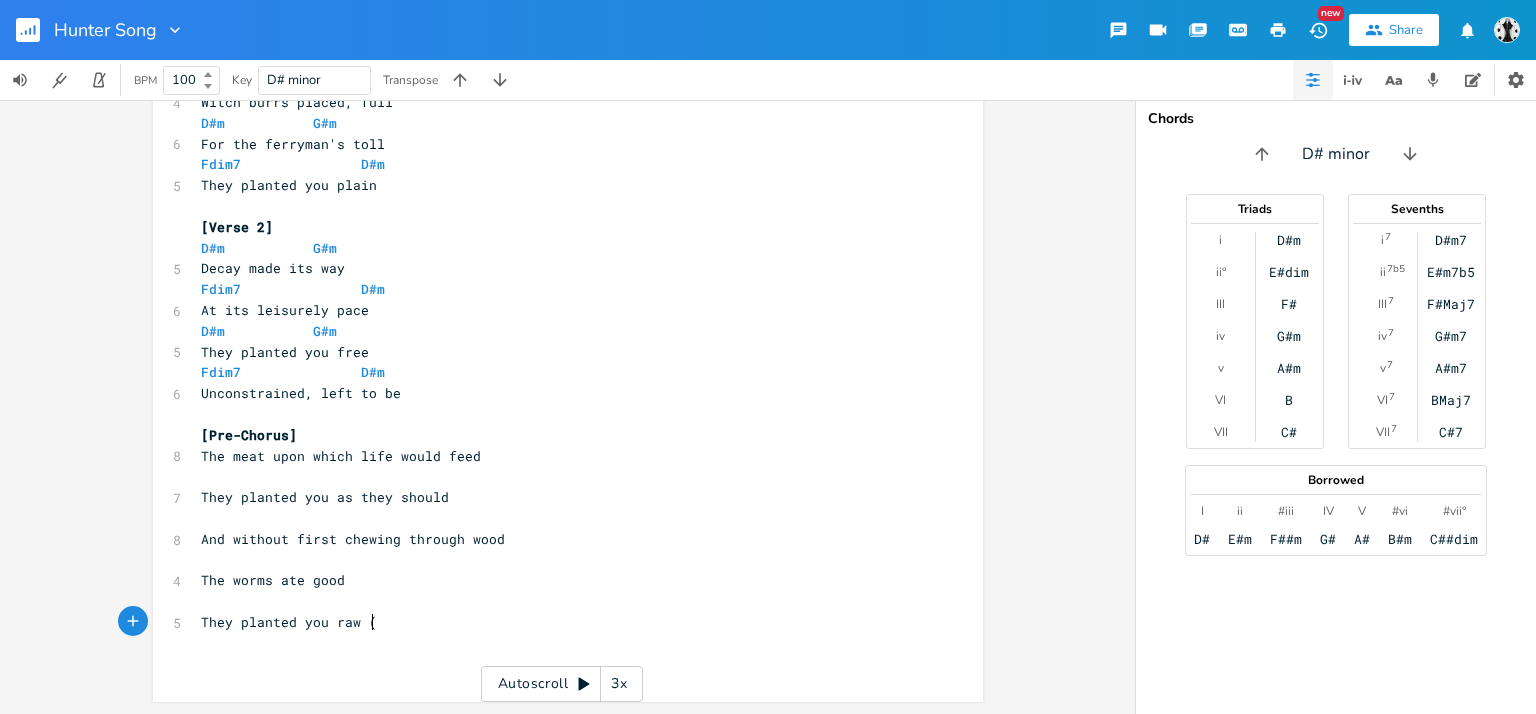type on "()" 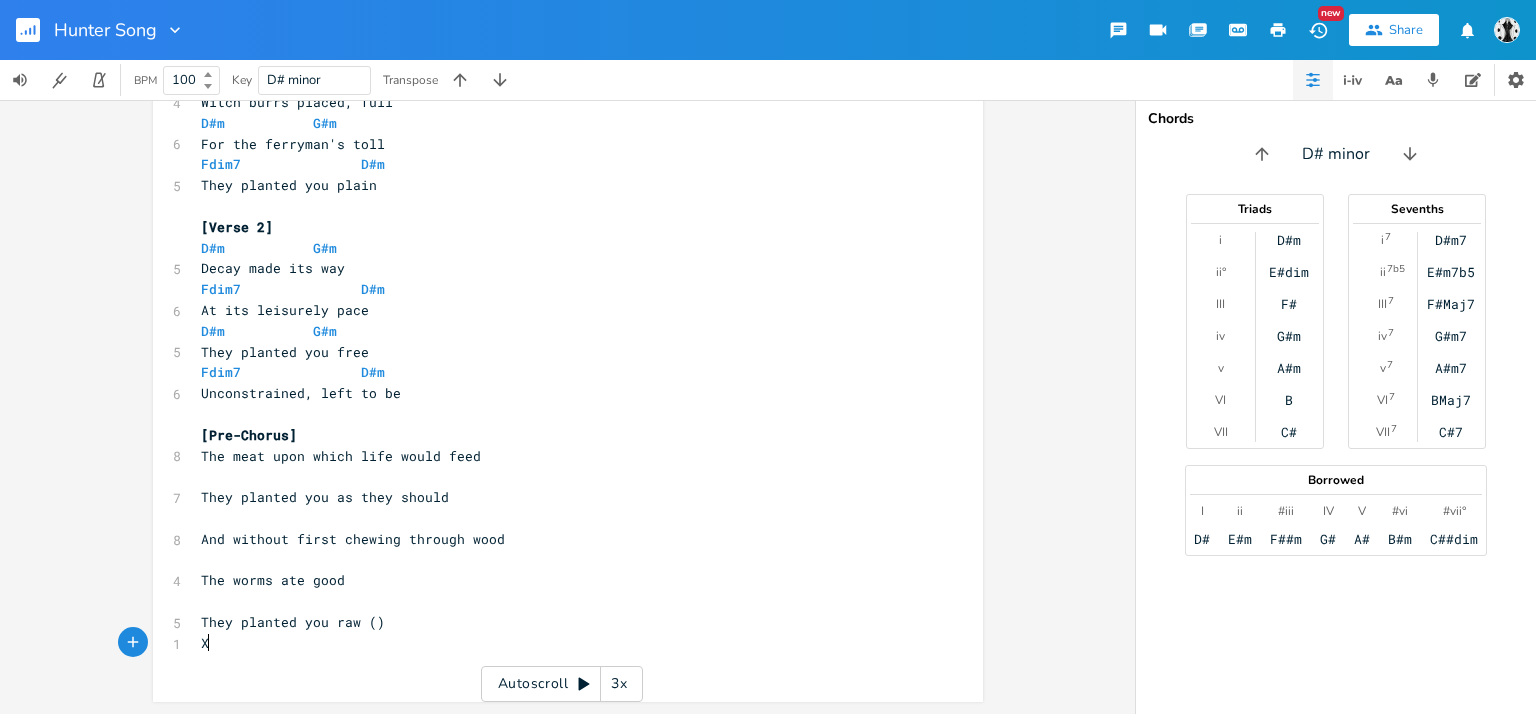 type on "X3" 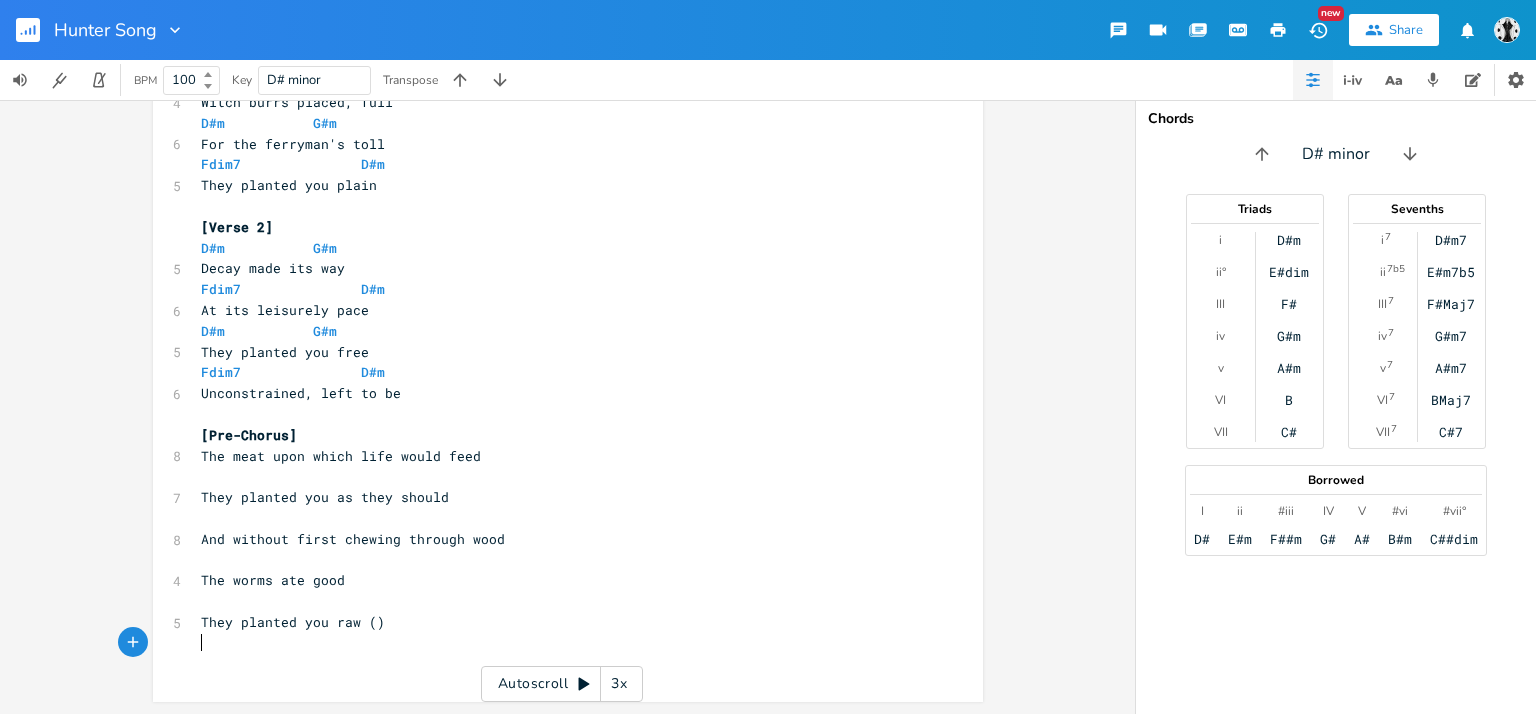 scroll, scrollTop: 139, scrollLeft: 0, axis: vertical 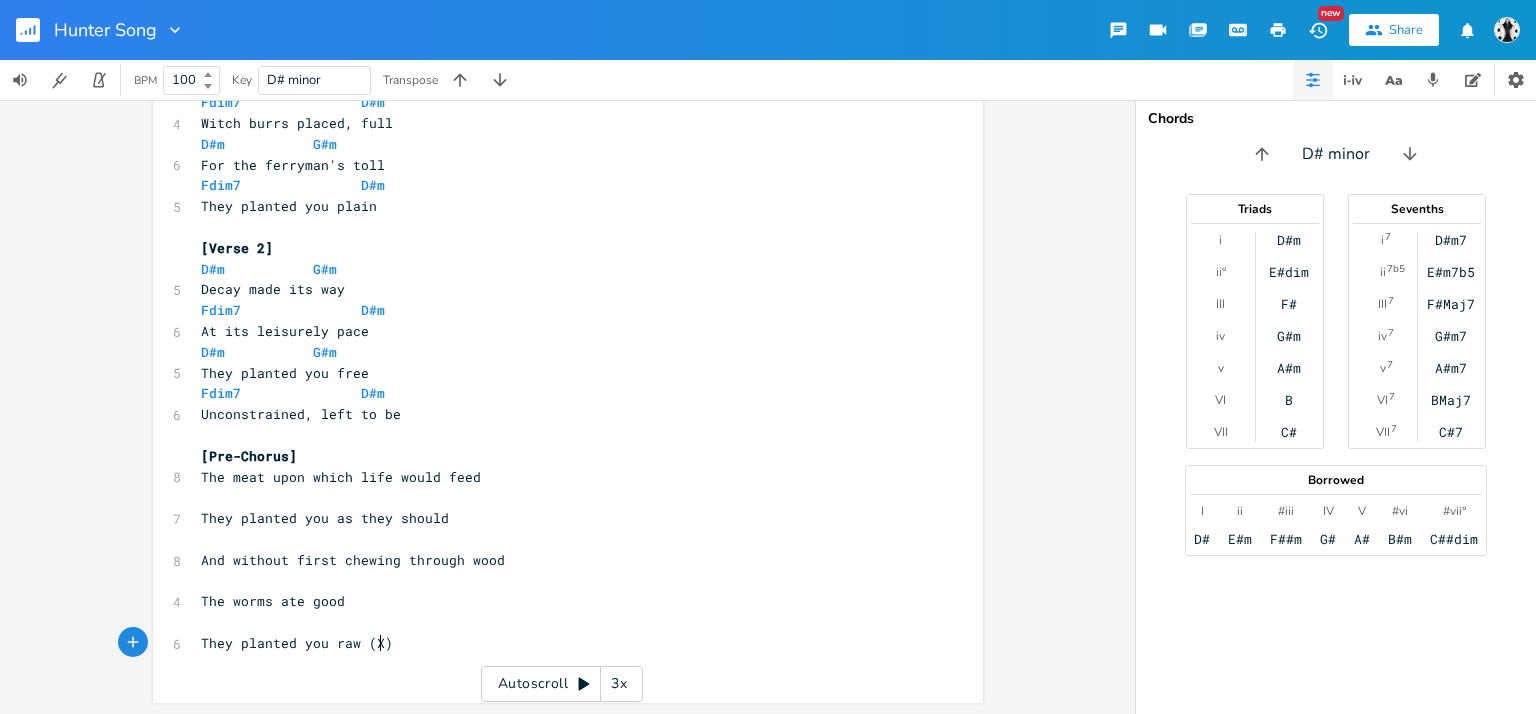 type on "X3" 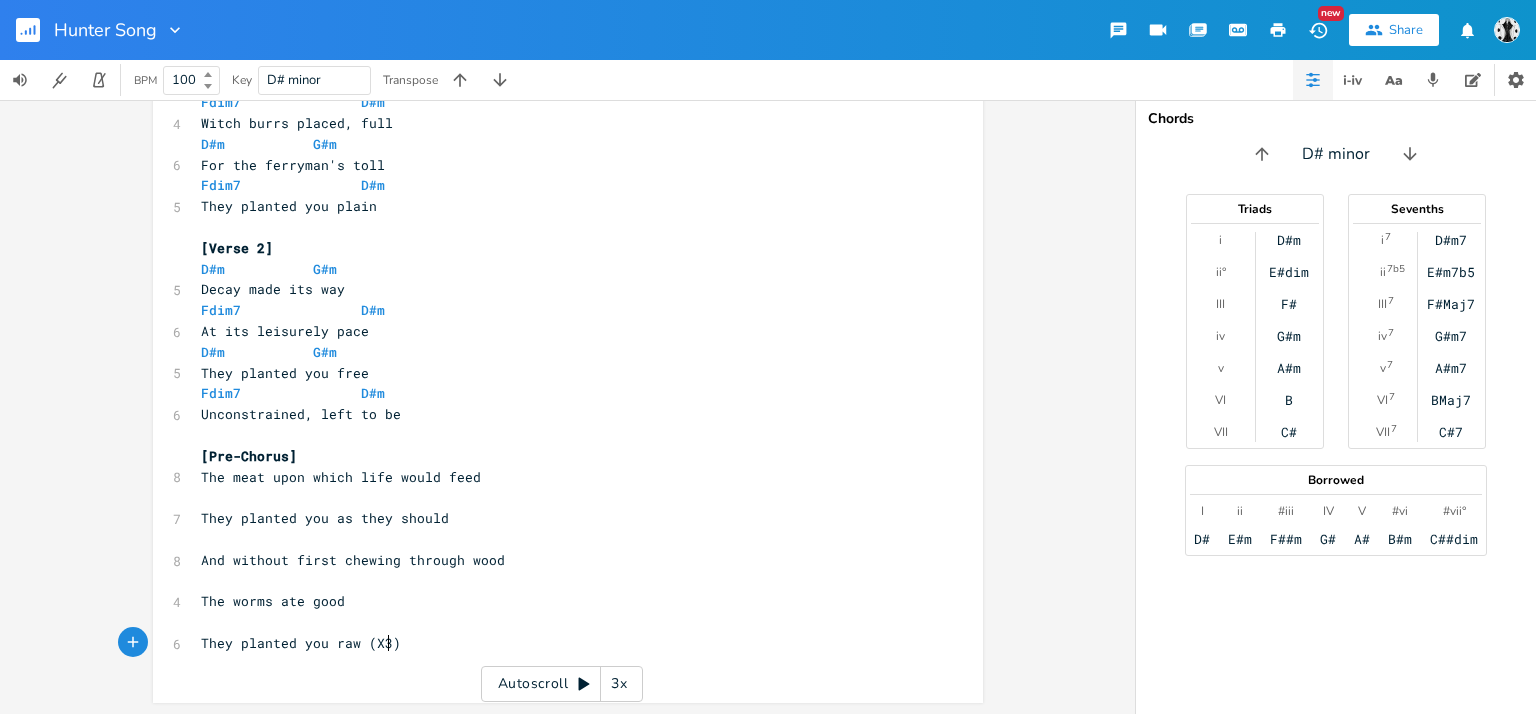 scroll, scrollTop: 0, scrollLeft: 14, axis: horizontal 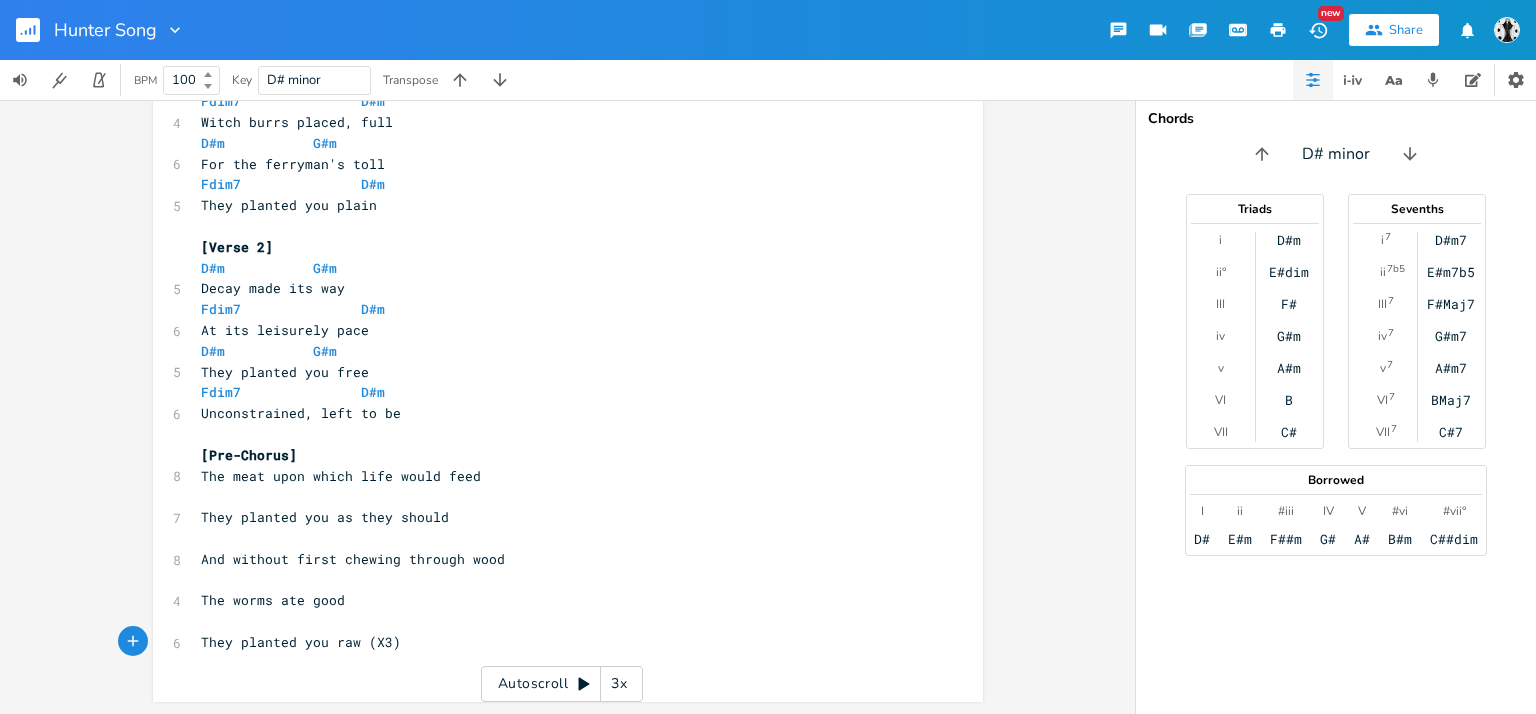 click on "They planted you raw (X3)" at bounding box center (558, 642) 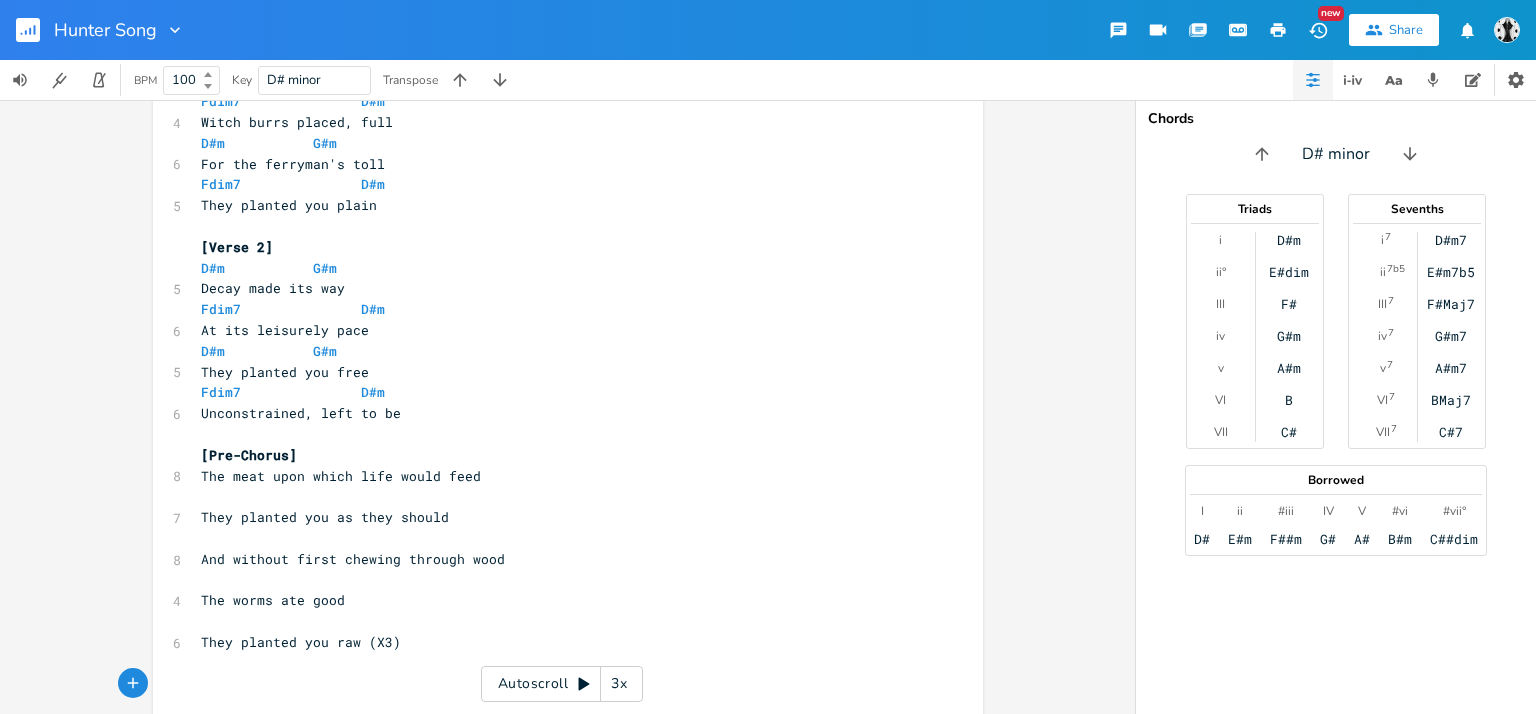 type on "C" 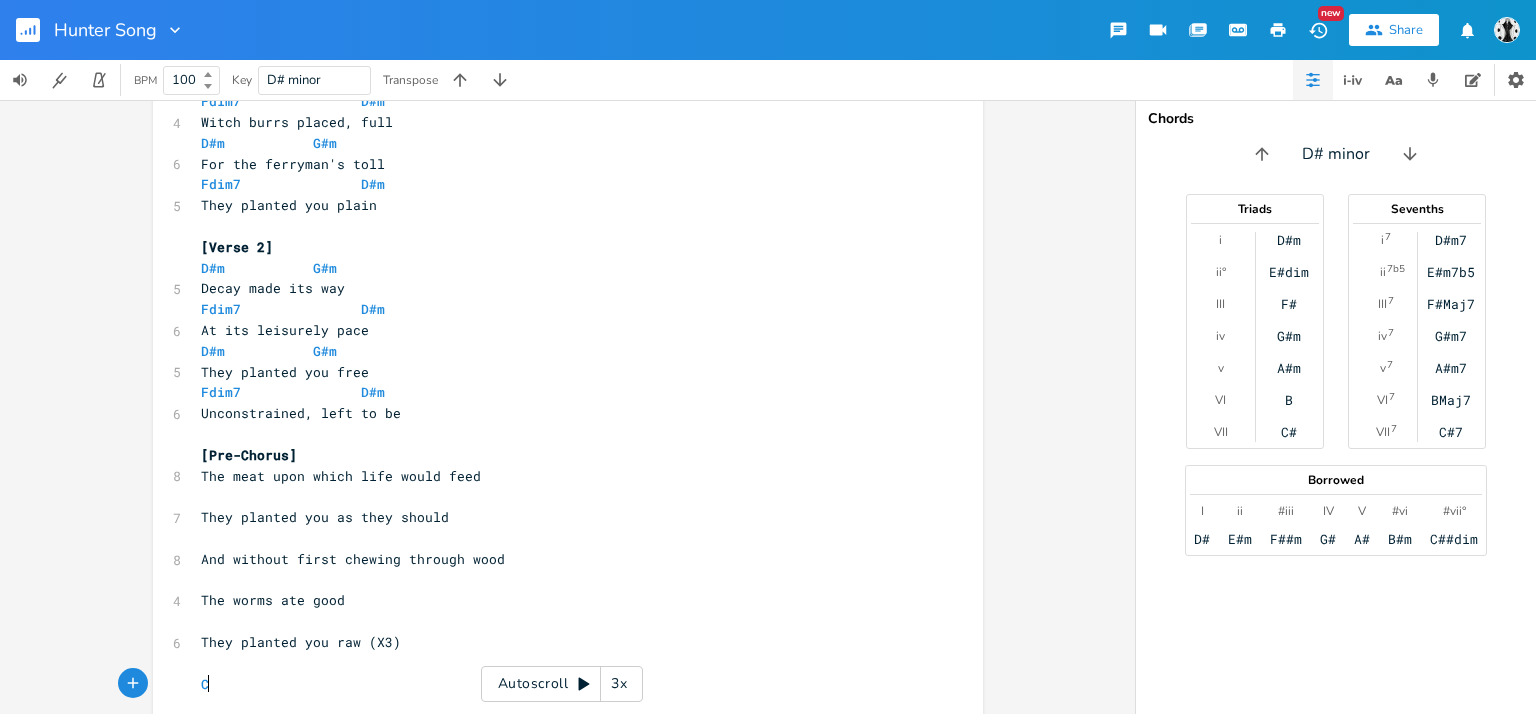 scroll, scrollTop: 0, scrollLeft: 8, axis: horizontal 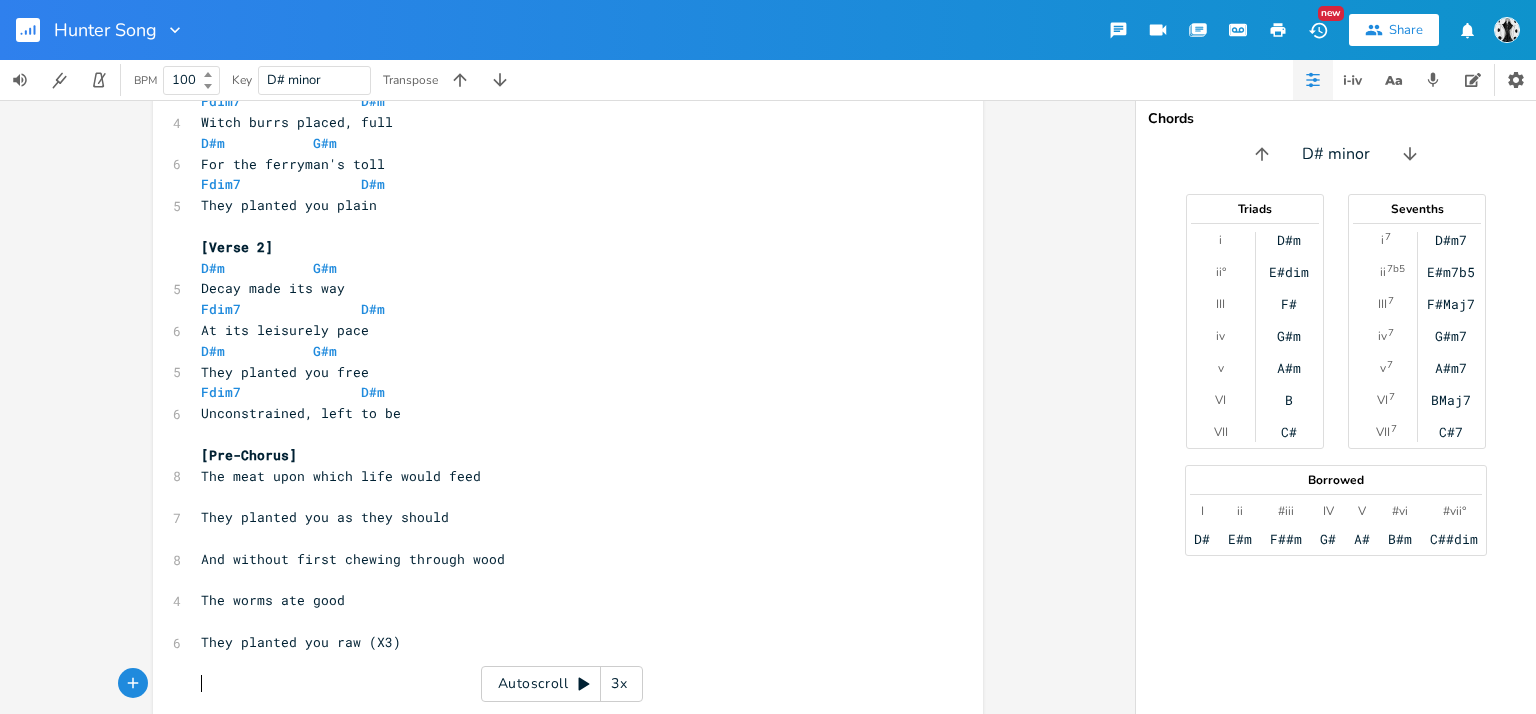 type on "[]" 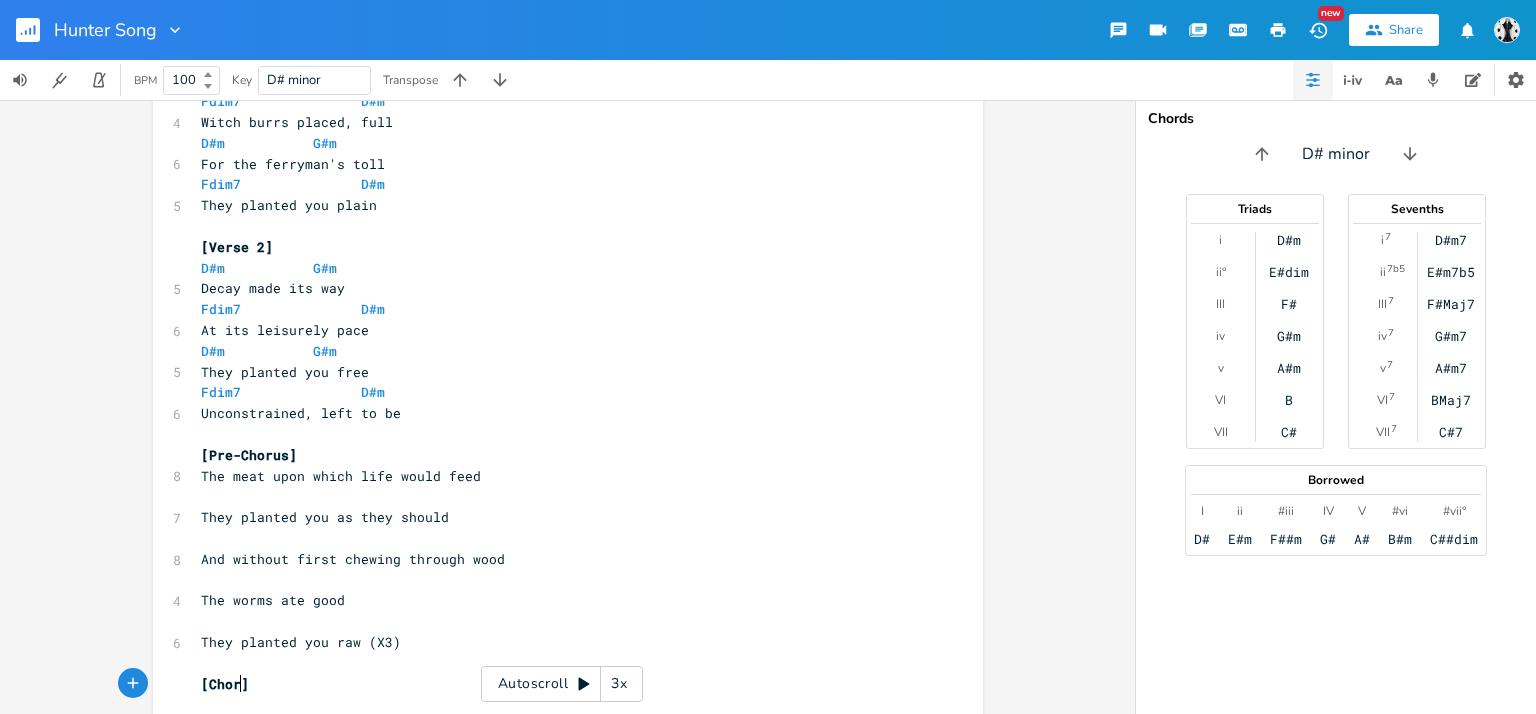 type on "Chorus" 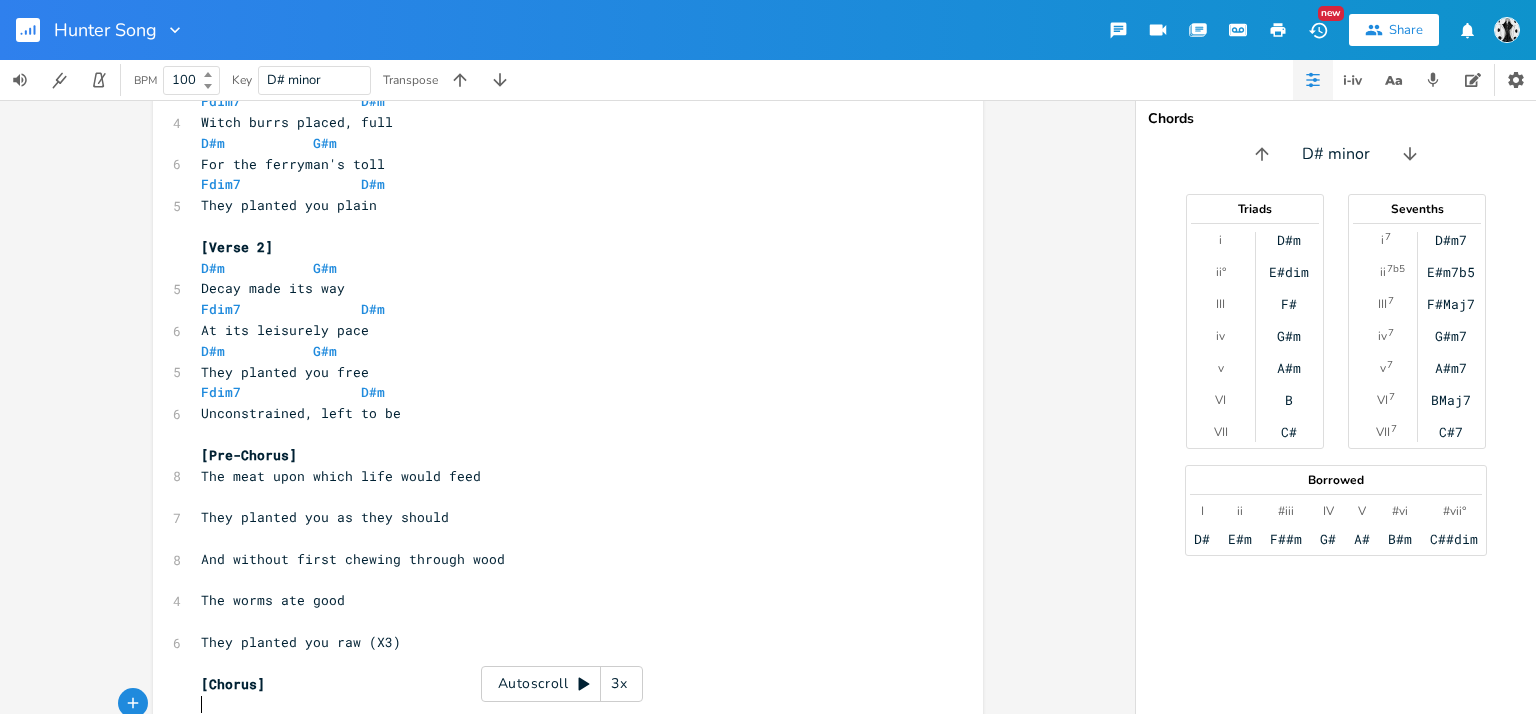 scroll, scrollTop: 0, scrollLeft: 0, axis: both 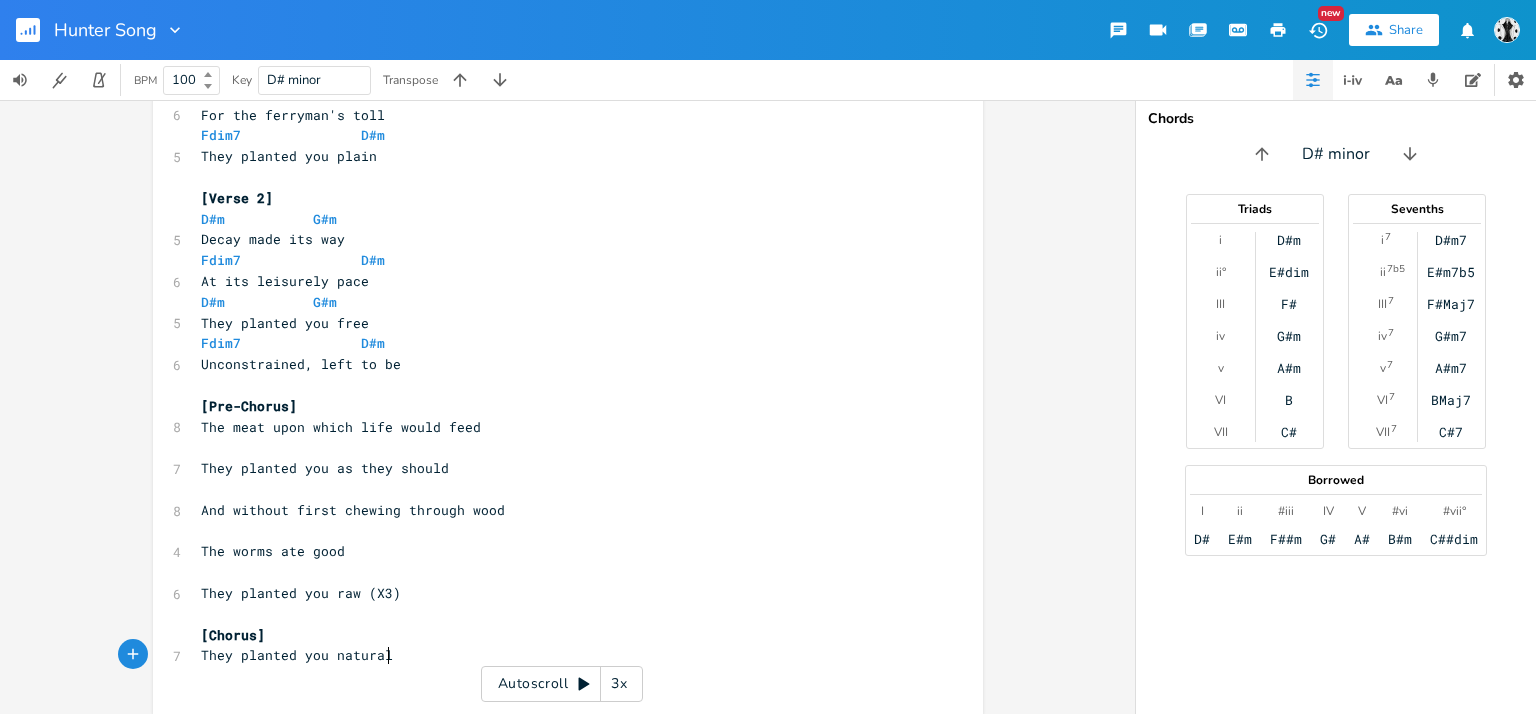 type on "They planted you natural" 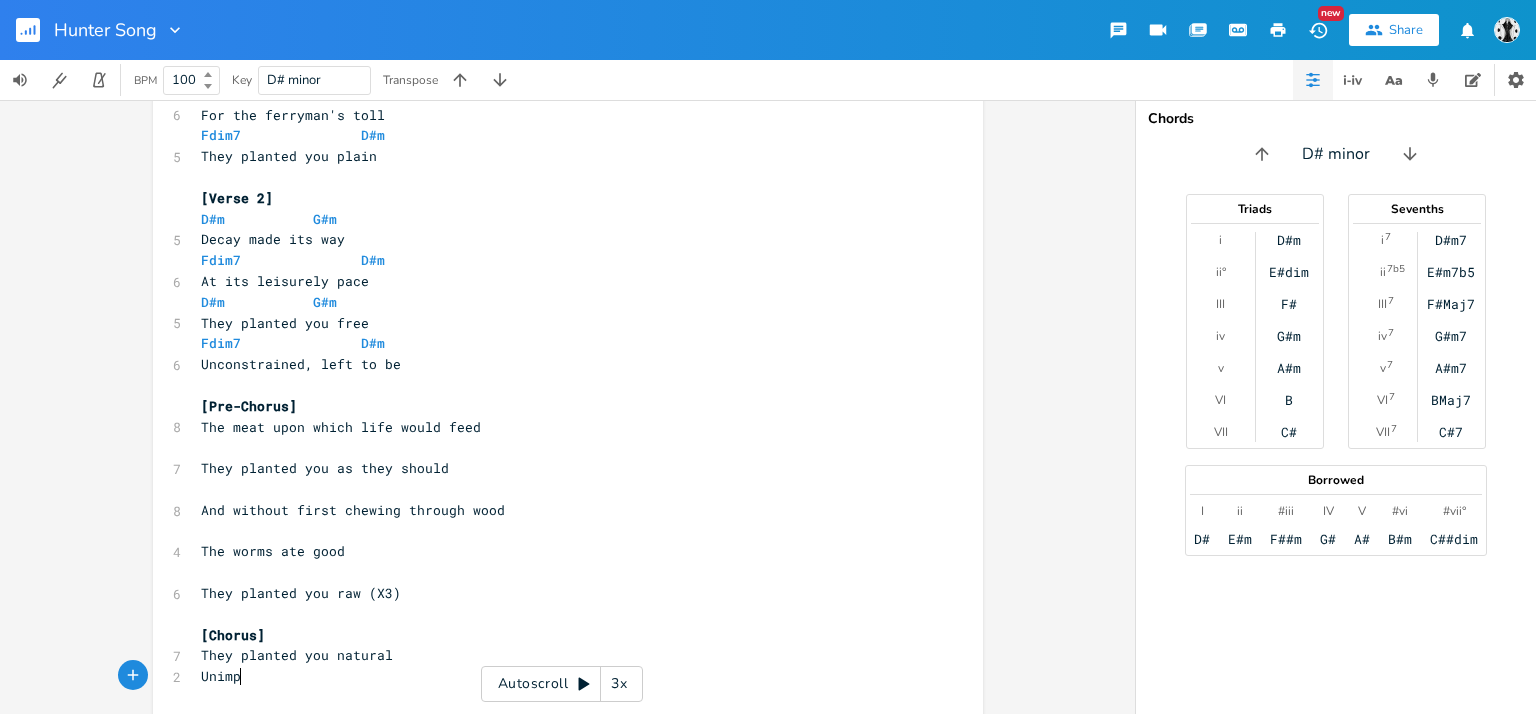 type on "Unimper" 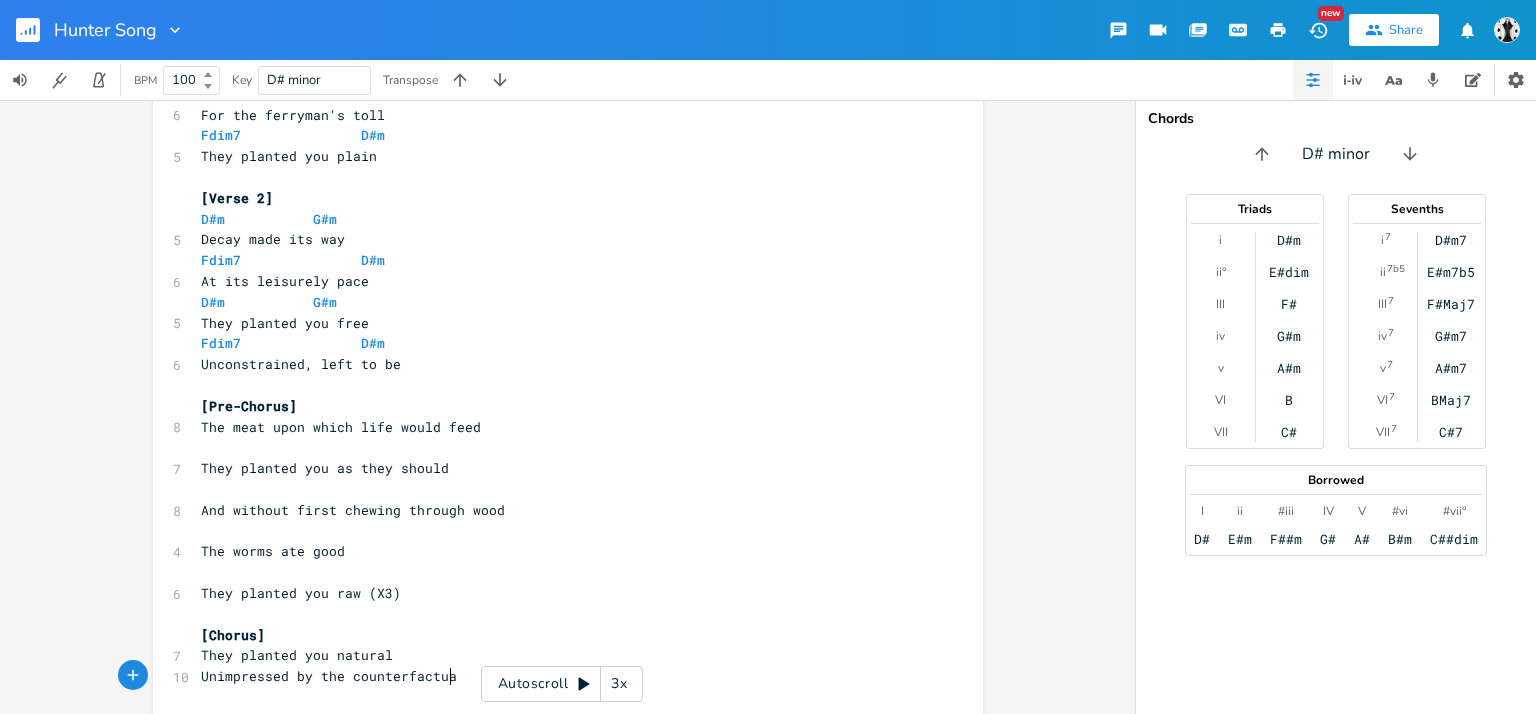 scroll, scrollTop: 0, scrollLeft: 156, axis: horizontal 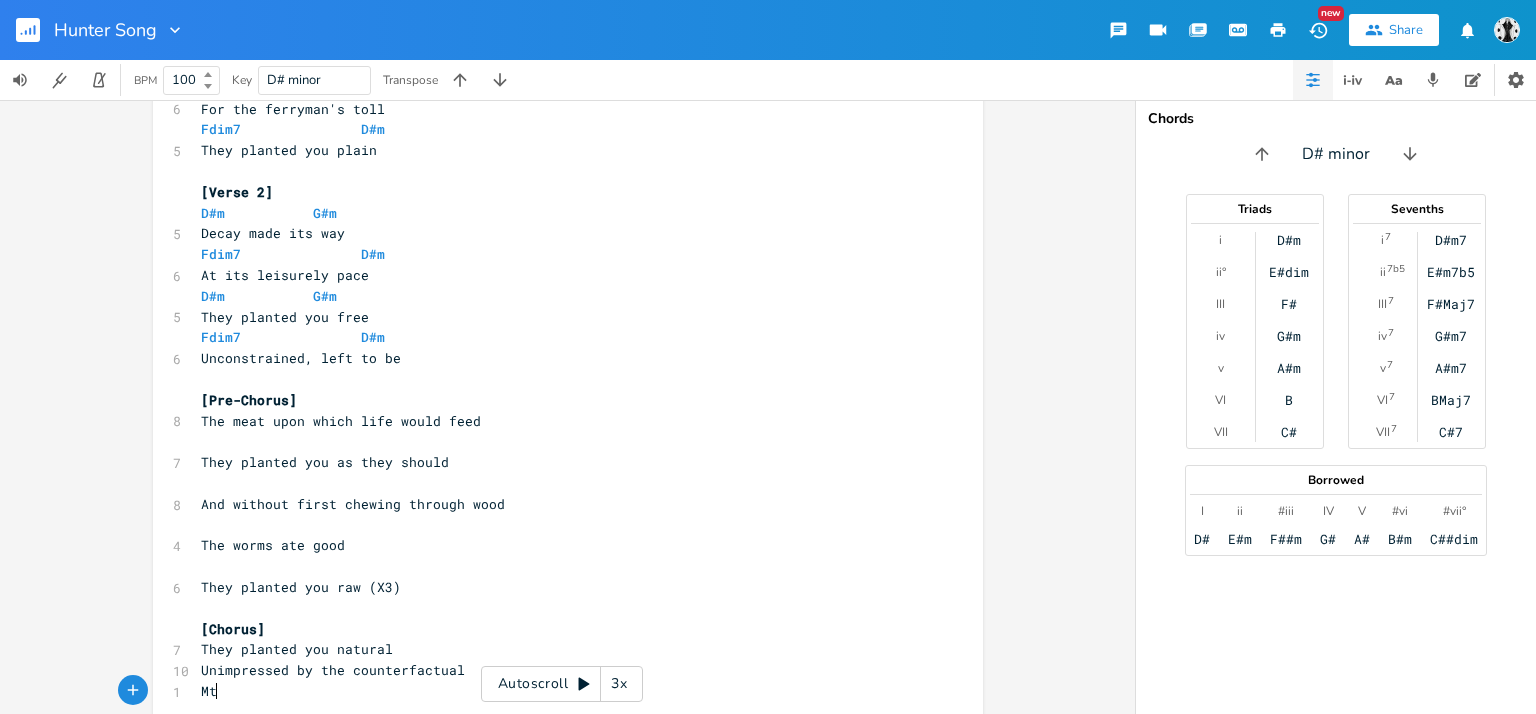 type on "Mths" 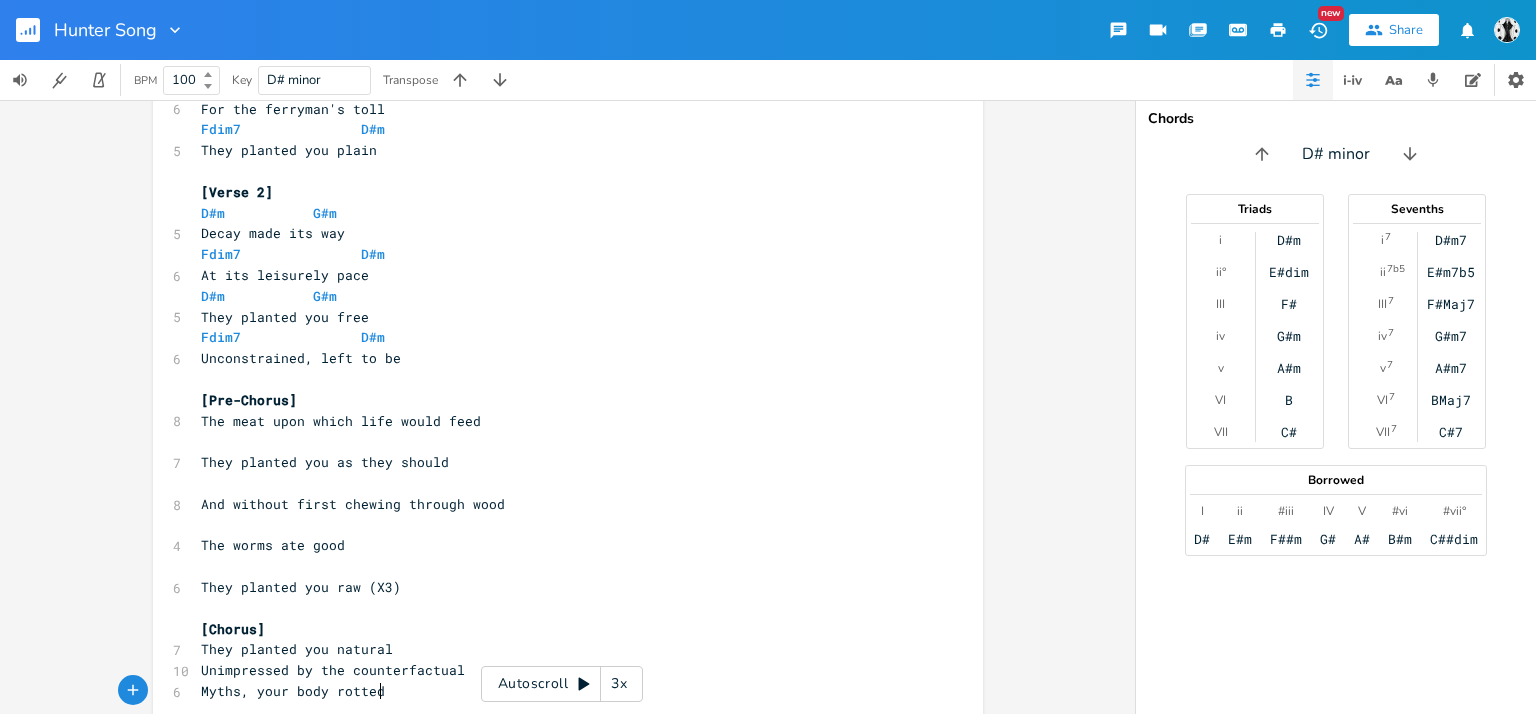 scroll, scrollTop: 0, scrollLeft: 123, axis: horizontal 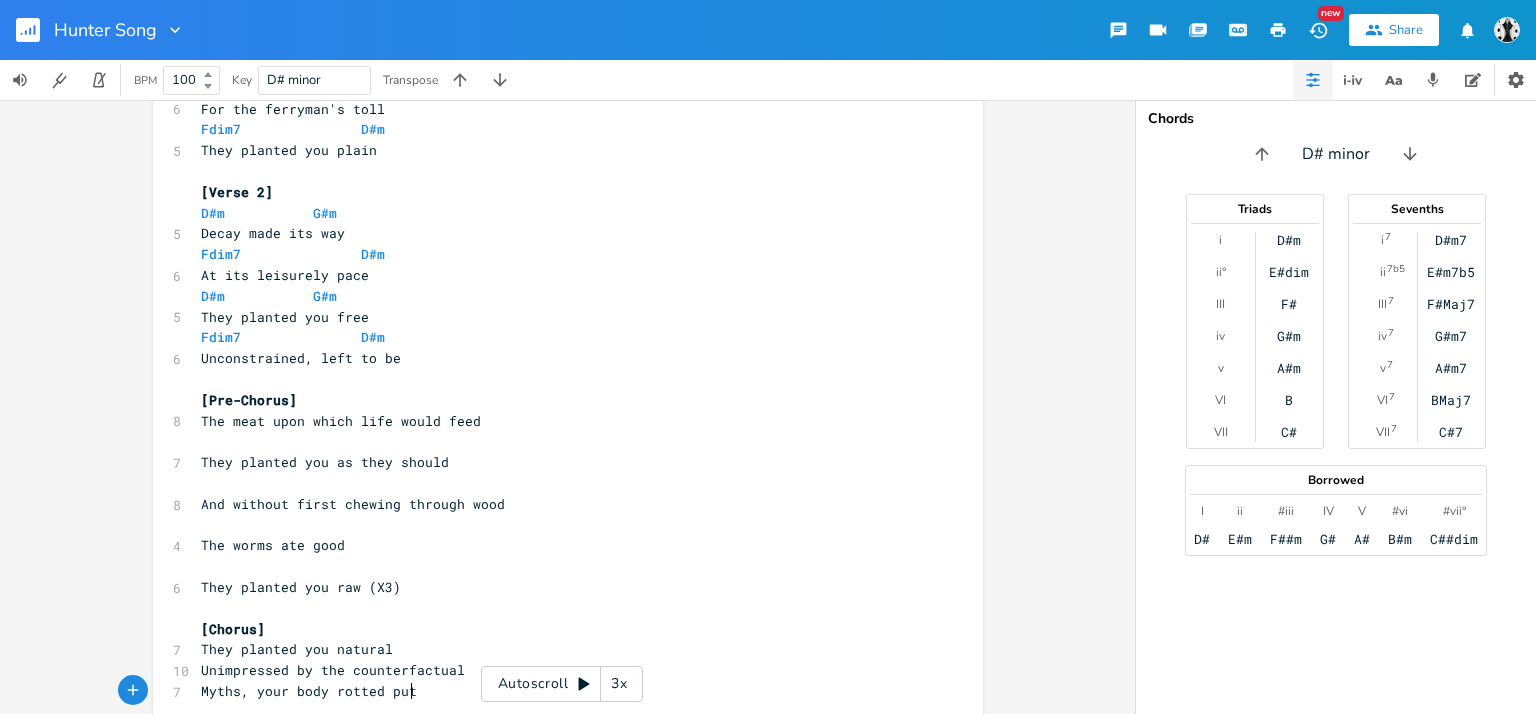 type on "yths, your body rotted putra" 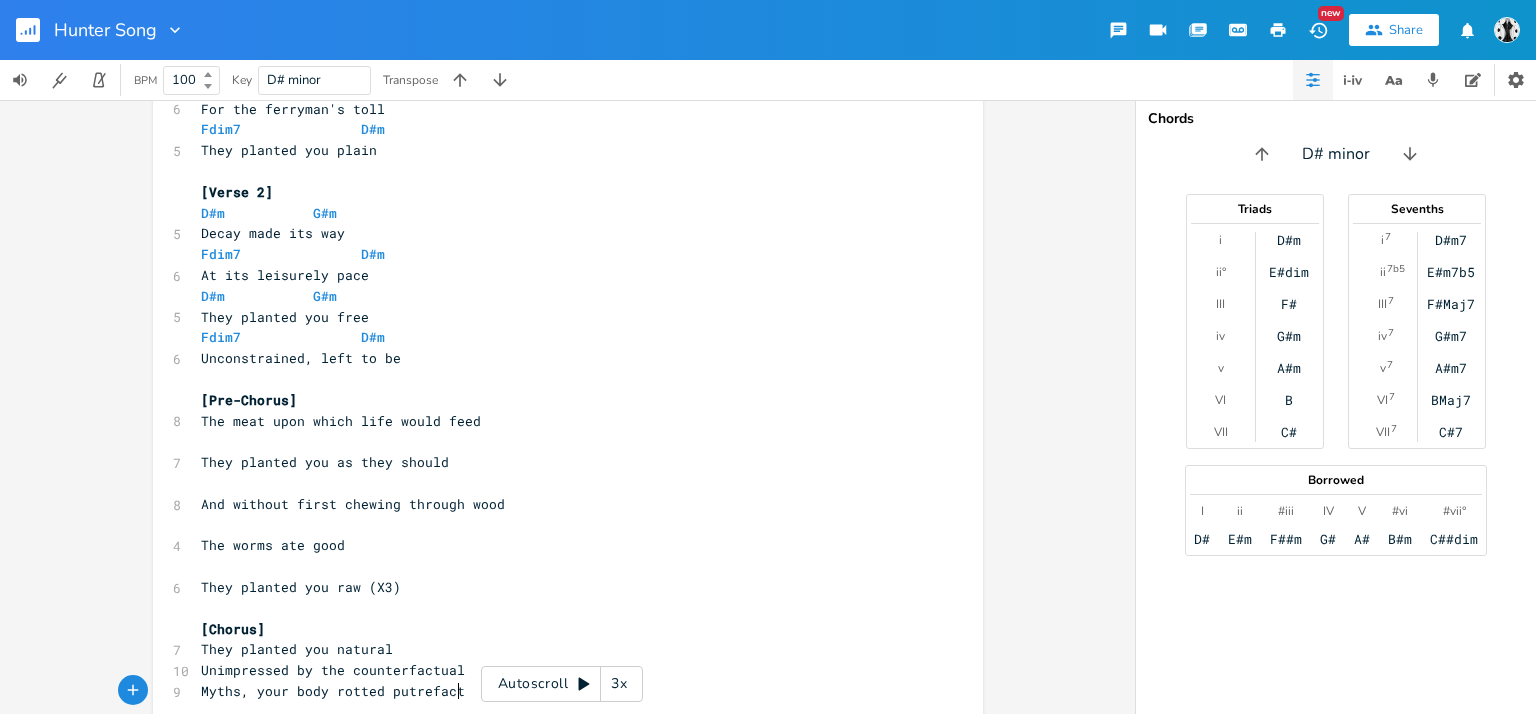 type on "efactal" 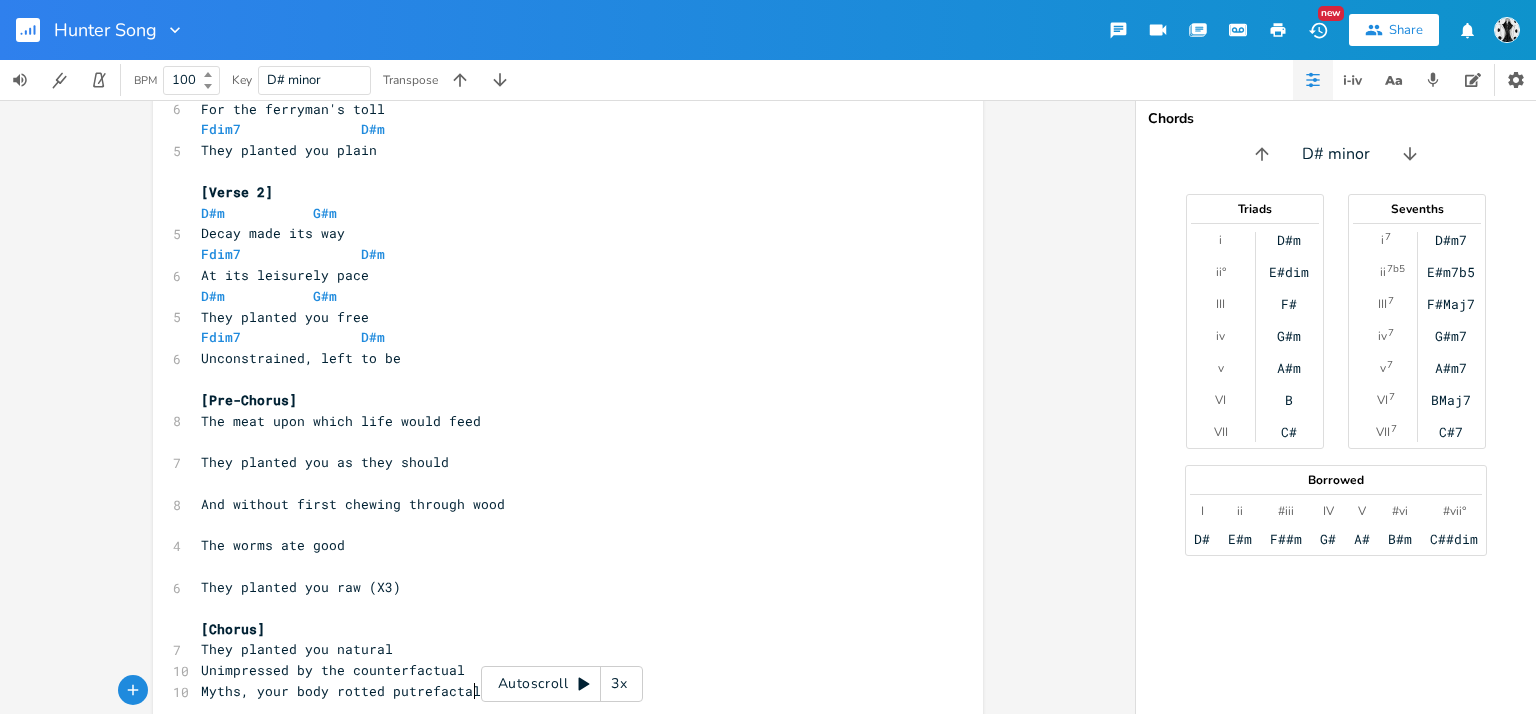 scroll, scrollTop: 0, scrollLeft: 36, axis: horizontal 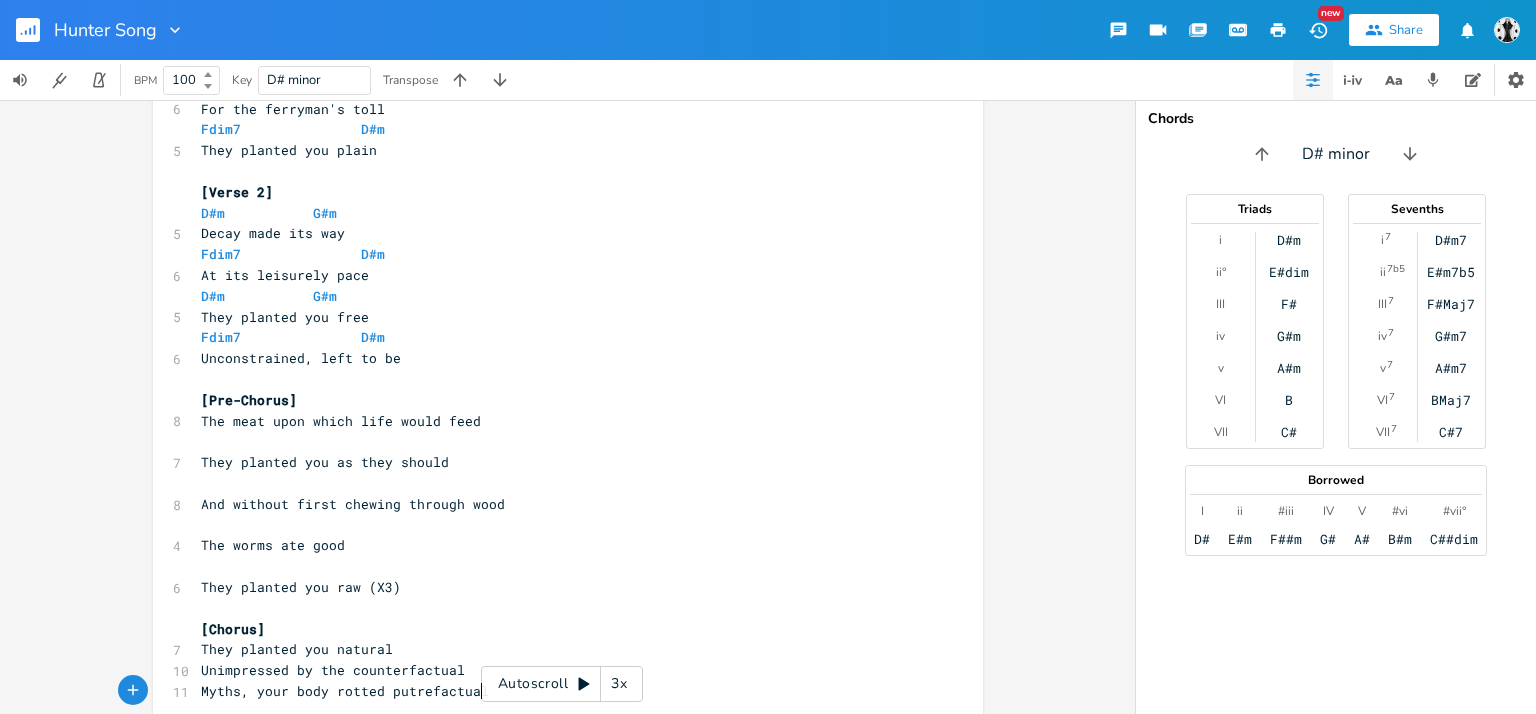 type on "tual" 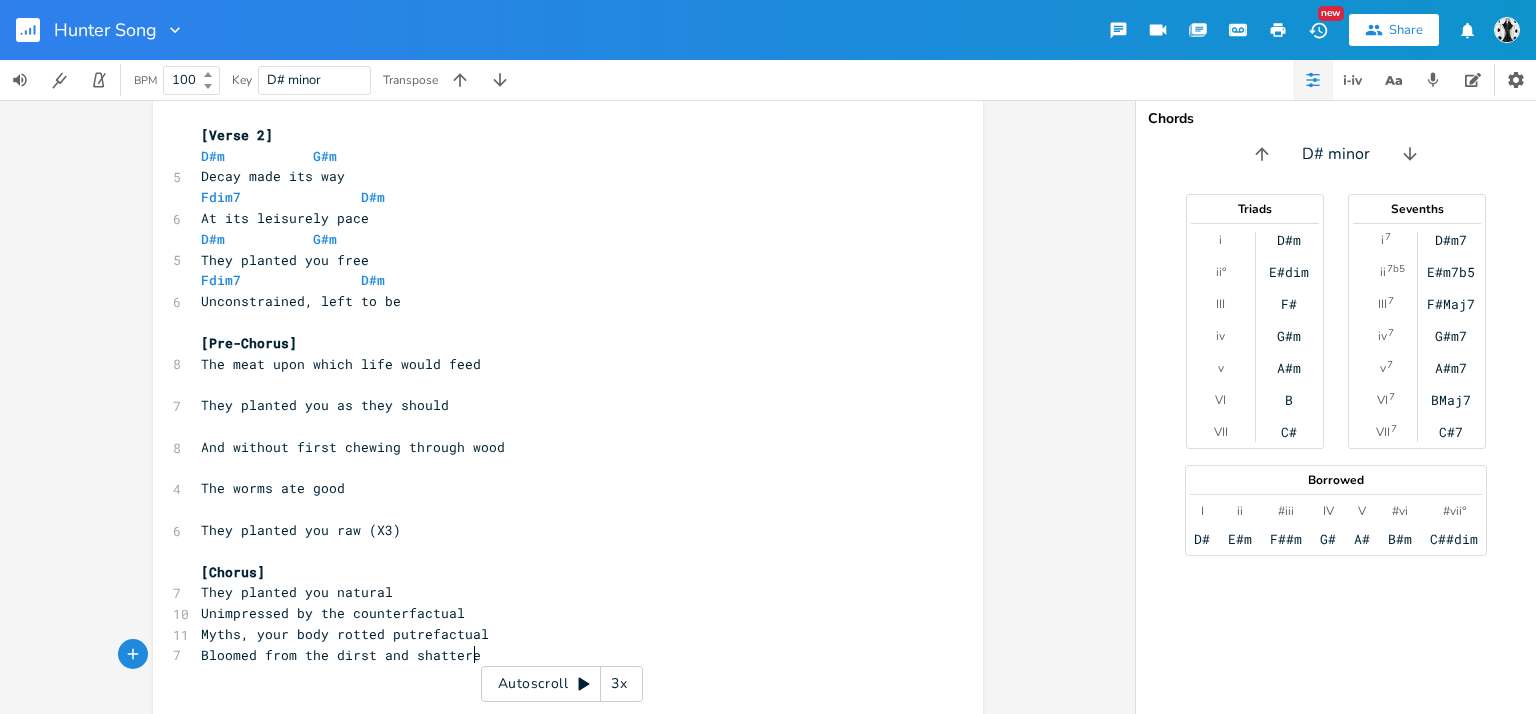 type on "Bloomed from the dirst and shattered" 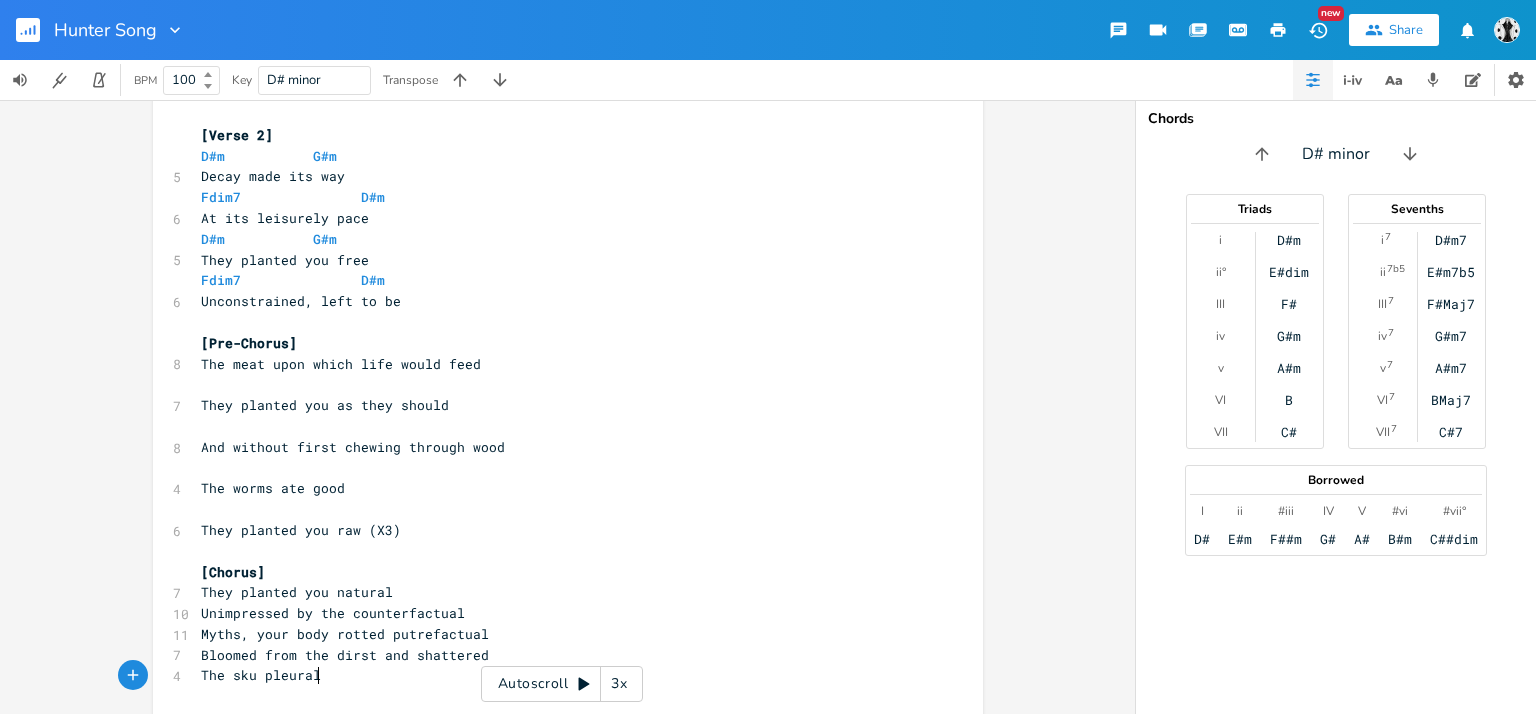scroll, scrollTop: 0, scrollLeft: 87, axis: horizontal 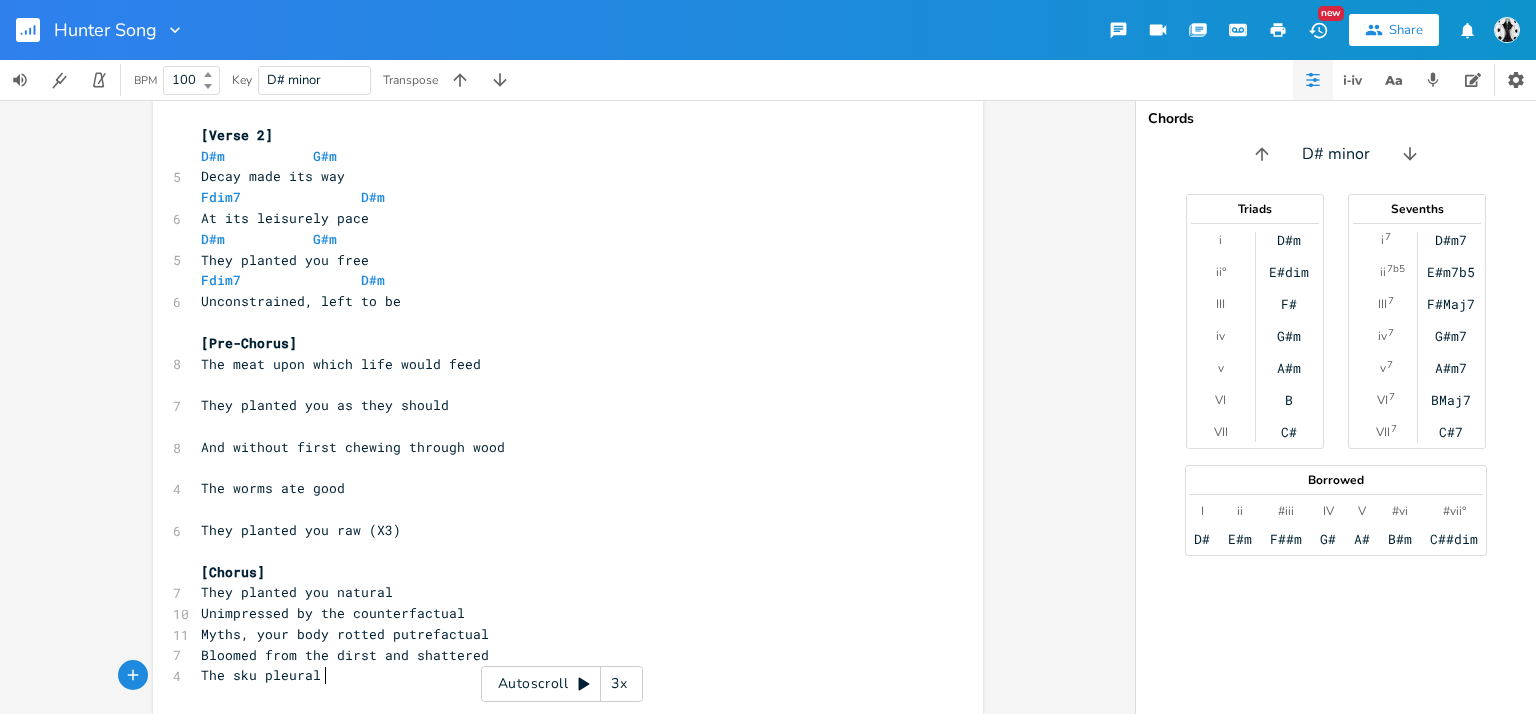 type on "The sku pleural j" 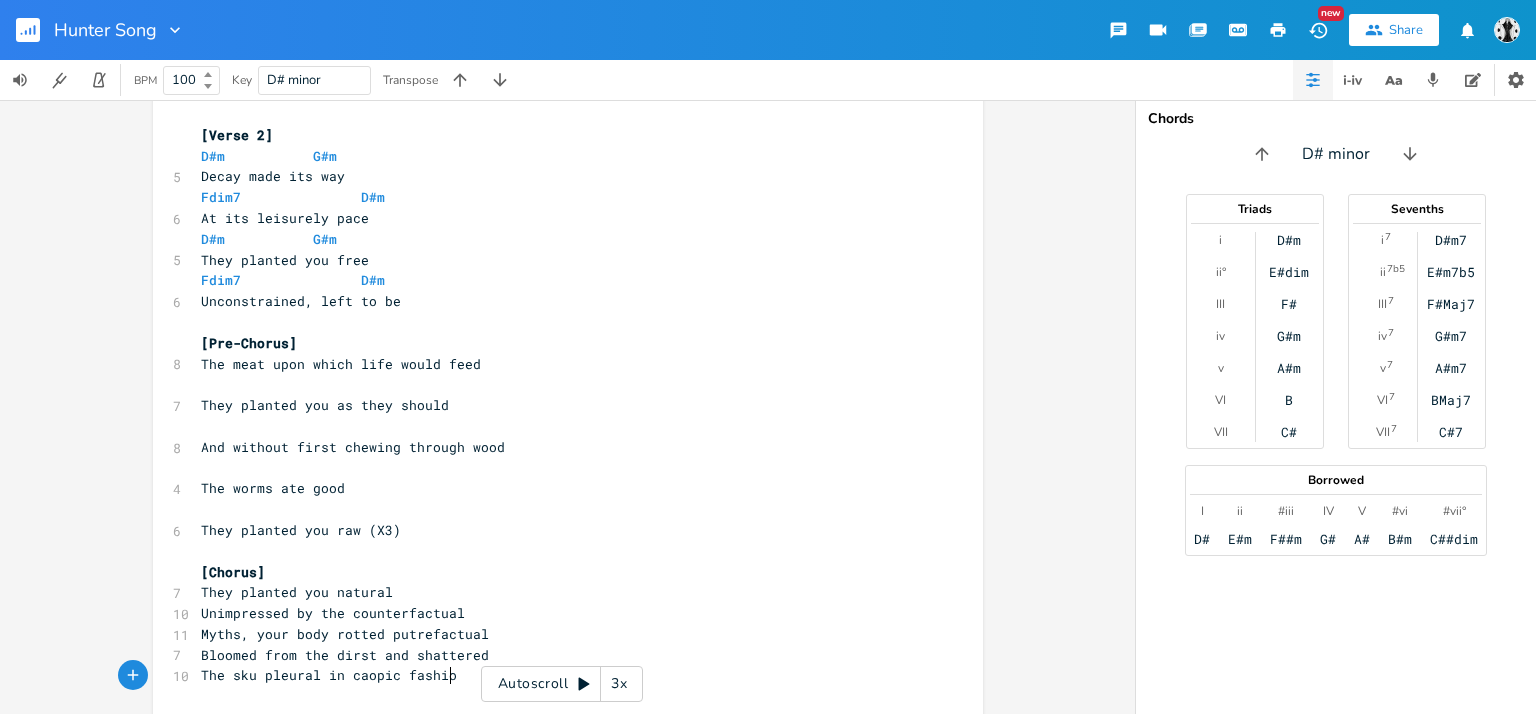 scroll, scrollTop: 0, scrollLeft: 89, axis: horizontal 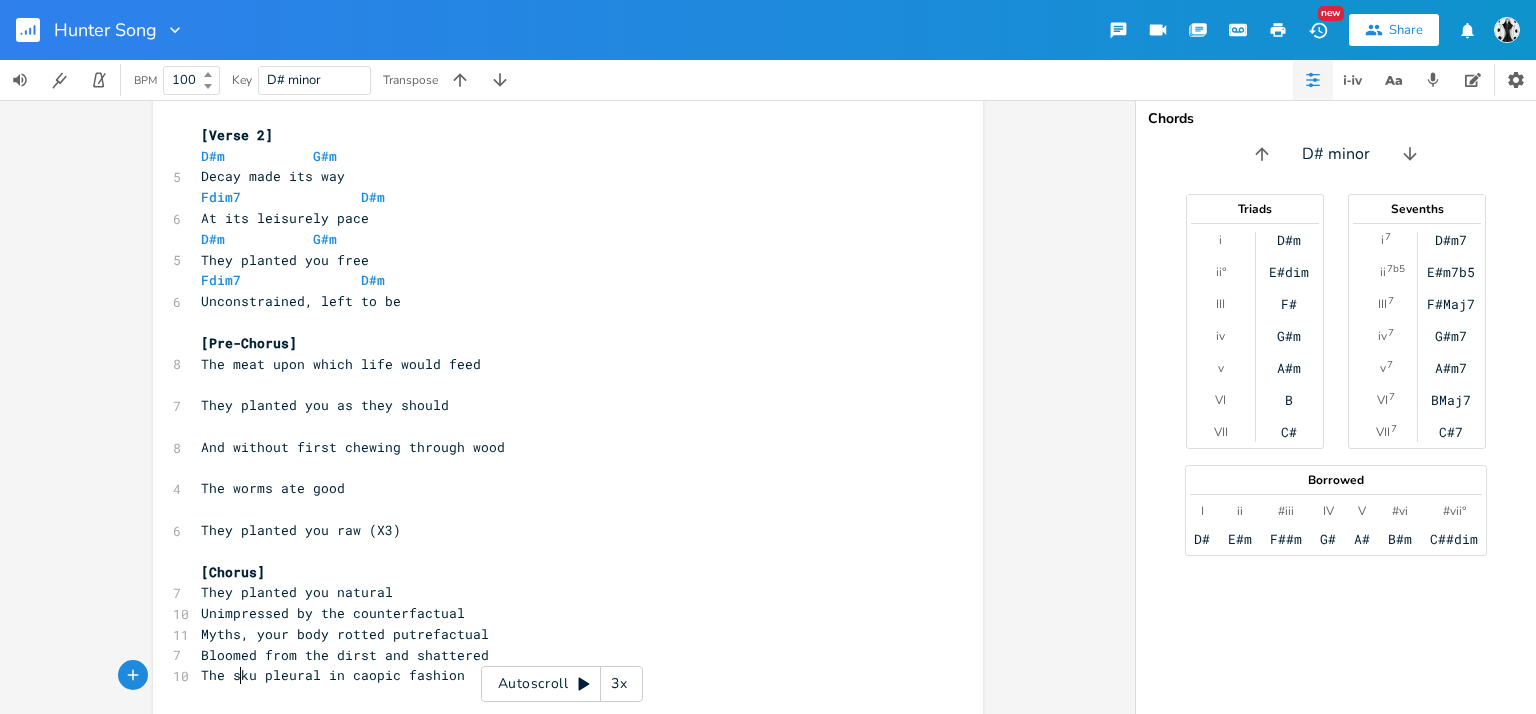 click on "The sku pleural in caopic fashion" at bounding box center [333, 675] 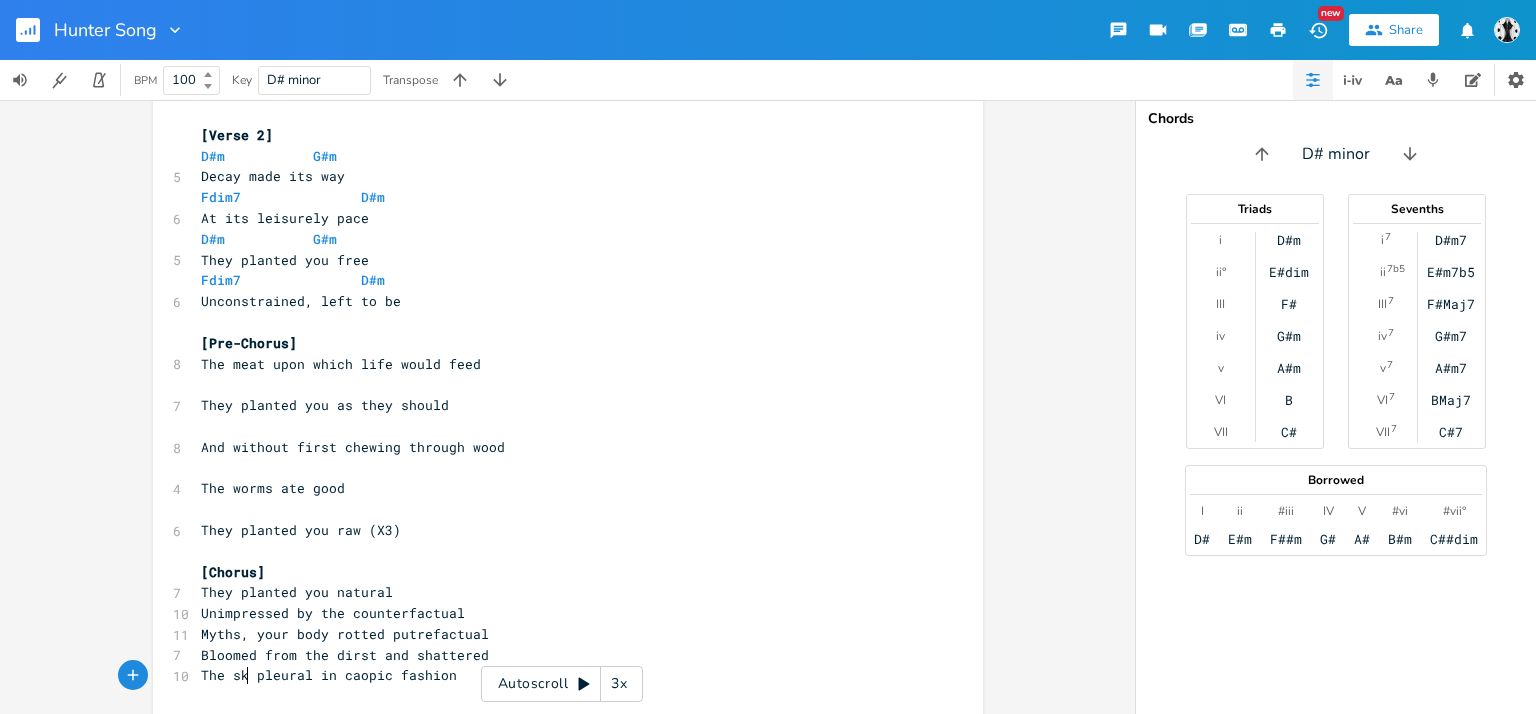 type on "y" 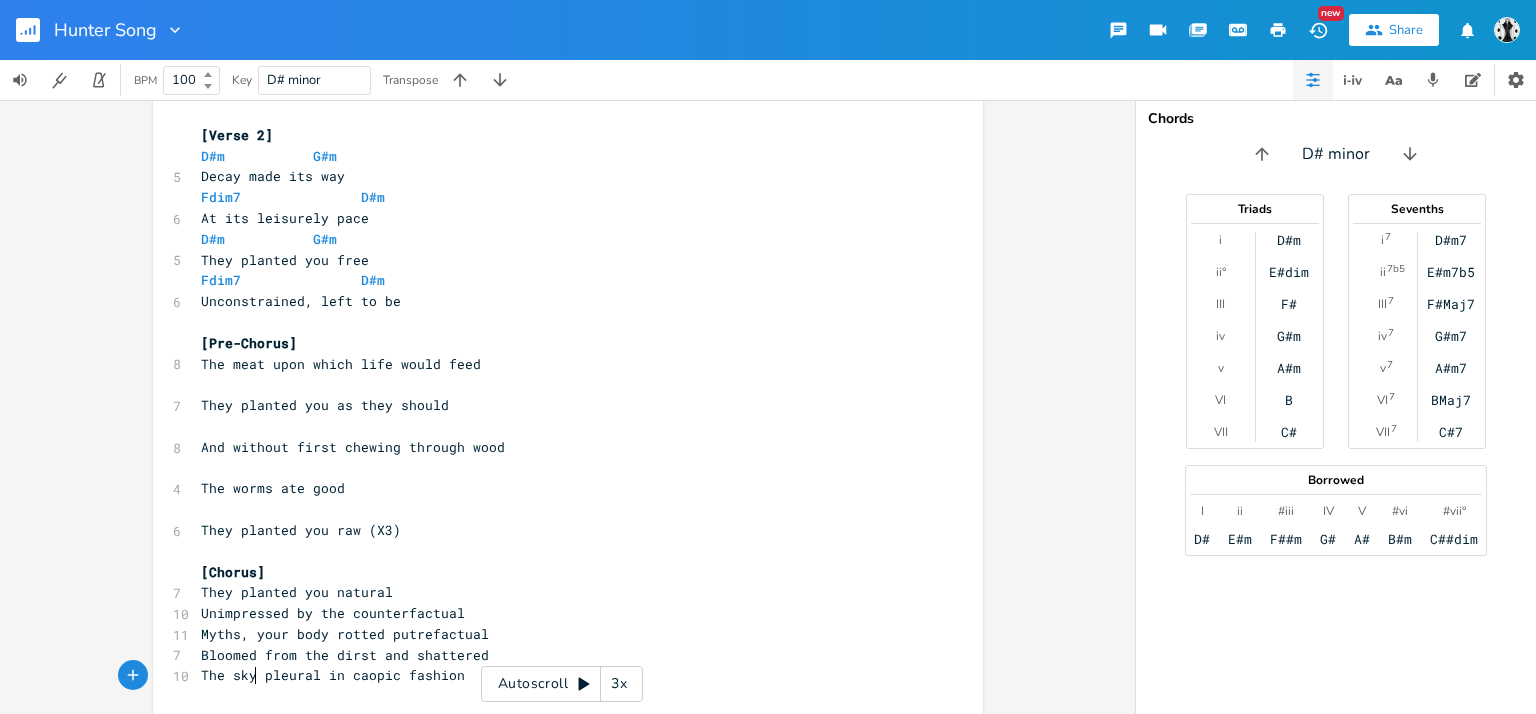 click on "The sky pleural in caopic fashion" at bounding box center (333, 675) 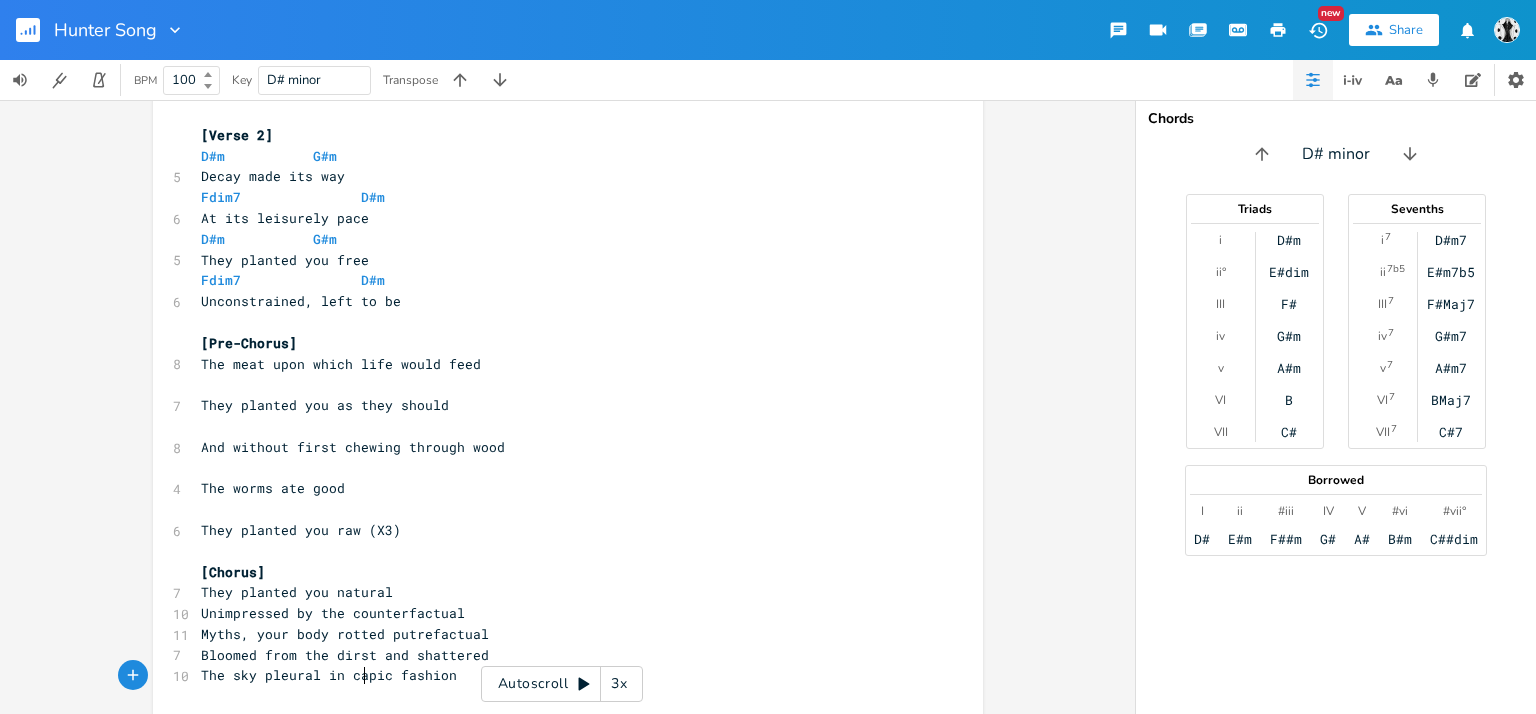 type on "l" 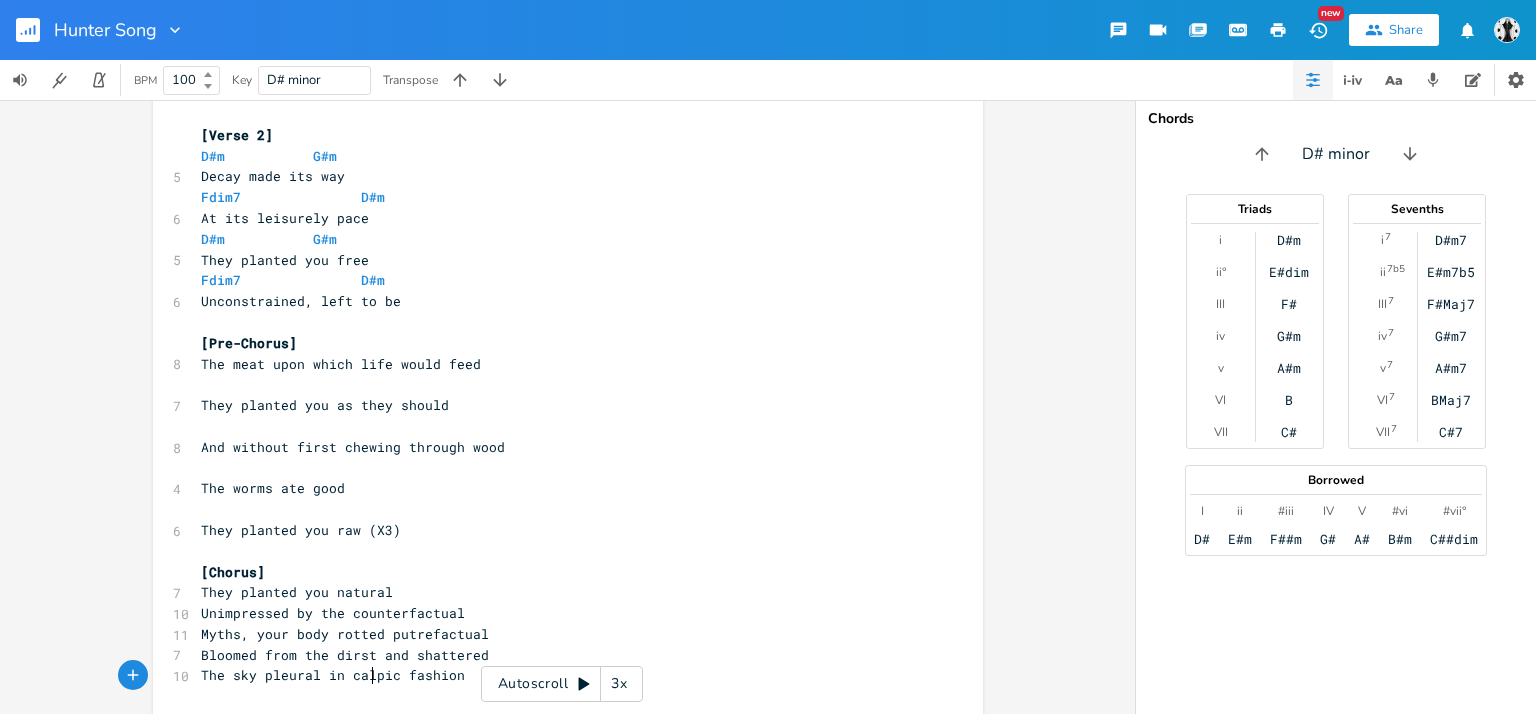 scroll, scrollTop: 0, scrollLeft: 4, axis: horizontal 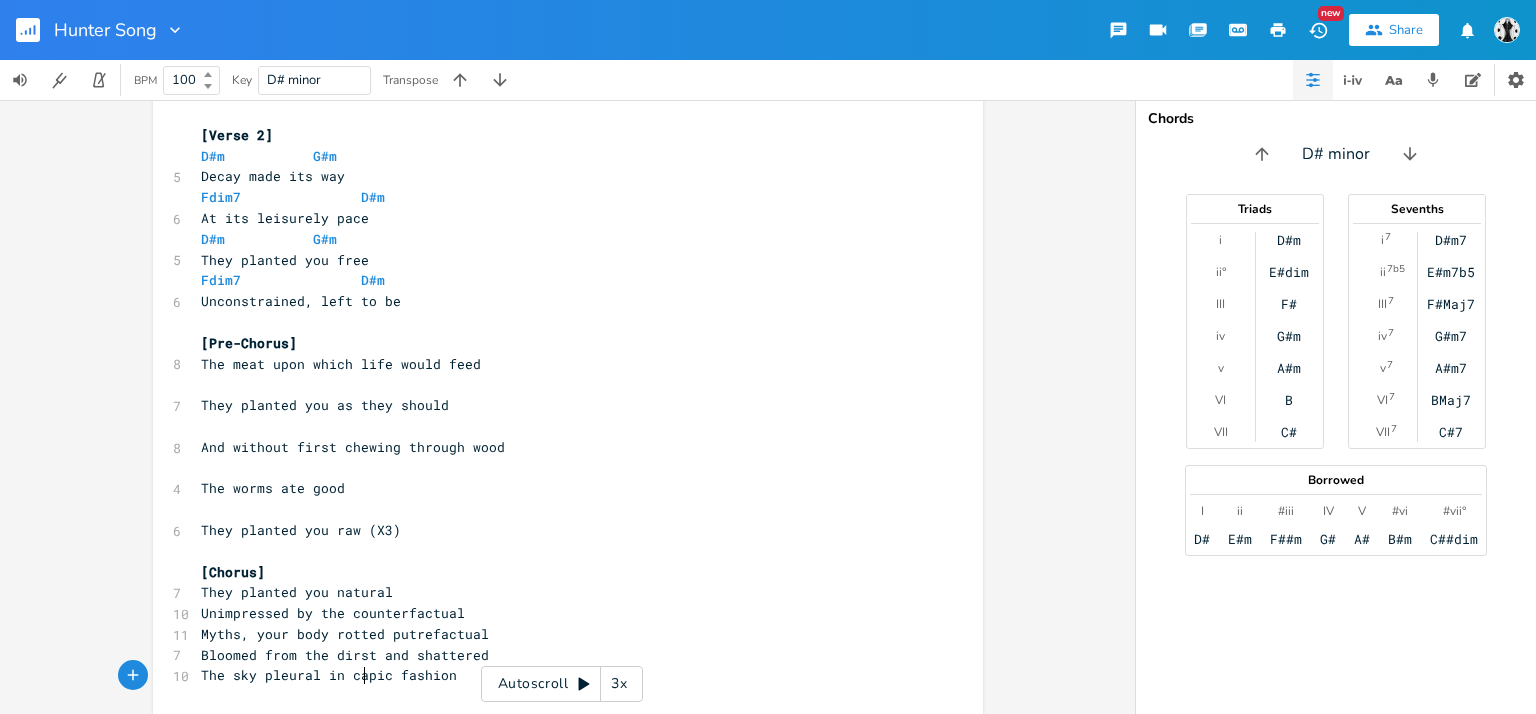 type on "m" 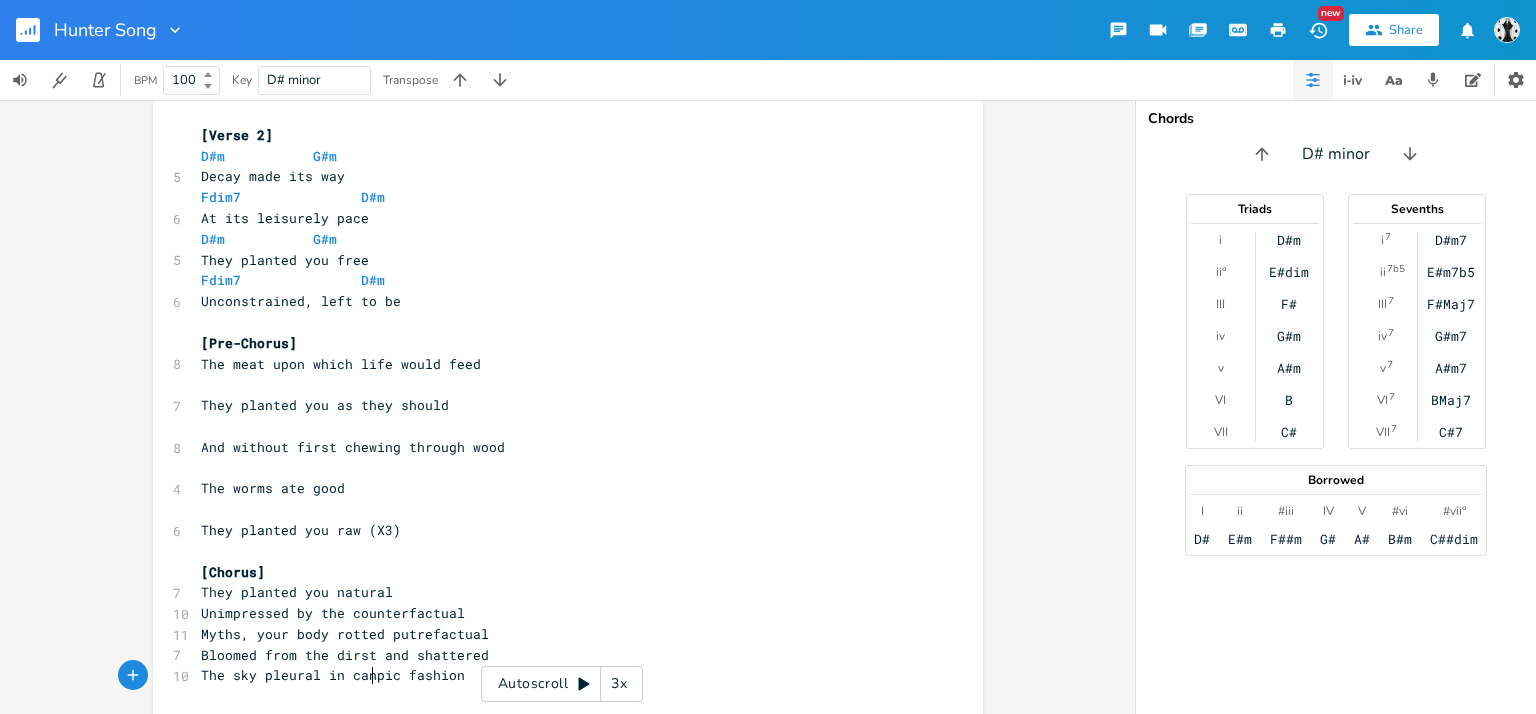 scroll, scrollTop: 0, scrollLeft: 7, axis: horizontal 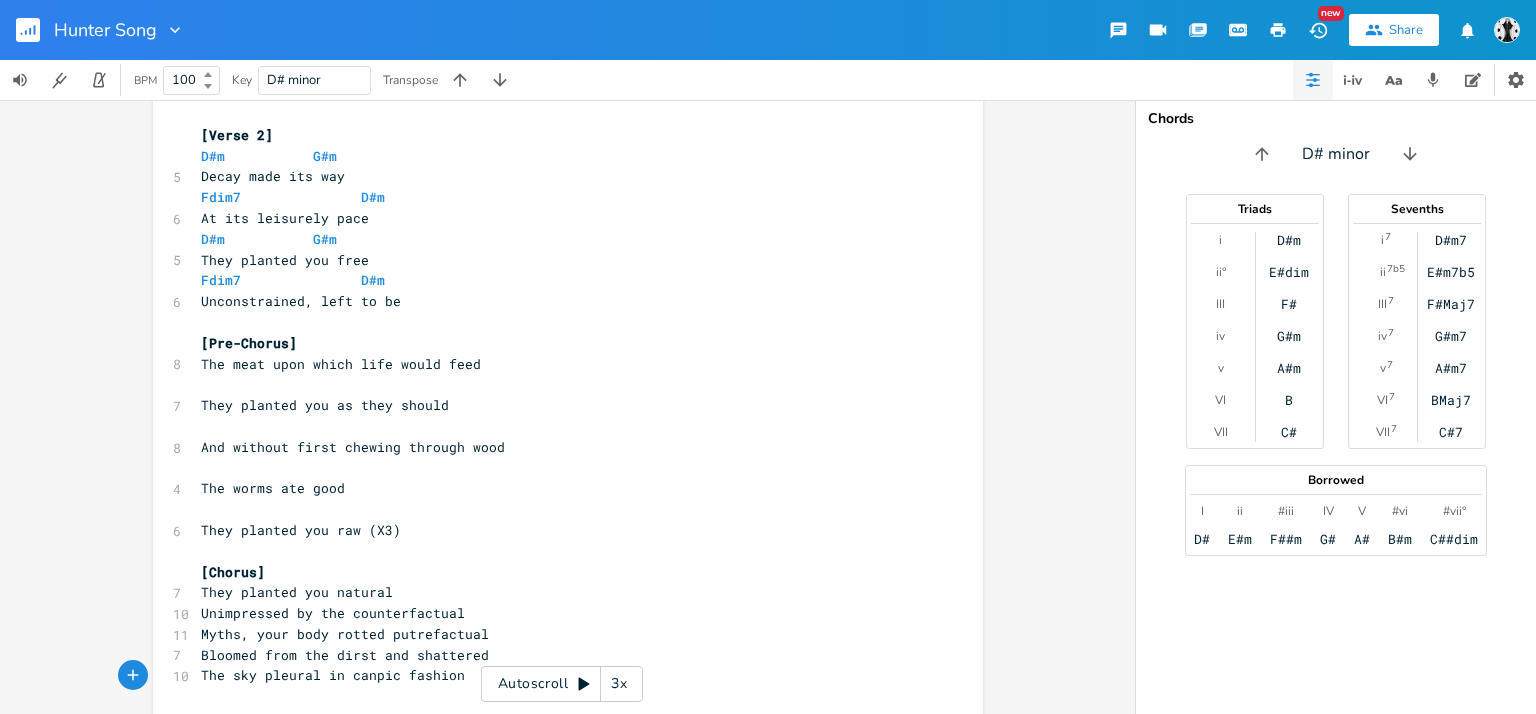 type on "no" 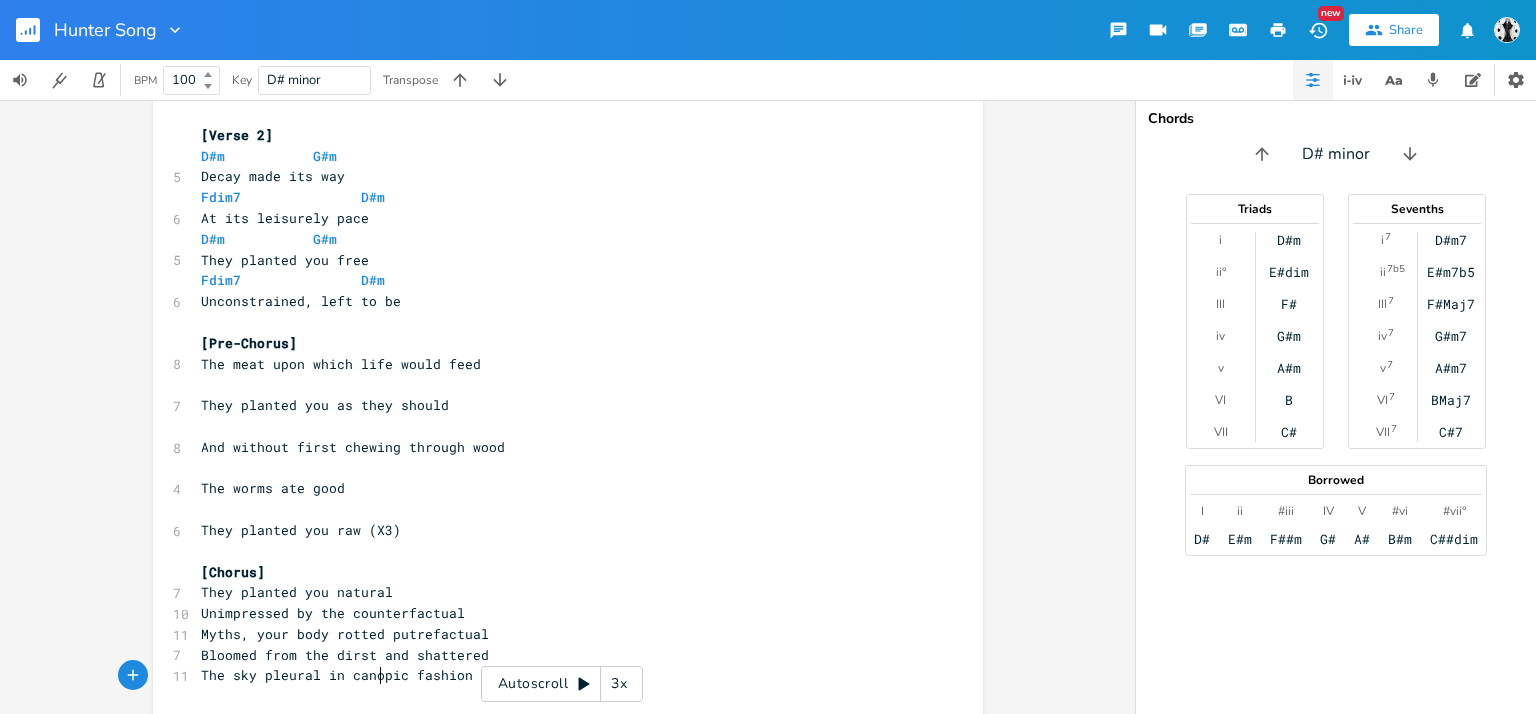 scroll, scrollTop: 0, scrollLeft: 12, axis: horizontal 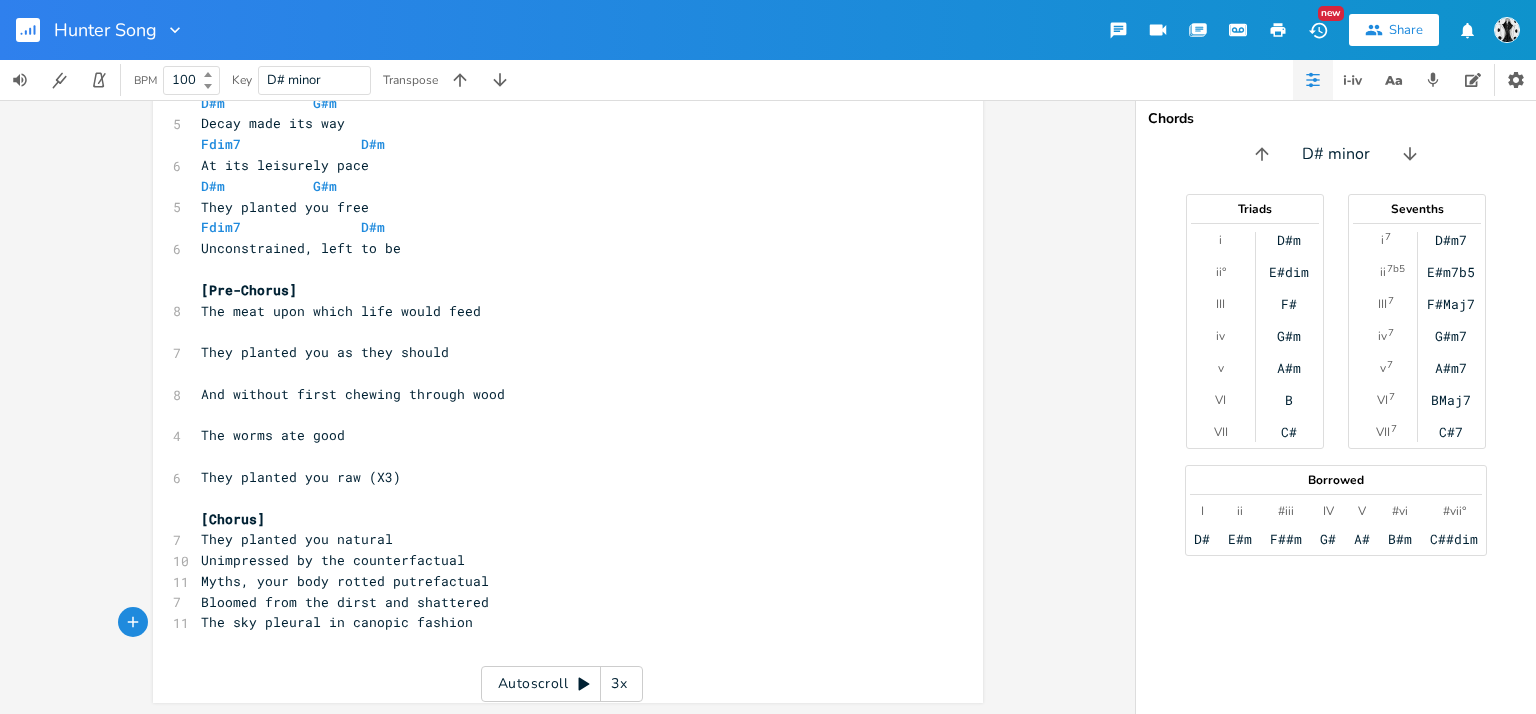 click on "The sky pleural in canopic fashion" at bounding box center (558, 622) 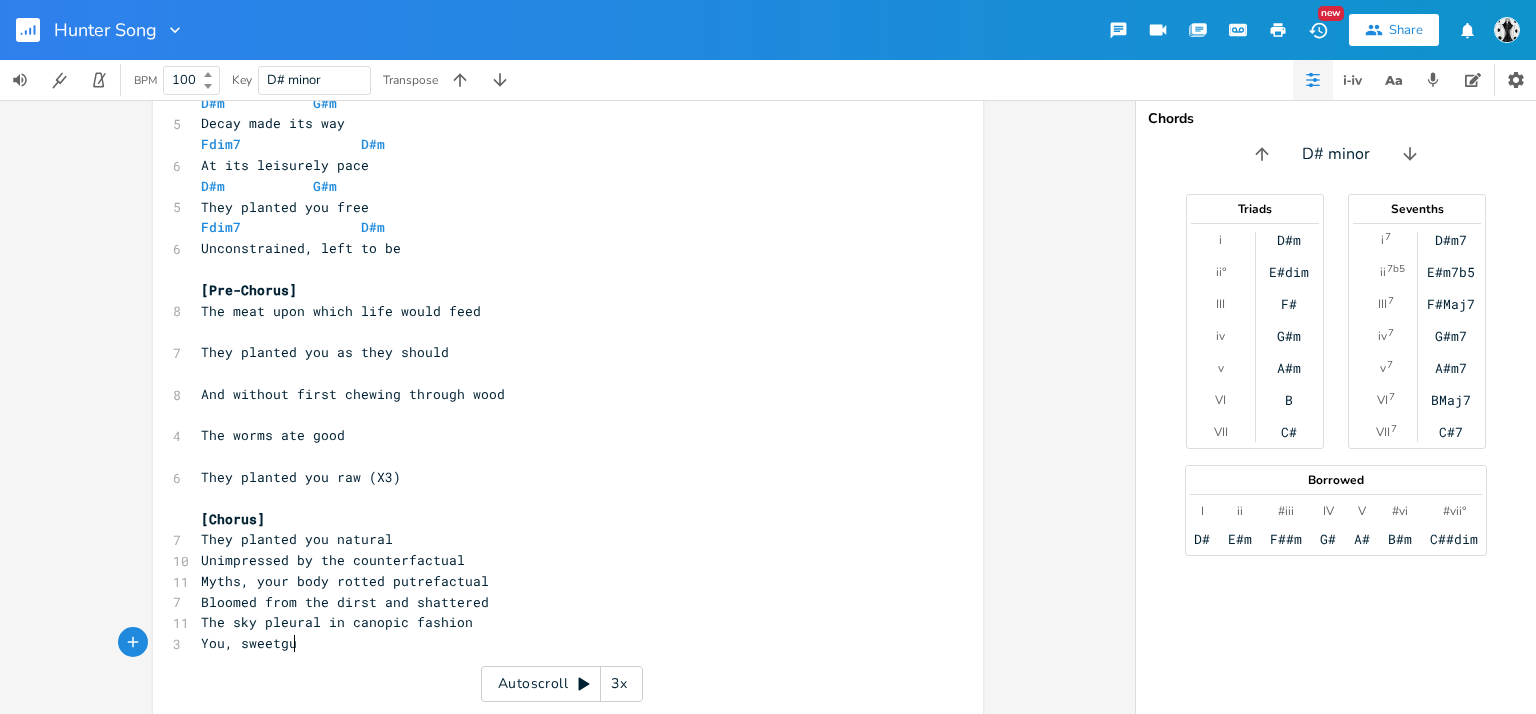 scroll, scrollTop: 0, scrollLeft: 83, axis: horizontal 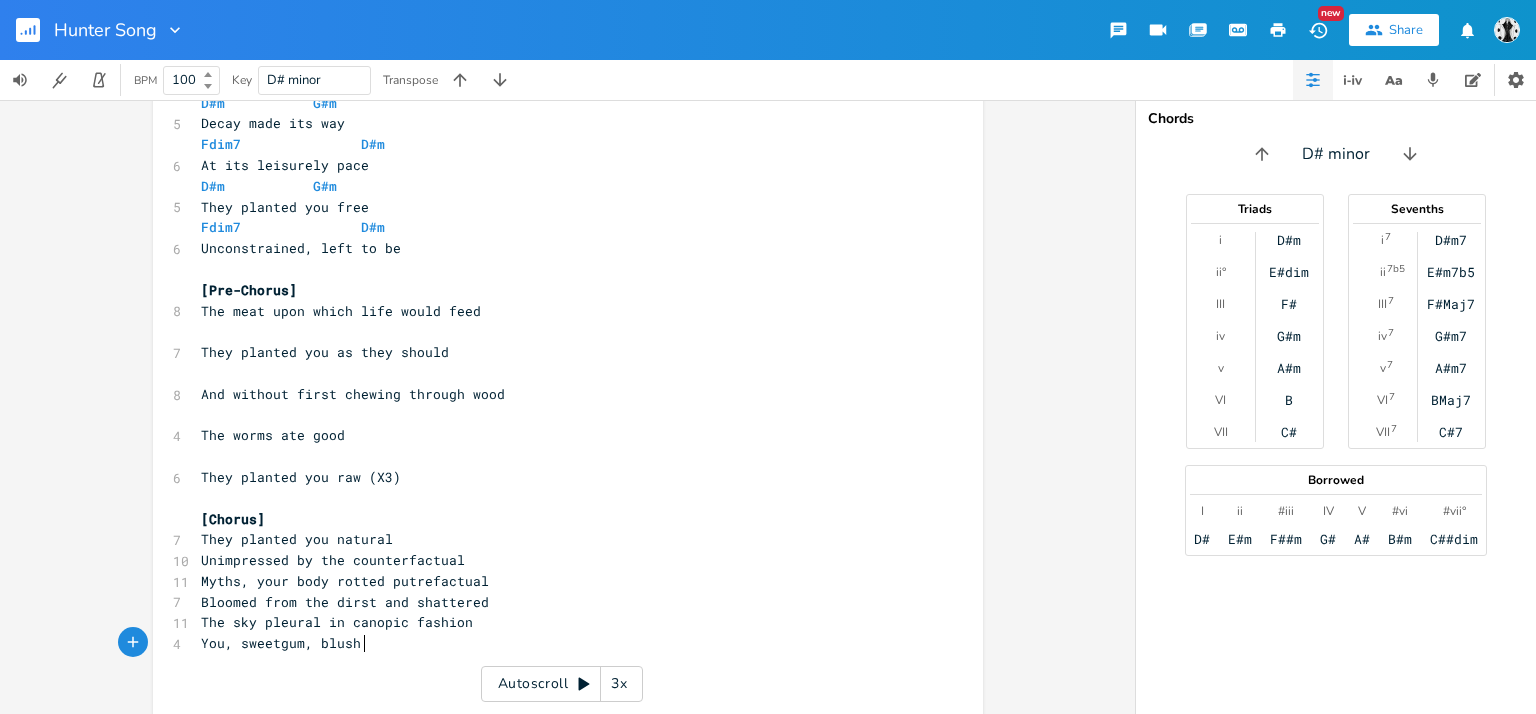 type on "You, sweetgum, blush os" 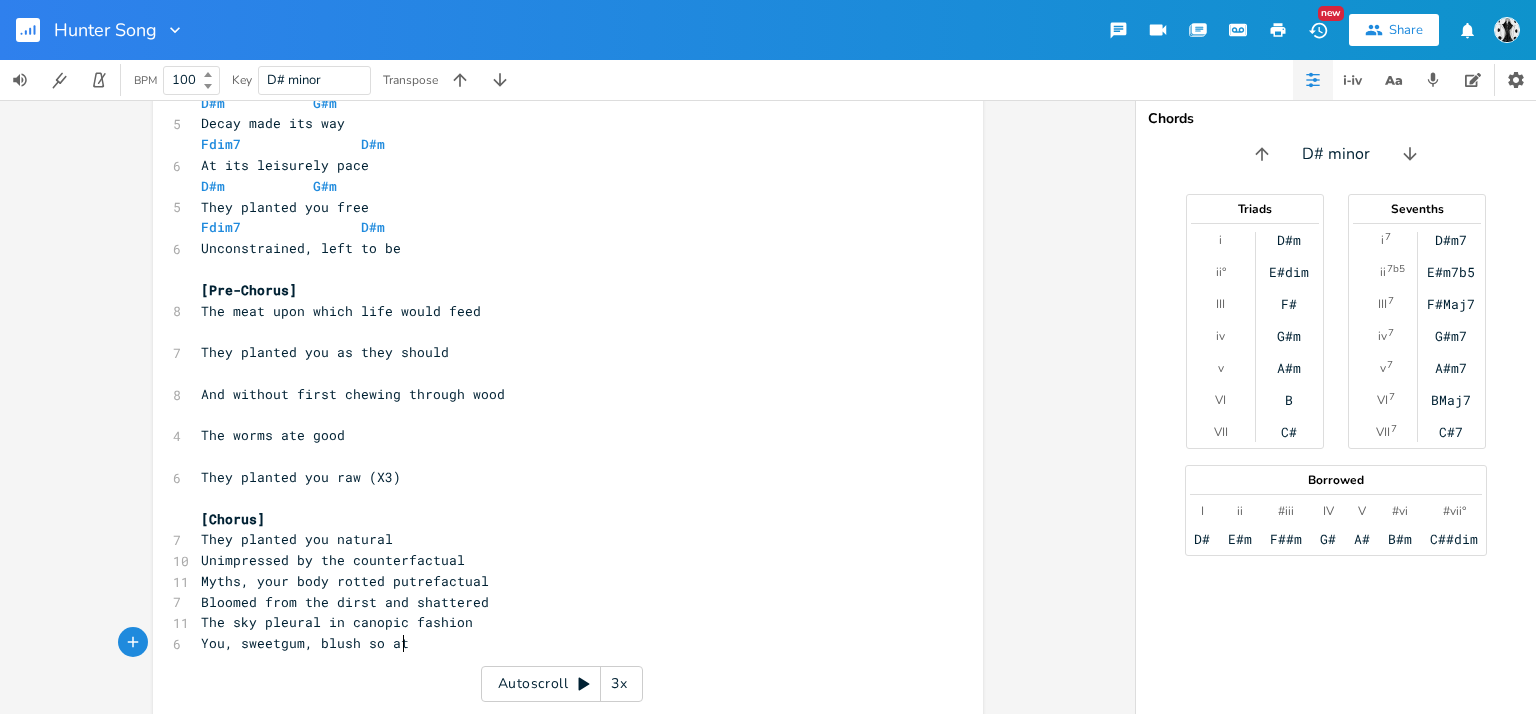type on "so atra" 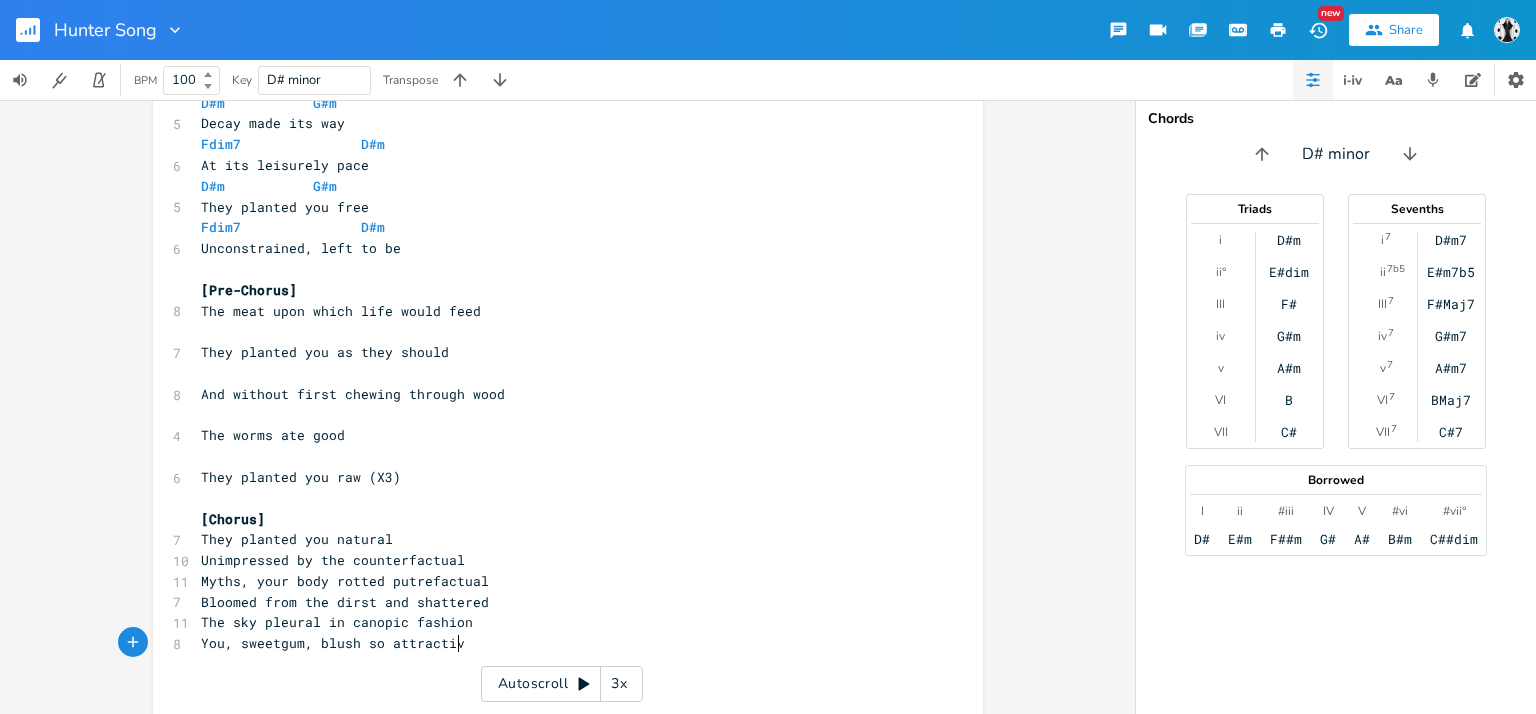 type on "tractive" 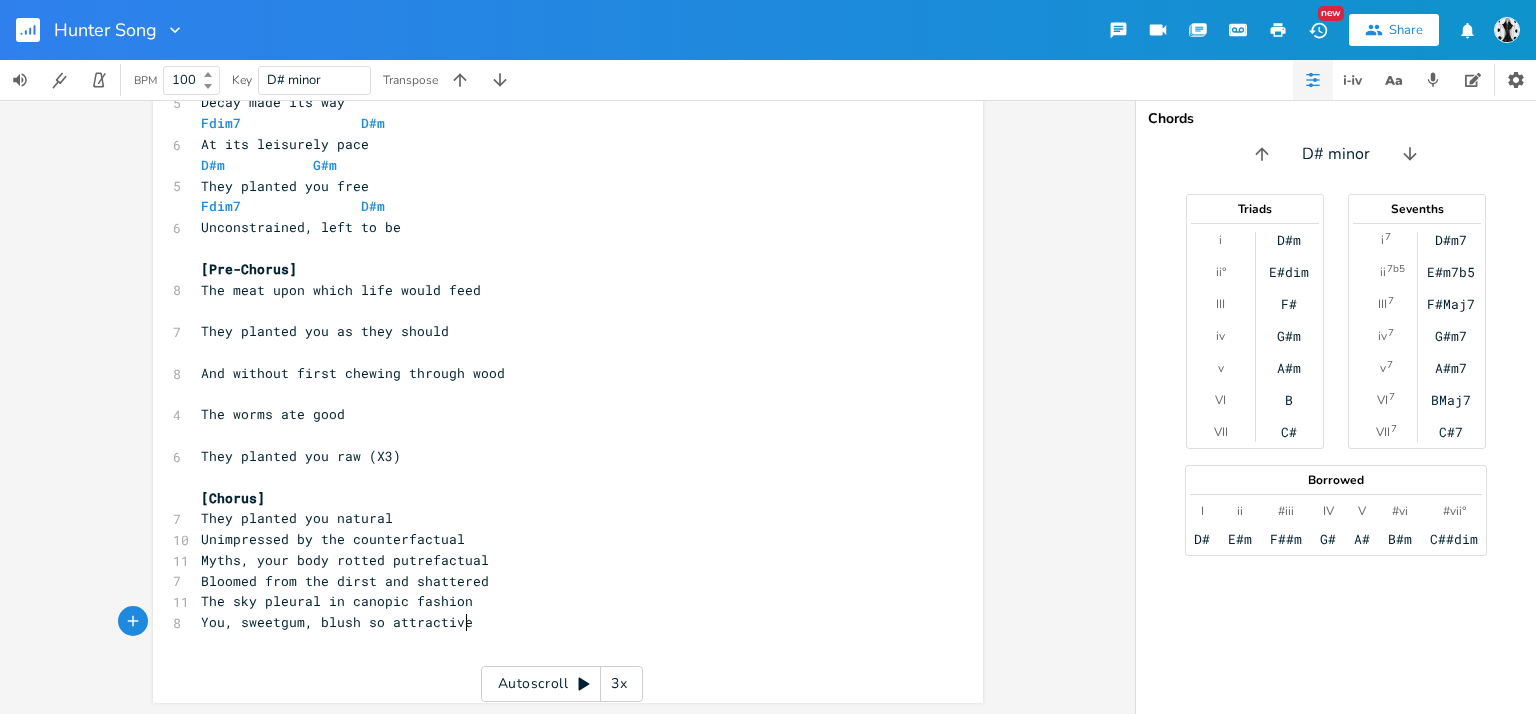 scroll, scrollTop: 0, scrollLeft: 0, axis: both 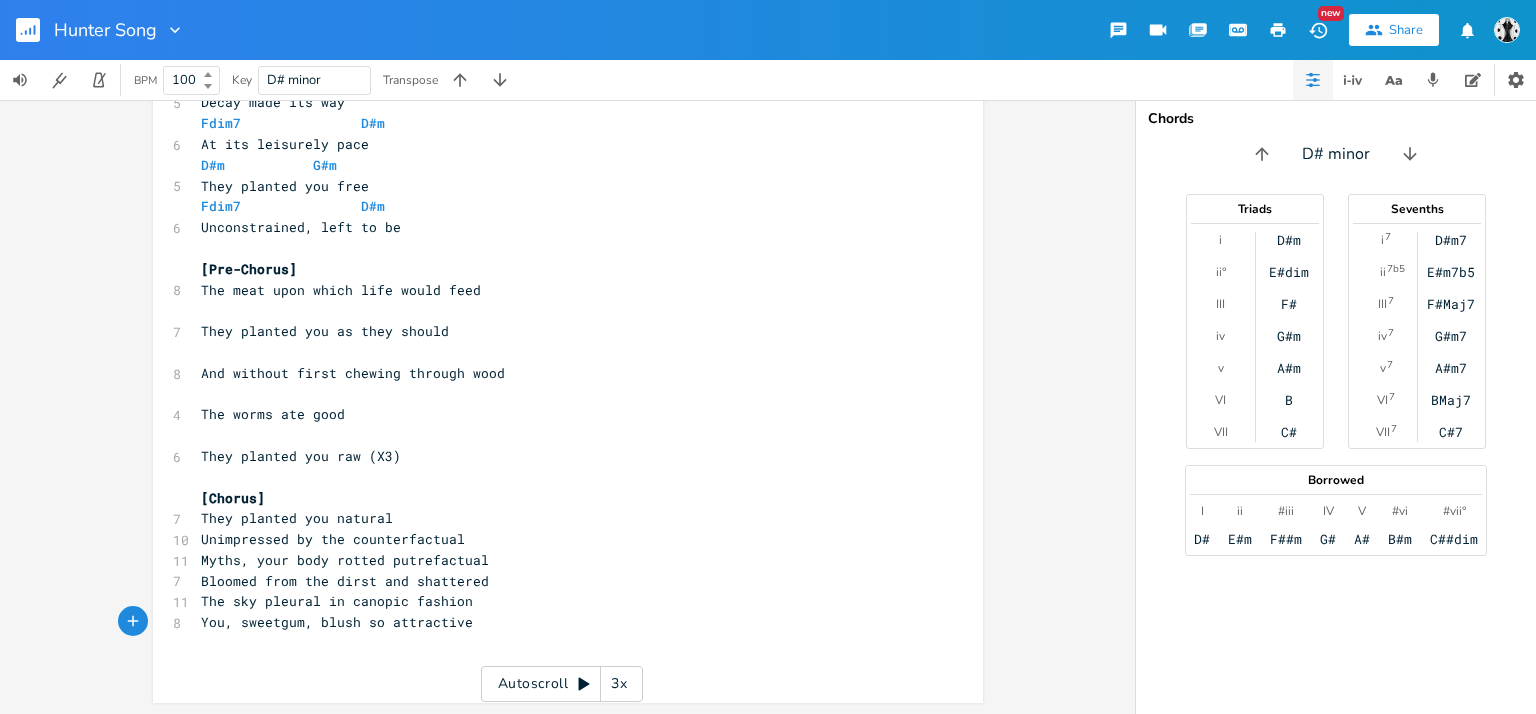 click on "They planted you natural" at bounding box center (558, 518) 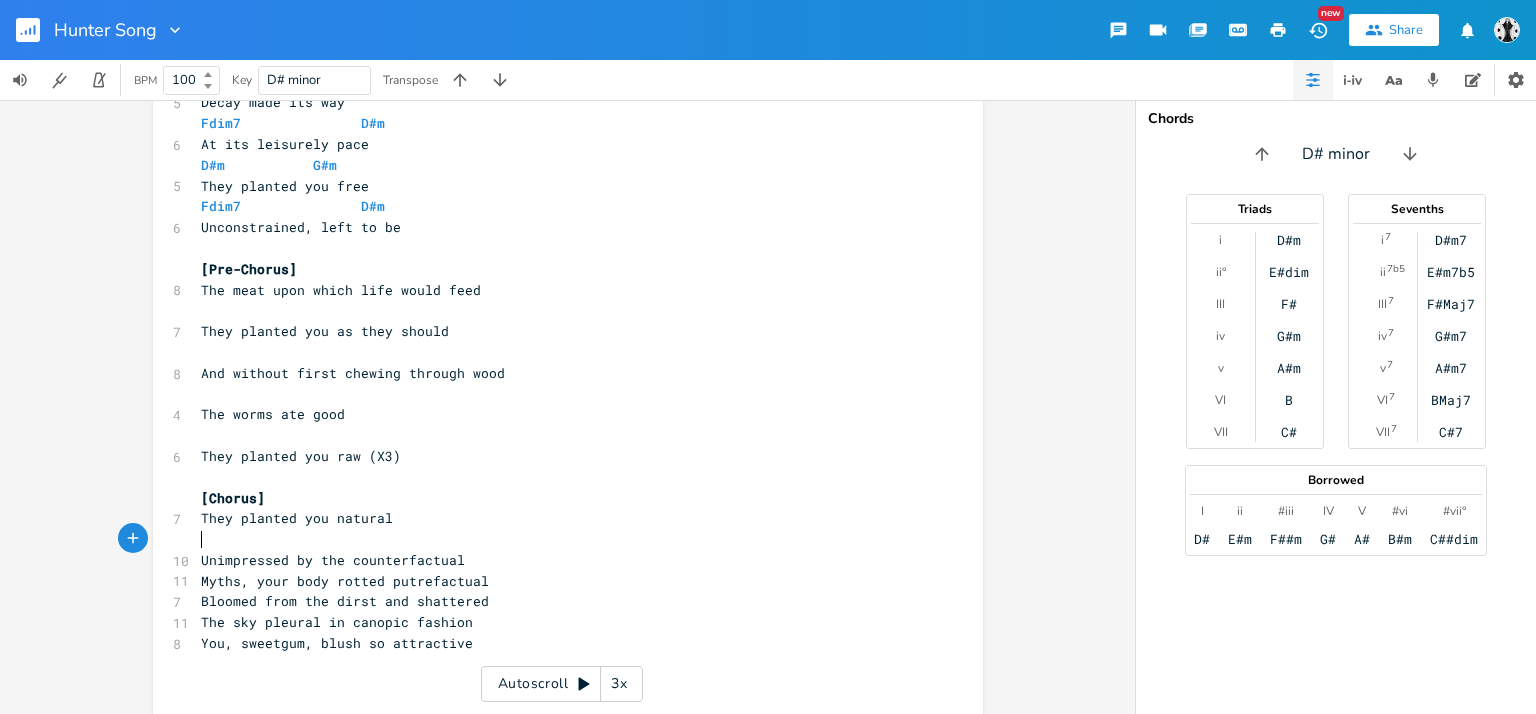 click on "​" at bounding box center (558, 539) 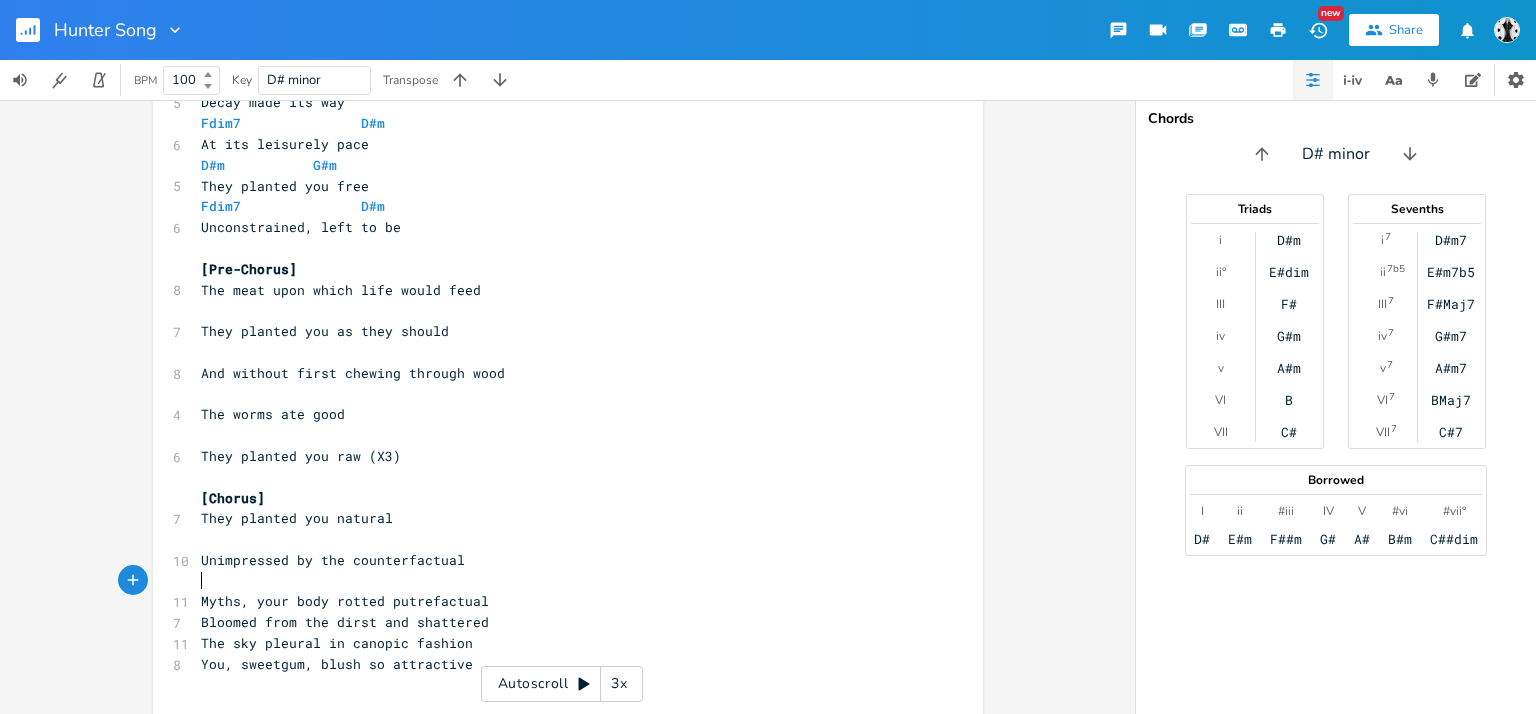 click on "Myths, your body rotted putrefactual" at bounding box center (558, 601) 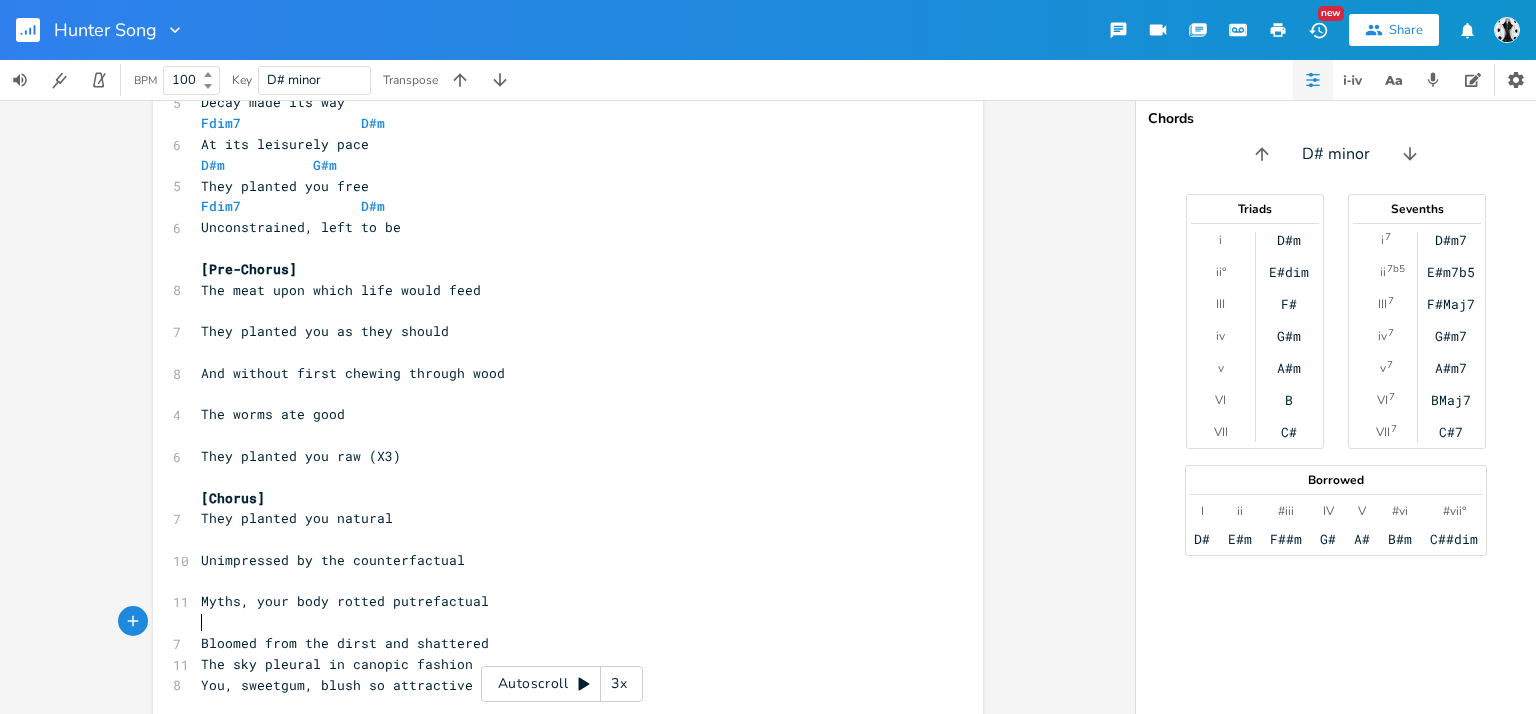 click on "Bloomed from the dirst and shattered" at bounding box center (558, 643) 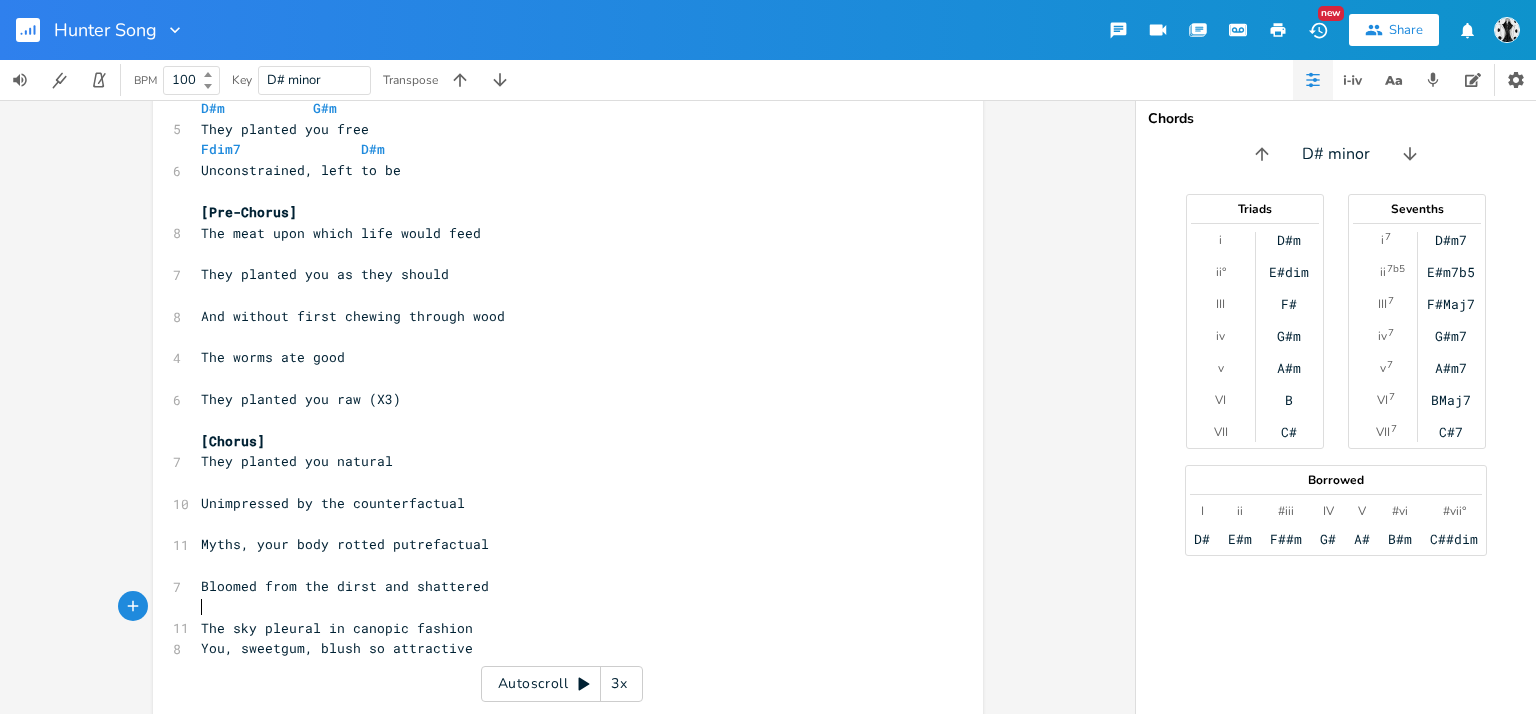 scroll, scrollTop: 409, scrollLeft: 0, axis: vertical 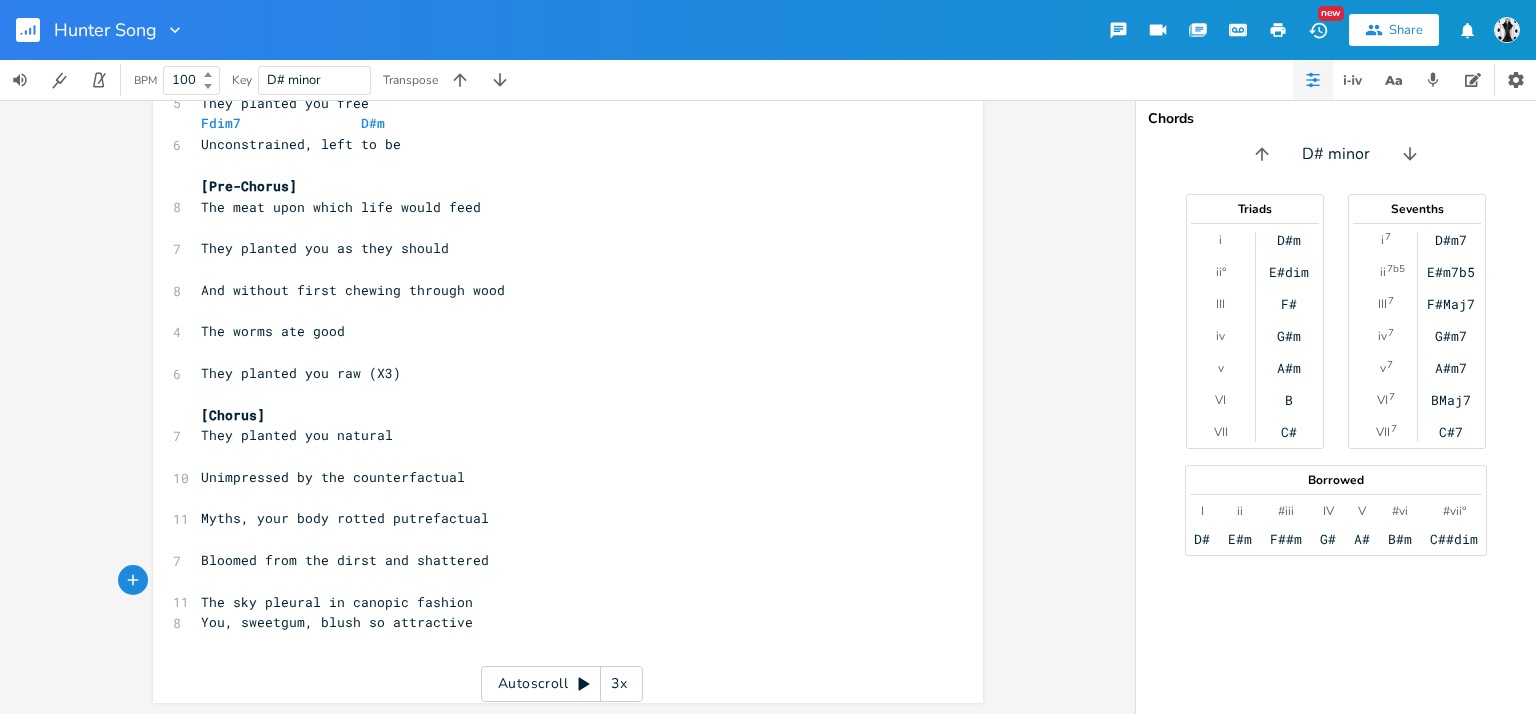click on "The sky pleural in canopic fashion" at bounding box center [558, 602] 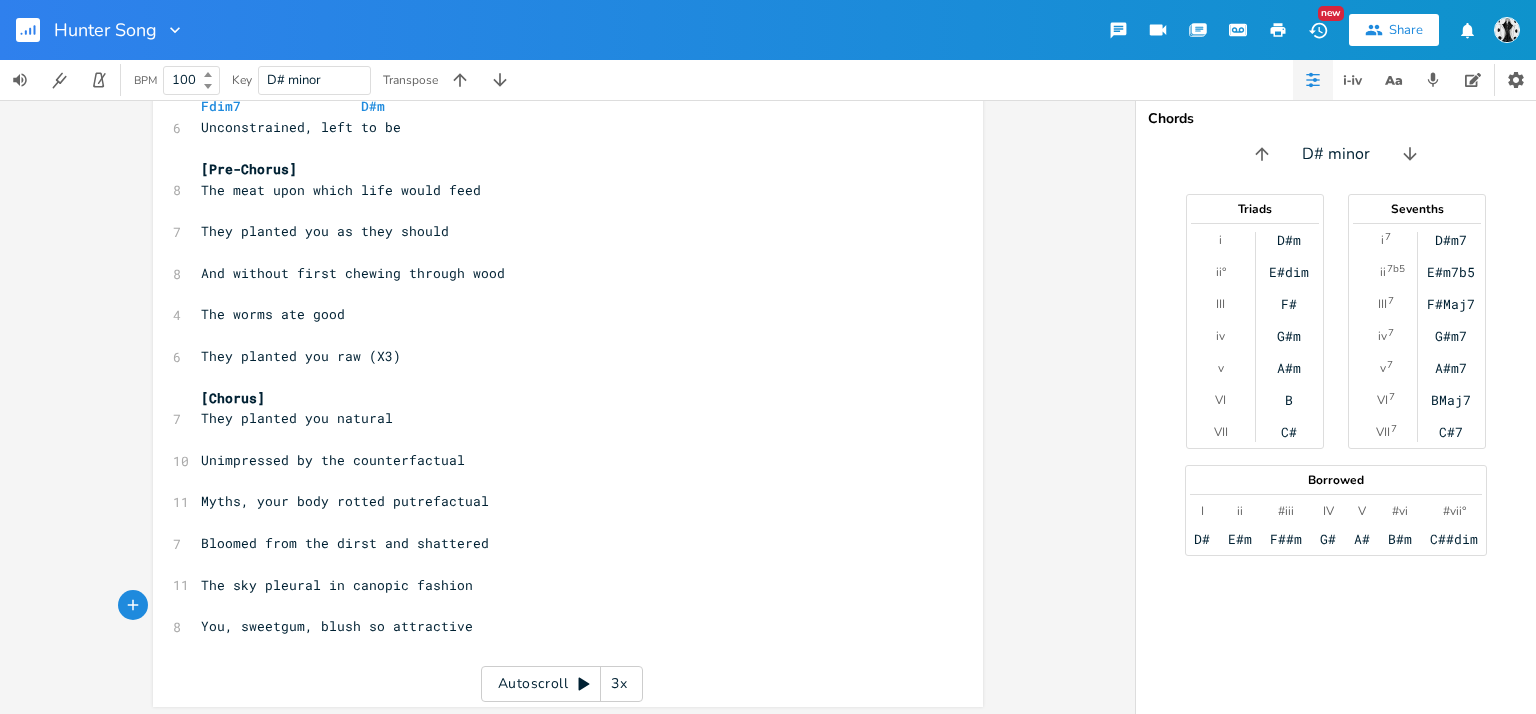 scroll, scrollTop: 430, scrollLeft: 0, axis: vertical 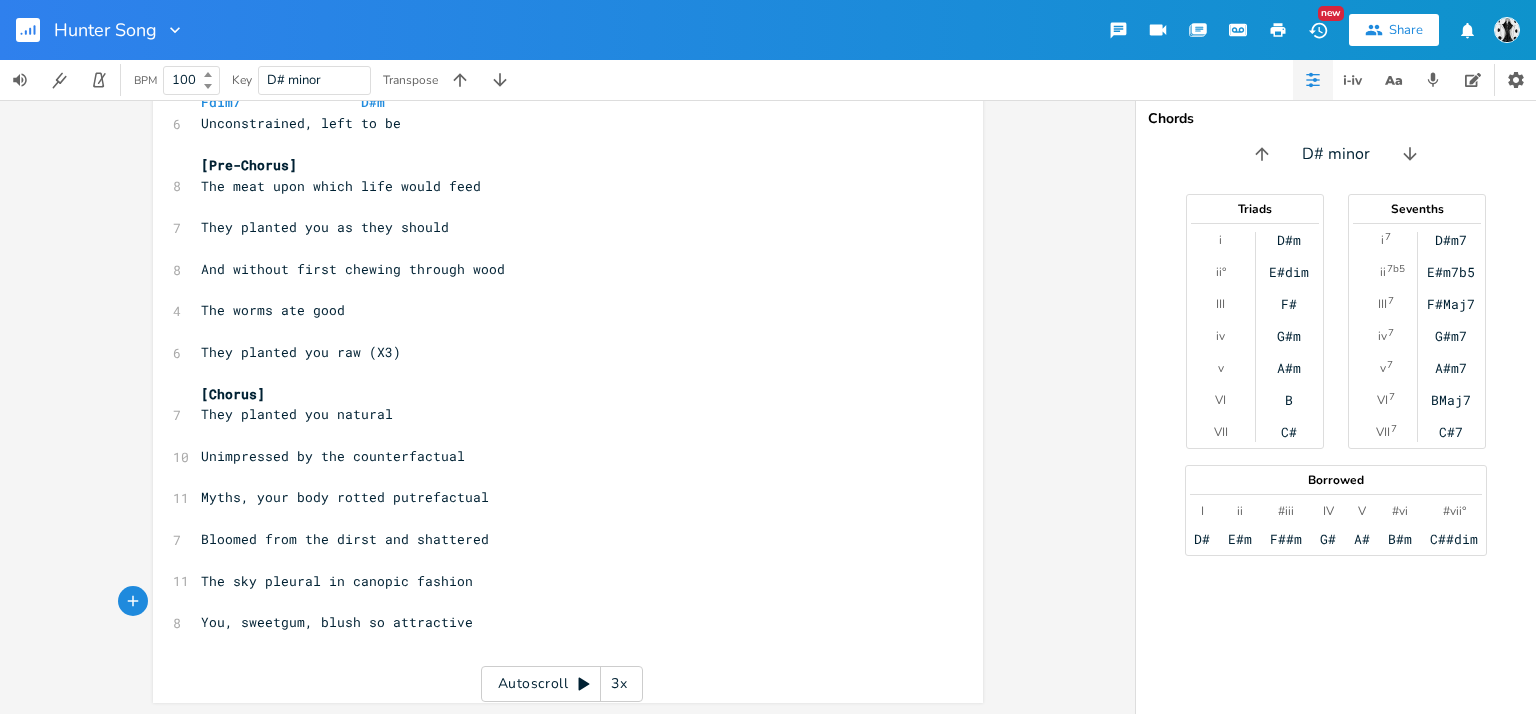 click on "You, sweetgum, blush so attractive" at bounding box center (558, 622) 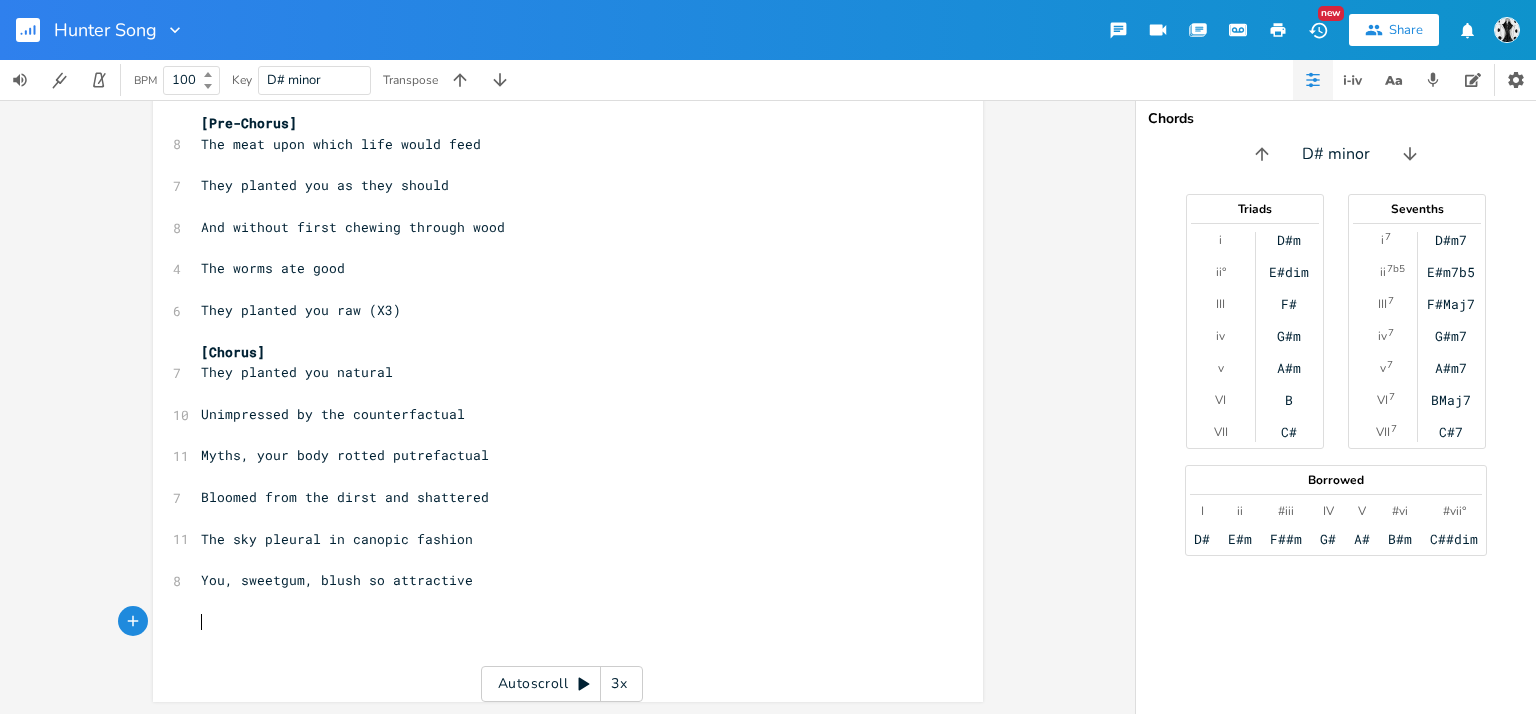 scroll, scrollTop: 0, scrollLeft: 0, axis: both 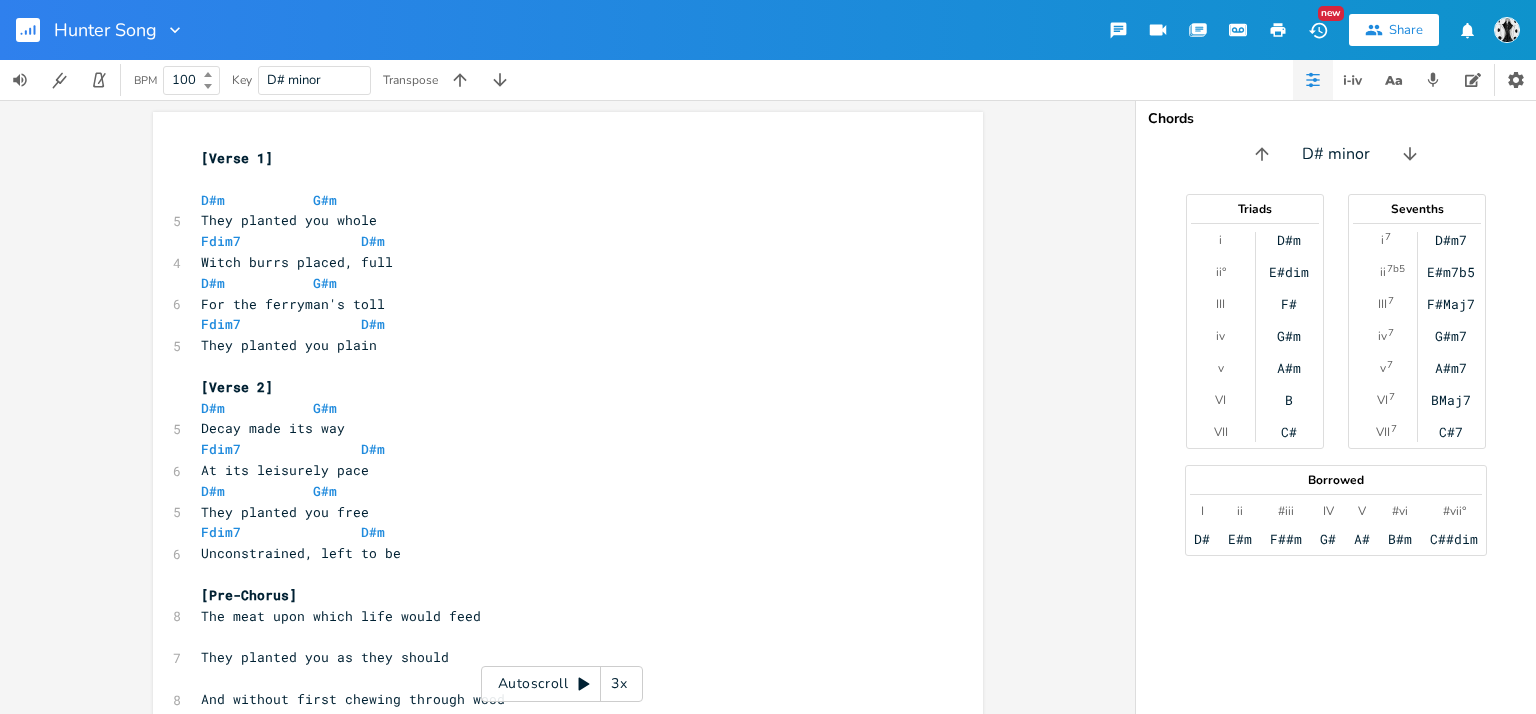 click on "​" at bounding box center (558, 179) 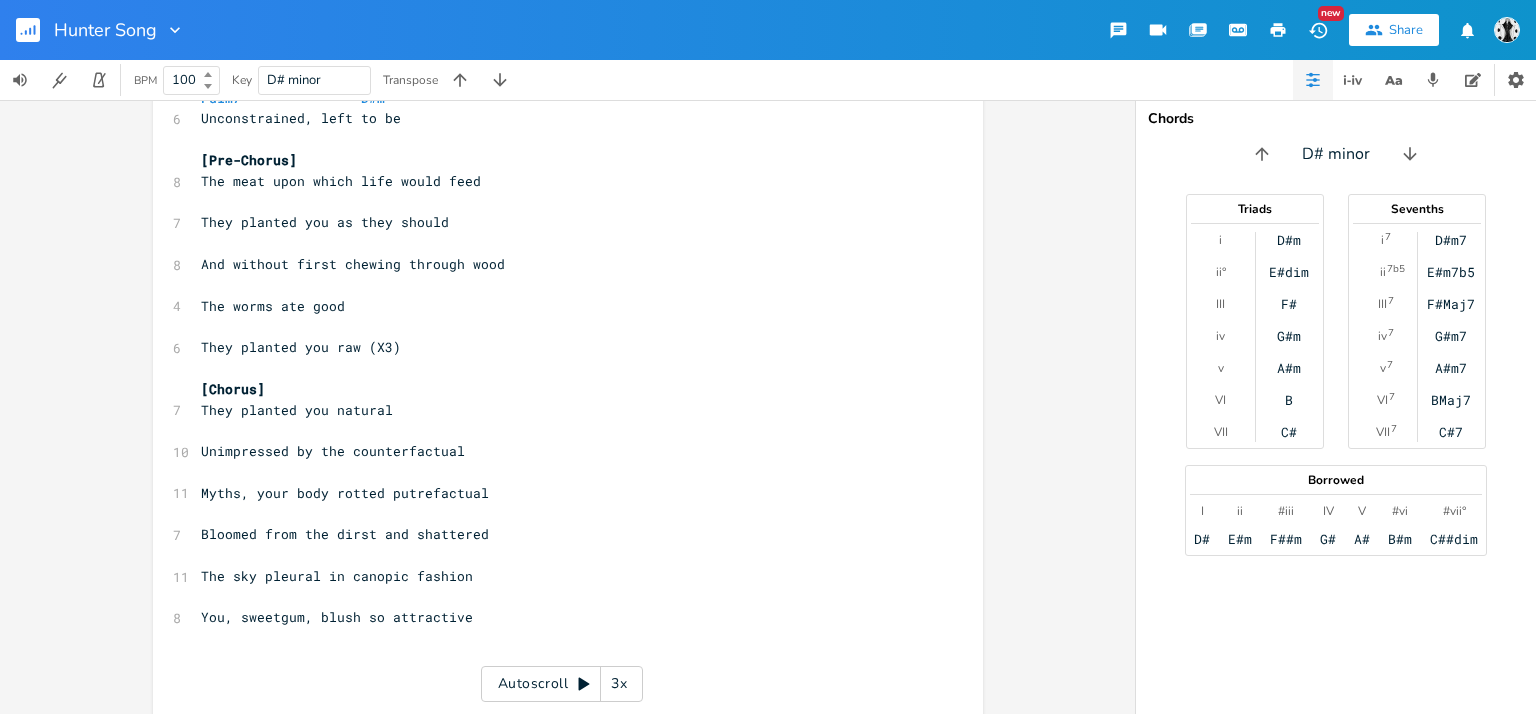 scroll, scrollTop: 452, scrollLeft: 0, axis: vertical 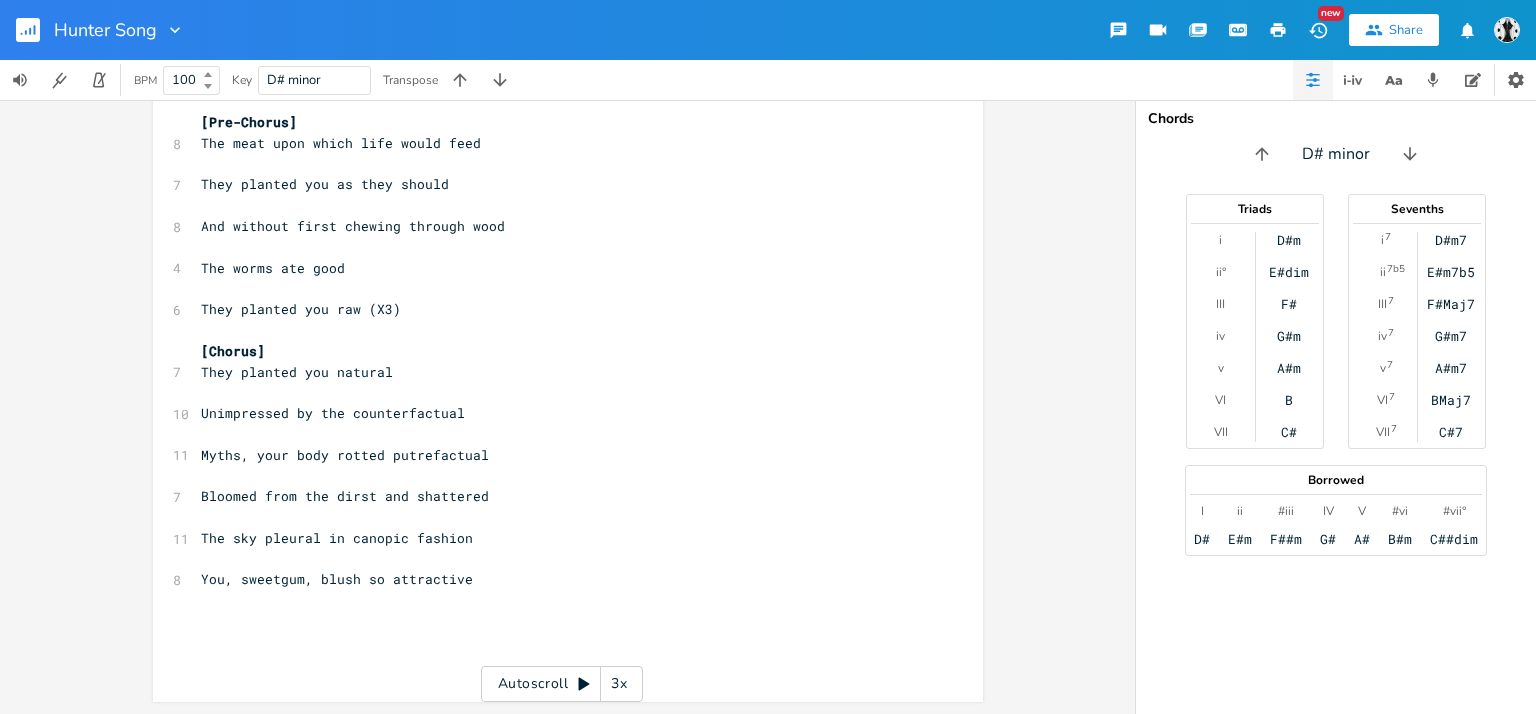 click on "​" at bounding box center [558, 621] 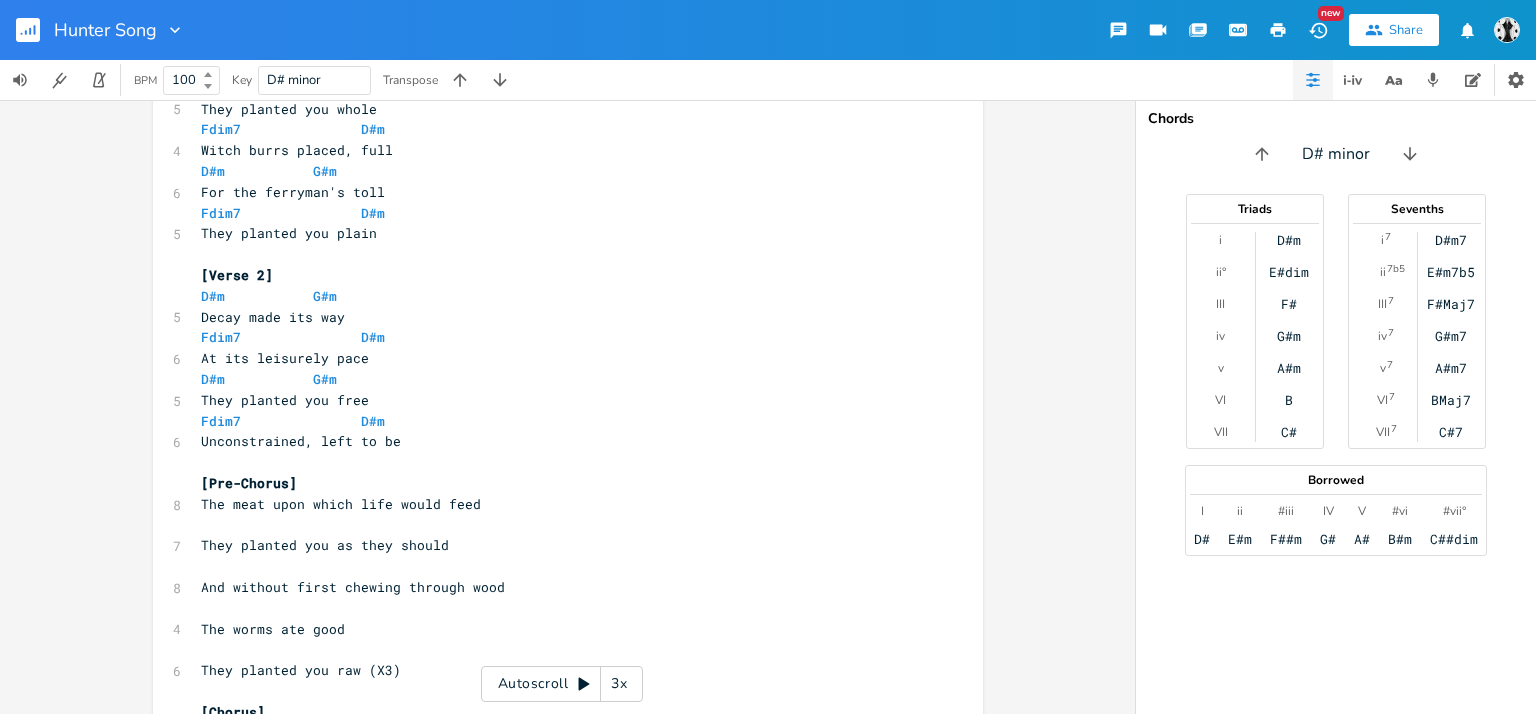 scroll, scrollTop: 0, scrollLeft: 0, axis: both 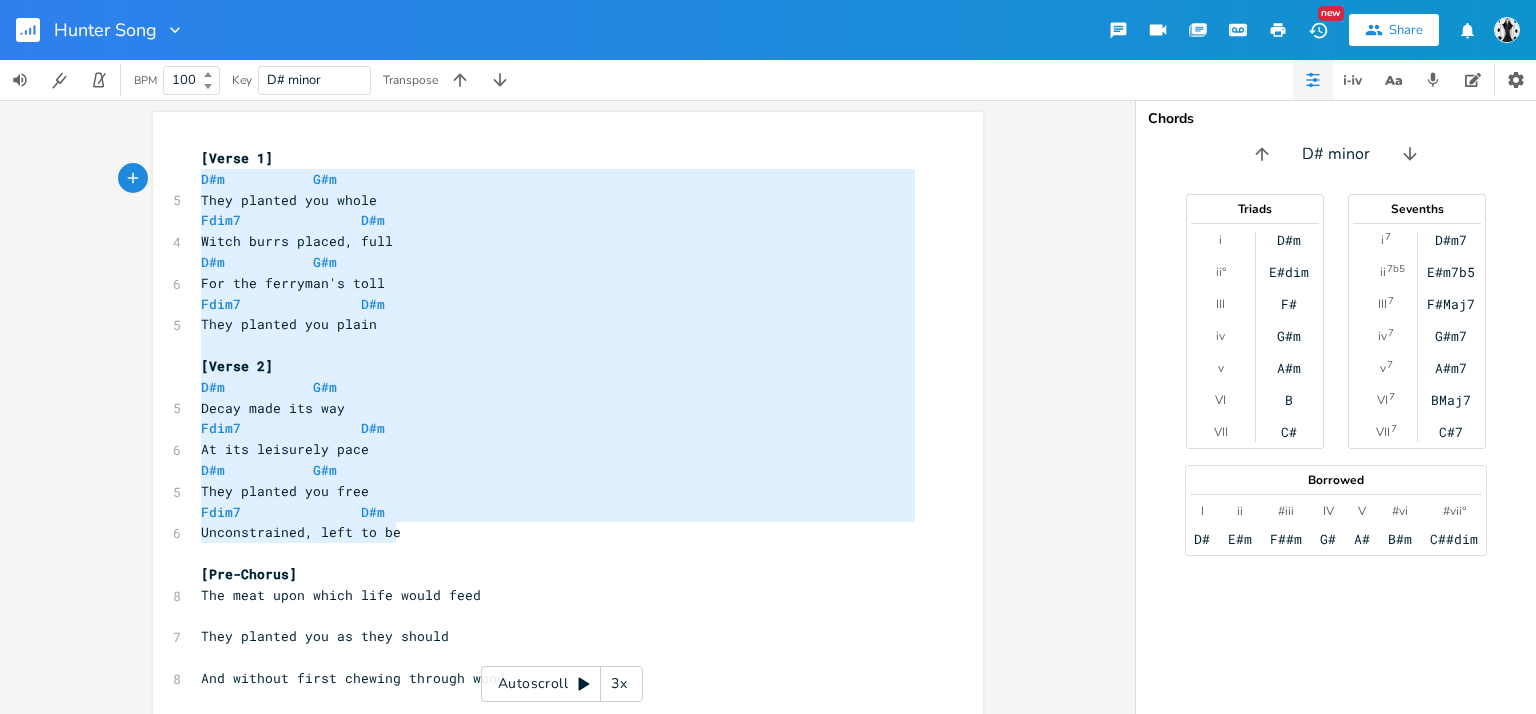 type on "[Verse 1]
D#m			  G#m
They planted you whole
Fdim7 				D#m
Witch burrs placed, full
D#m			  G#m
For the ferryman's toll
Fdim7				D#m
They planted you plain
[Verse 2]
D#m			  G#m
Decay made its way
Fdim7 				D#m
At its leisurely pace
D#m			  G#m
They planted you free
Fdim7				D#m
Unconstrained, left to be" 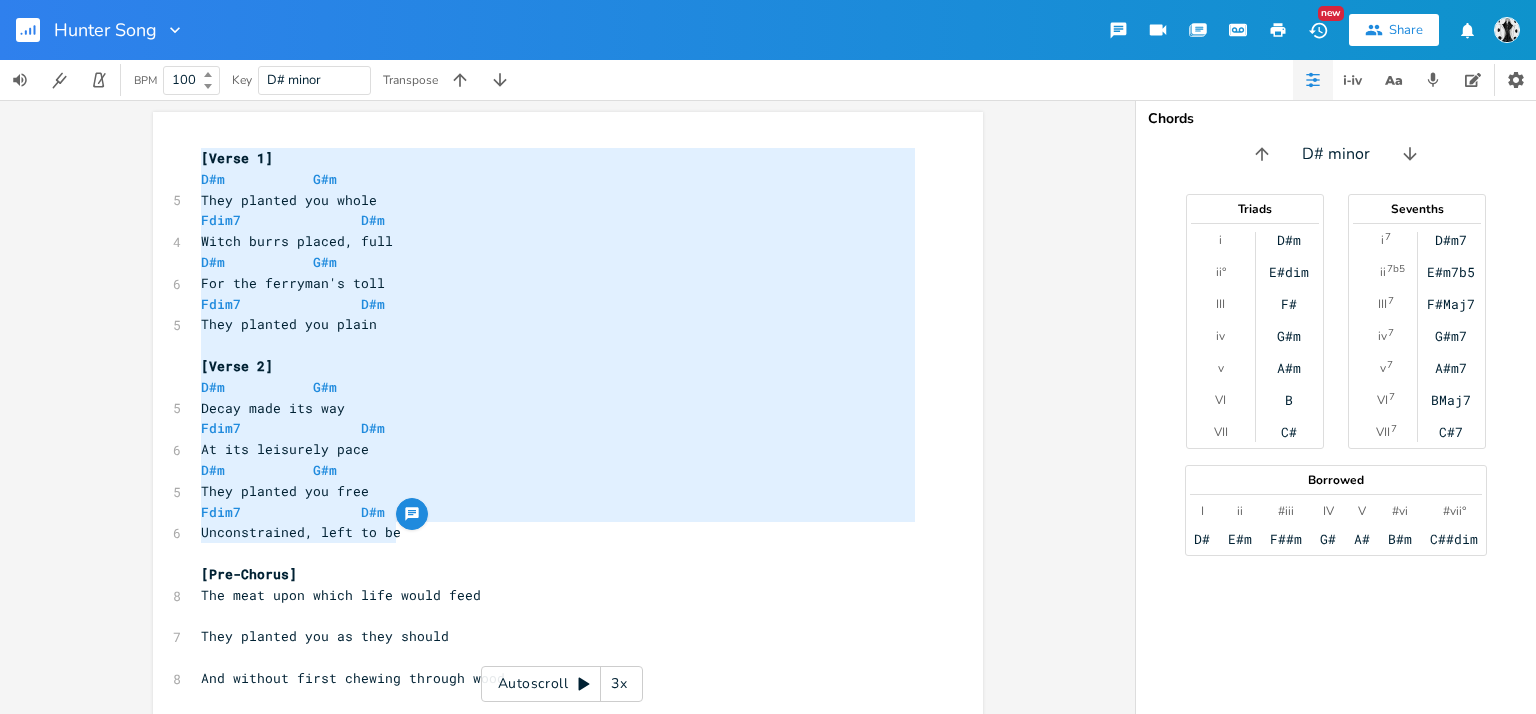 drag, startPoint x: 433, startPoint y: 535, endPoint x: 169, endPoint y: 159, distance: 459.42572 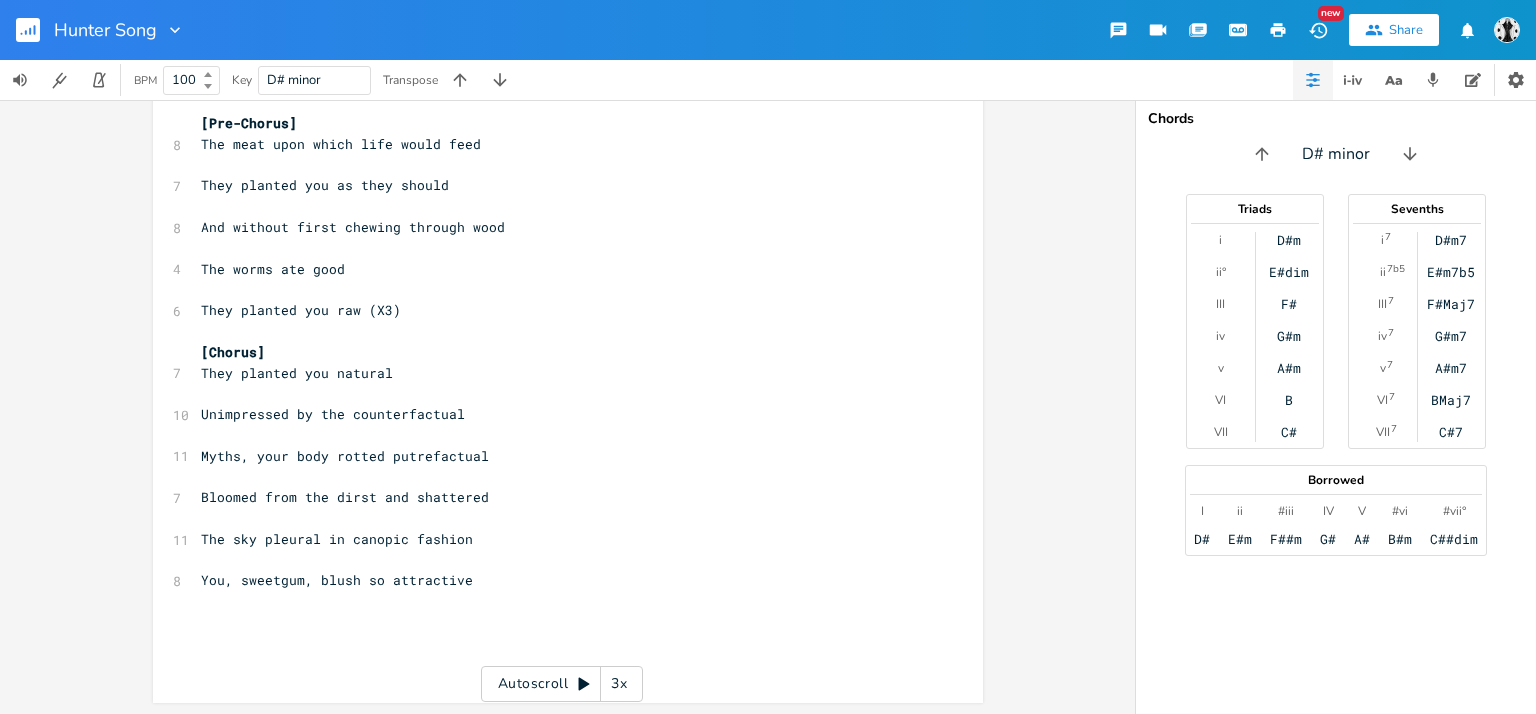 scroll, scrollTop: 452, scrollLeft: 0, axis: vertical 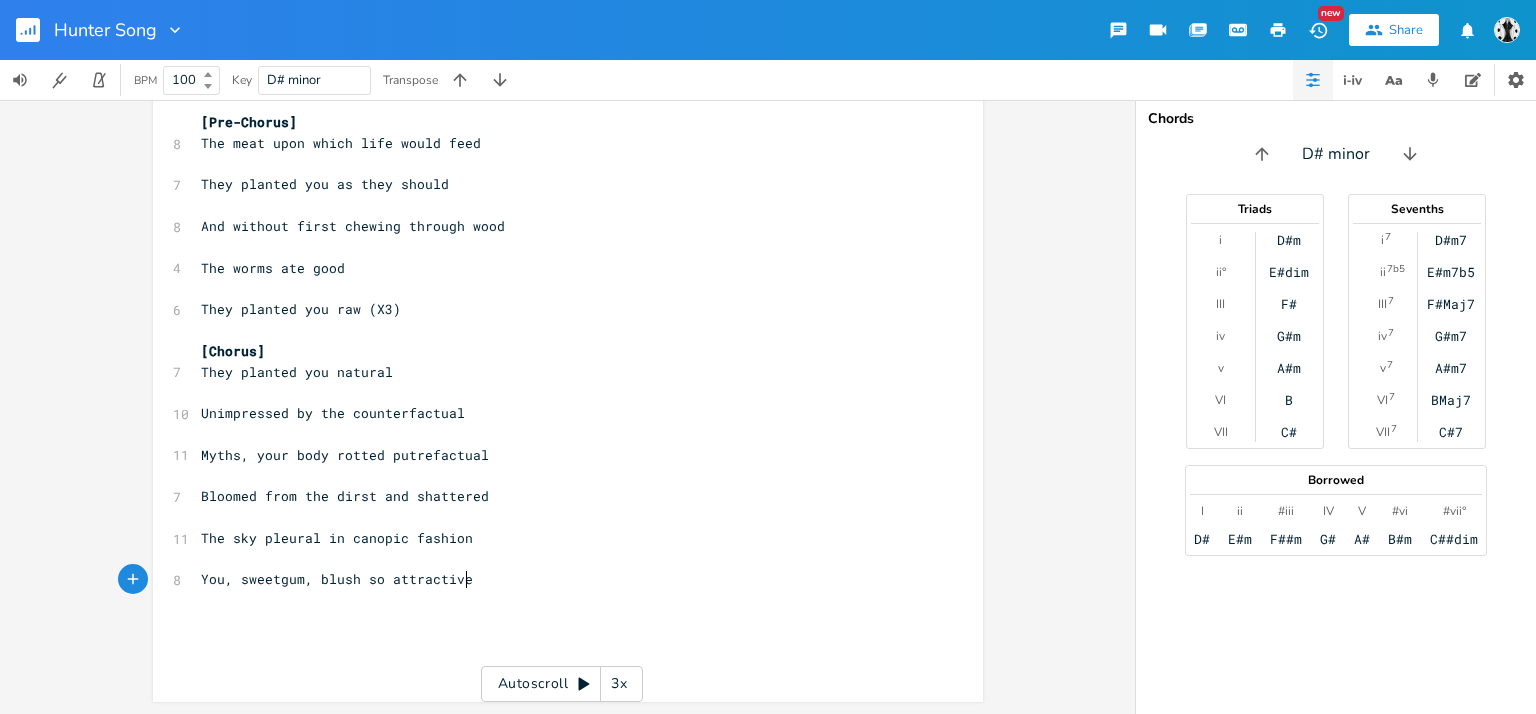 click on "You, sweetgum, blush so attractive" at bounding box center [558, 579] 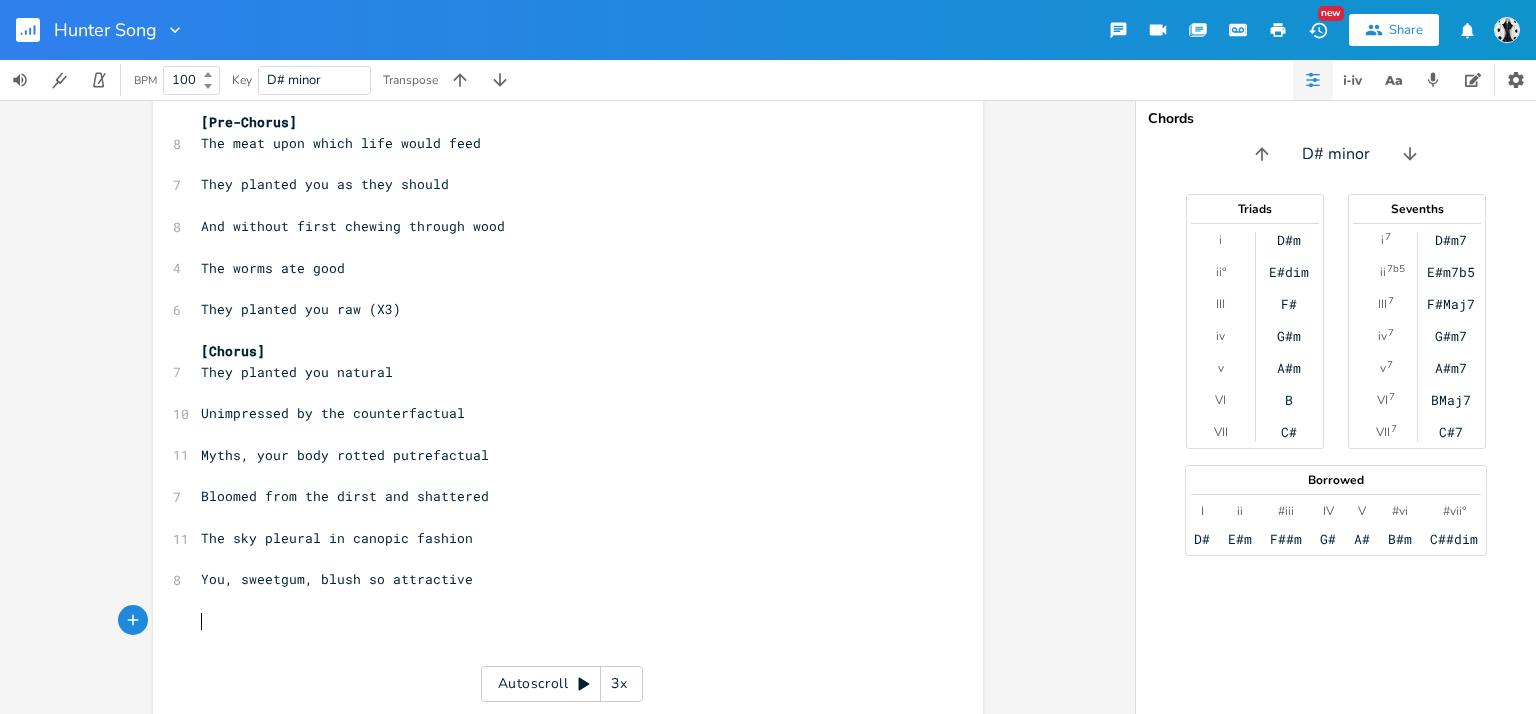 paste 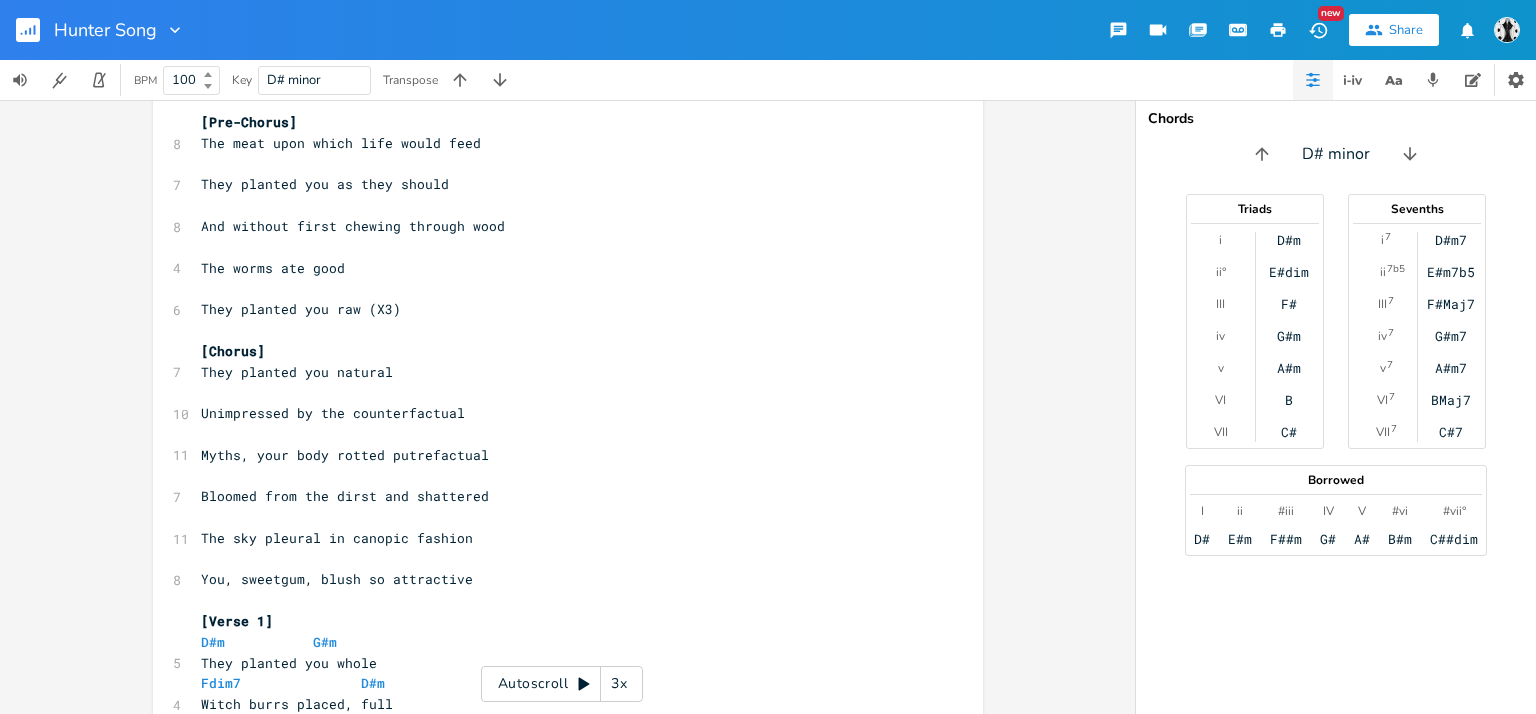 scroll, scrollTop: 794, scrollLeft: 0, axis: vertical 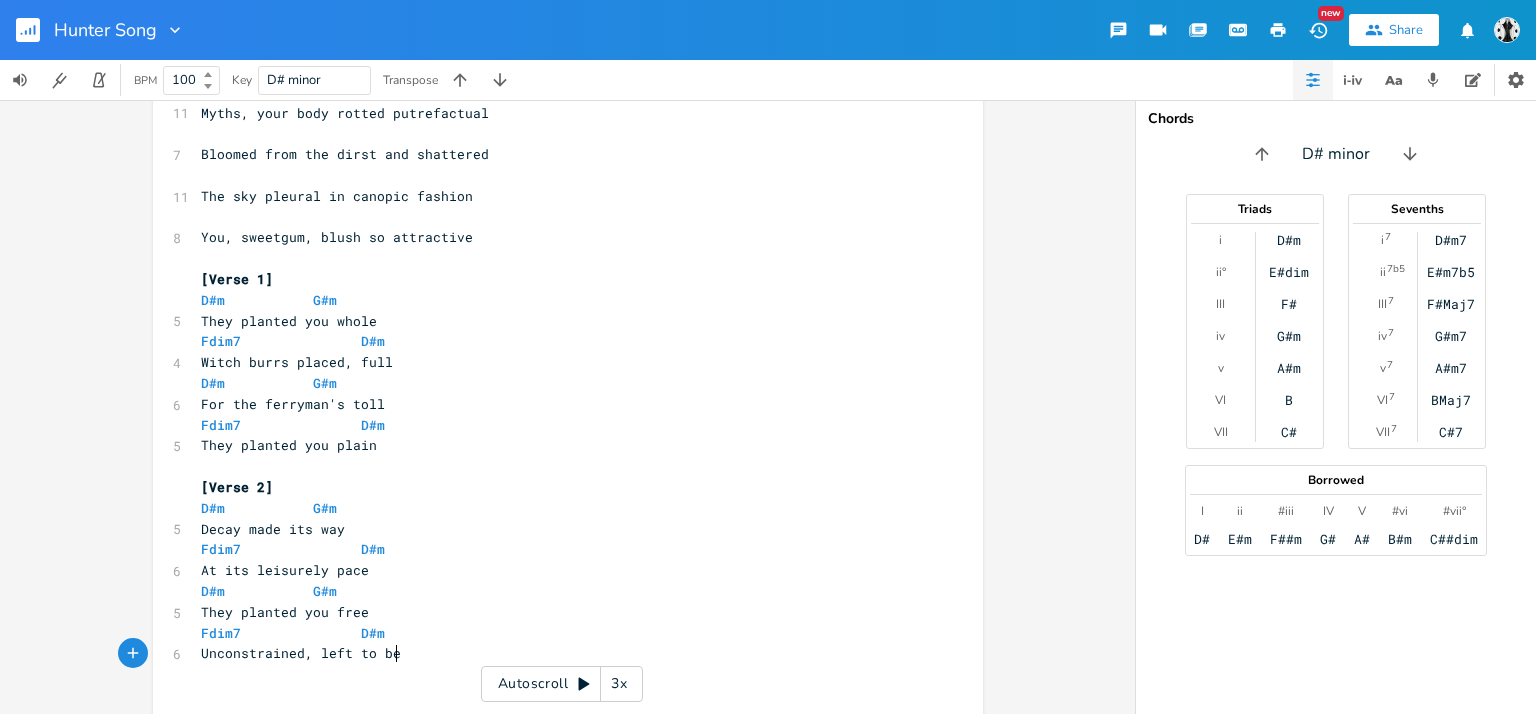 click on "They planted you whole" at bounding box center (289, 321) 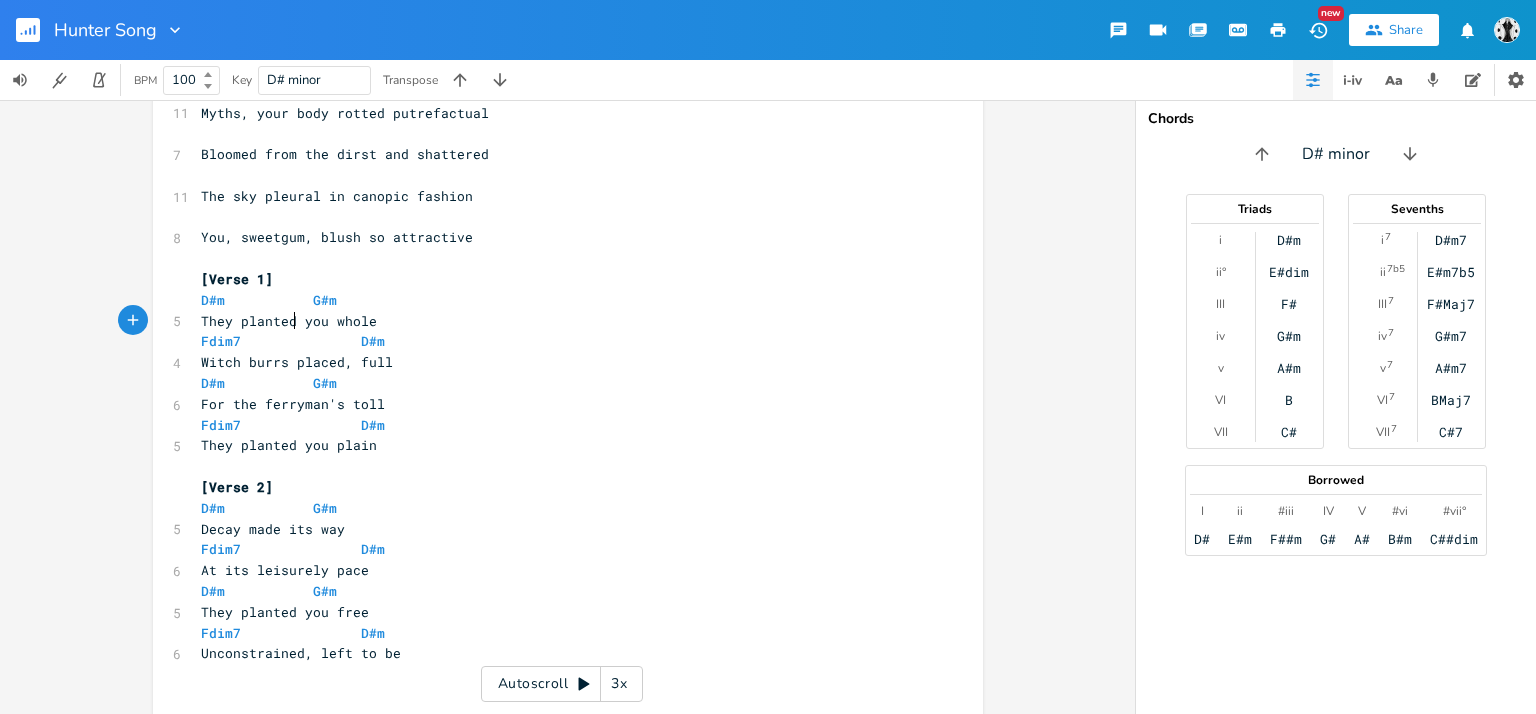 click on "They planted you whole" at bounding box center [289, 321] 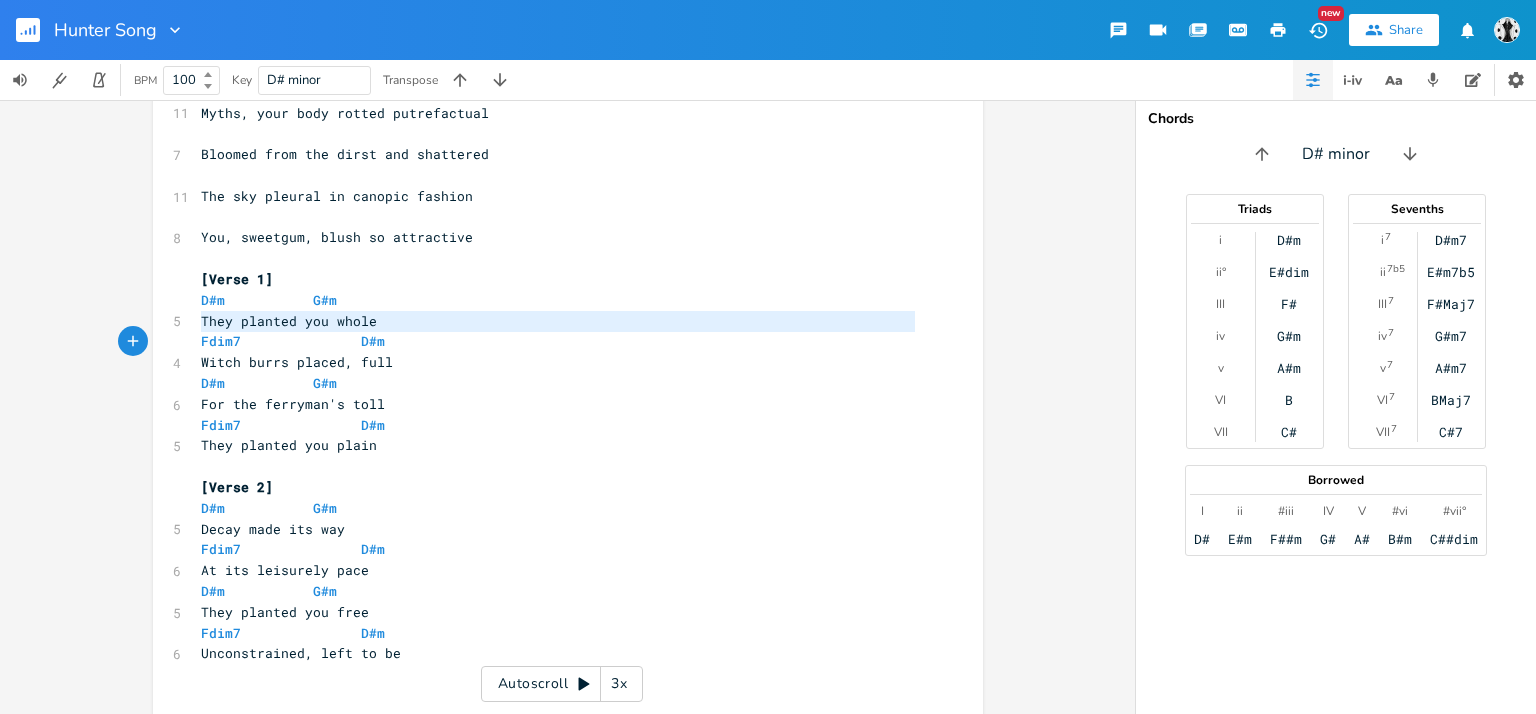 click on "They planted you whole" at bounding box center (289, 321) 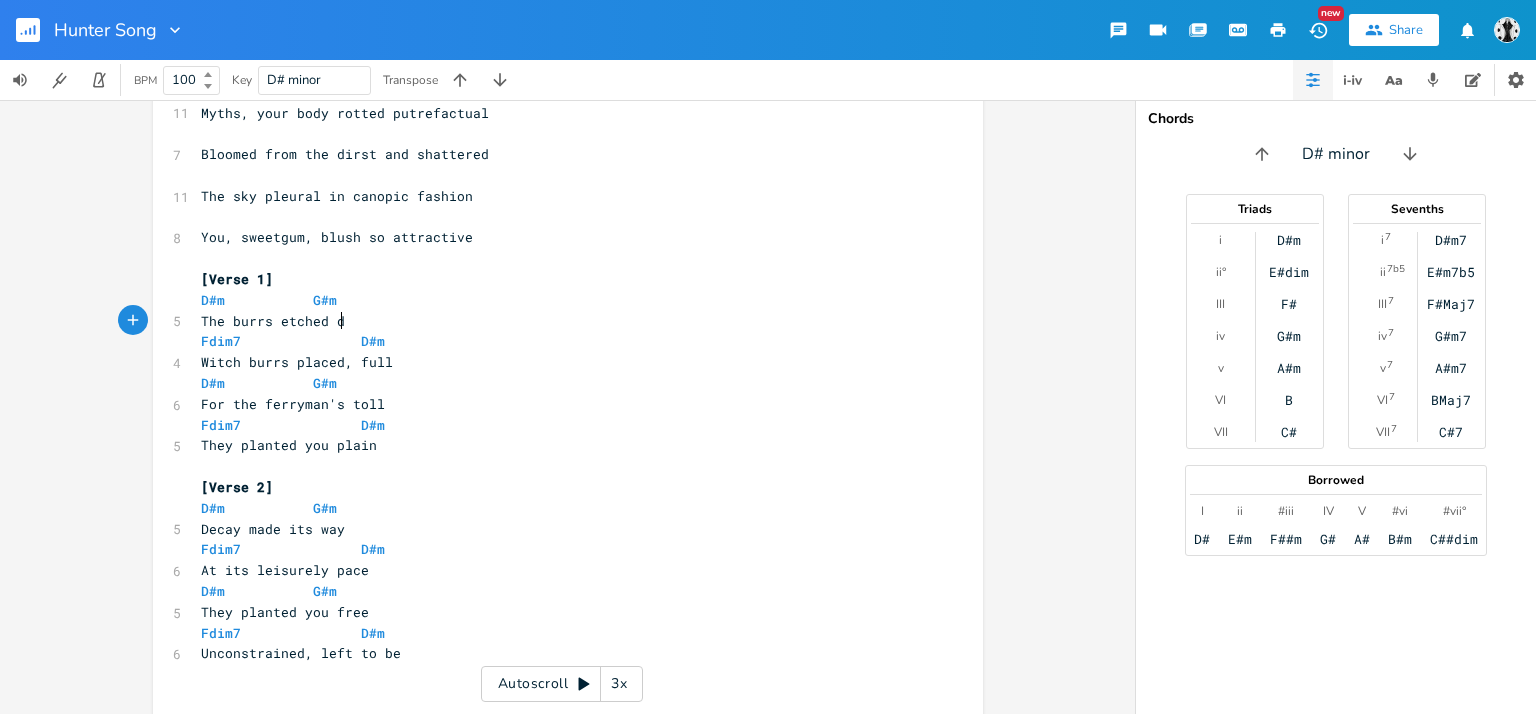 type on "The burrs etched deep" 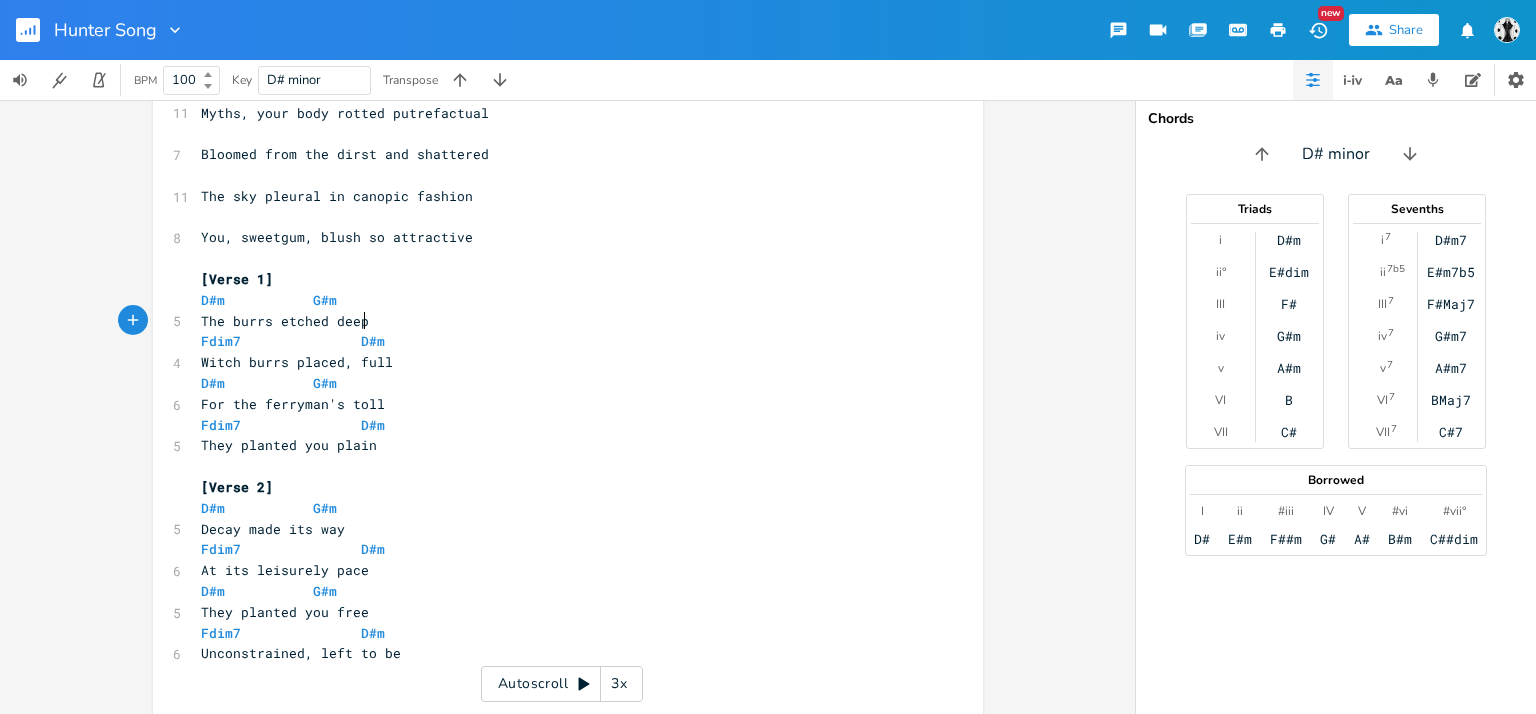 scroll, scrollTop: 0, scrollLeft: 123, axis: horizontal 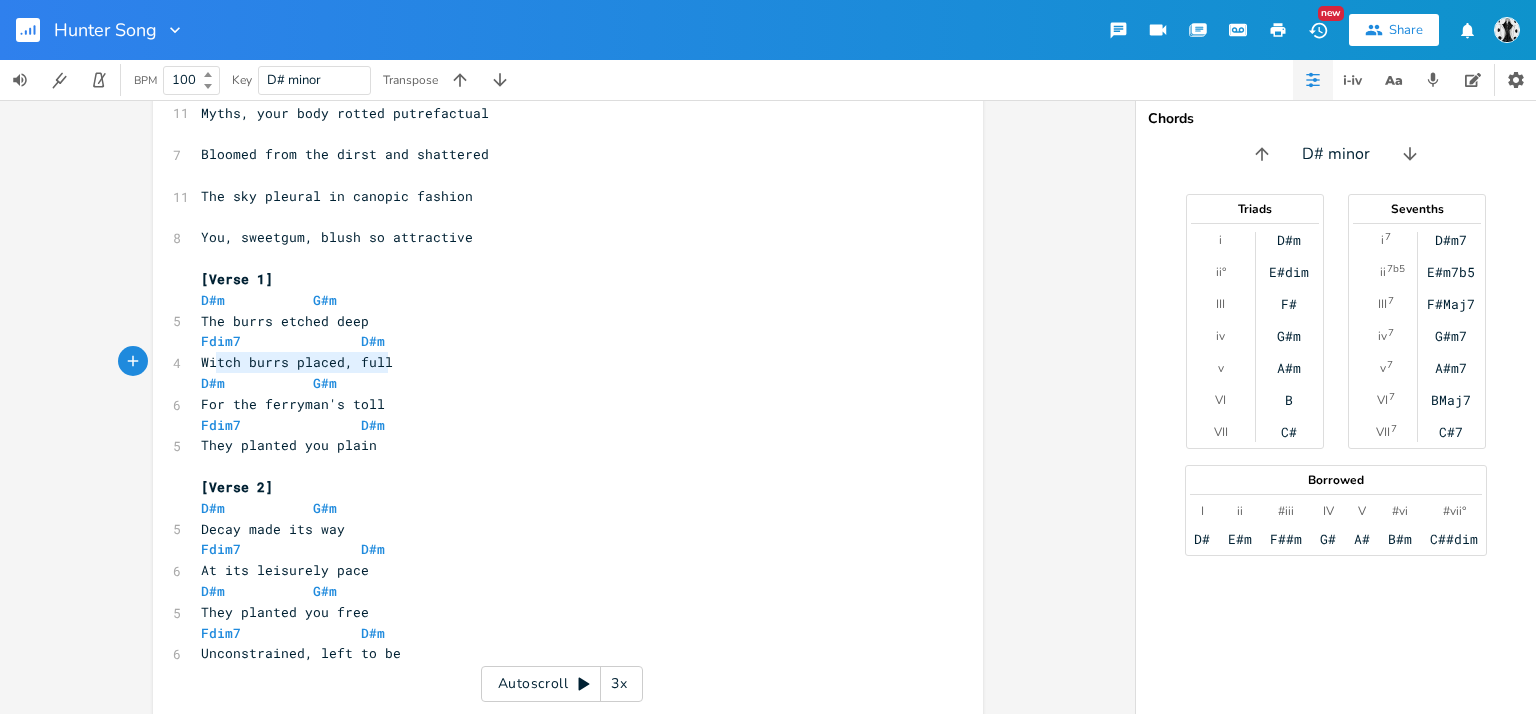 type on "Witch burrs placed, full" 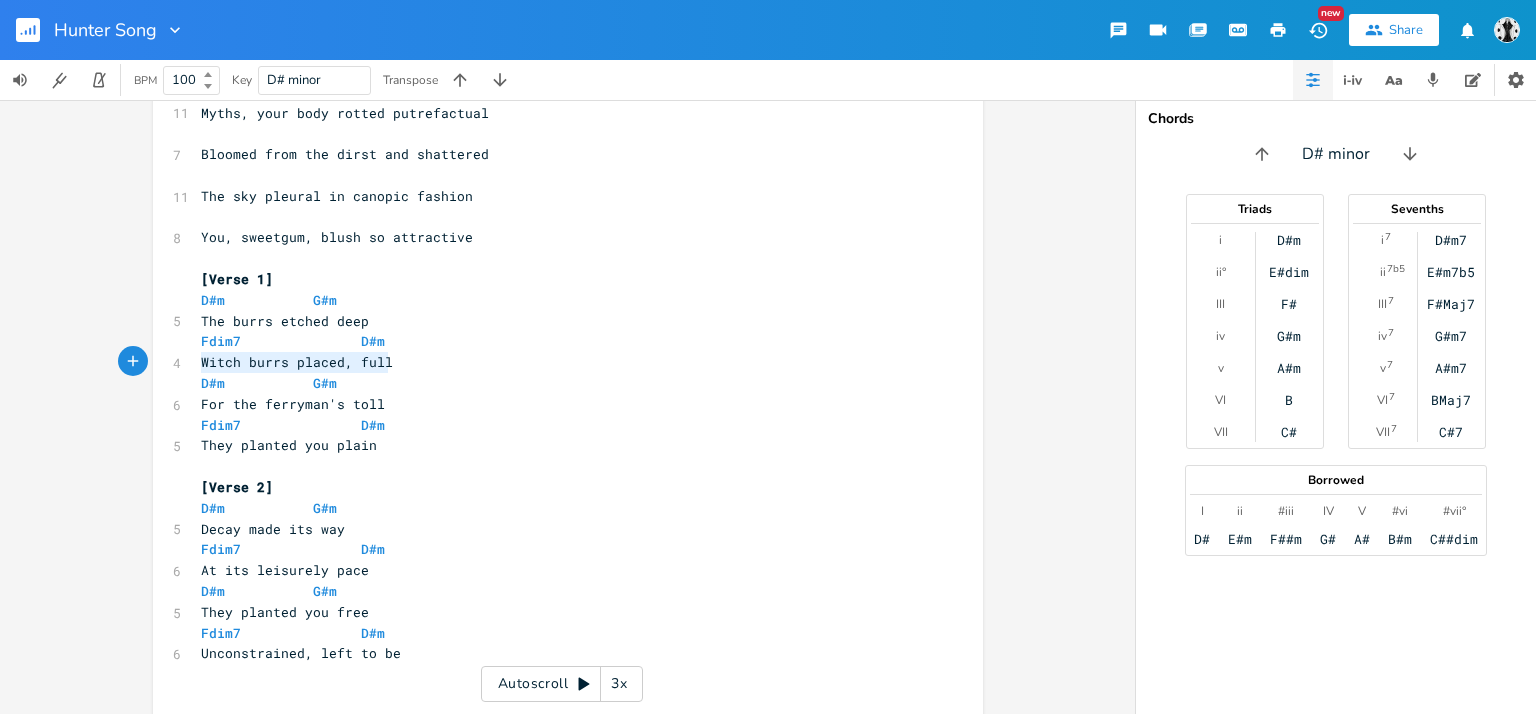 drag, startPoint x: 375, startPoint y: 369, endPoint x: 171, endPoint y: 360, distance: 204.19843 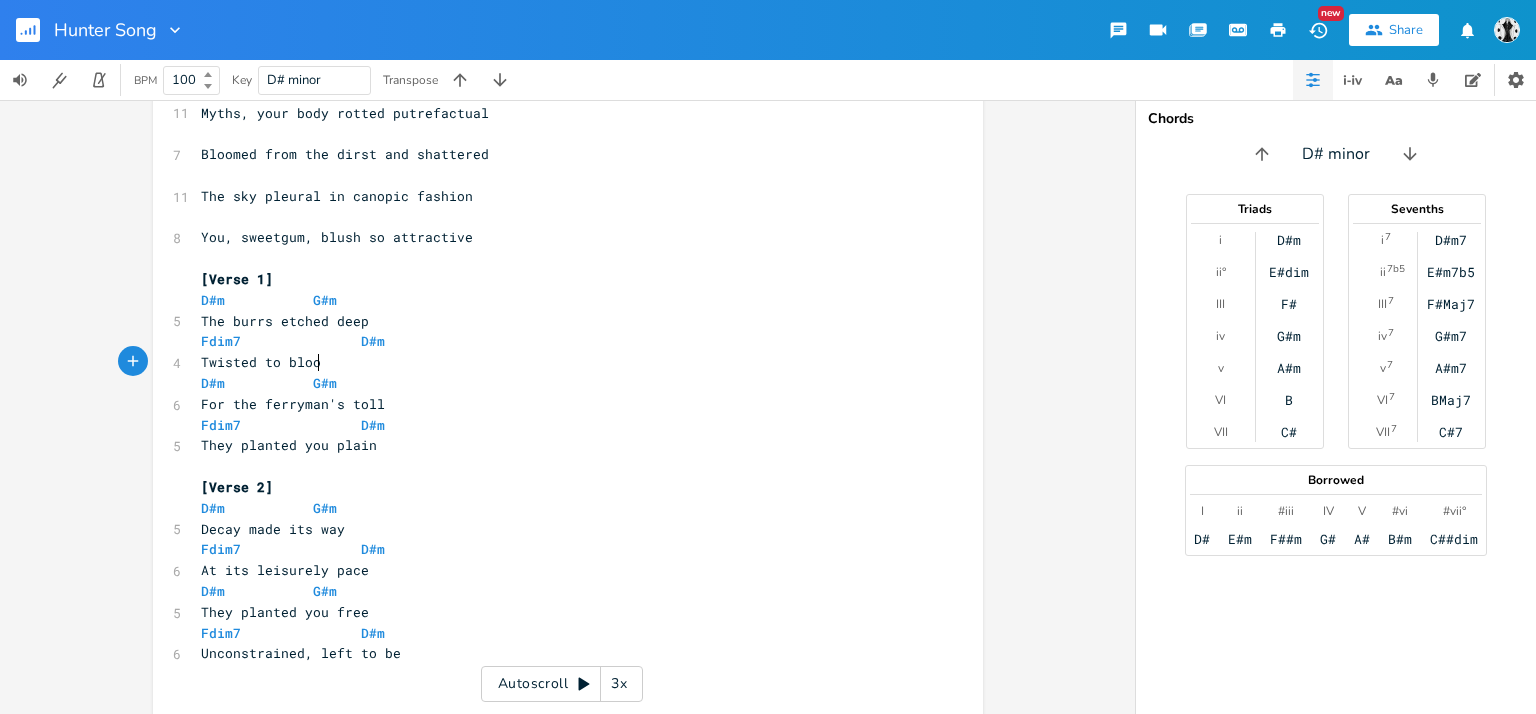 type on "Twisted to bloon" 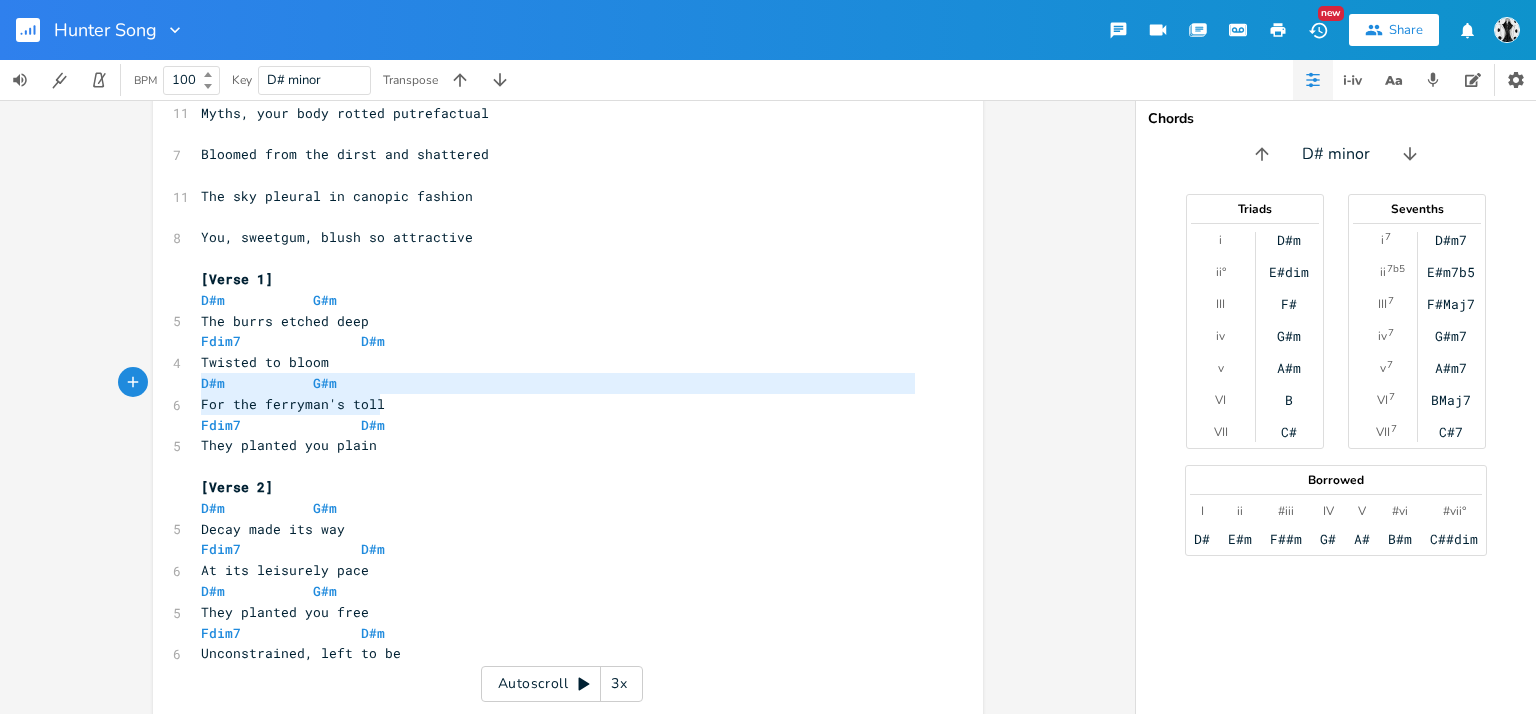 type on "For the ferryman's toll" 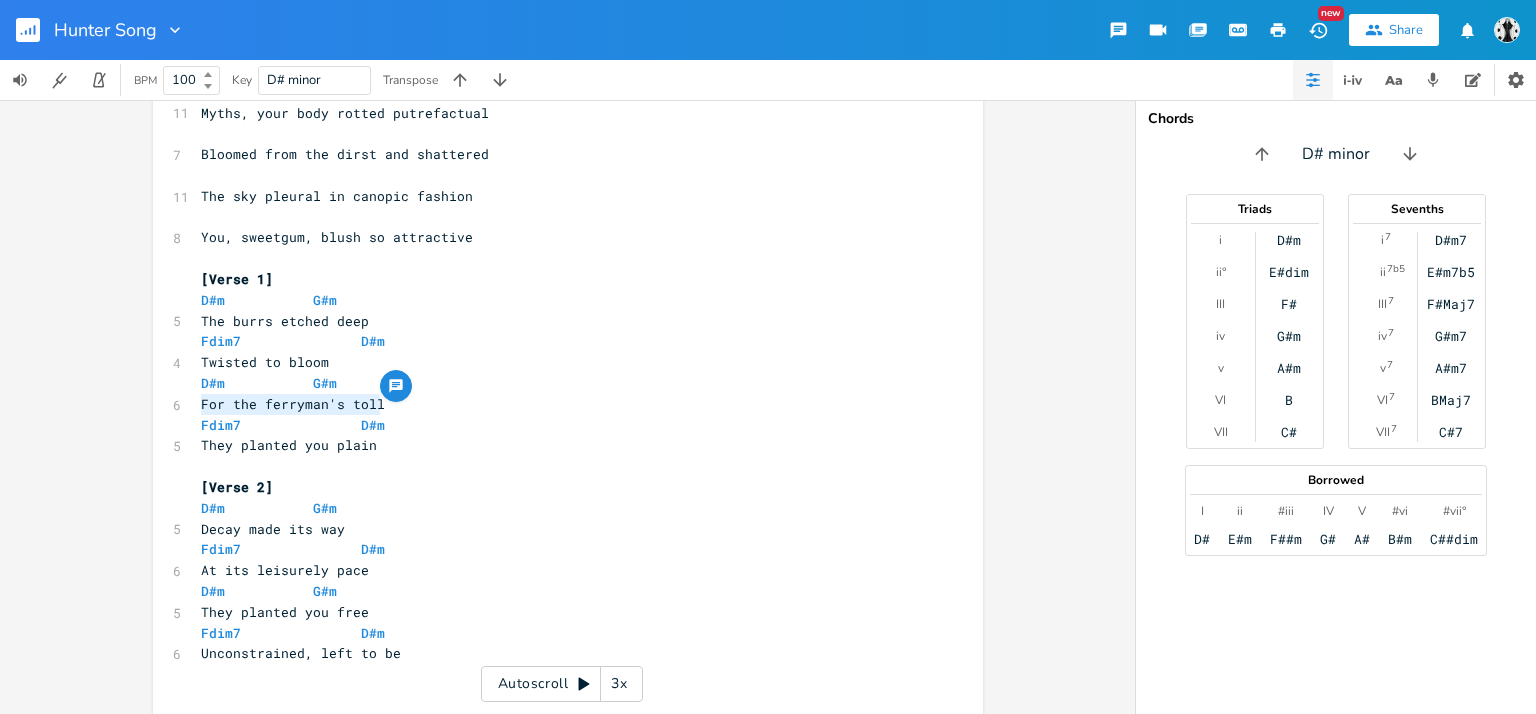 drag, startPoint x: 404, startPoint y: 393, endPoint x: 162, endPoint y: 405, distance: 242.29733 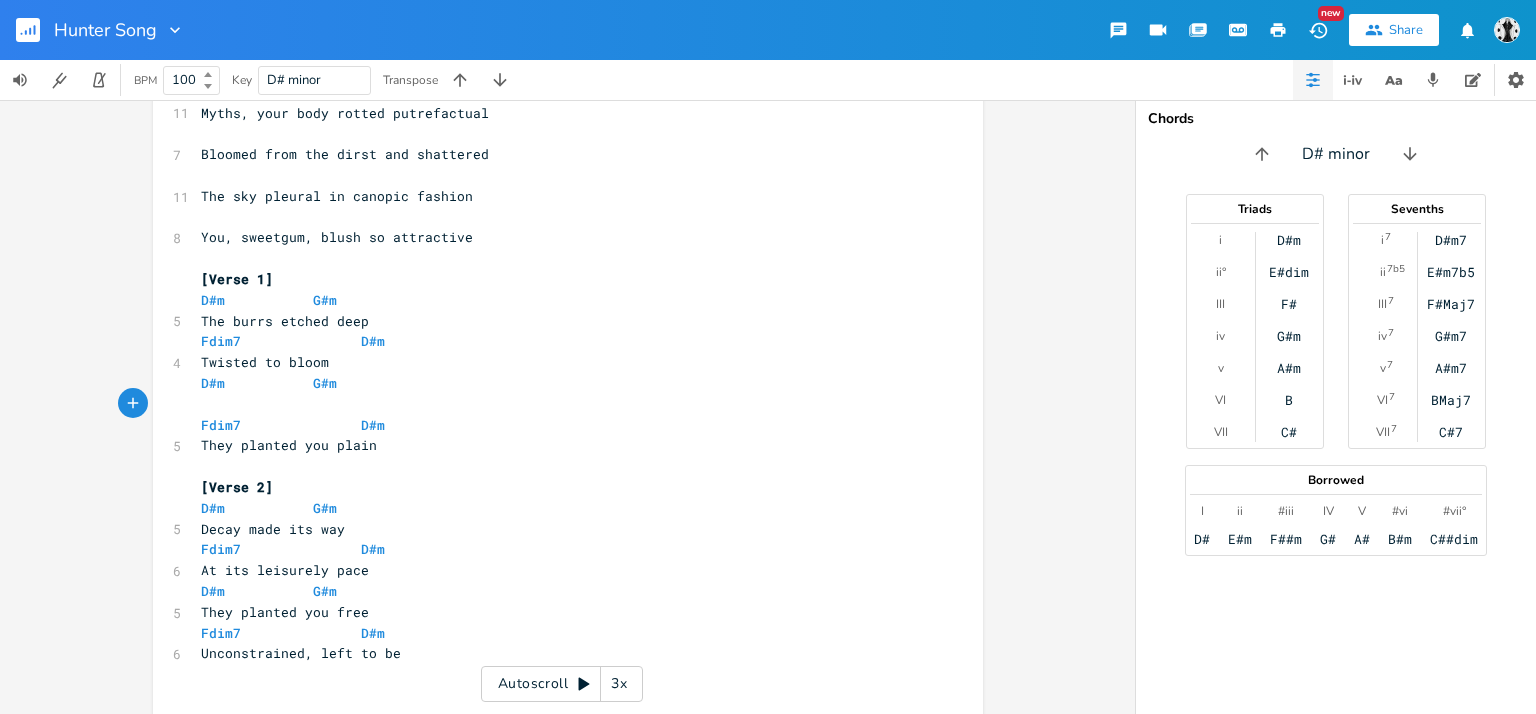 type on "Bi" 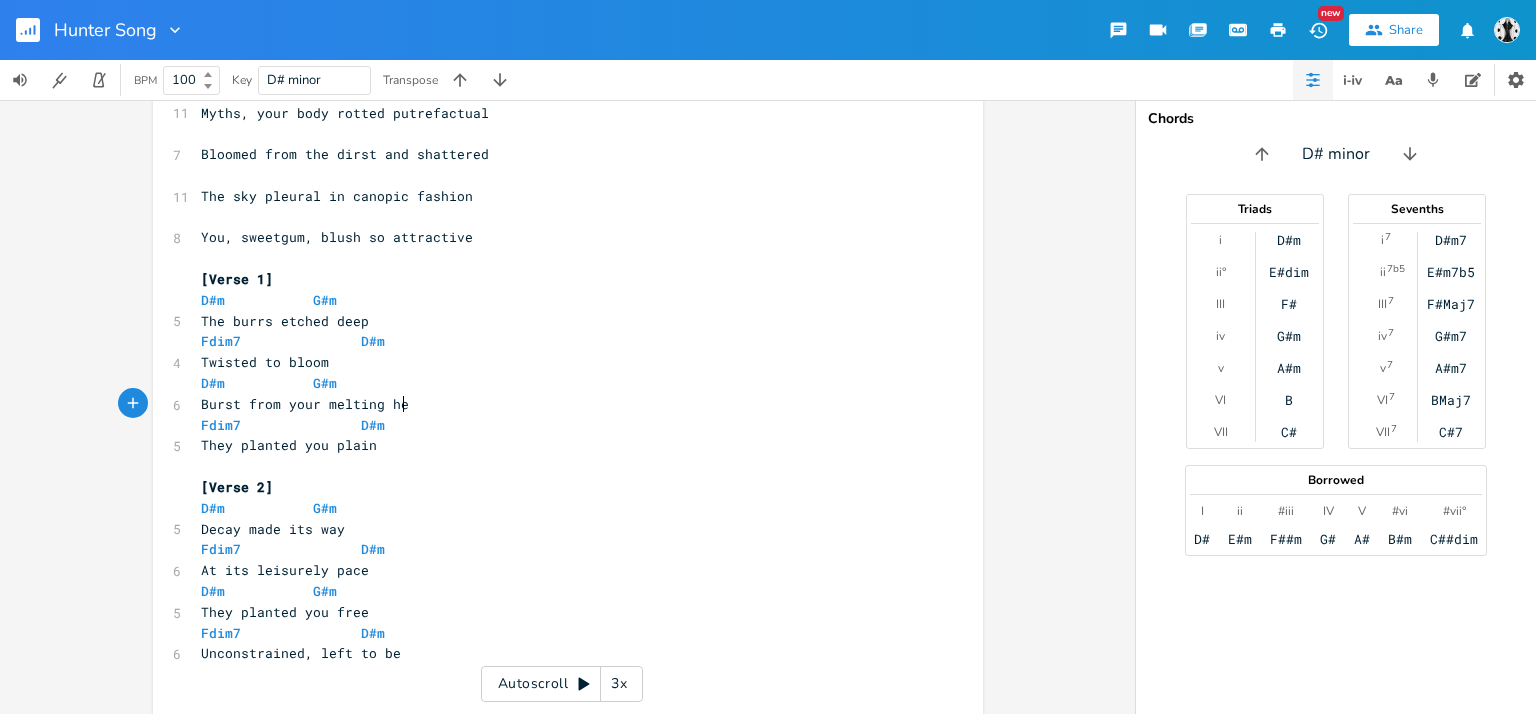 type on "urst from your melting heap" 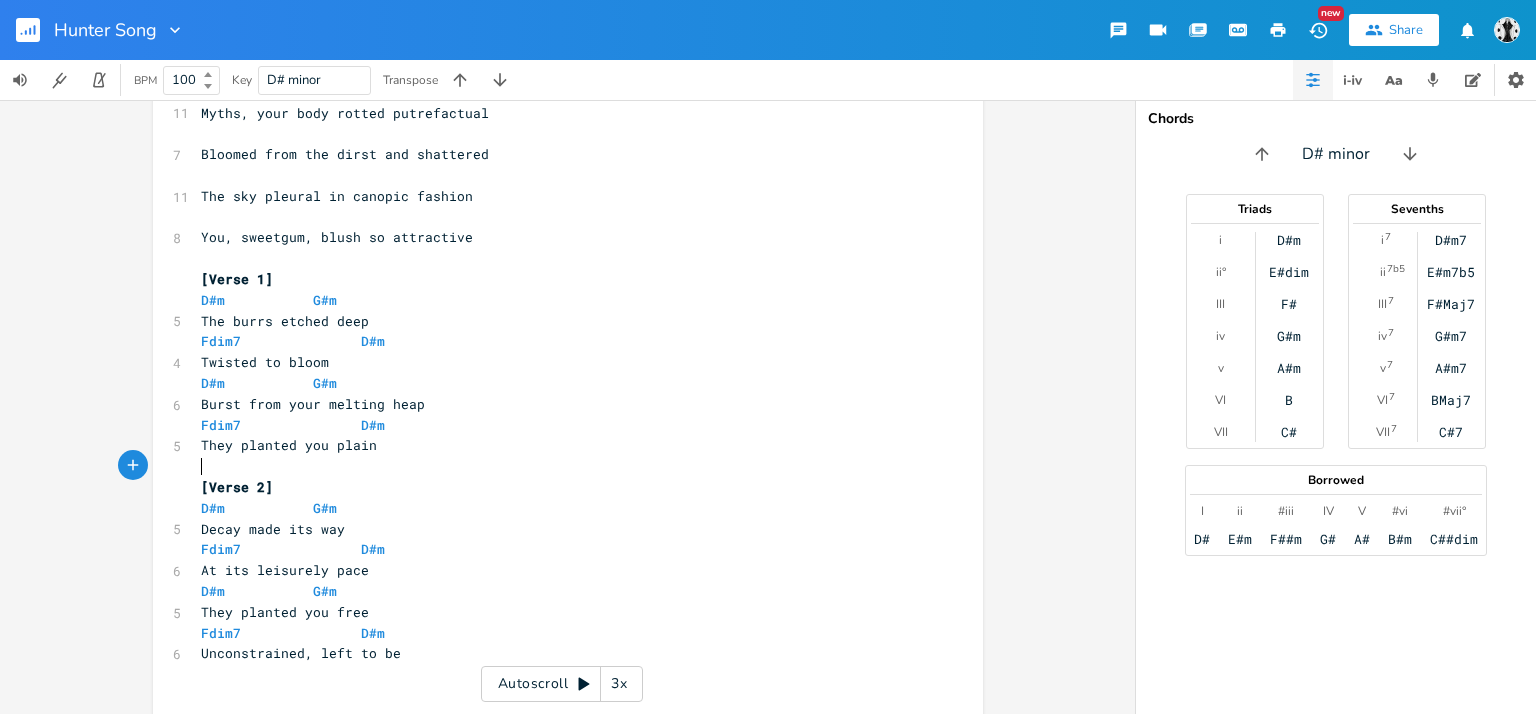 click on "​" at bounding box center [558, 466] 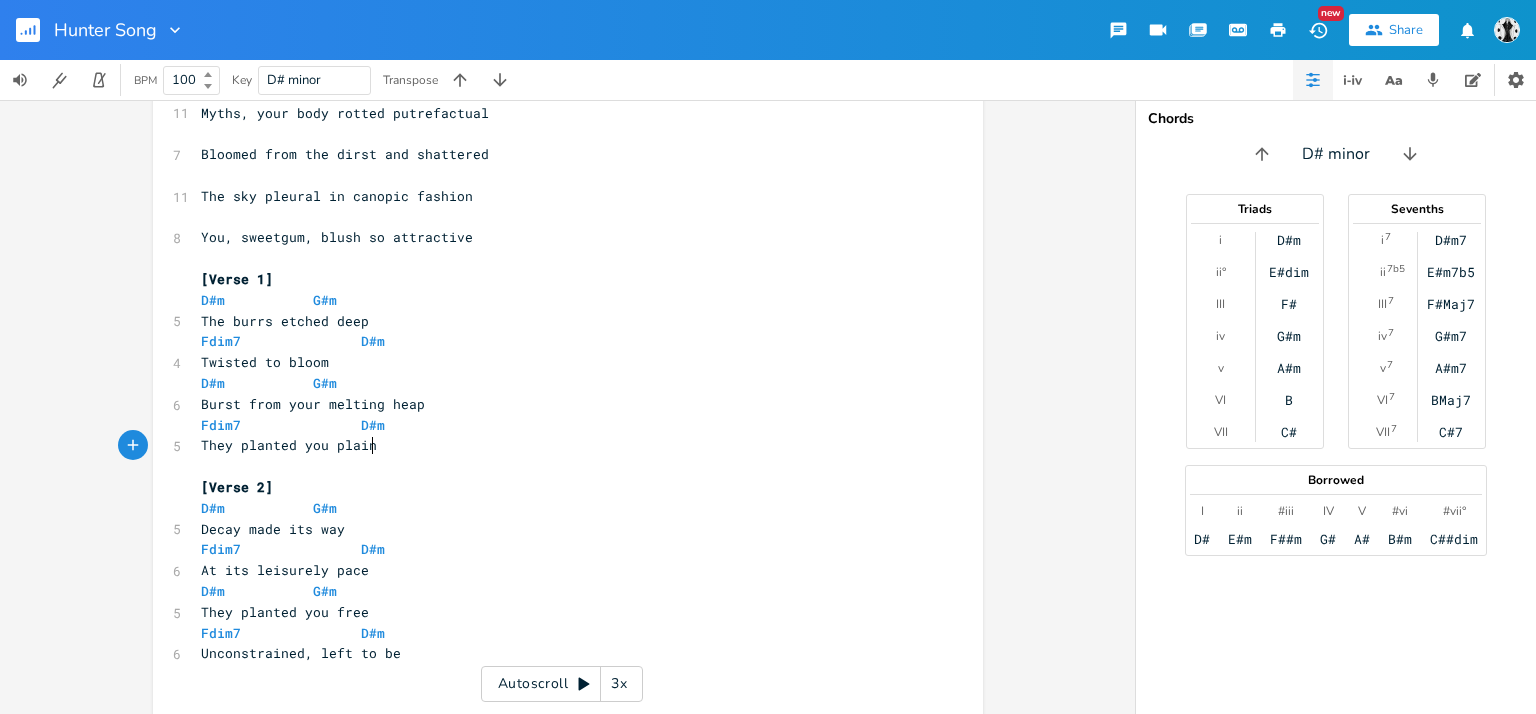 click on "​" at bounding box center [558, 466] 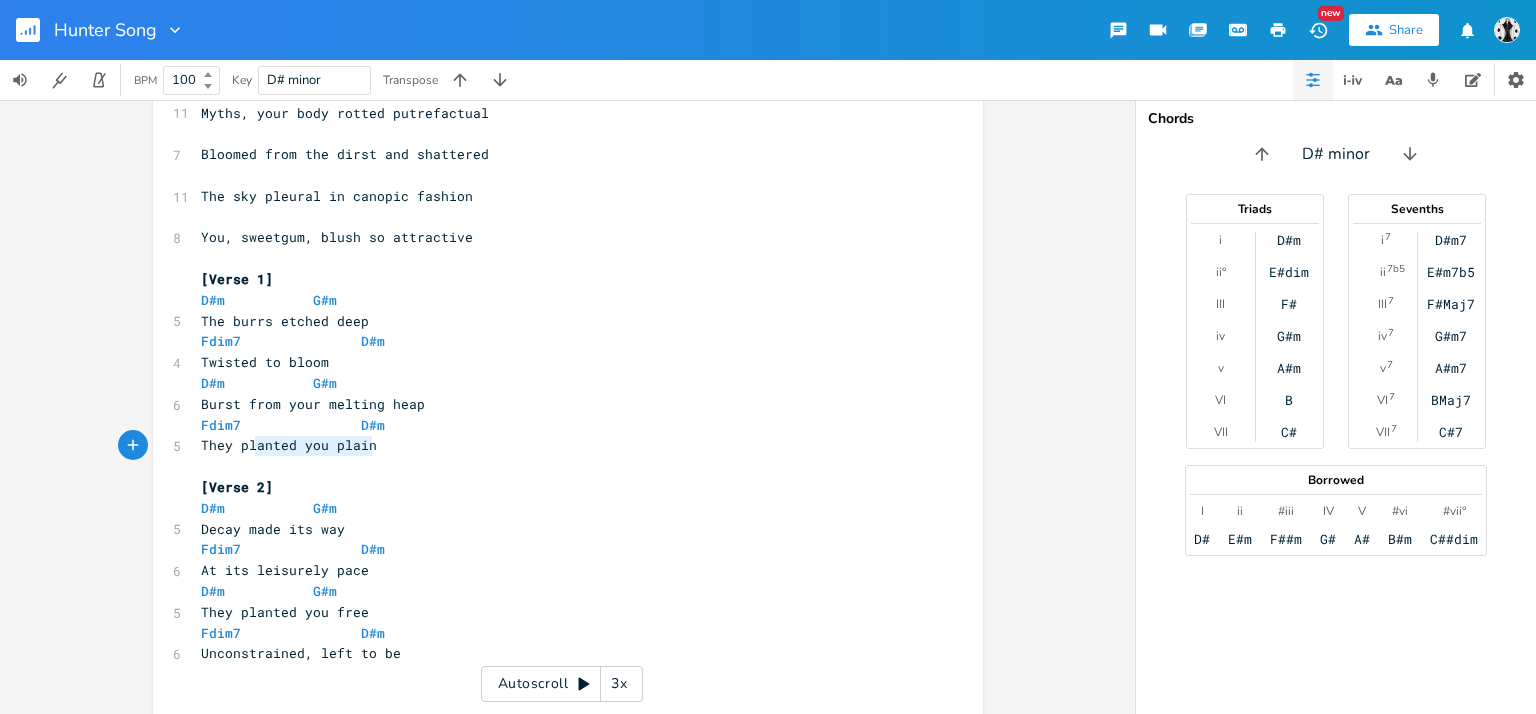 type on "They planted you plain" 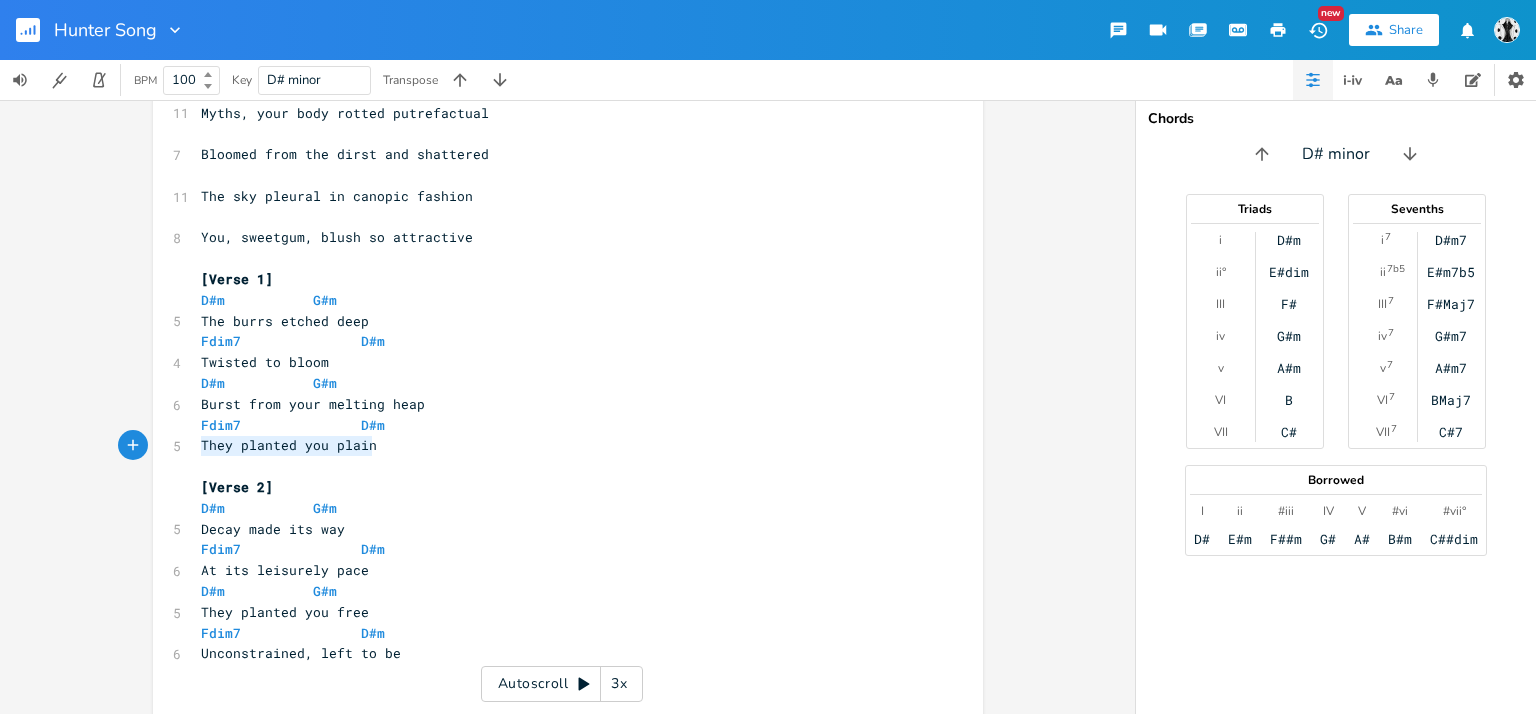 drag, startPoint x: 369, startPoint y: 445, endPoint x: 174, endPoint y: 451, distance: 195.09229 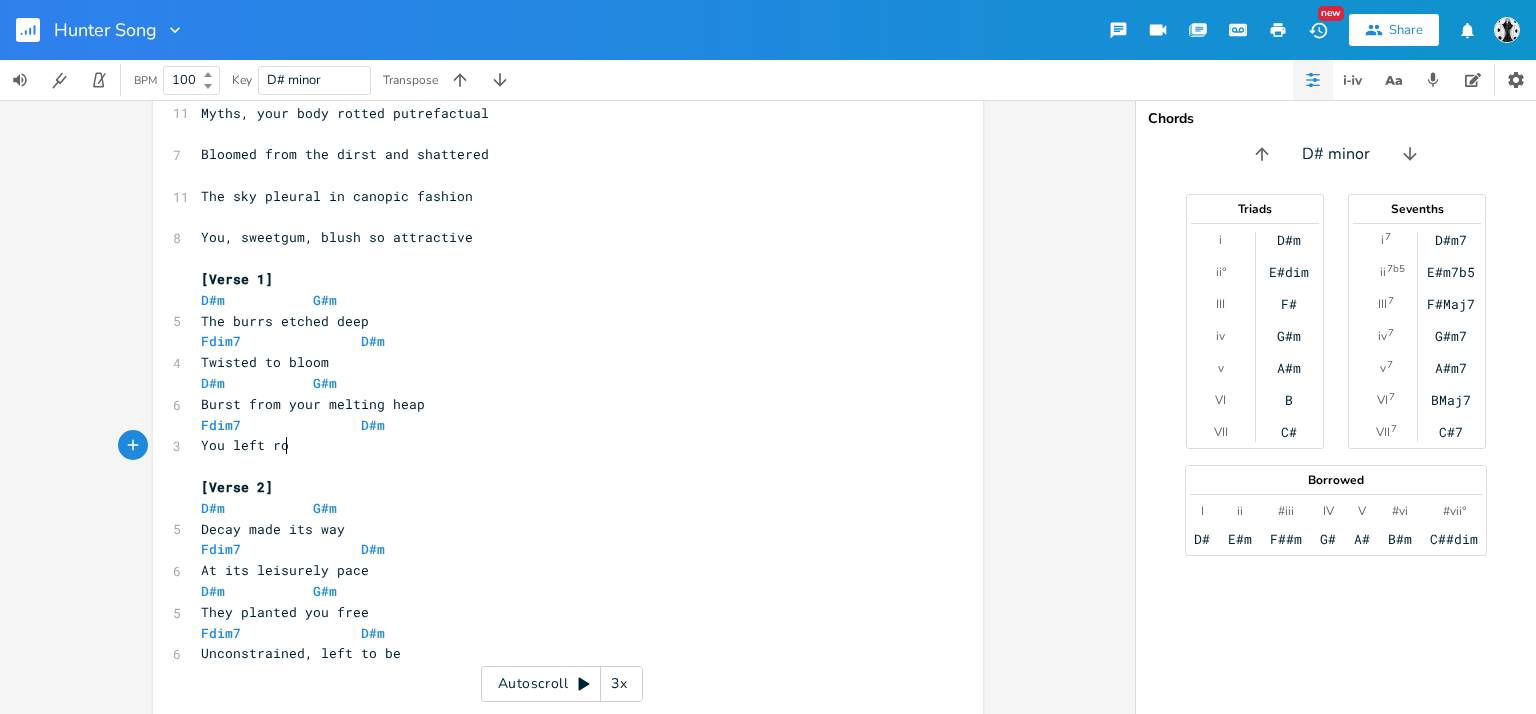 type on "You left room" 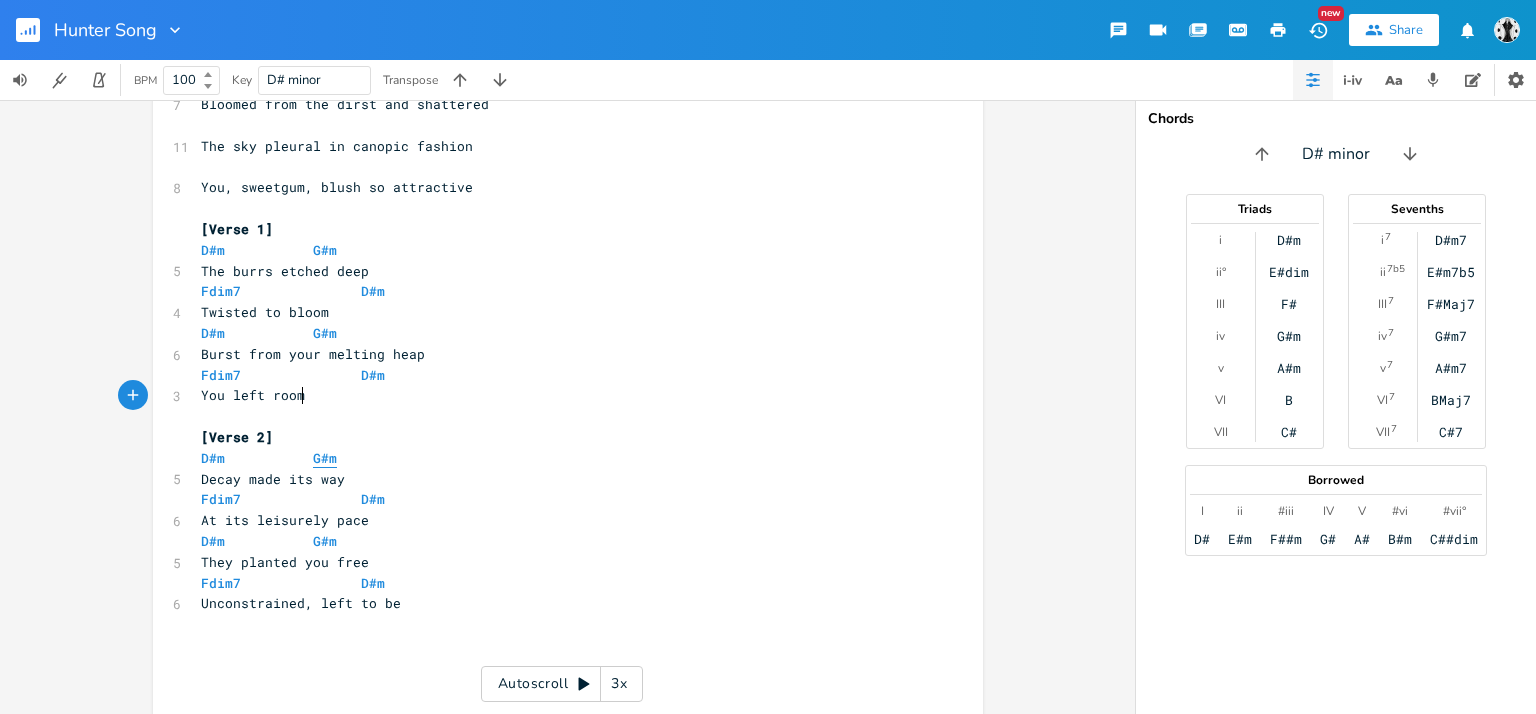 scroll, scrollTop: 868, scrollLeft: 0, axis: vertical 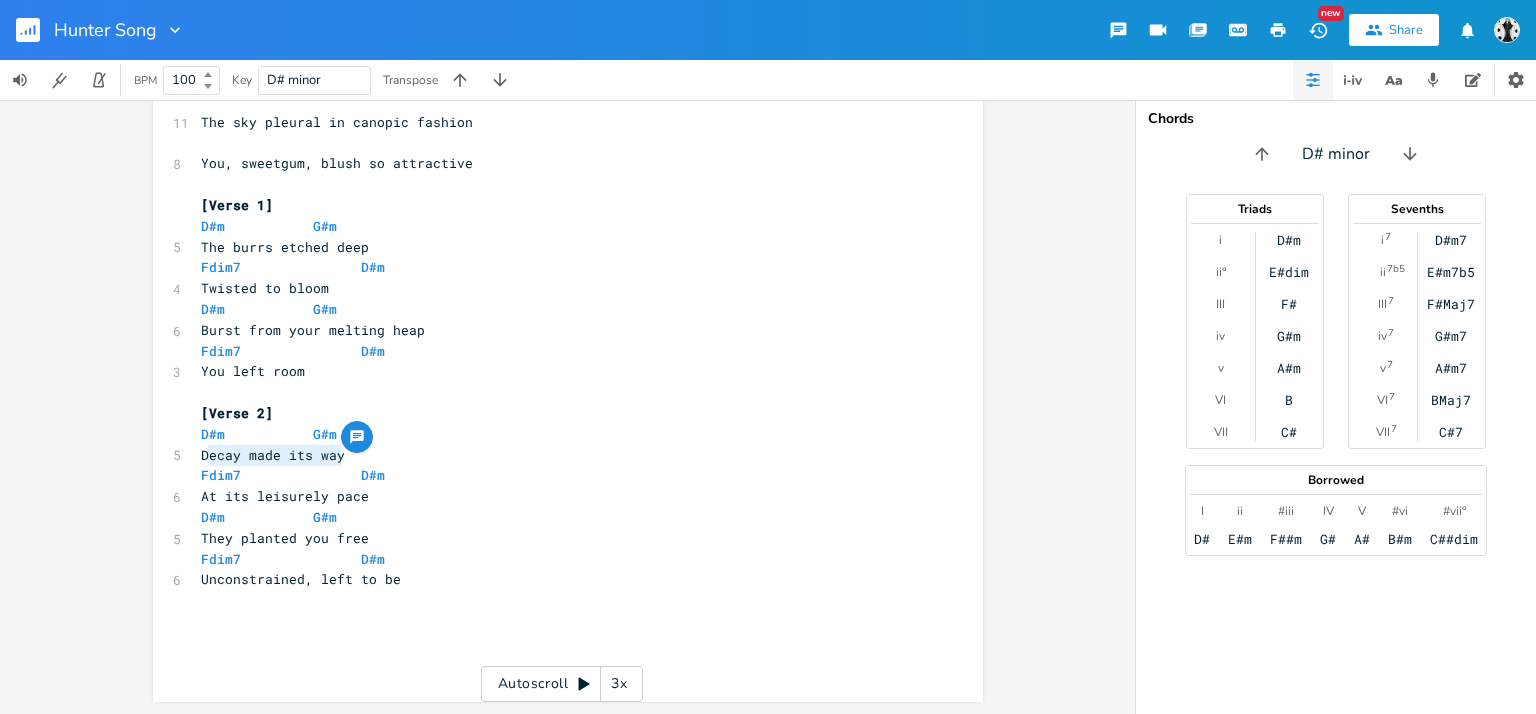 type on "Decay made its way" 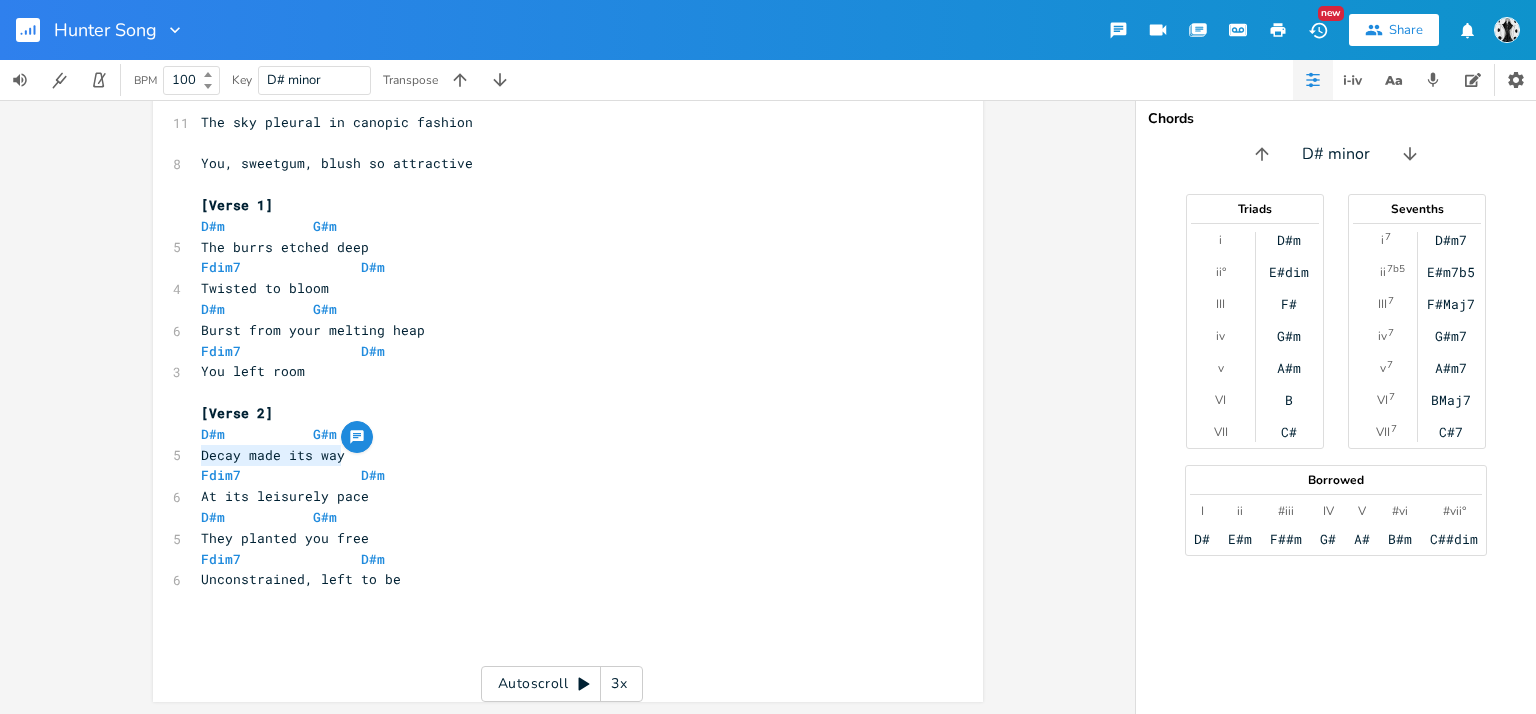 drag, startPoint x: 334, startPoint y: 455, endPoint x: 188, endPoint y: 455, distance: 146 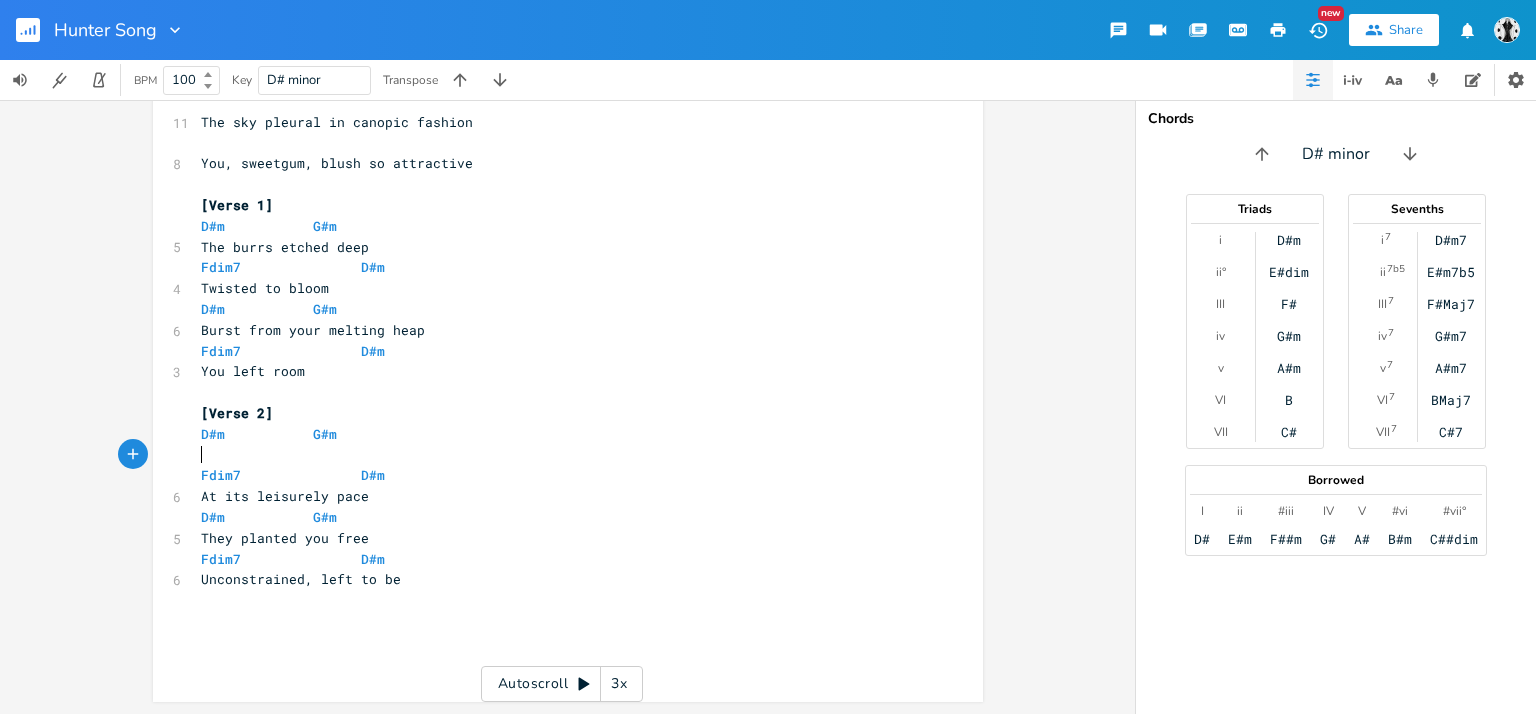 scroll, scrollTop: 867, scrollLeft: 0, axis: vertical 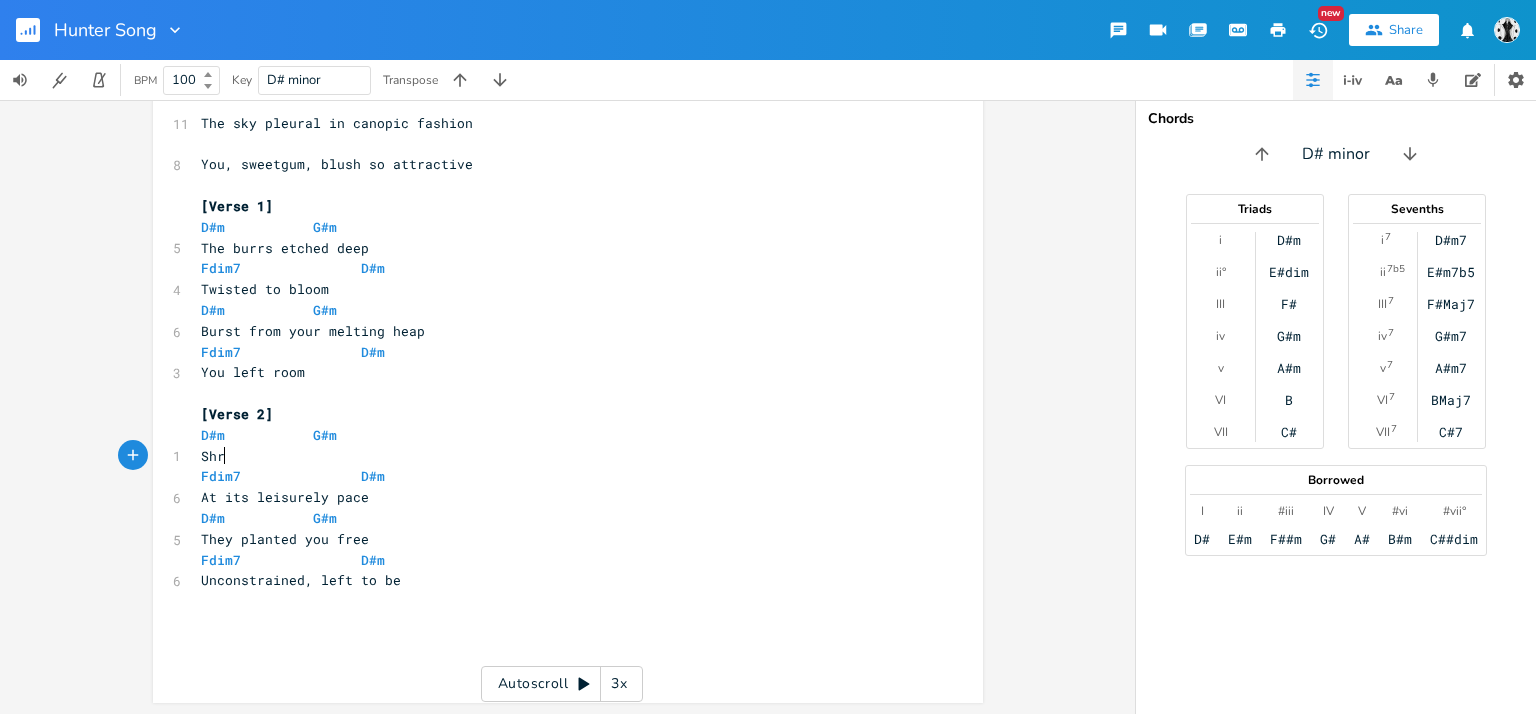 type on "Shrvi" 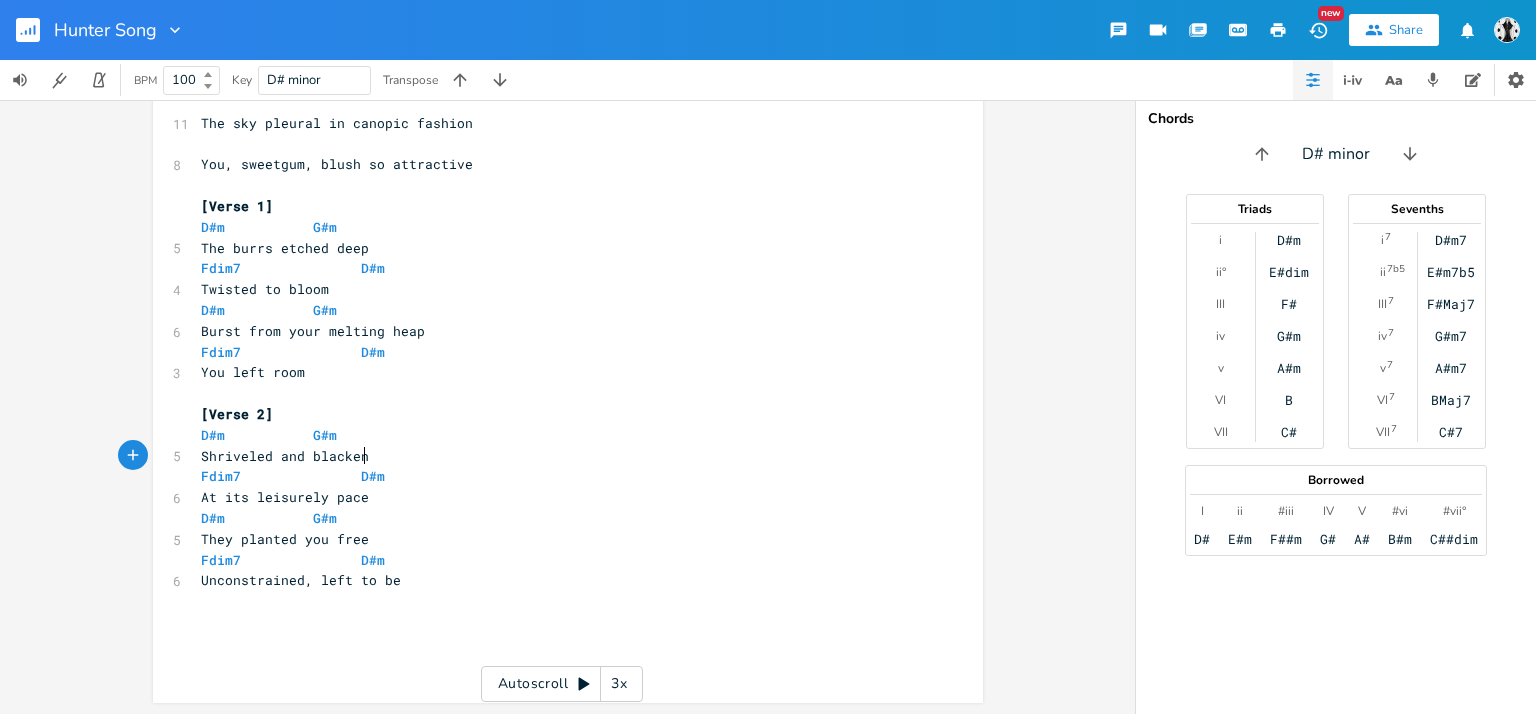 type on "iveled and blackened" 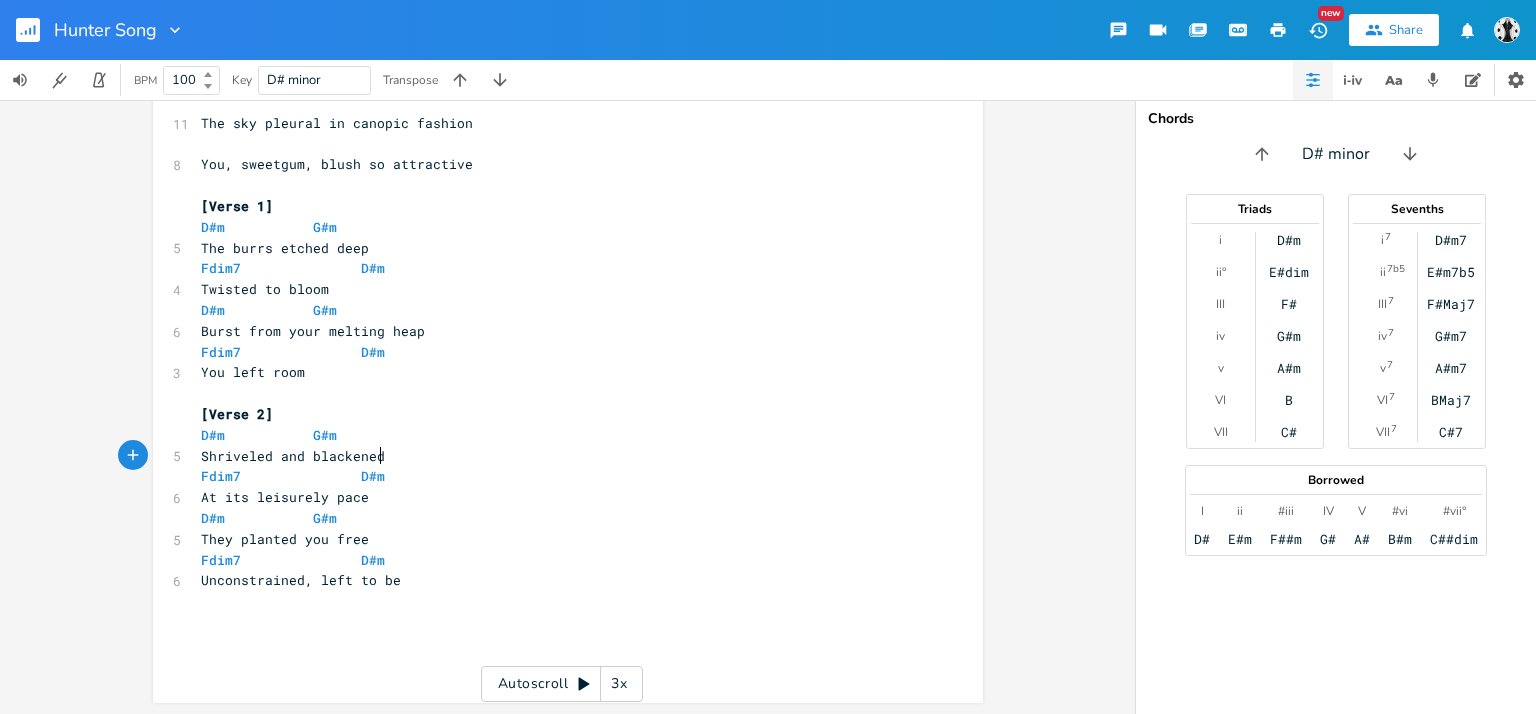 scroll, scrollTop: 0, scrollLeft: 115, axis: horizontal 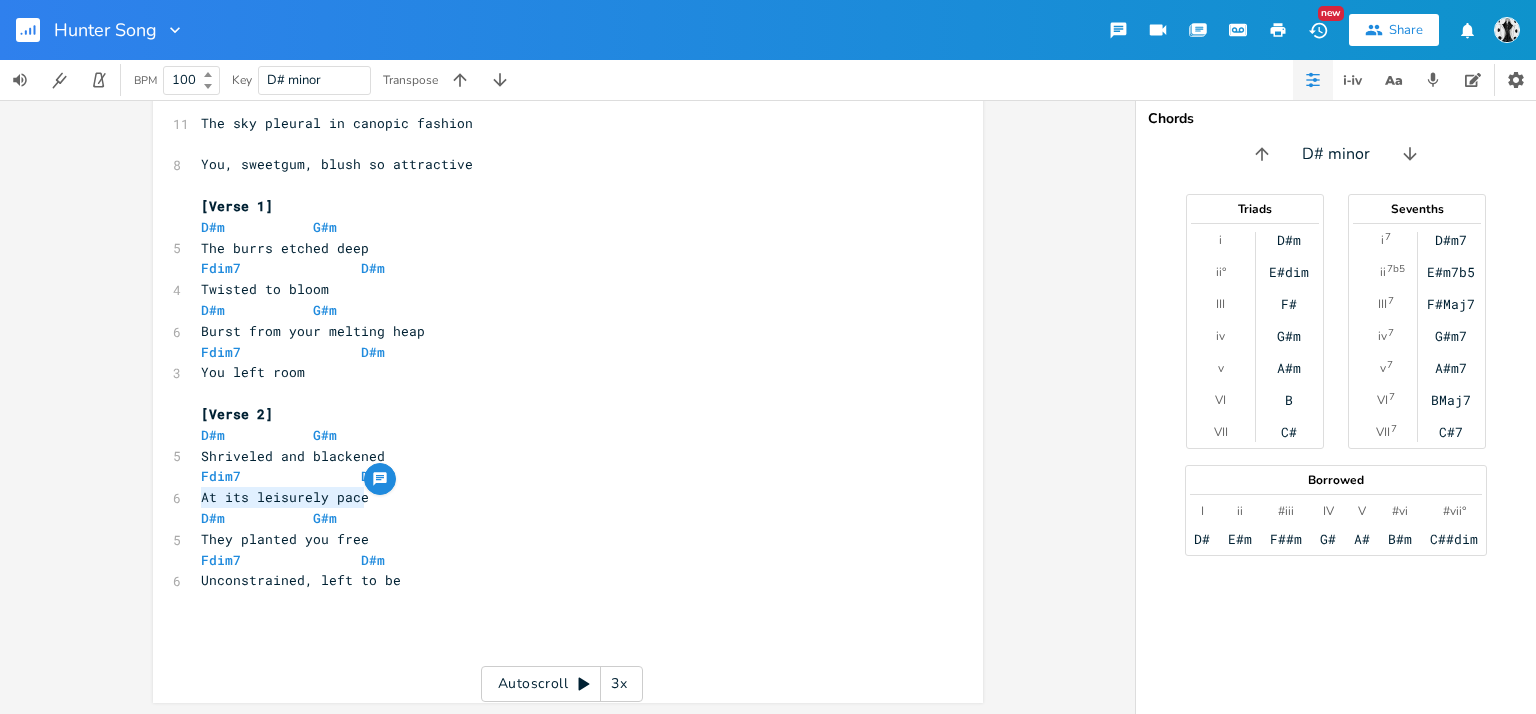 drag, startPoint x: 380, startPoint y: 499, endPoint x: 172, endPoint y: 493, distance: 208.08652 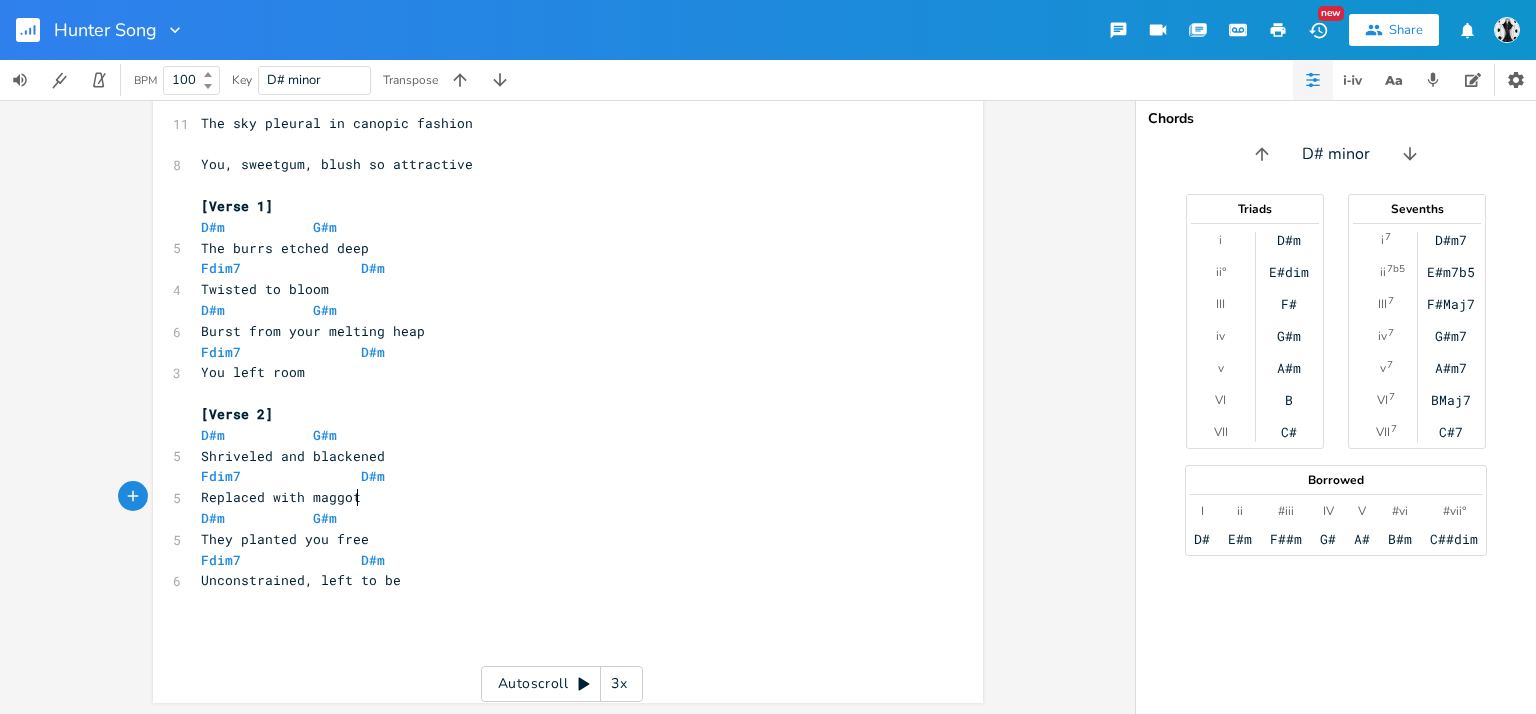 type on "Replaced with maggots" 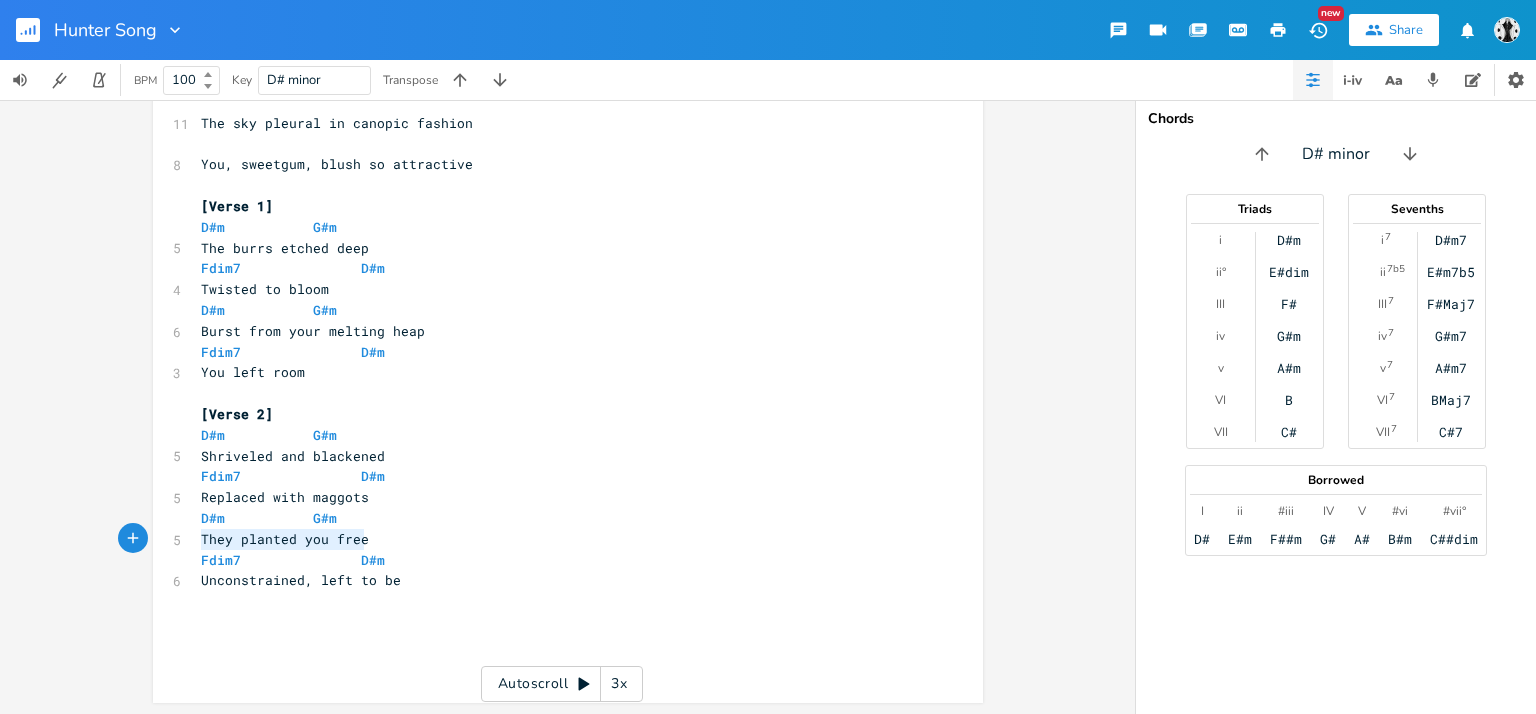 drag, startPoint x: 368, startPoint y: 539, endPoint x: 191, endPoint y: 539, distance: 177 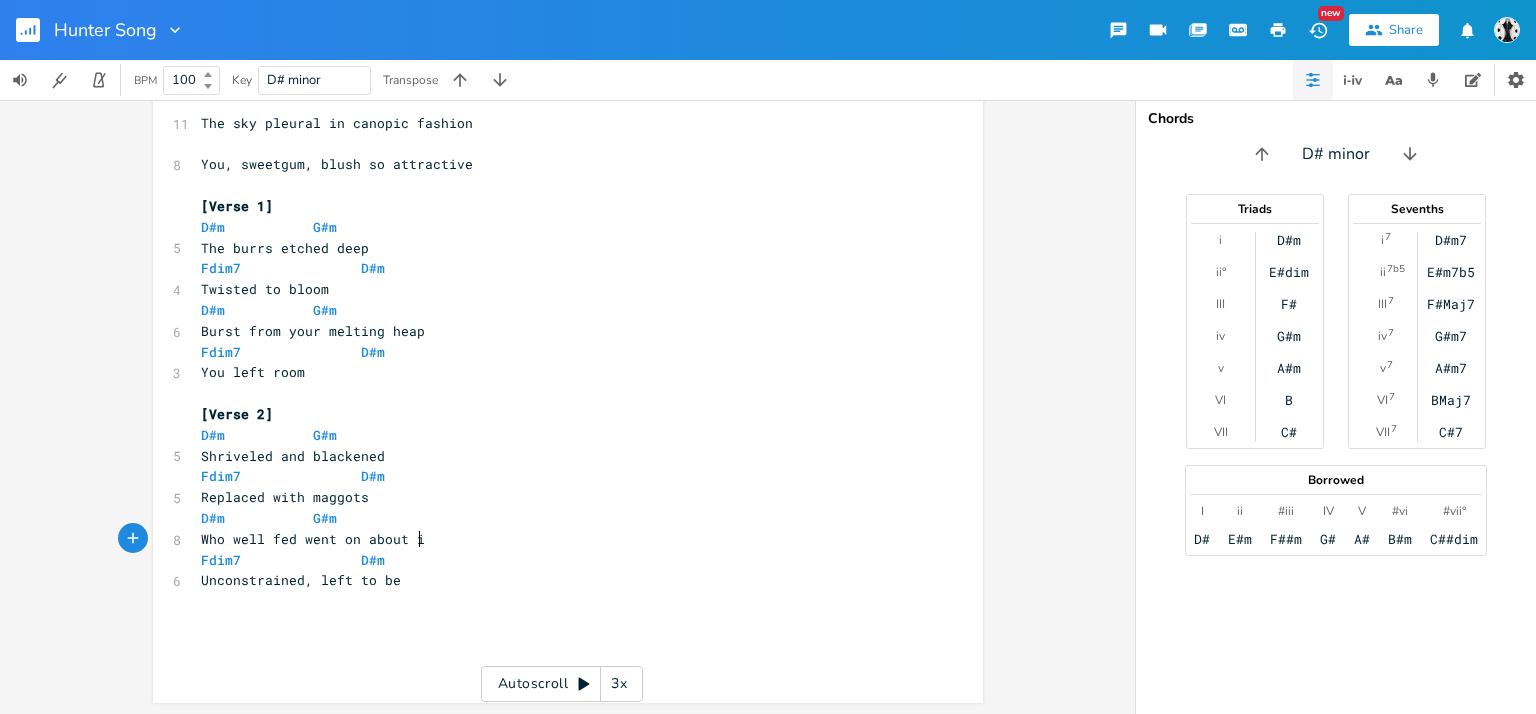 type on "Who well fed went on about it" 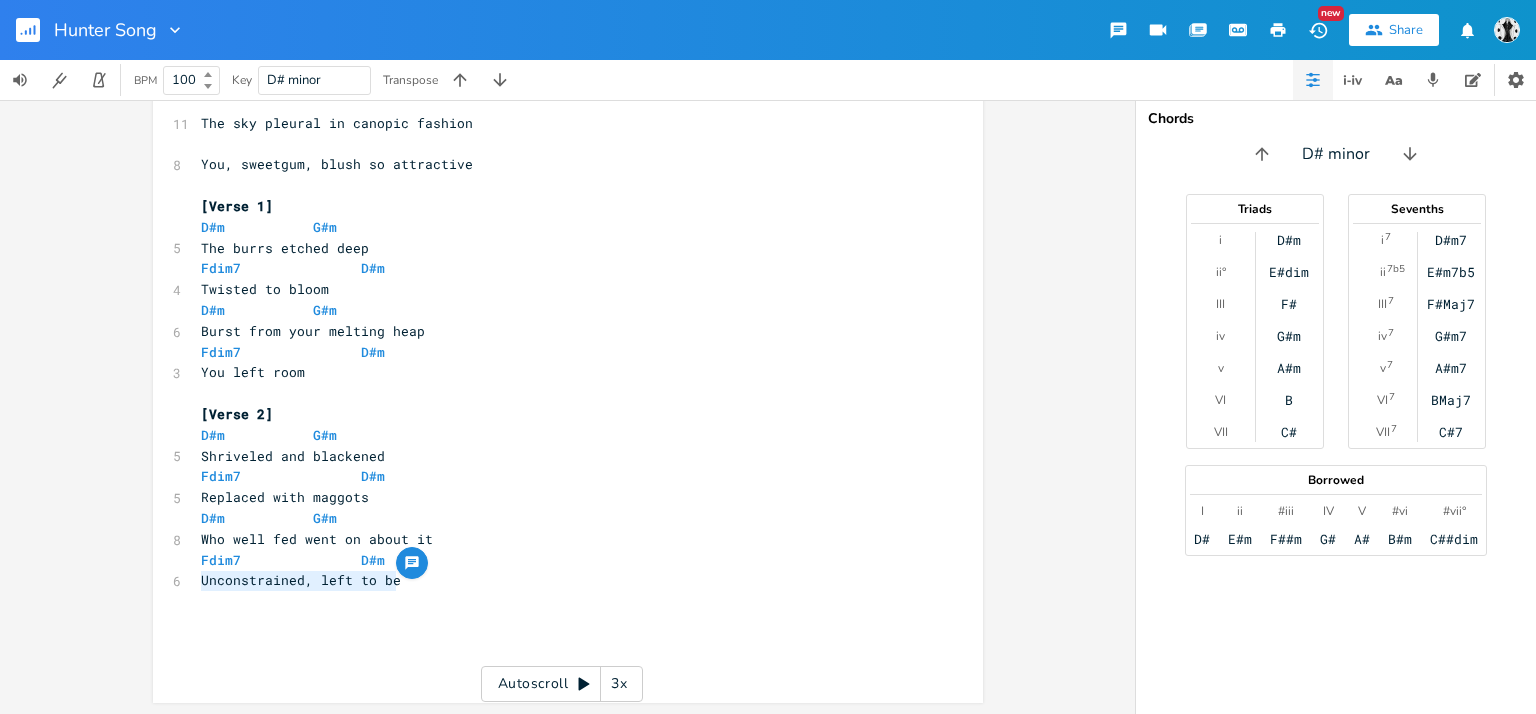 drag, startPoint x: 401, startPoint y: 588, endPoint x: 184, endPoint y: 579, distance: 217.18655 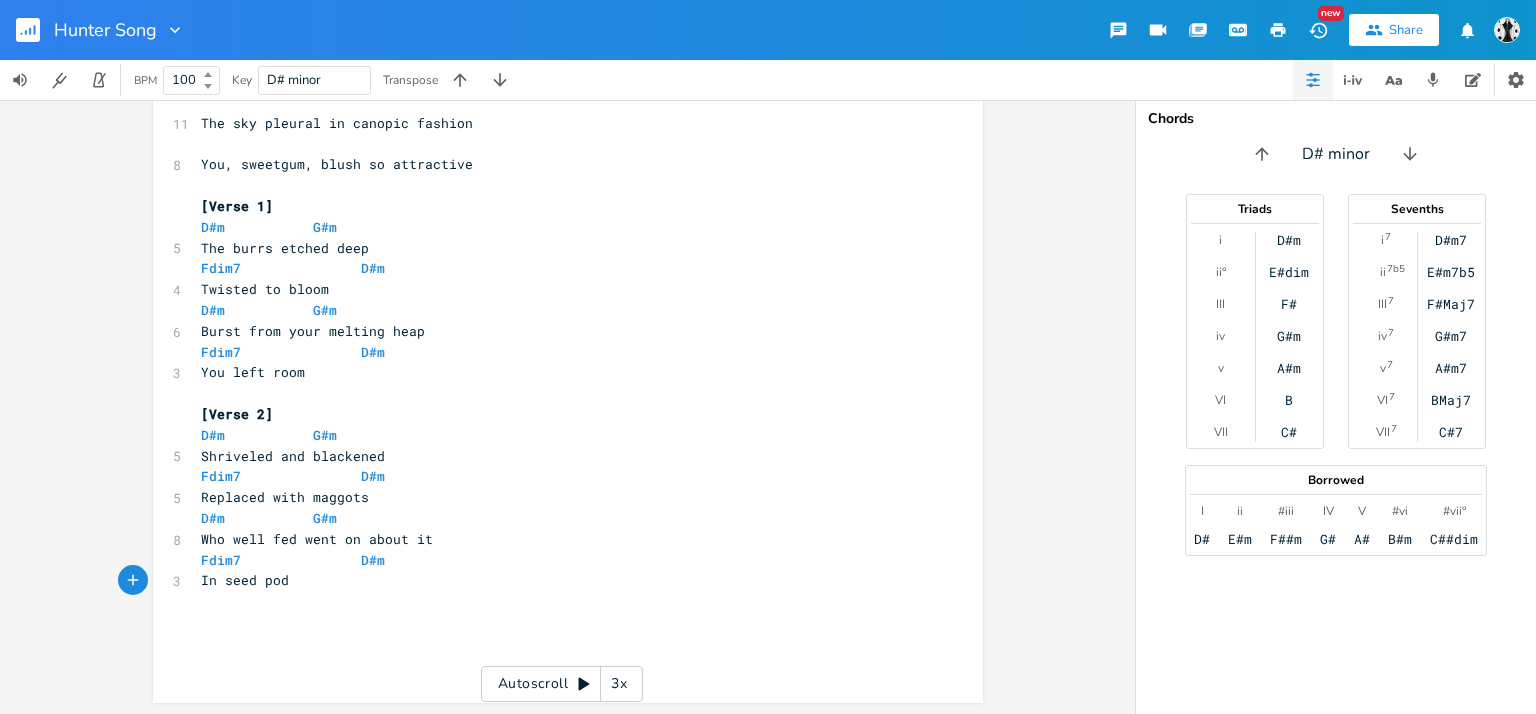 type on "In seed pods" 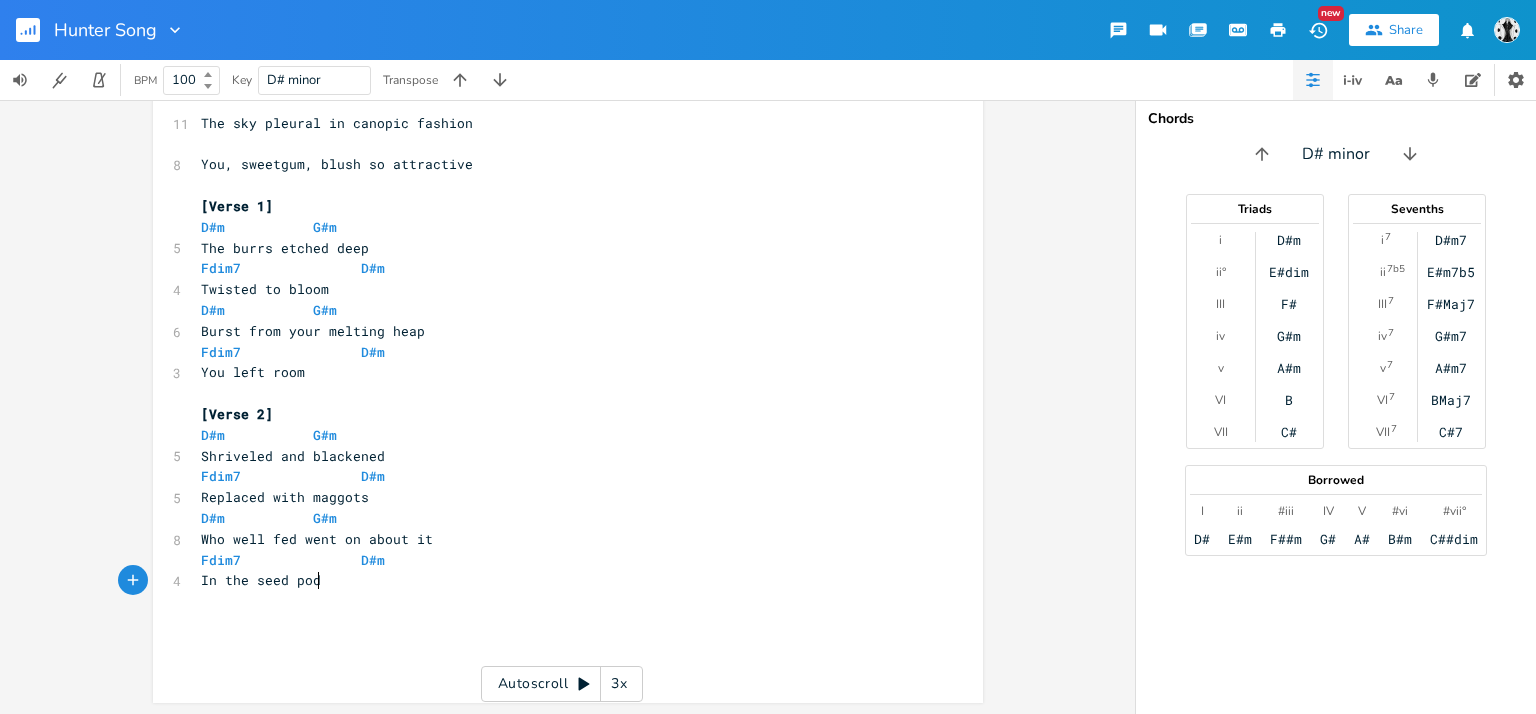 type on "the seed podes" 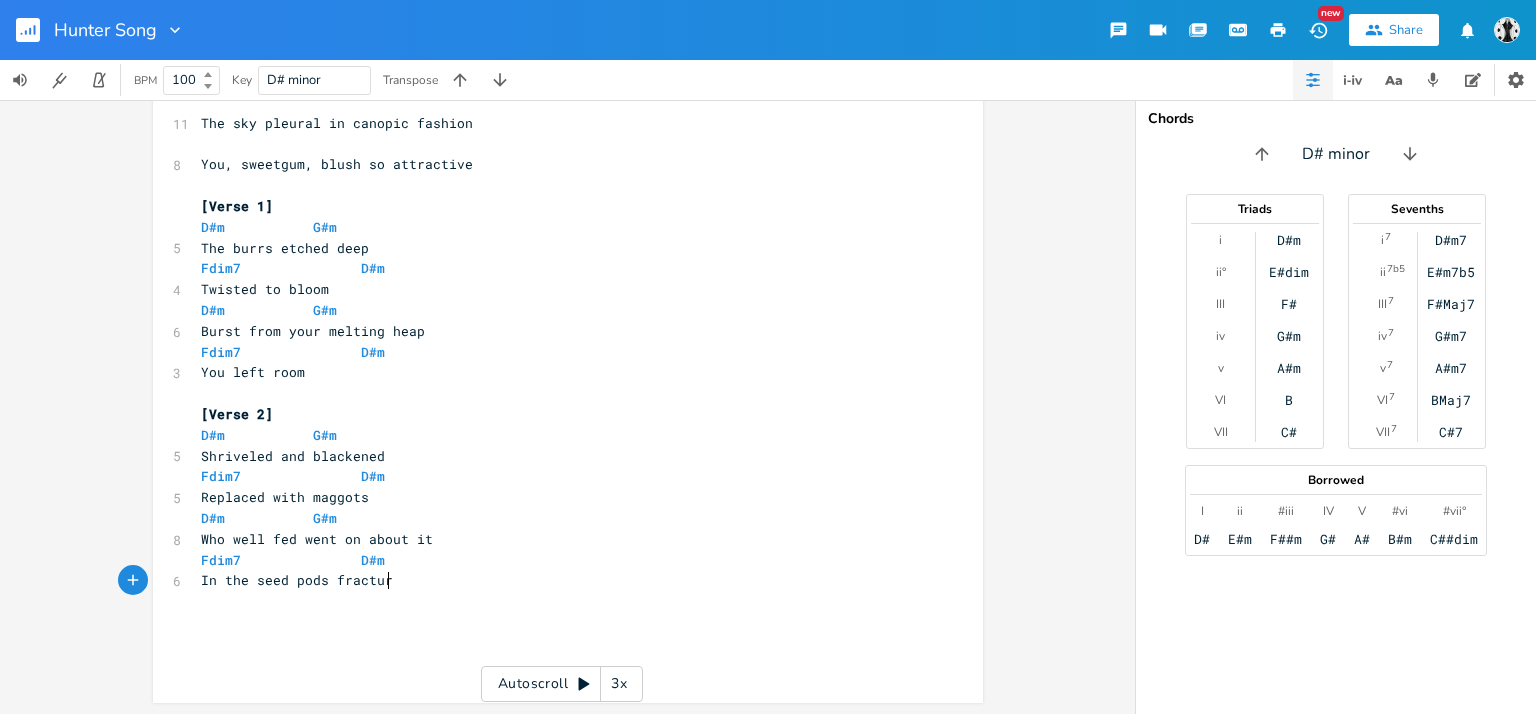 type on "s fractured" 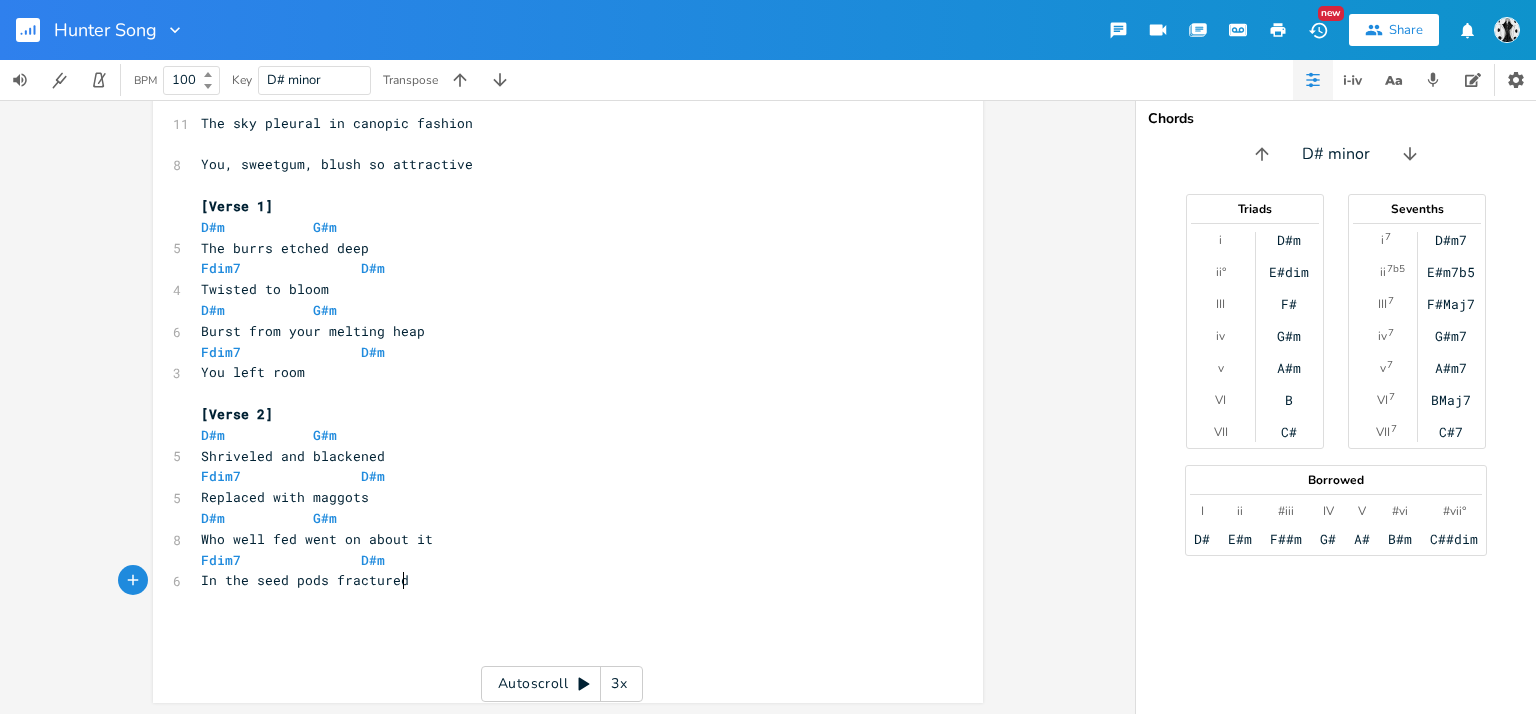 scroll, scrollTop: 0, scrollLeft: 57, axis: horizontal 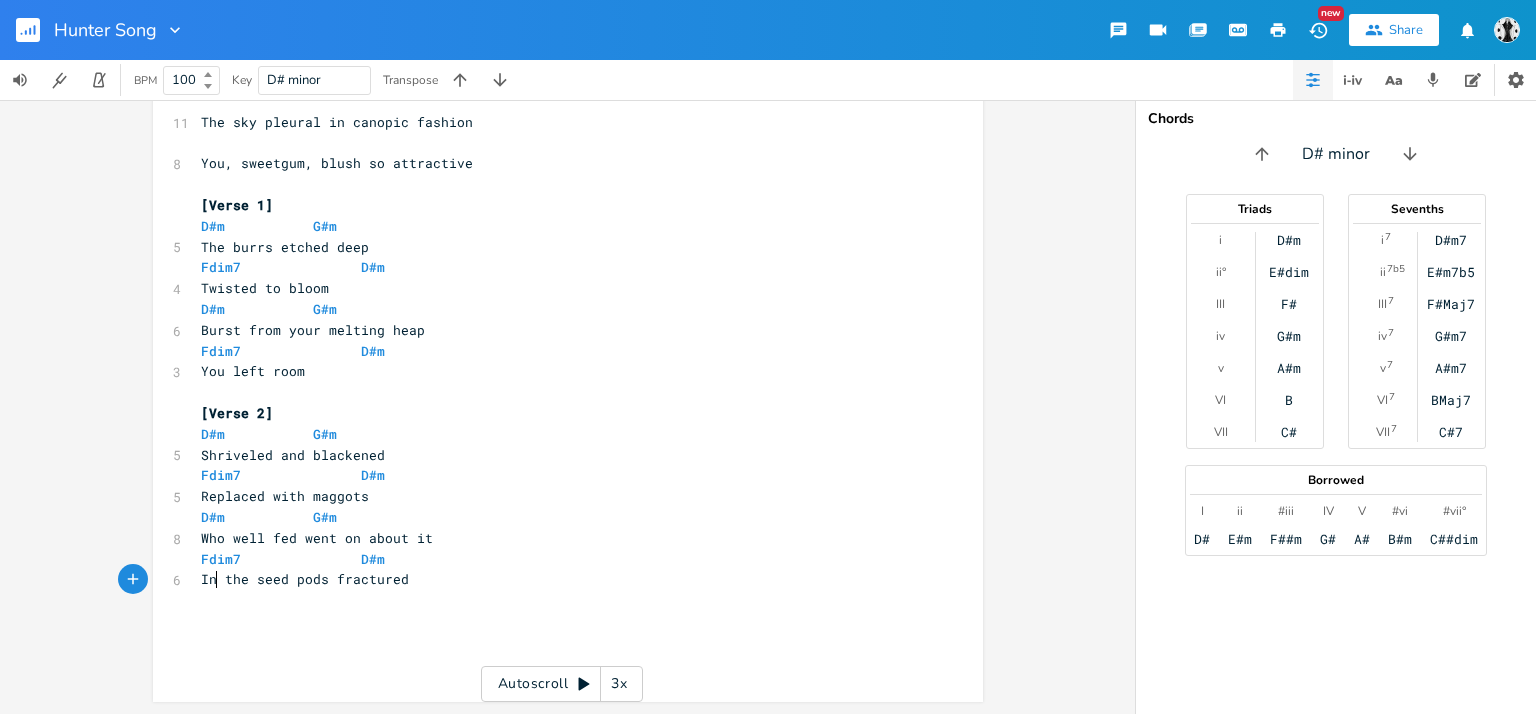 click on "In the seed pods fractured" at bounding box center [305, 579] 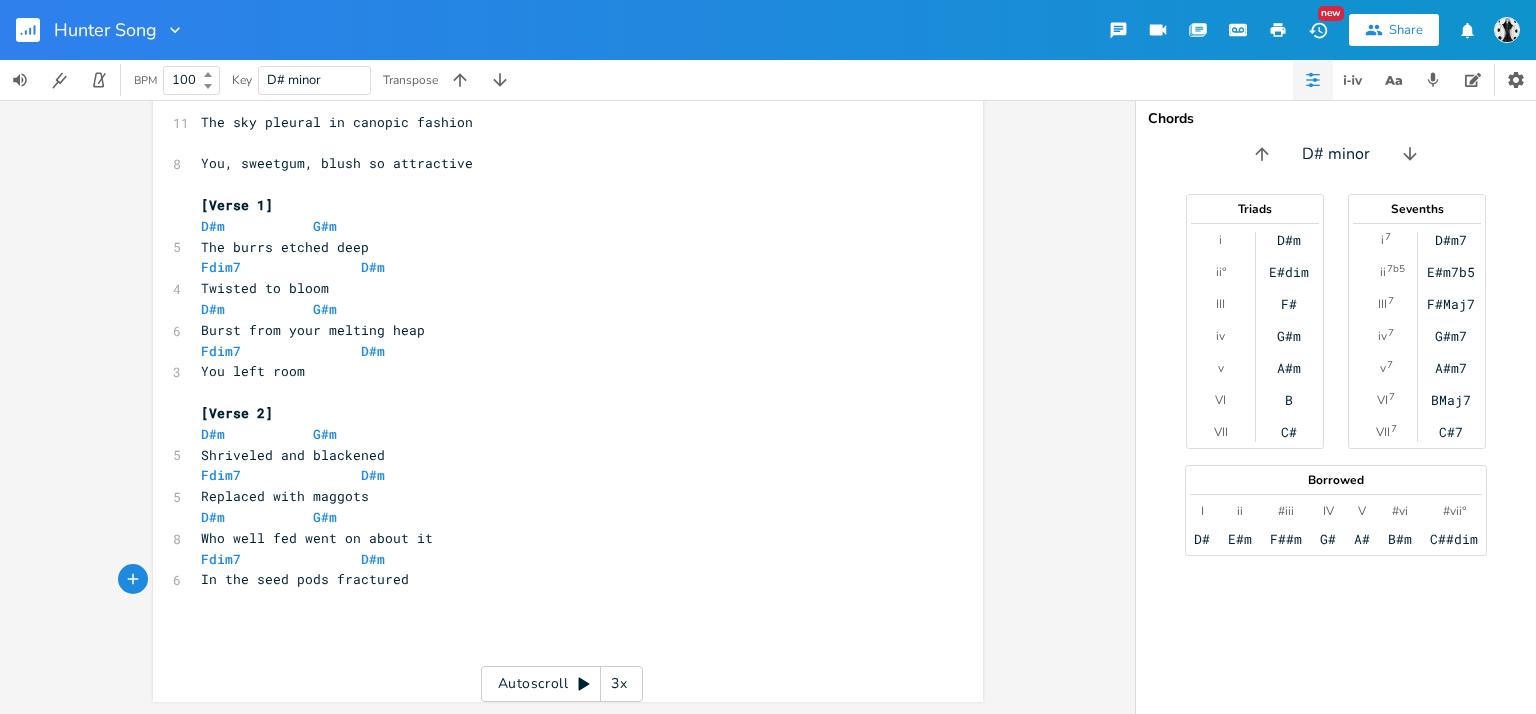 scroll, scrollTop: 867, scrollLeft: 0, axis: vertical 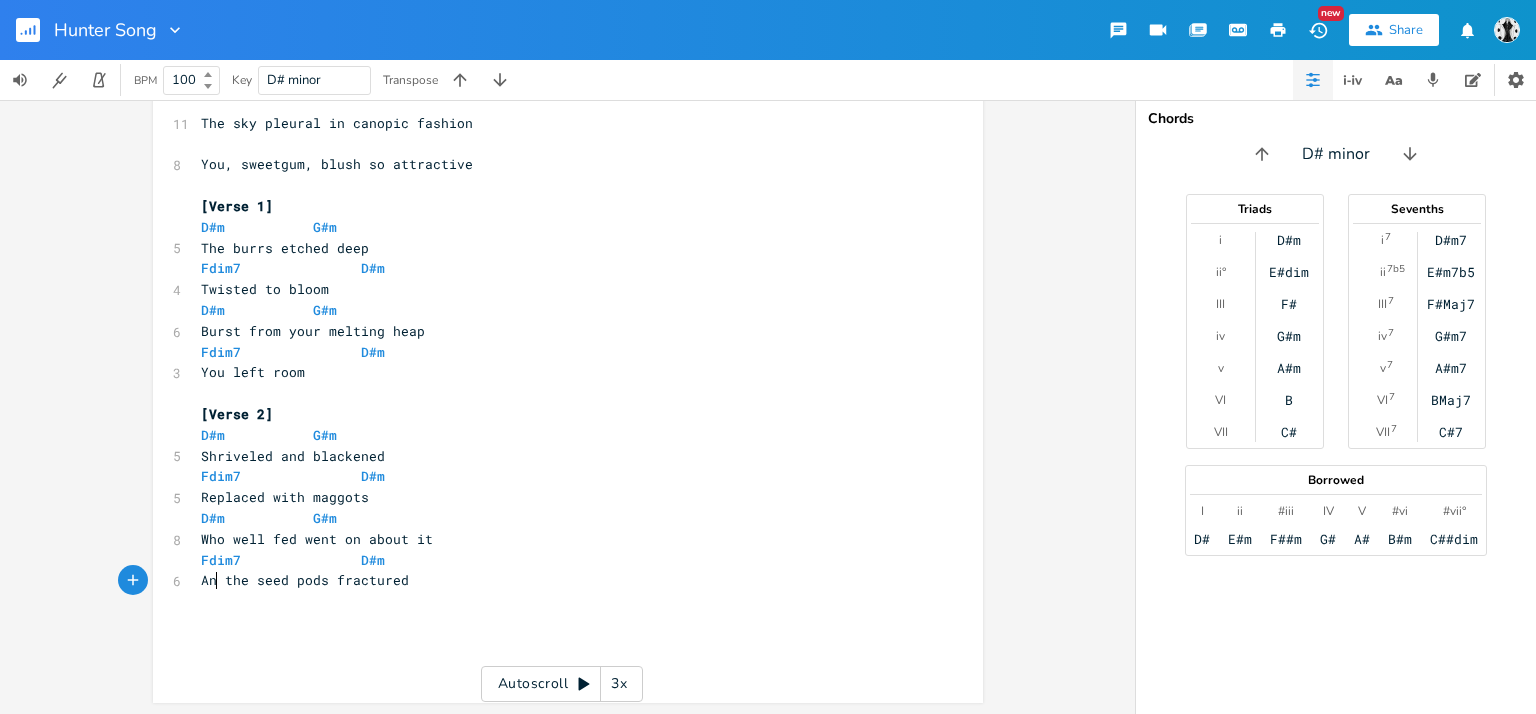 type on "And" 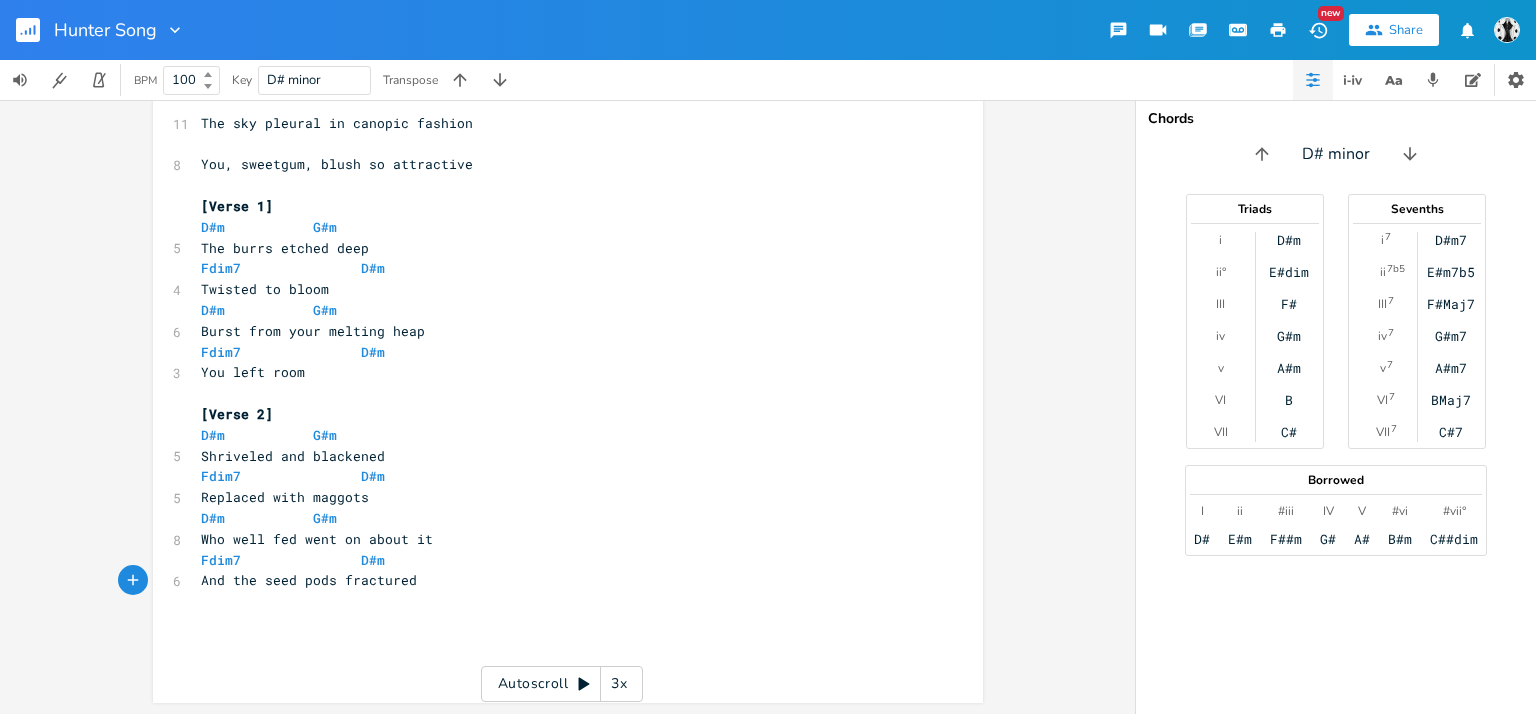 click on "And the seed pods fractured" at bounding box center [558, 580] 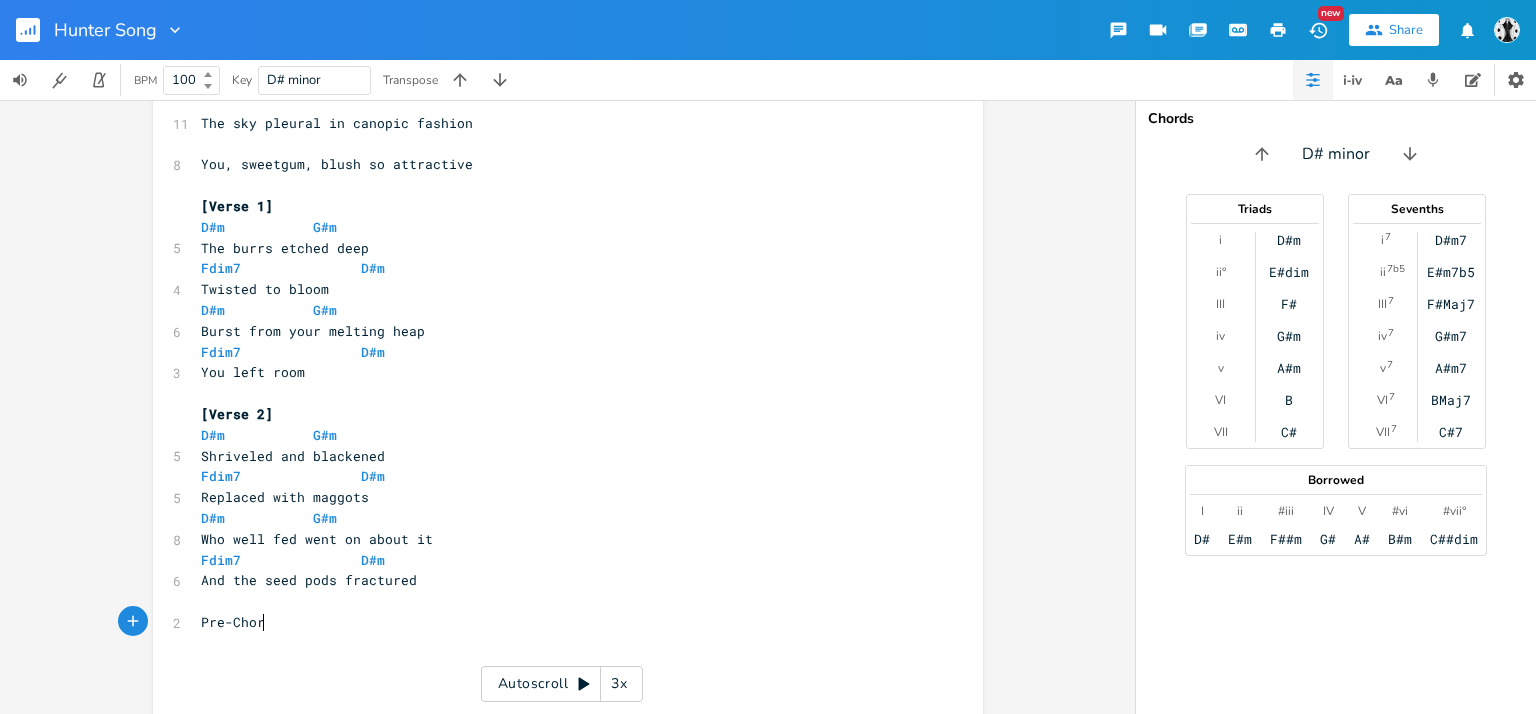 scroll, scrollTop: 0, scrollLeft: 62, axis: horizontal 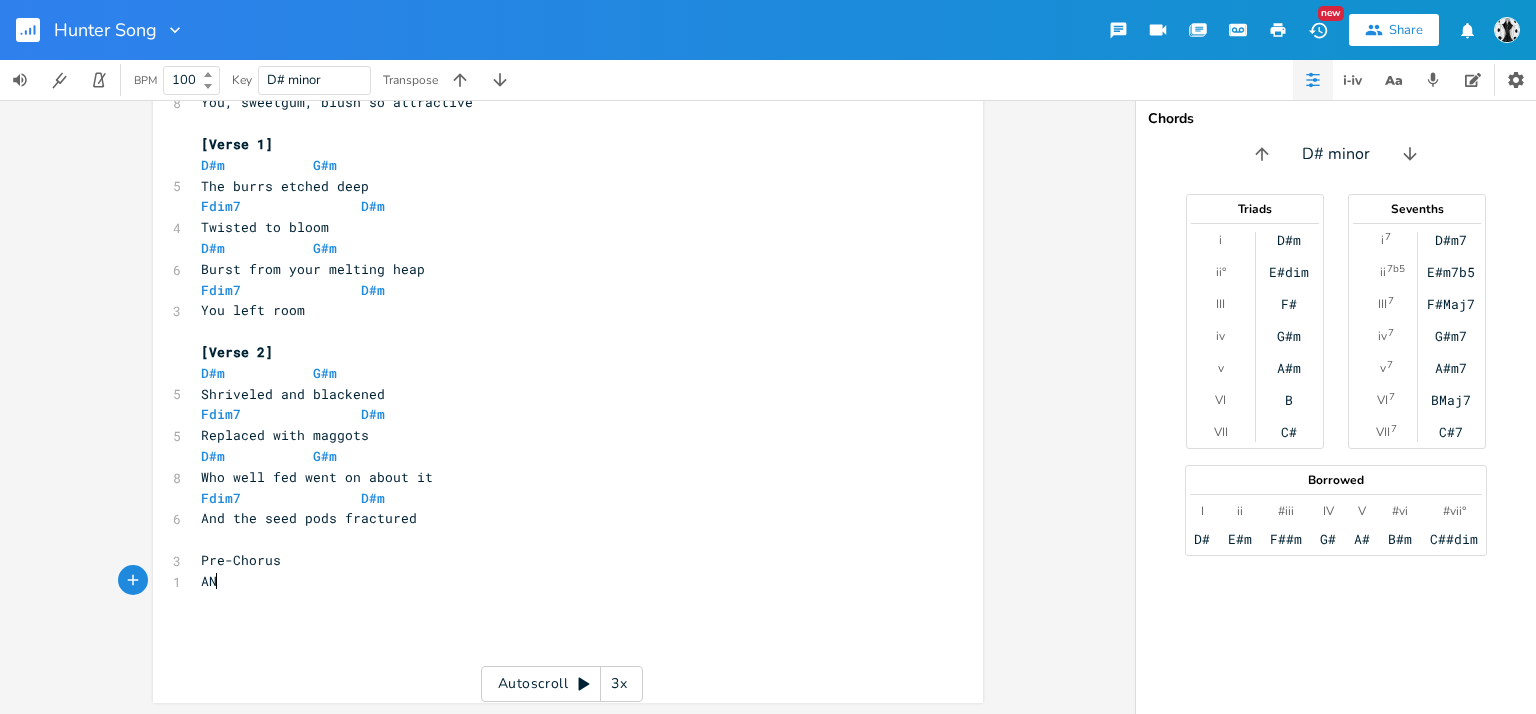 type on "ANf" 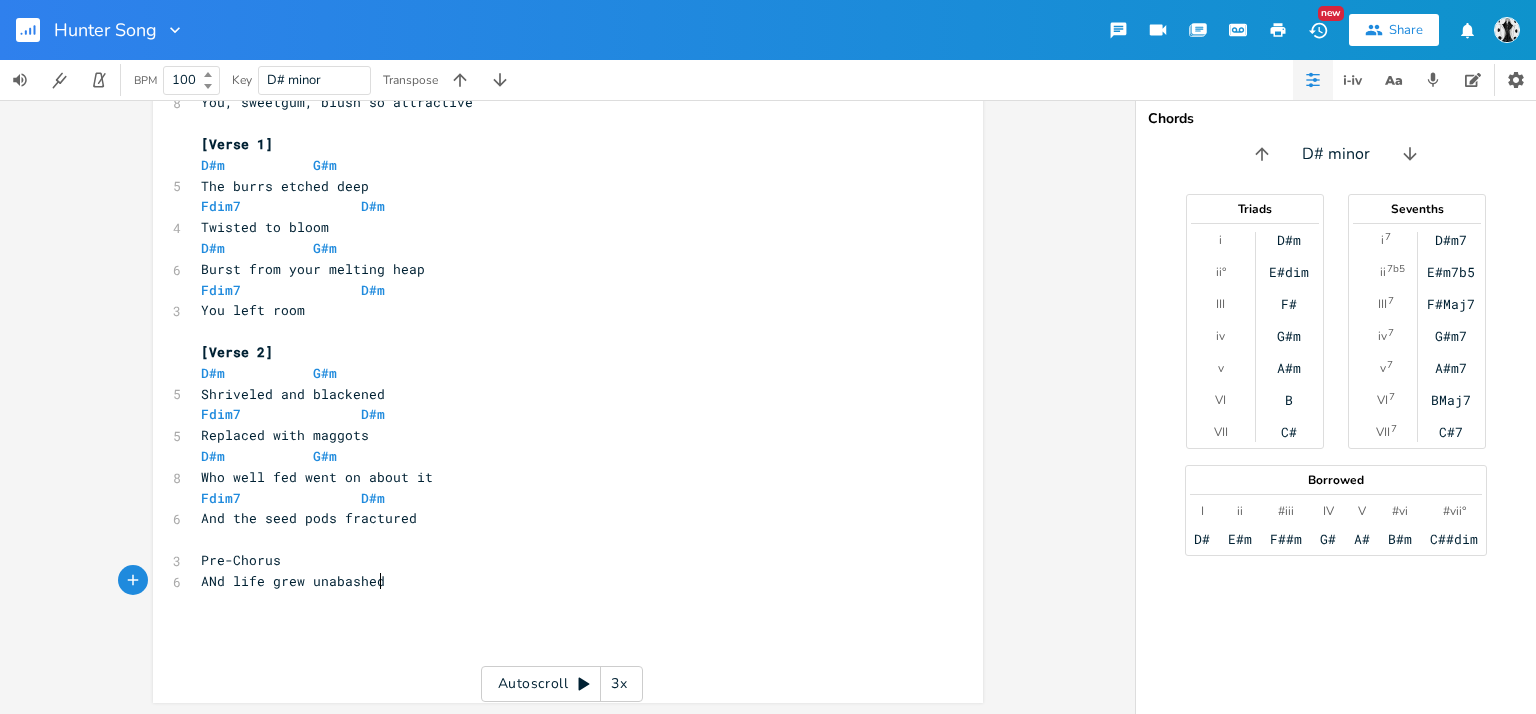 type on "d life grew unabashed" 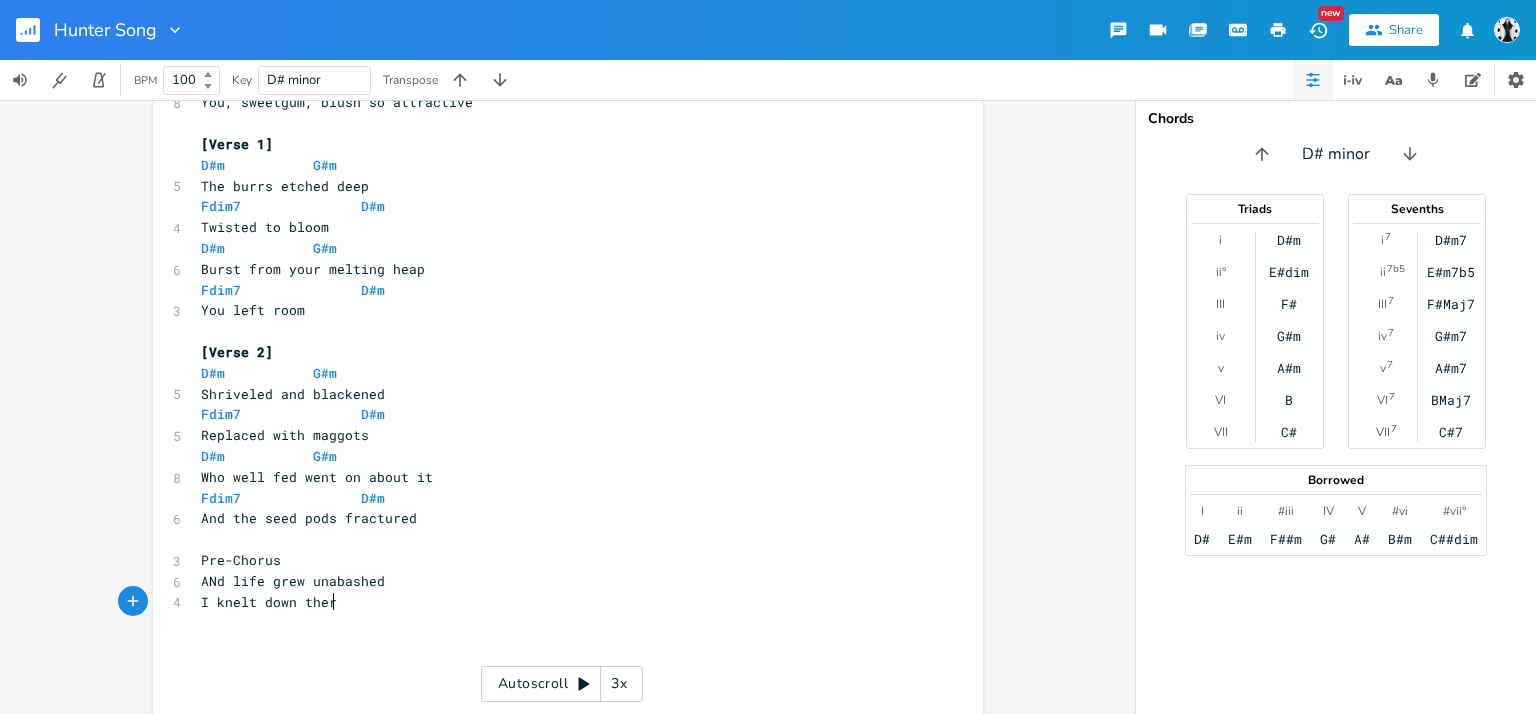 type on "I knelt down there" 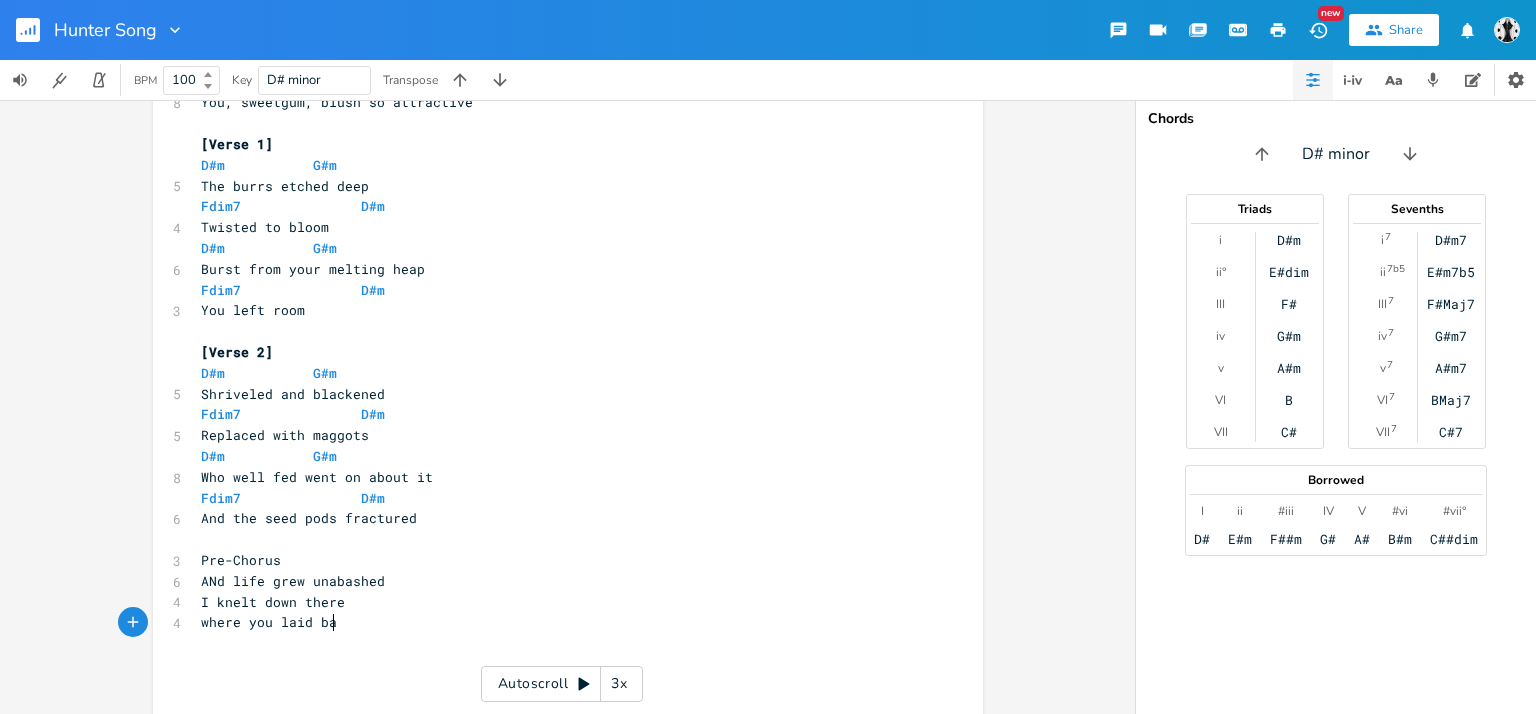 type on "where you laid bai" 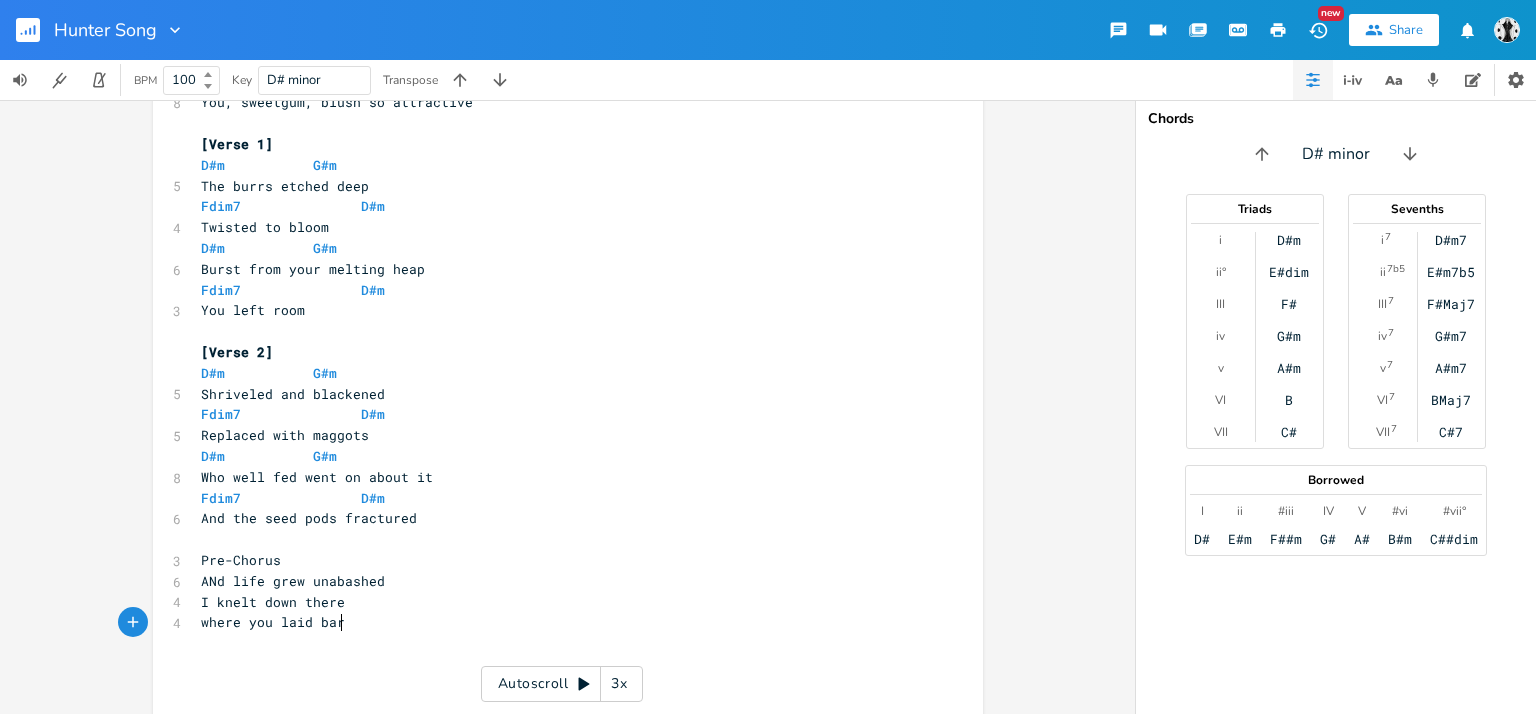 type on "re" 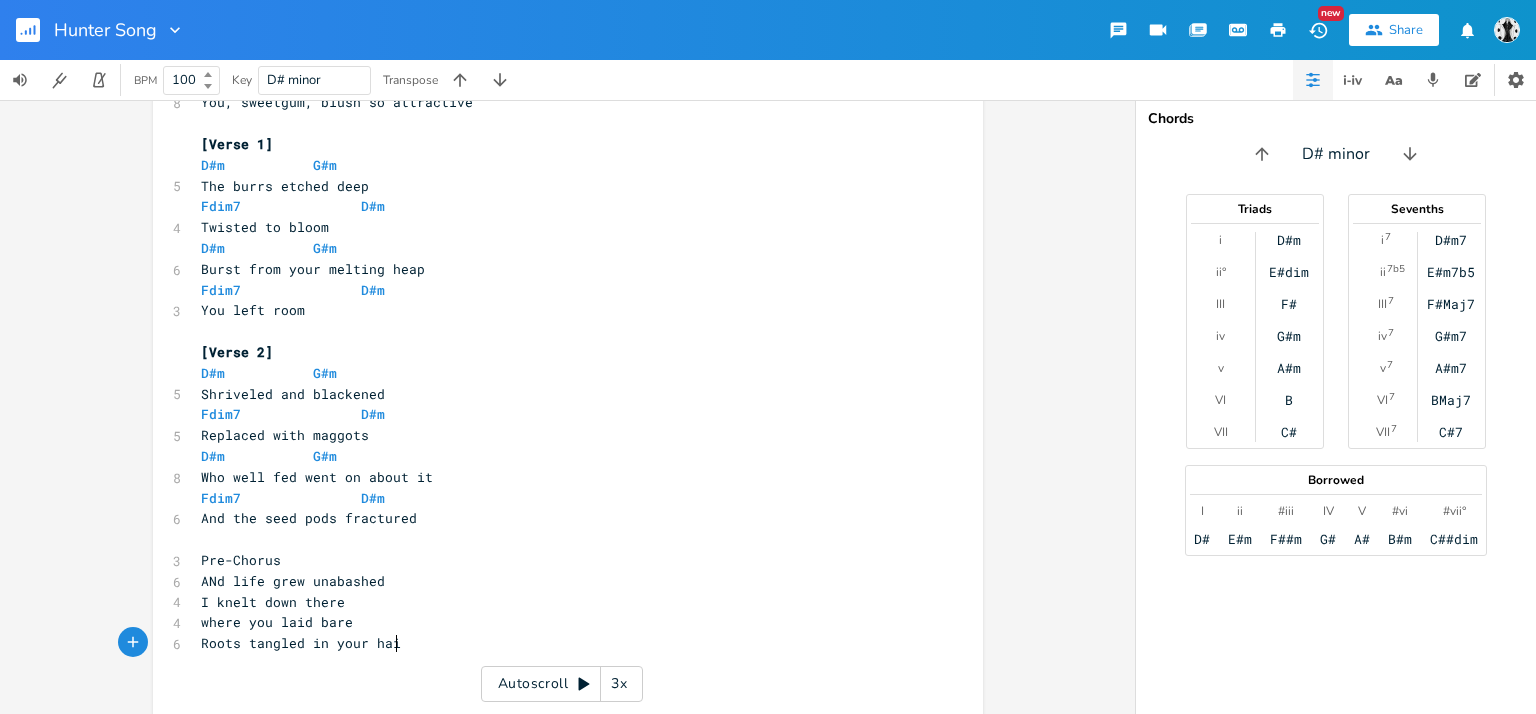 type on "Roots tangled in your hair" 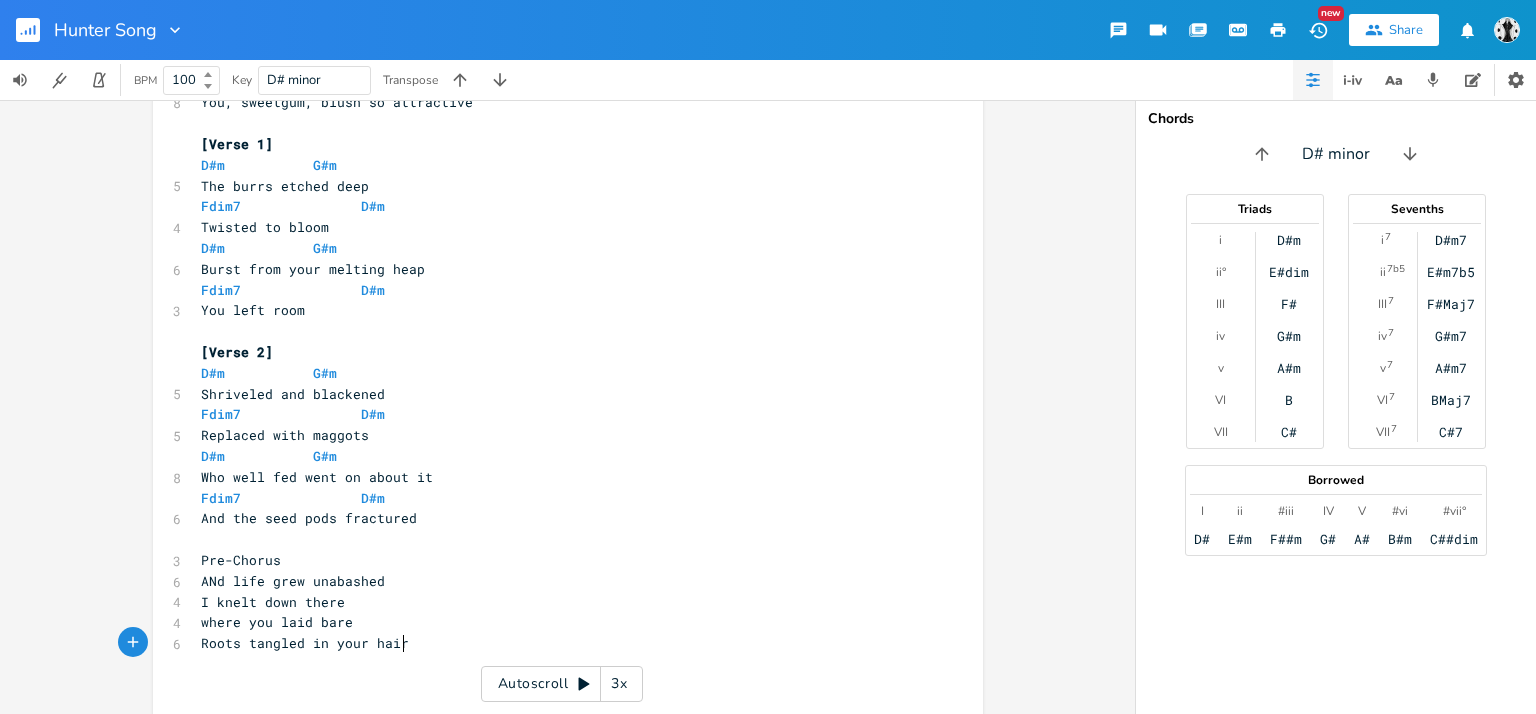 scroll, scrollTop: 0, scrollLeft: 140, axis: horizontal 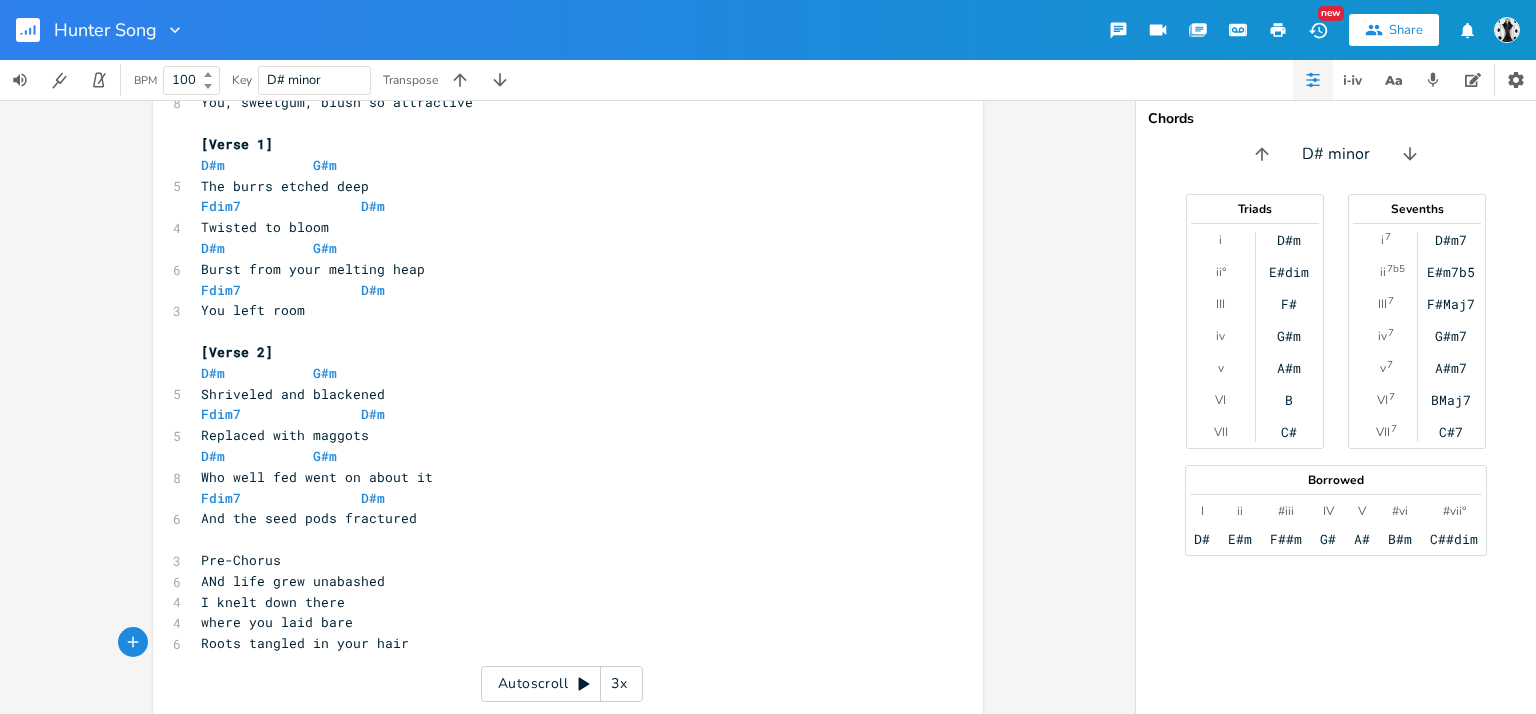 click on "where you laid bare" at bounding box center [277, 622] 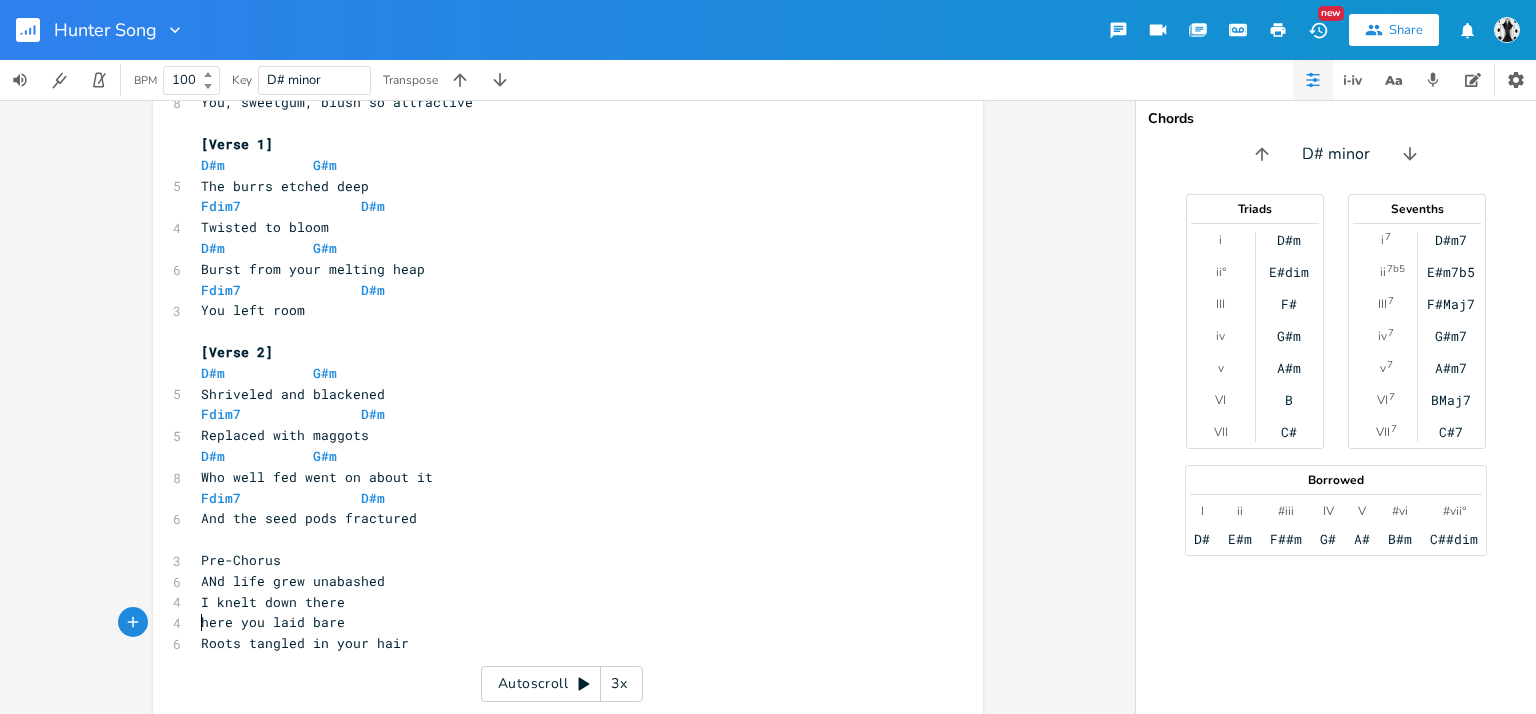 type on "W" 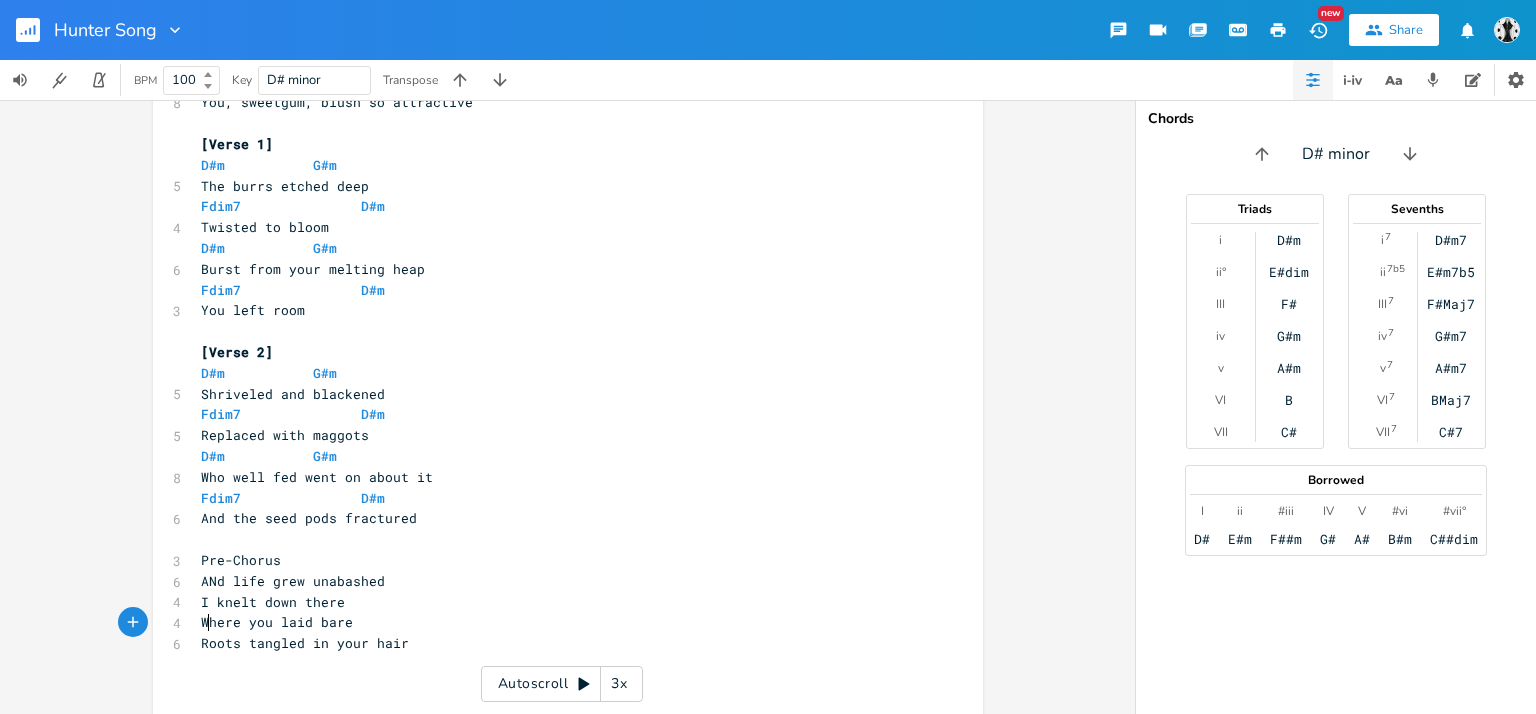 drag, startPoint x: 432, startPoint y: 641, endPoint x: 417, endPoint y: 645, distance: 15.524175 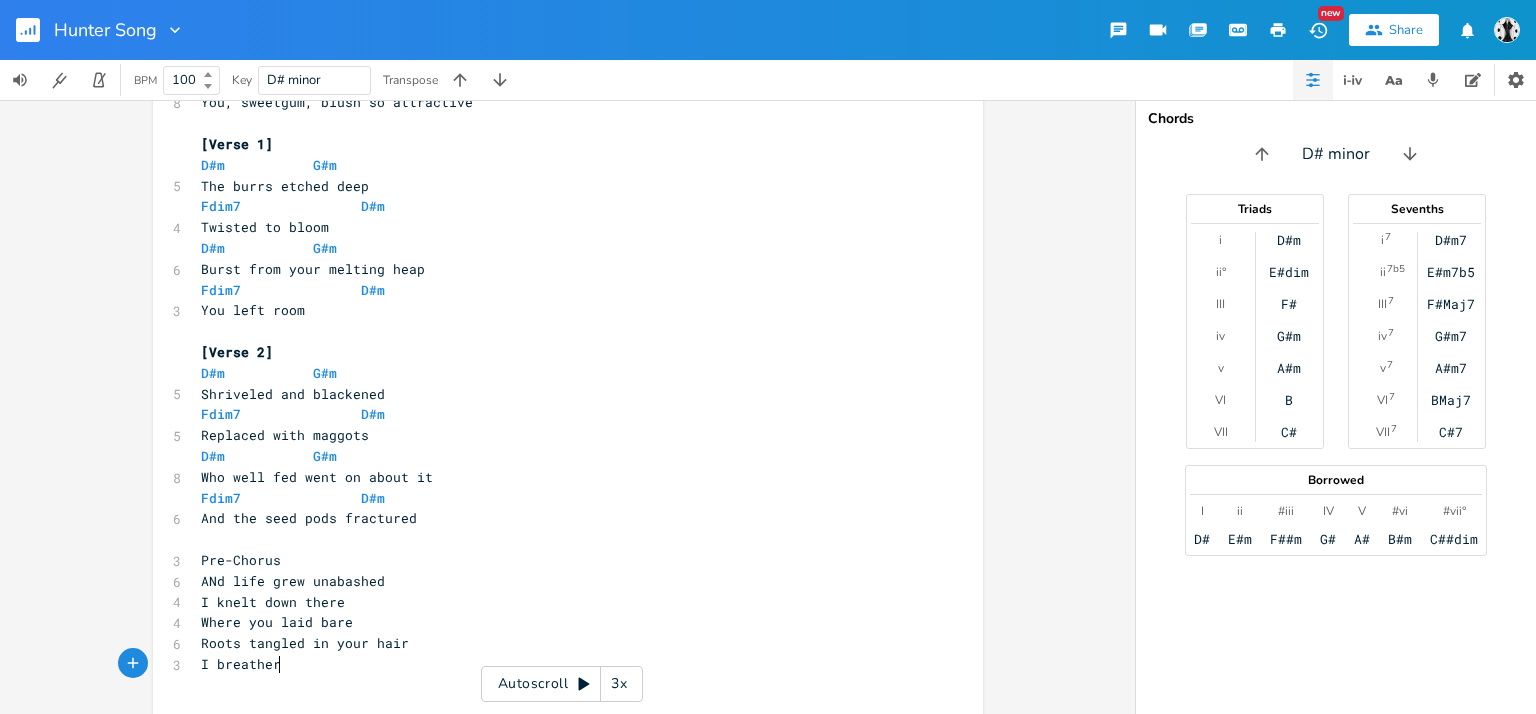 type on "I breatherd" 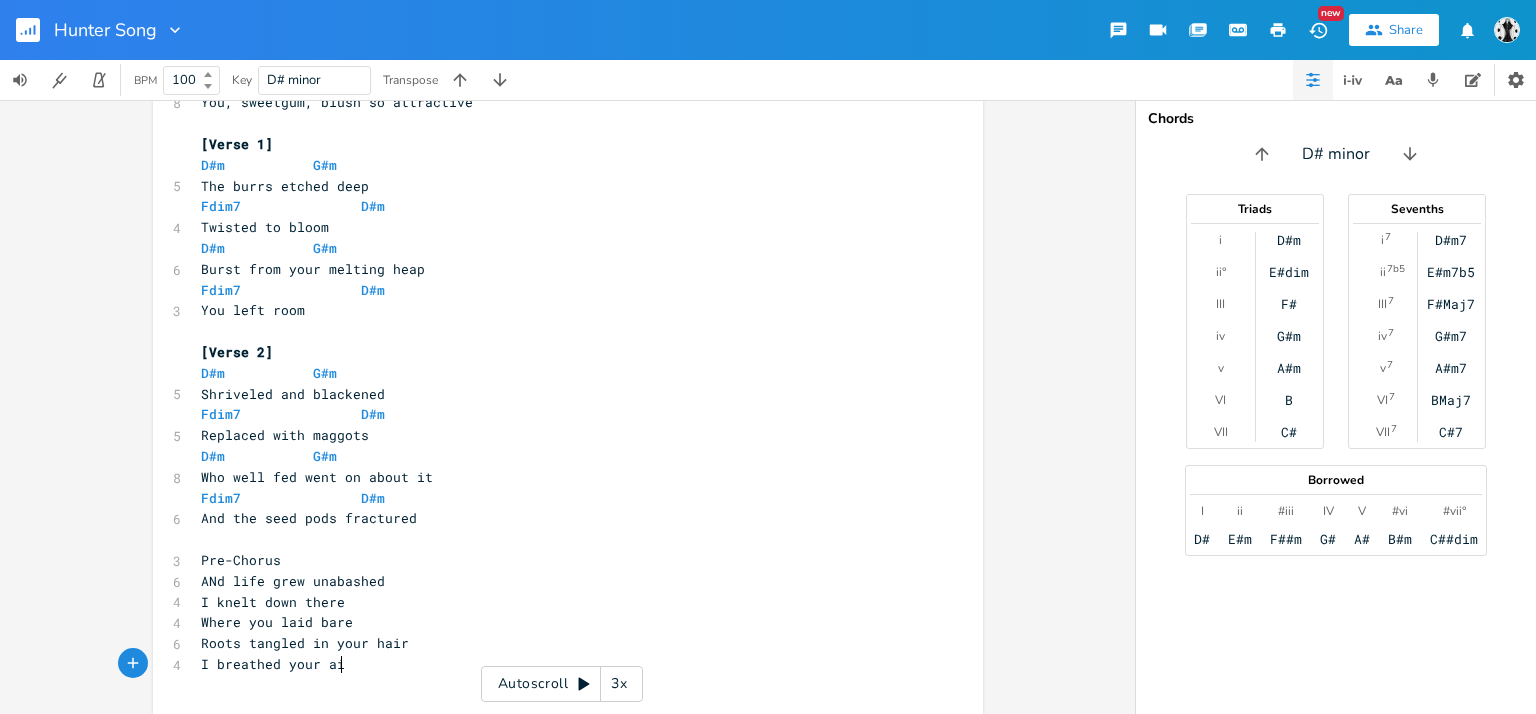 type on "d your air" 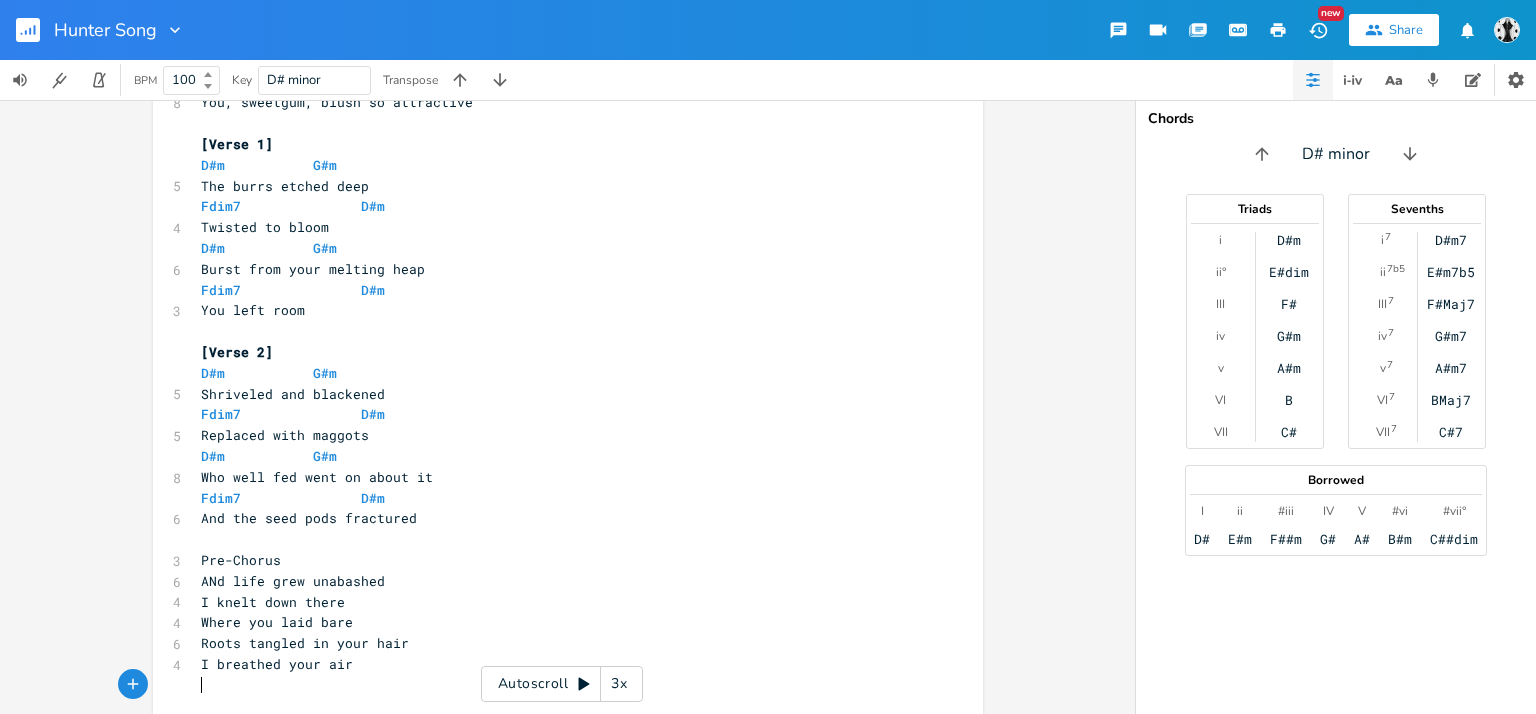 type on "I" 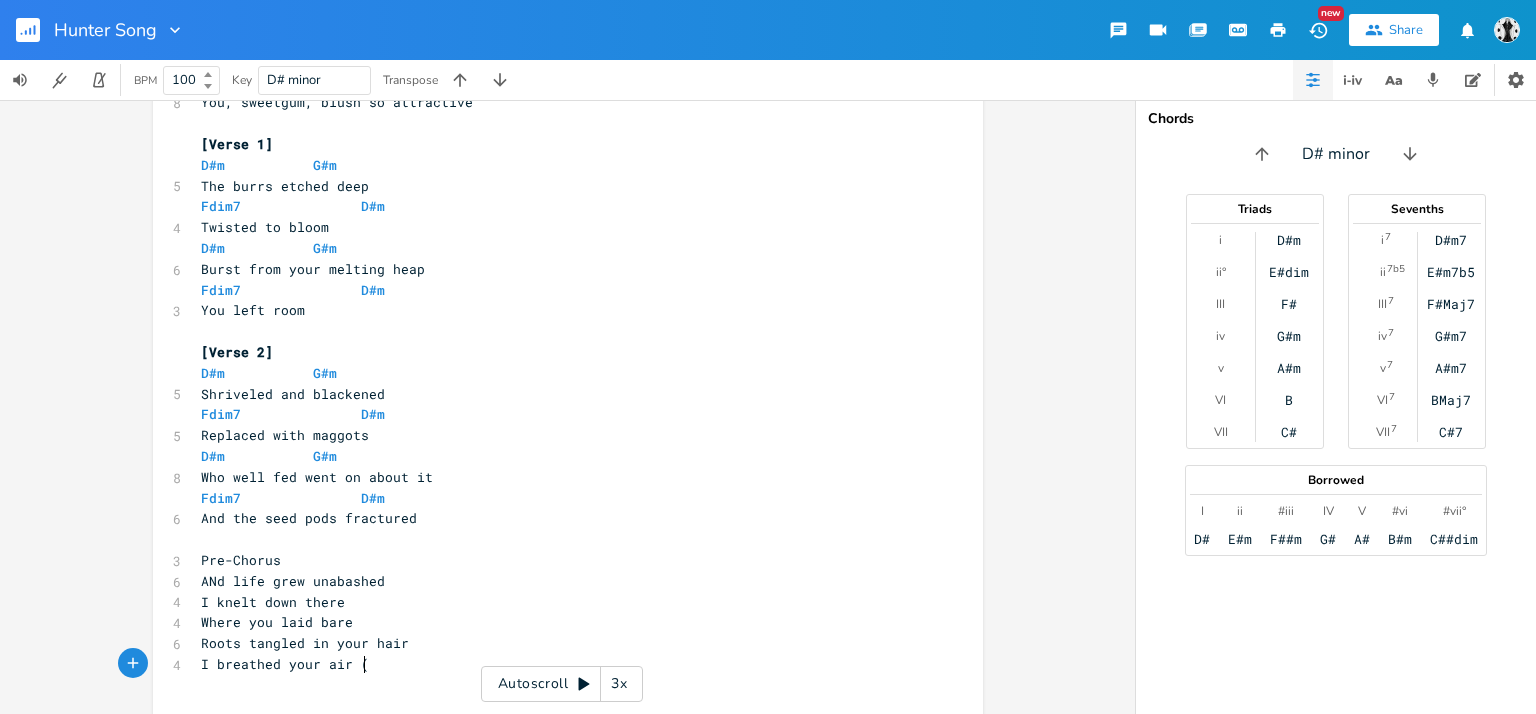 type on "()" 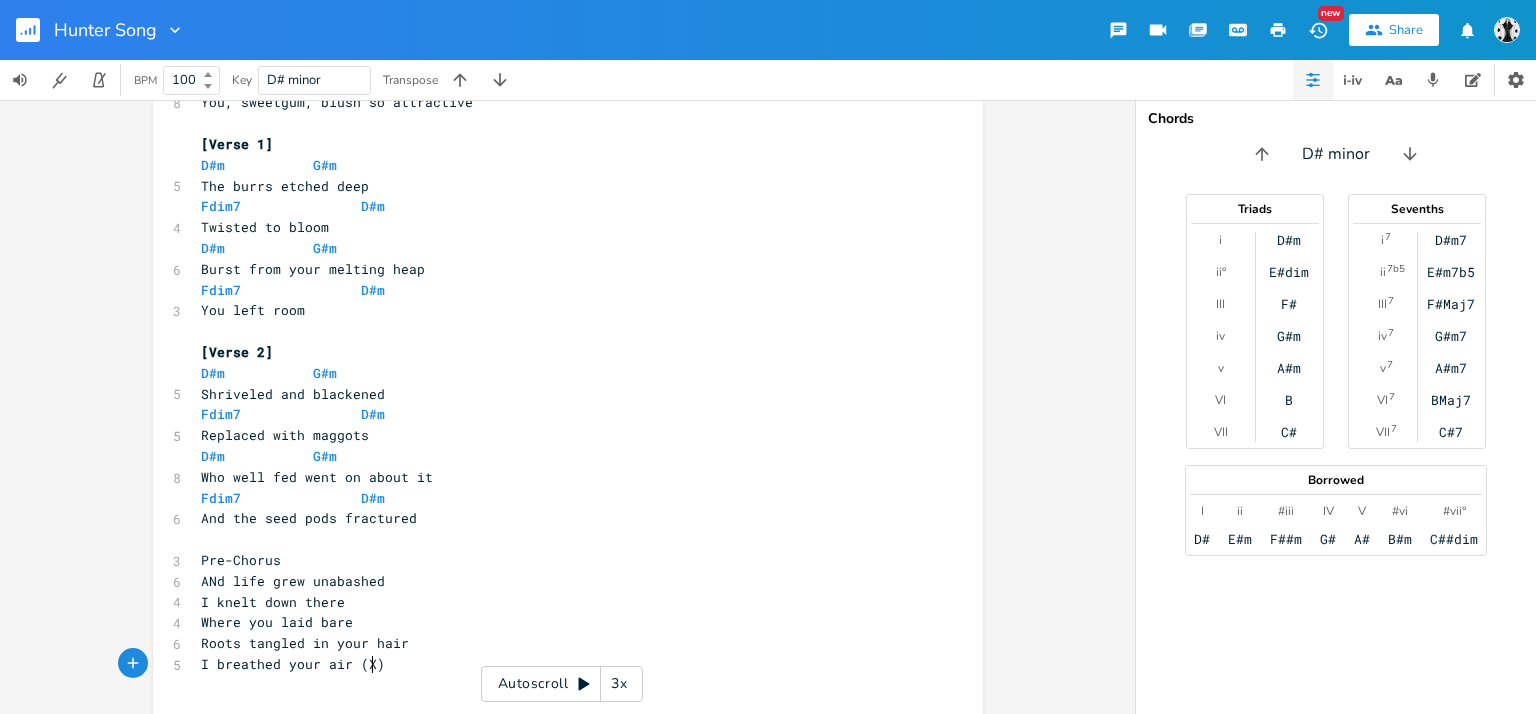 type on "X3" 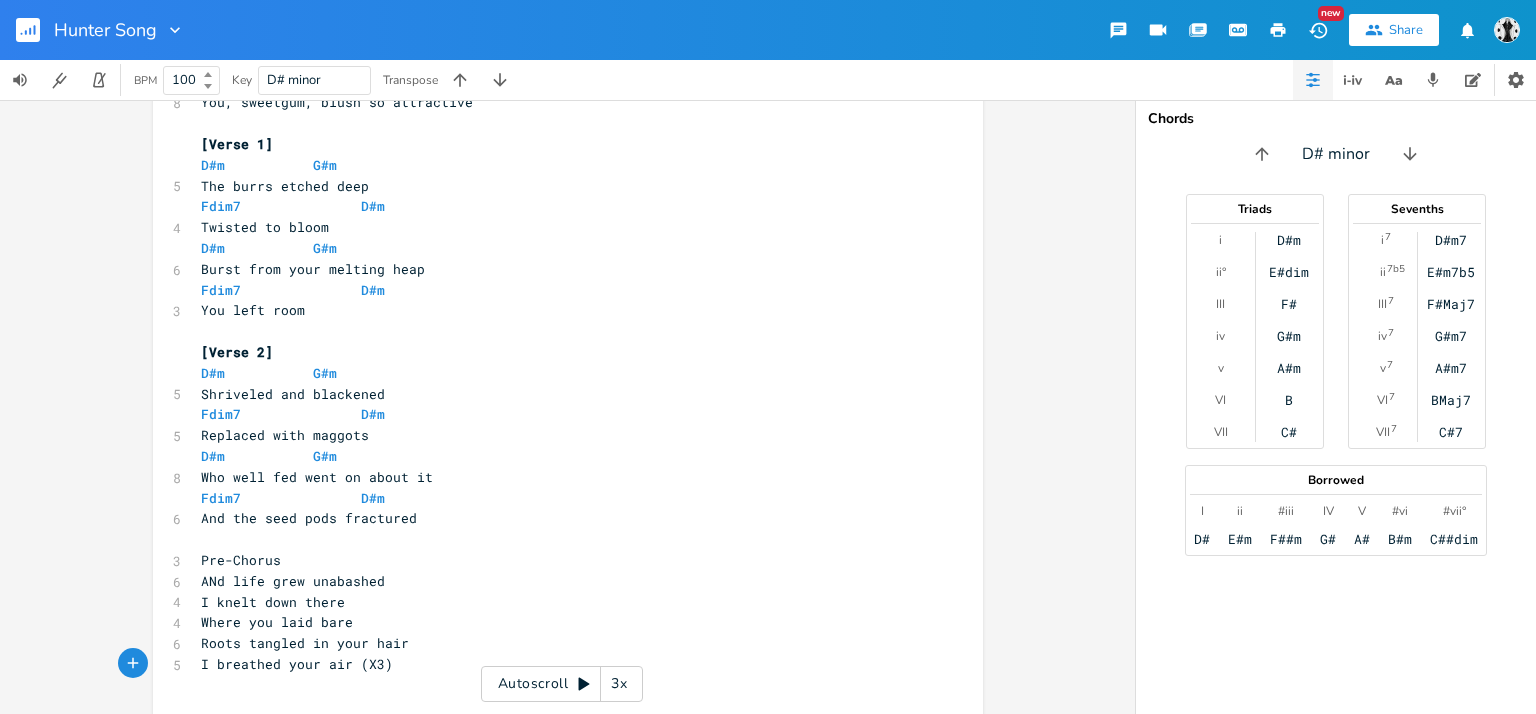 click on "Pre-Chorus" at bounding box center [558, 560] 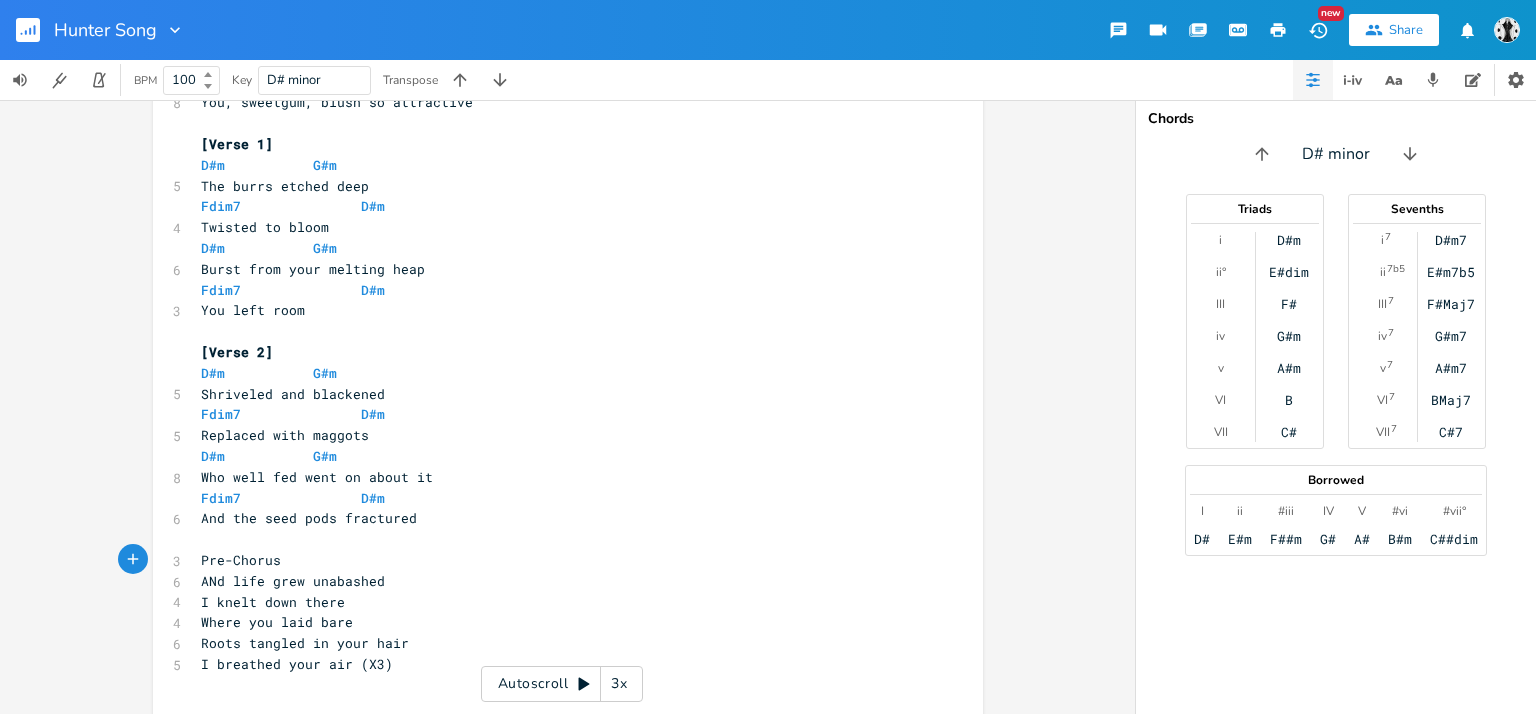 type on "]" 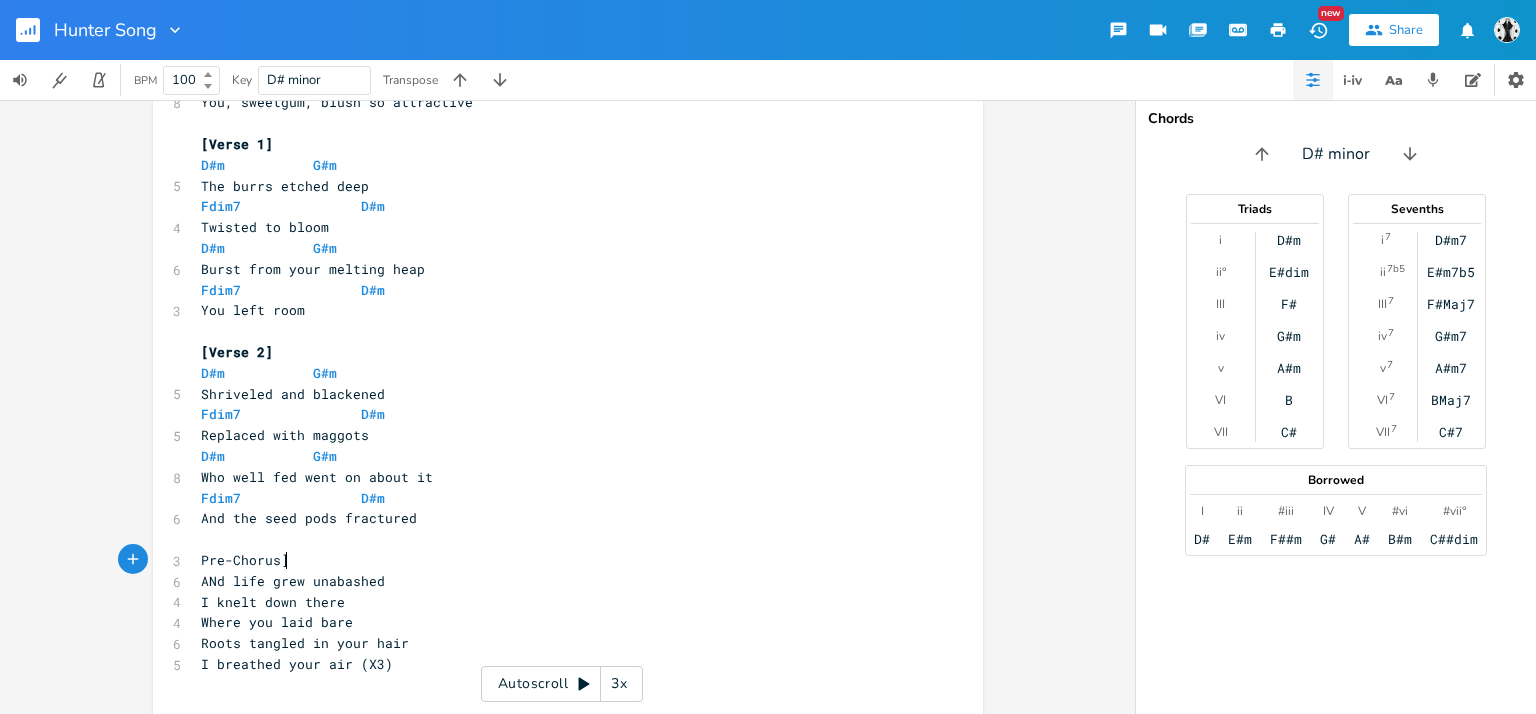 scroll, scrollTop: 0, scrollLeft: 4, axis: horizontal 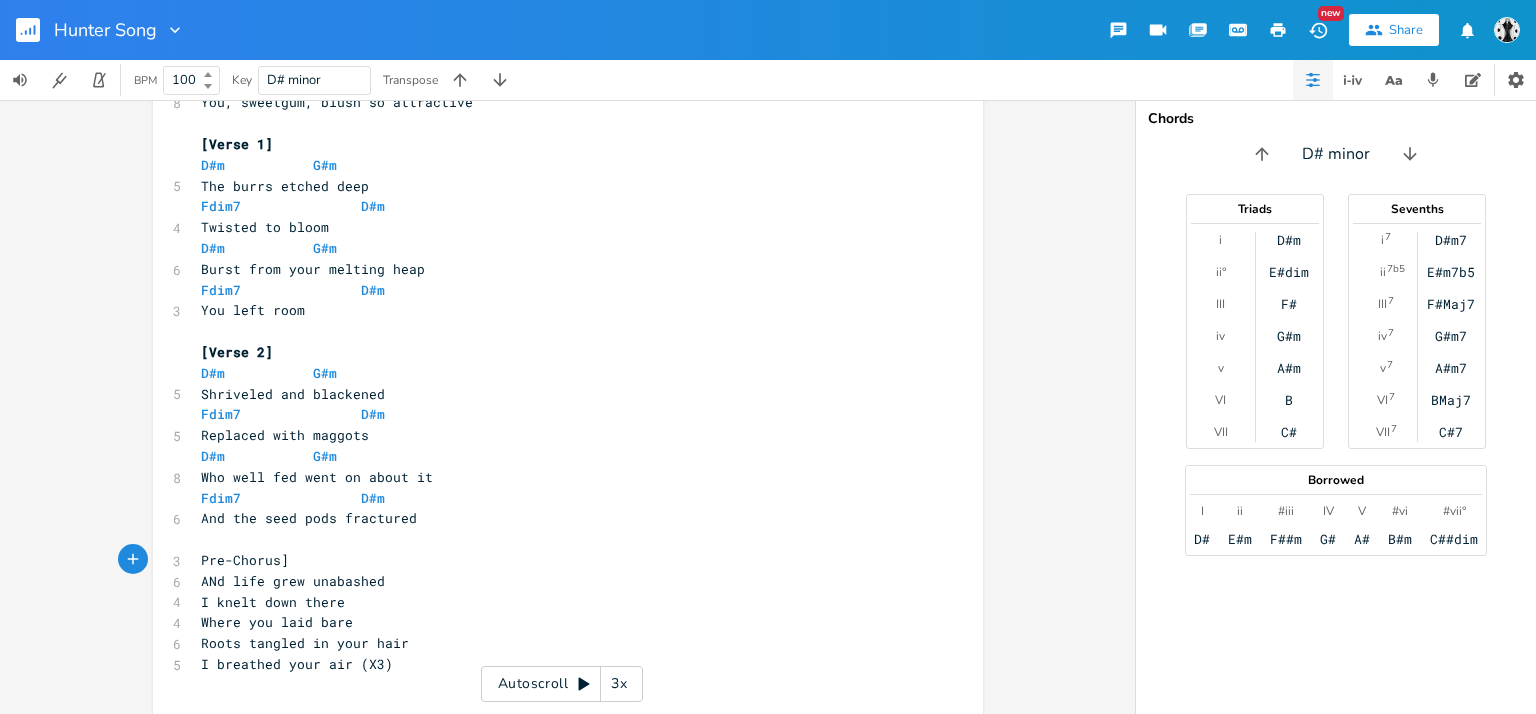 click on "Pre-Chorus]" at bounding box center (558, 560) 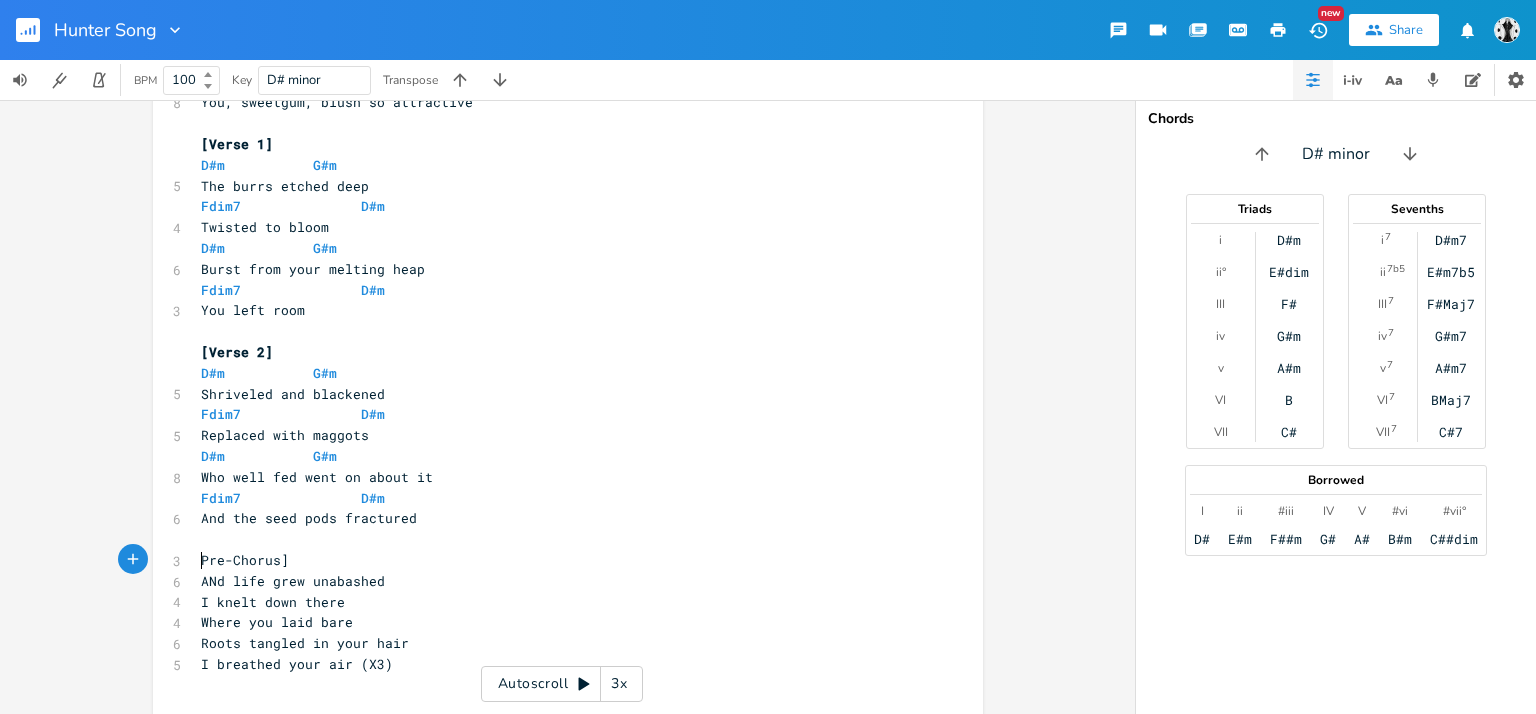click on "Pre-Chorus]" at bounding box center (245, 560) 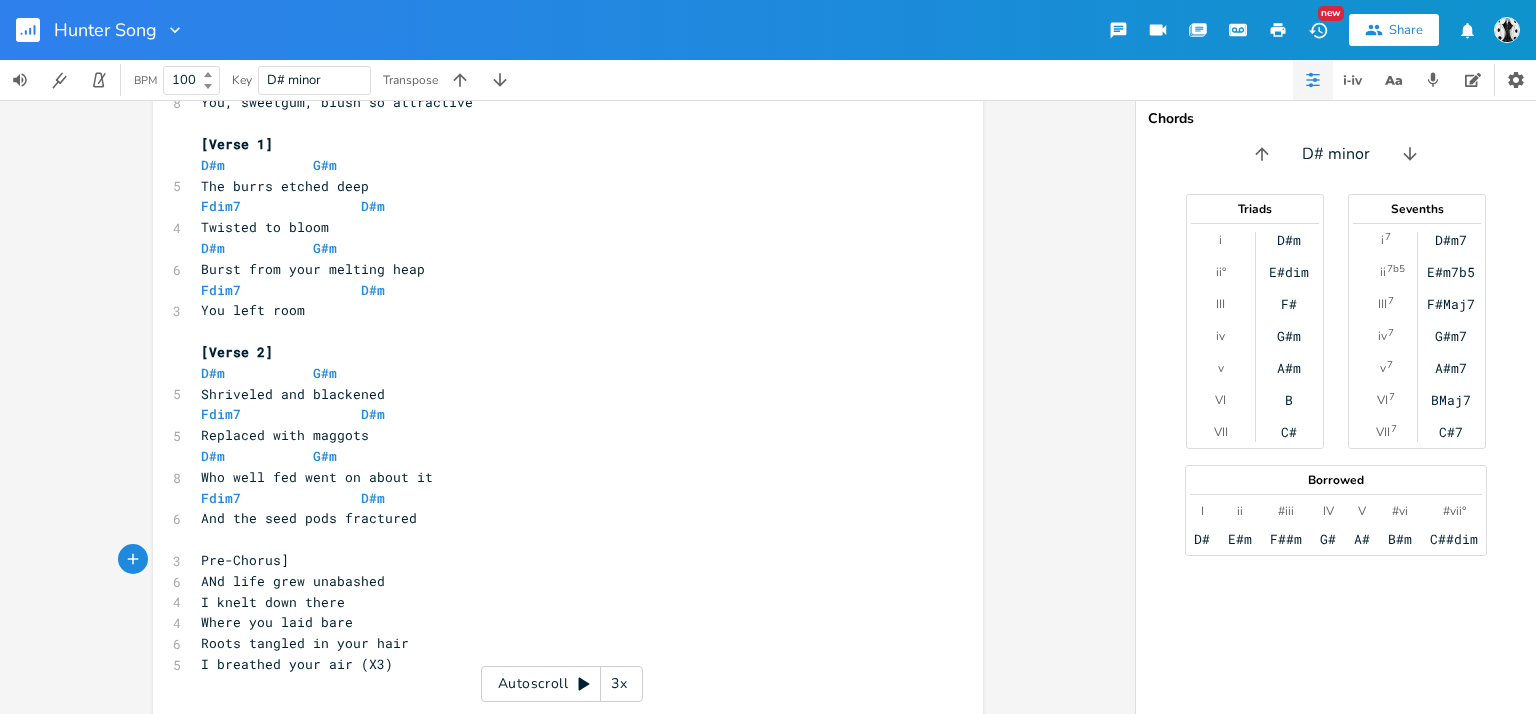 type on "[" 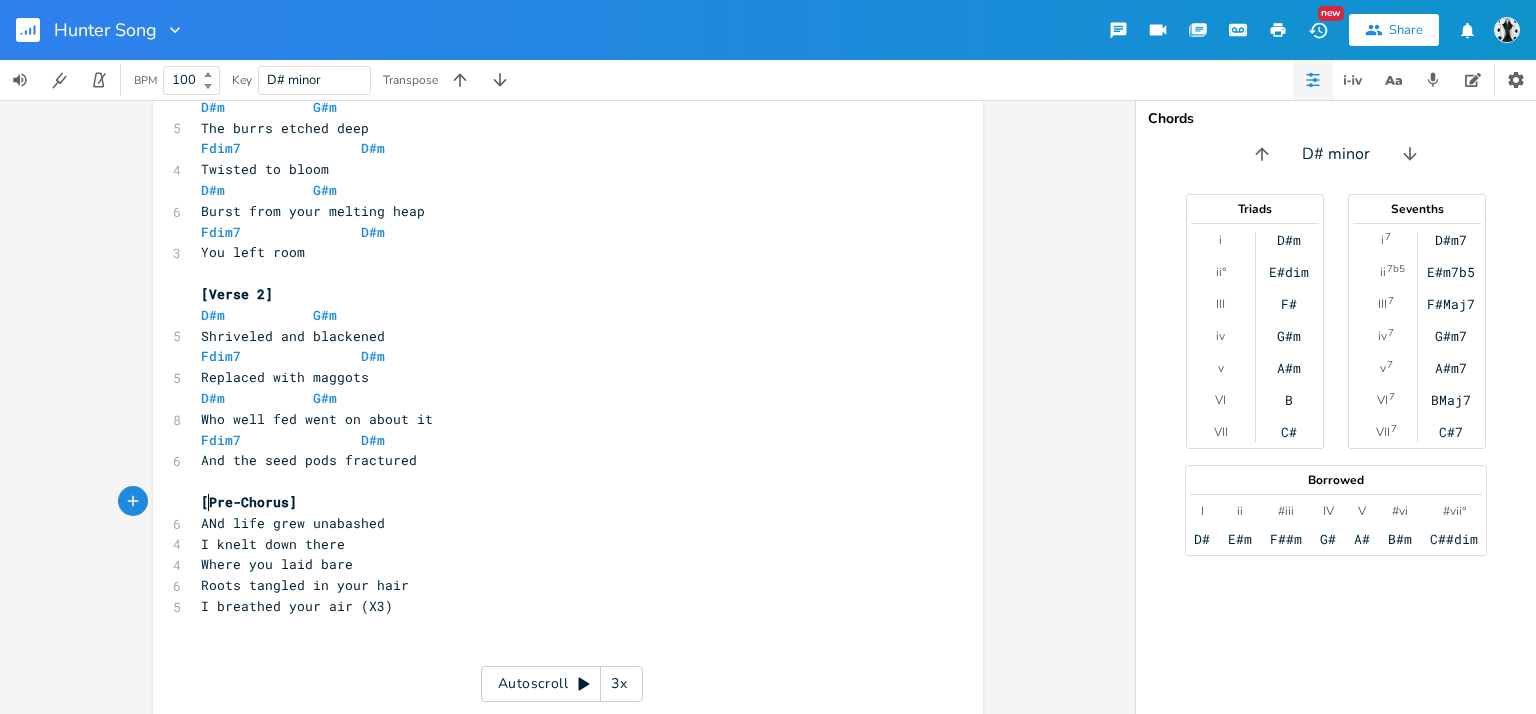 scroll, scrollTop: 1012, scrollLeft: 0, axis: vertical 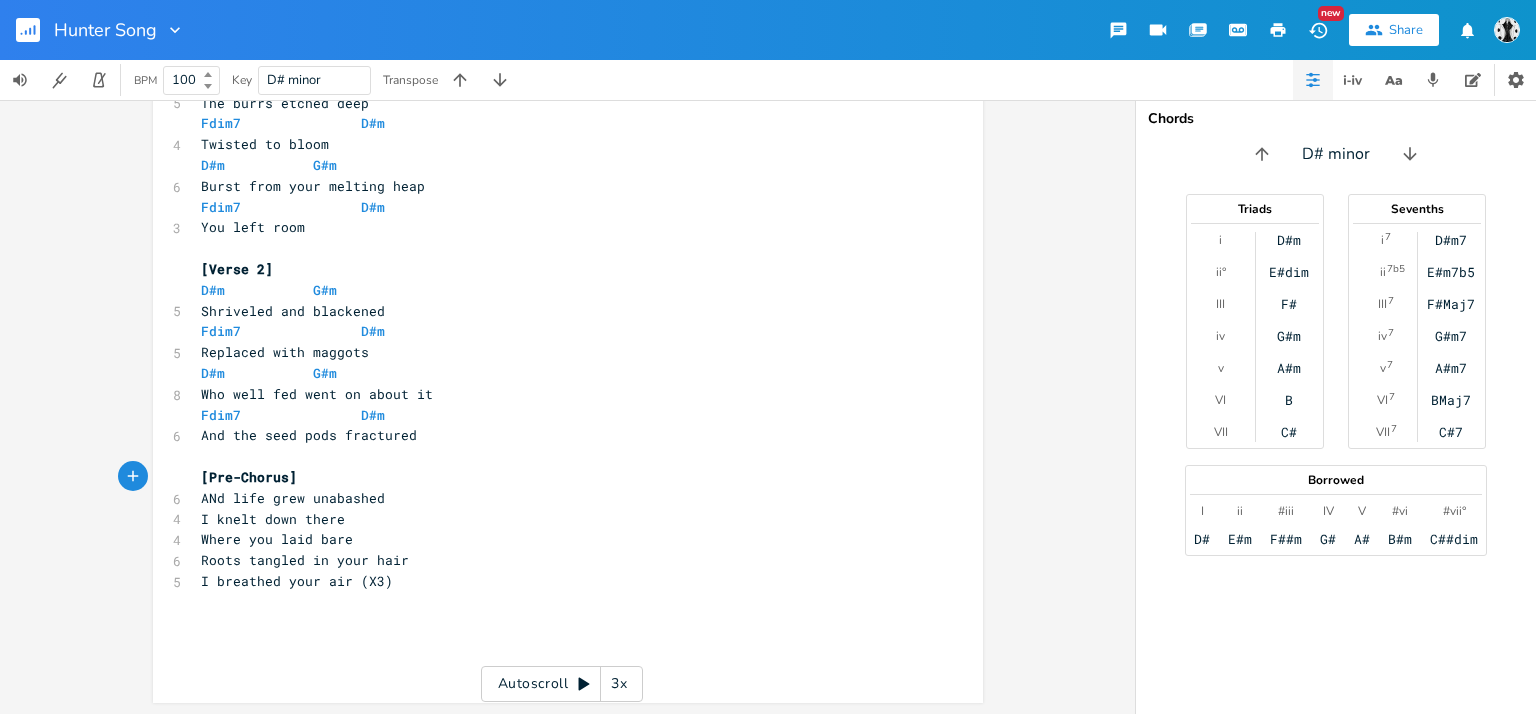 click on "[Pre-Chorus]" at bounding box center [249, 477] 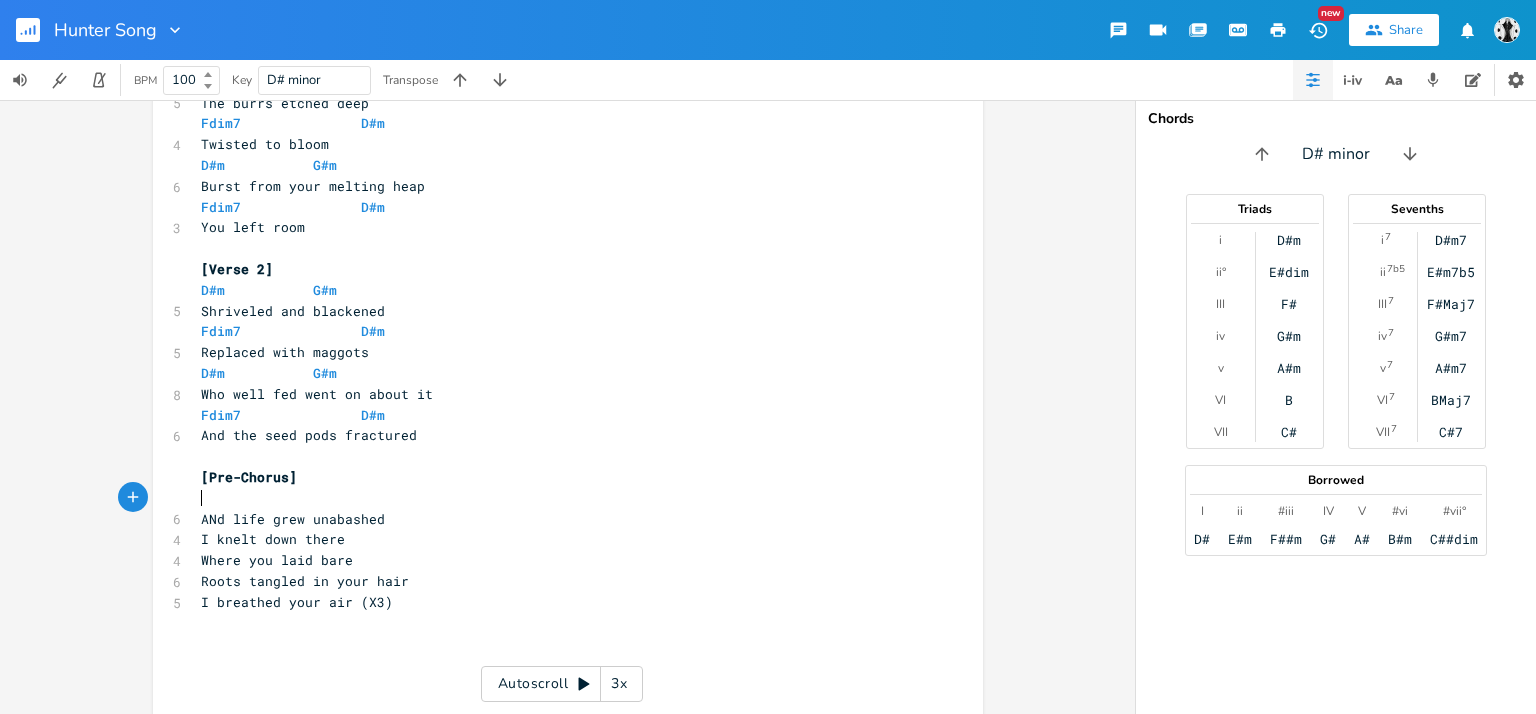 click on "ANd life grew unabashed" at bounding box center (558, 519) 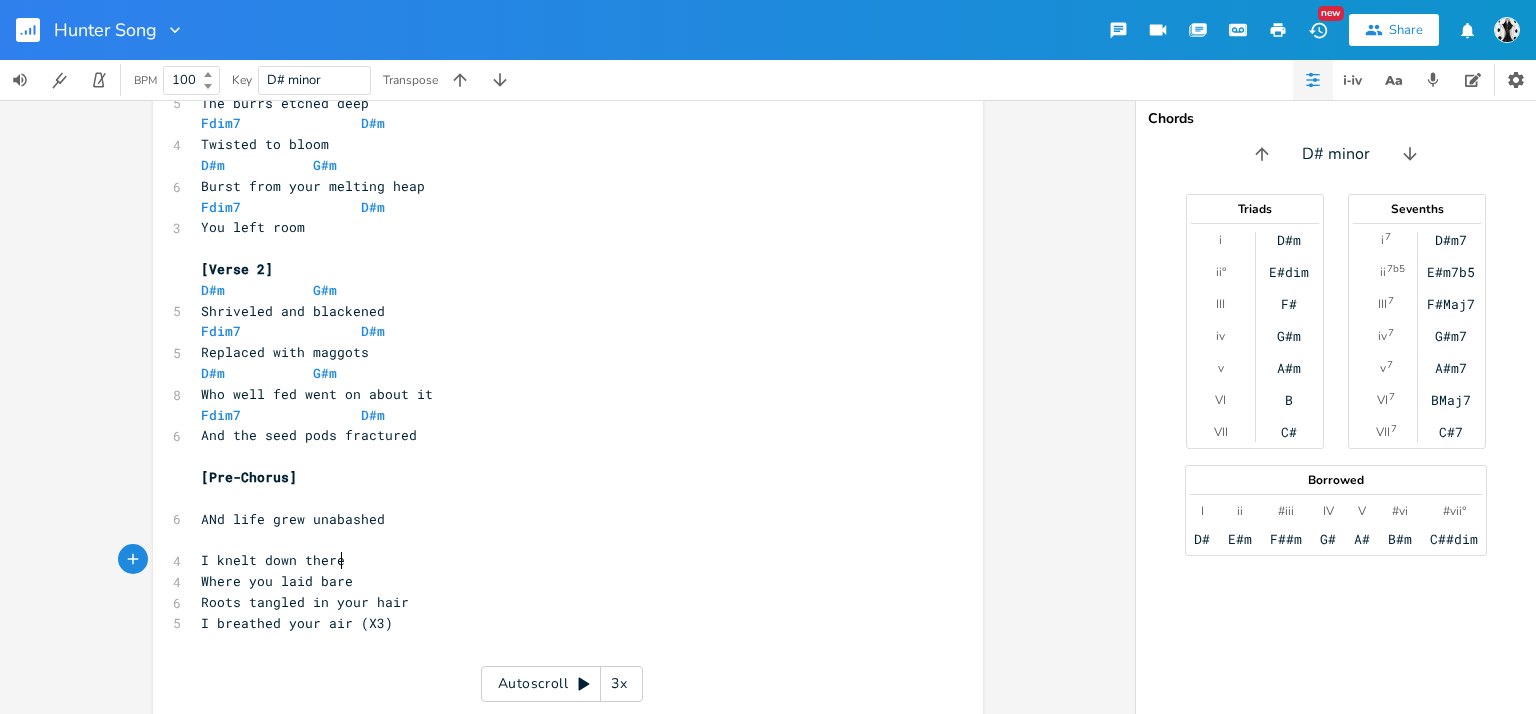 click on "I knelt down there" at bounding box center [558, 560] 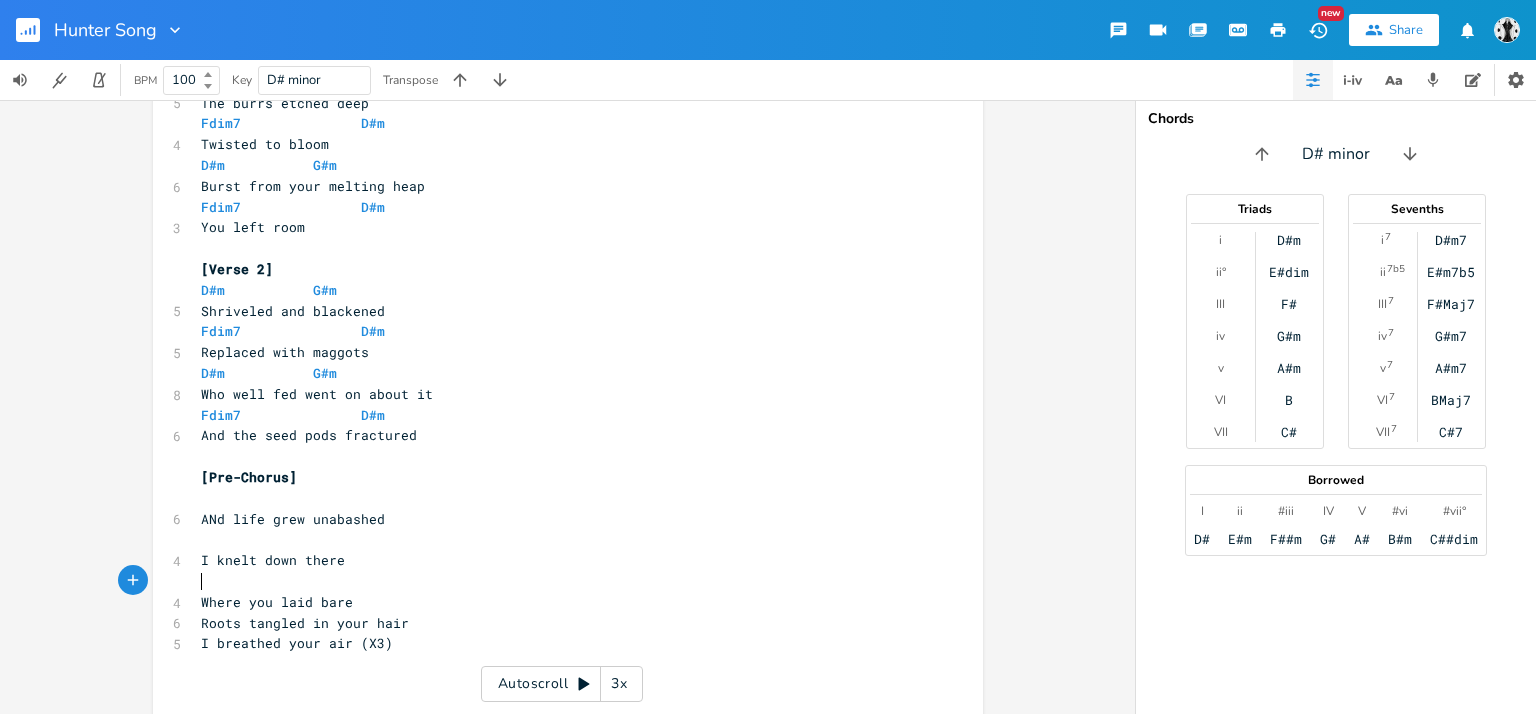 click on "Where you laid bare" at bounding box center (558, 602) 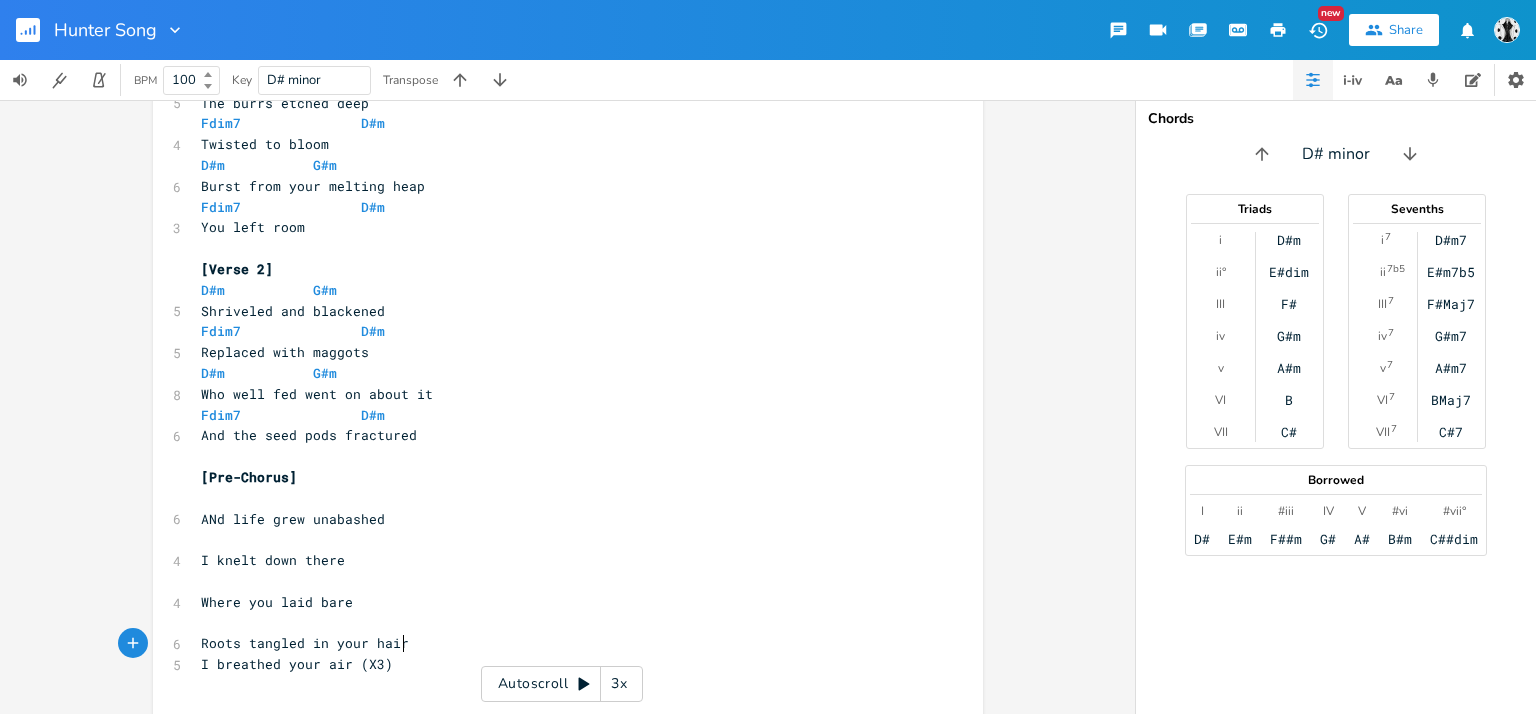 click on "Roots tangled in your hair" at bounding box center (558, 643) 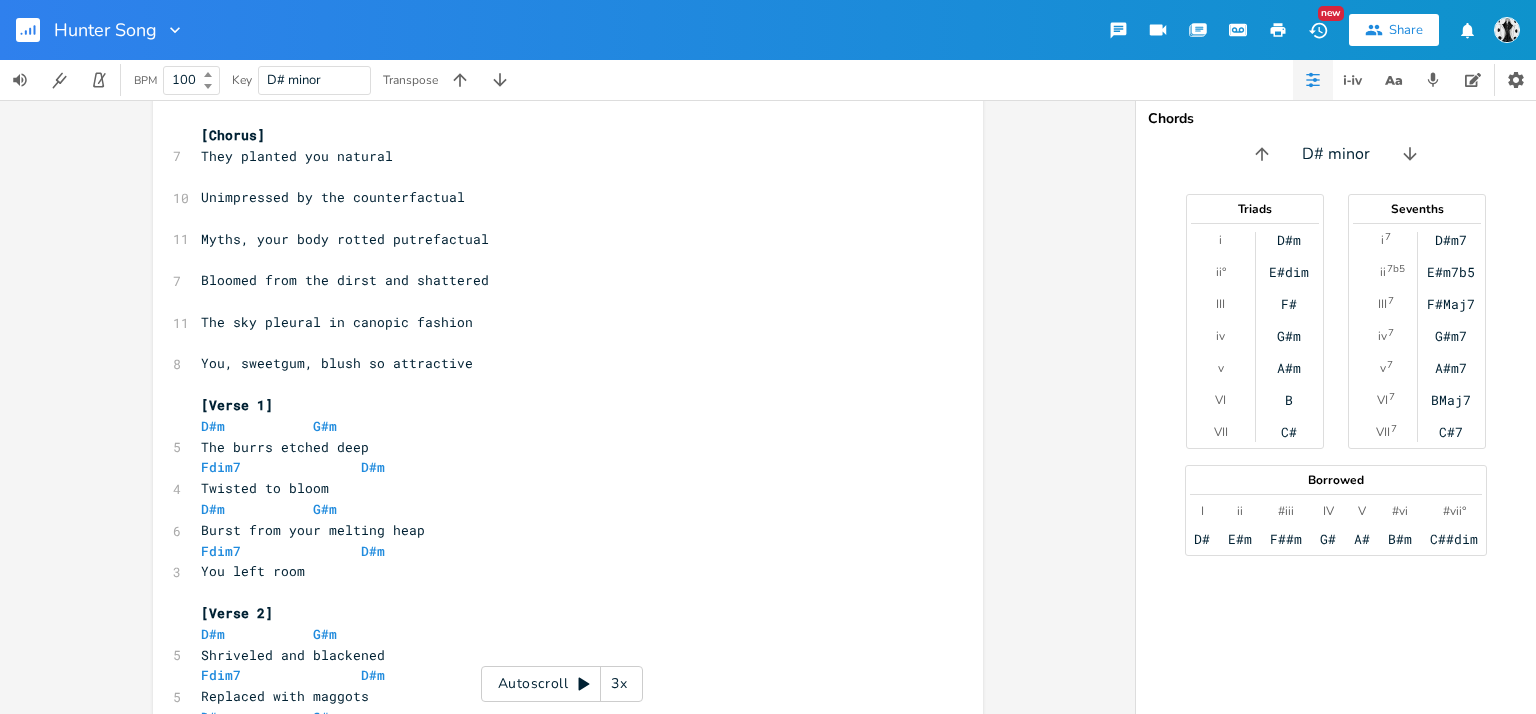 scroll, scrollTop: 616, scrollLeft: 0, axis: vertical 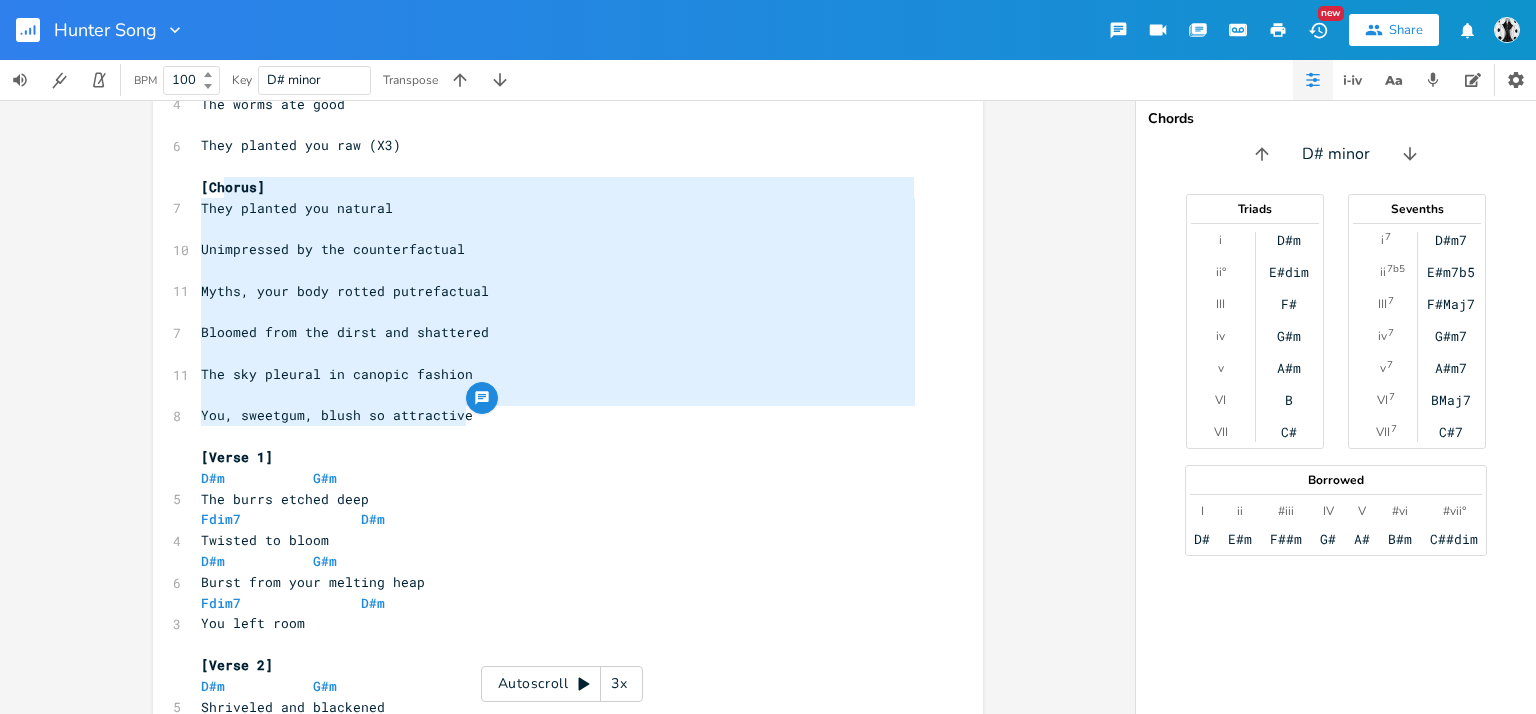 type on "[Chorus]
They planted you natural
Unimpressed by the counterfactual
Myths, your body rotted putrefactual
Bloomed from the dirst and shattered
The sky pleural in canopic fashion
You, sweetgum, blush so attractive" 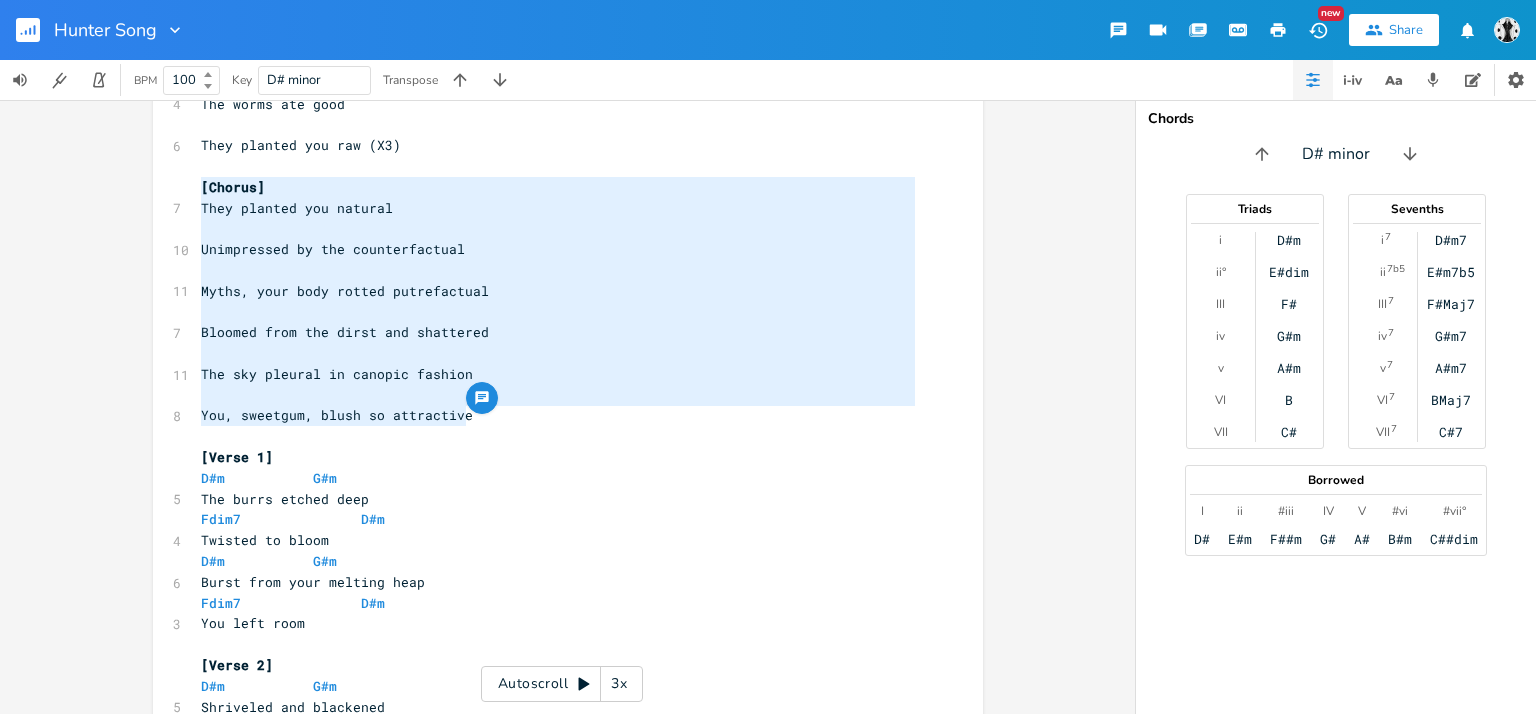 drag, startPoint x: 472, startPoint y: 413, endPoint x: 190, endPoint y: 185, distance: 362.64032 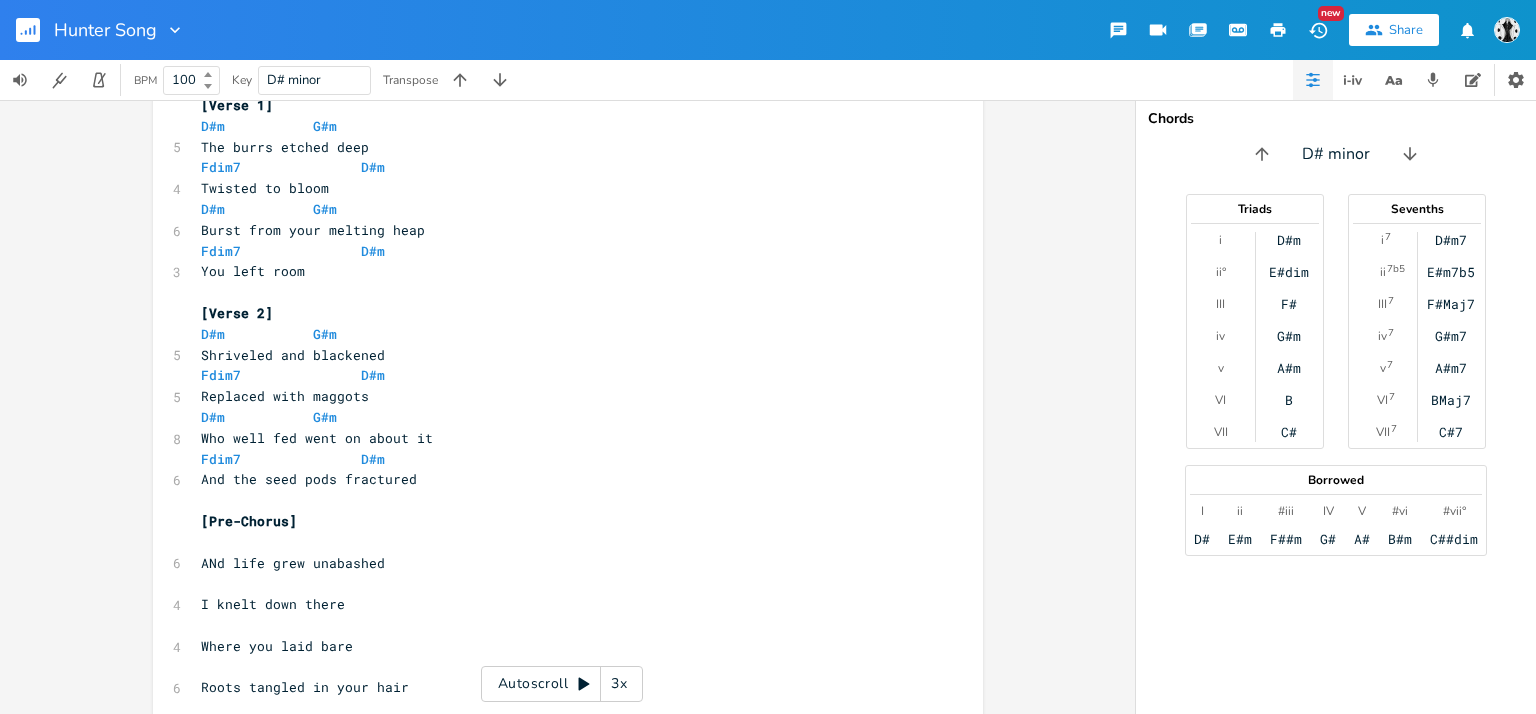 scroll, scrollTop: 1116, scrollLeft: 0, axis: vertical 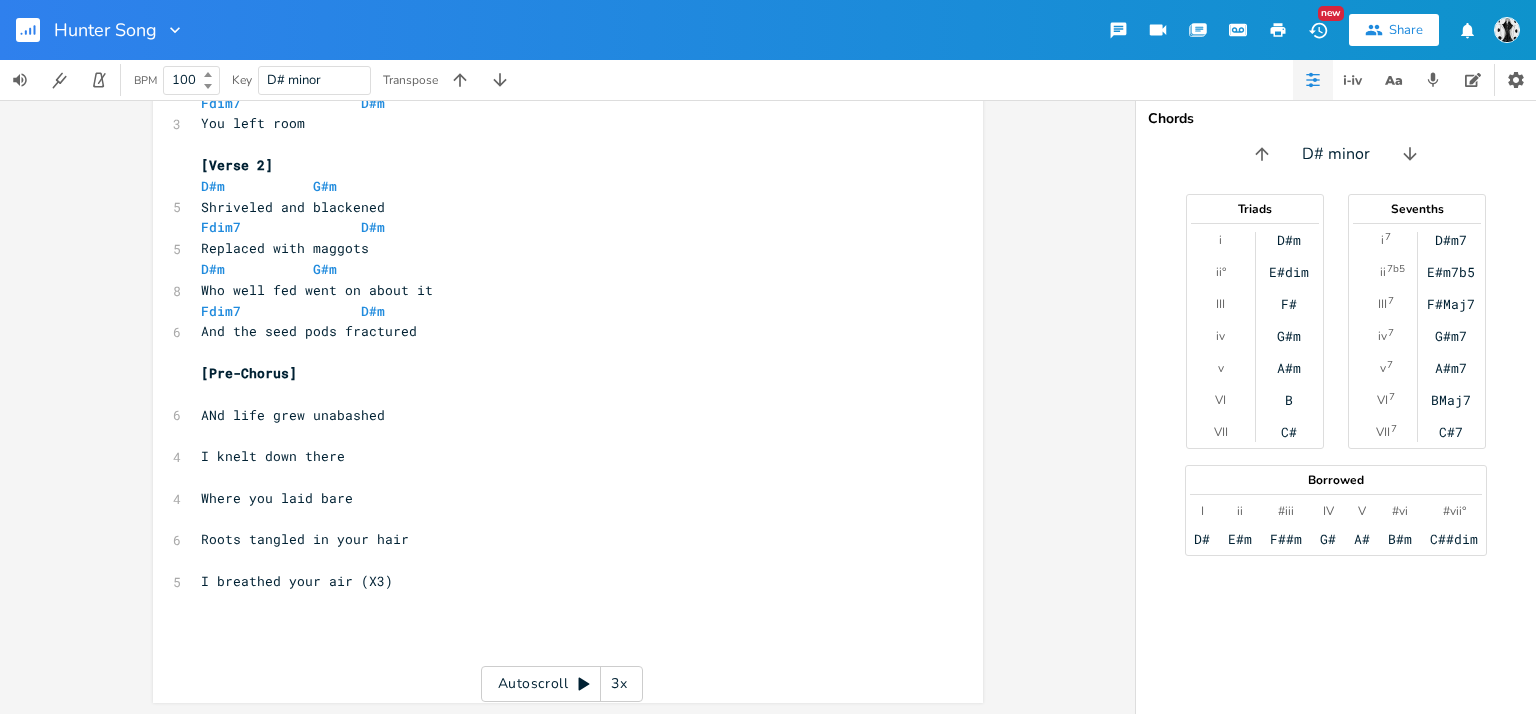 type 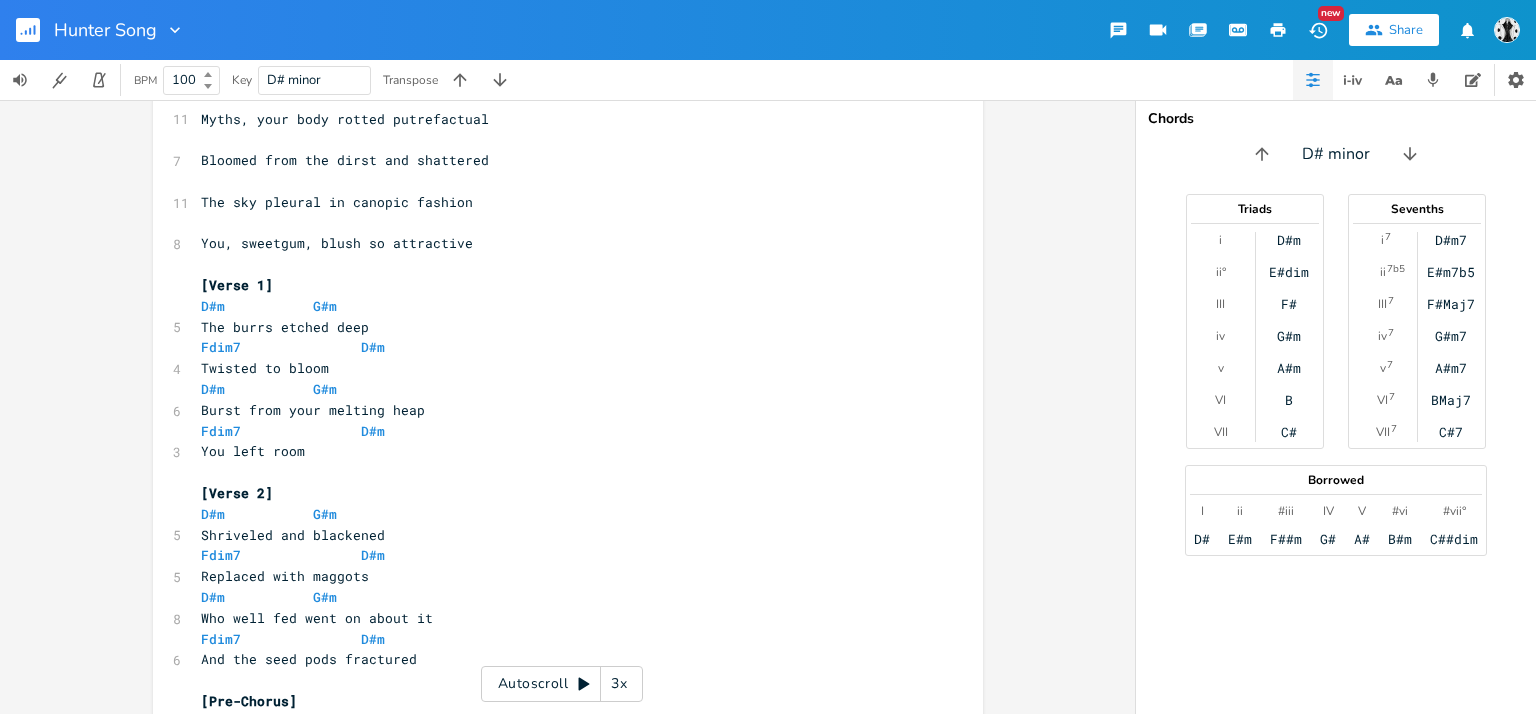 scroll, scrollTop: 0, scrollLeft: 0, axis: both 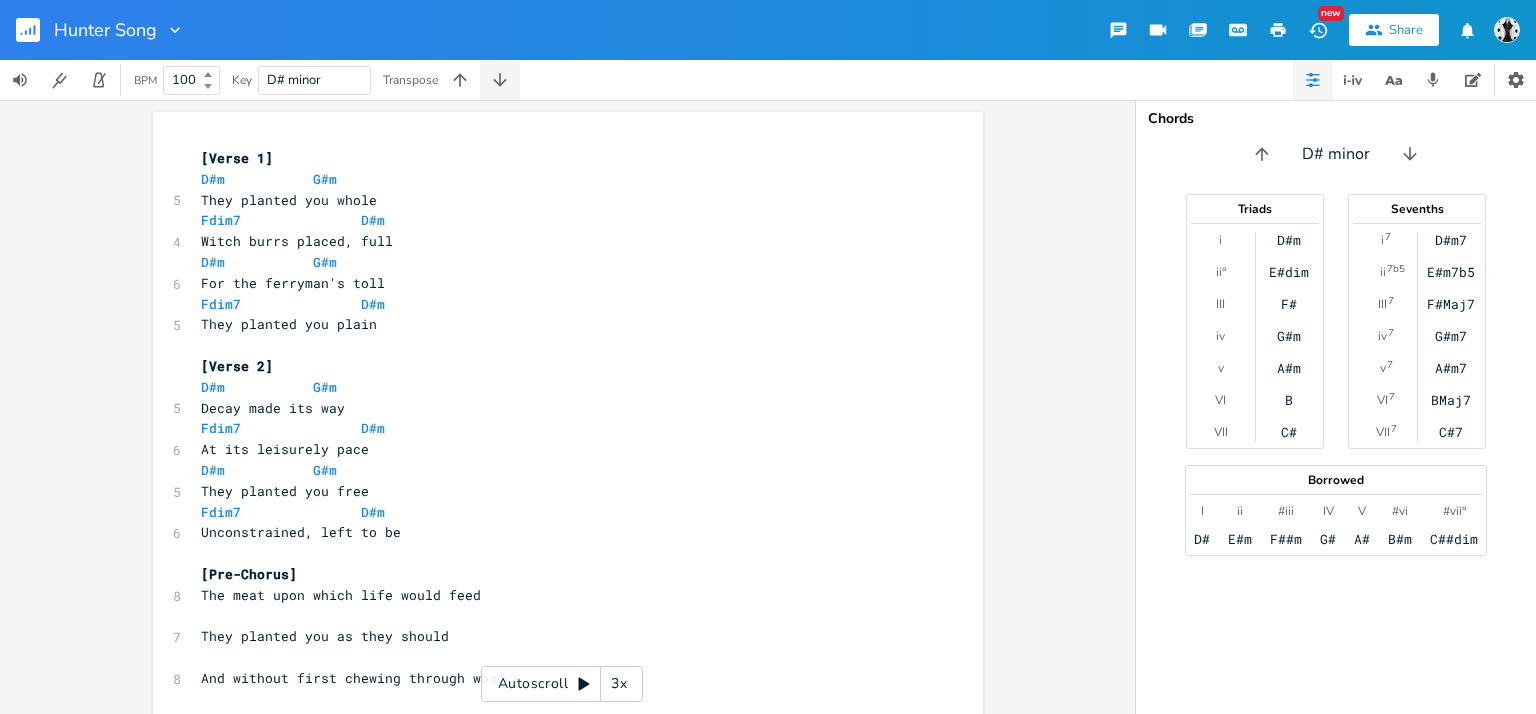 click 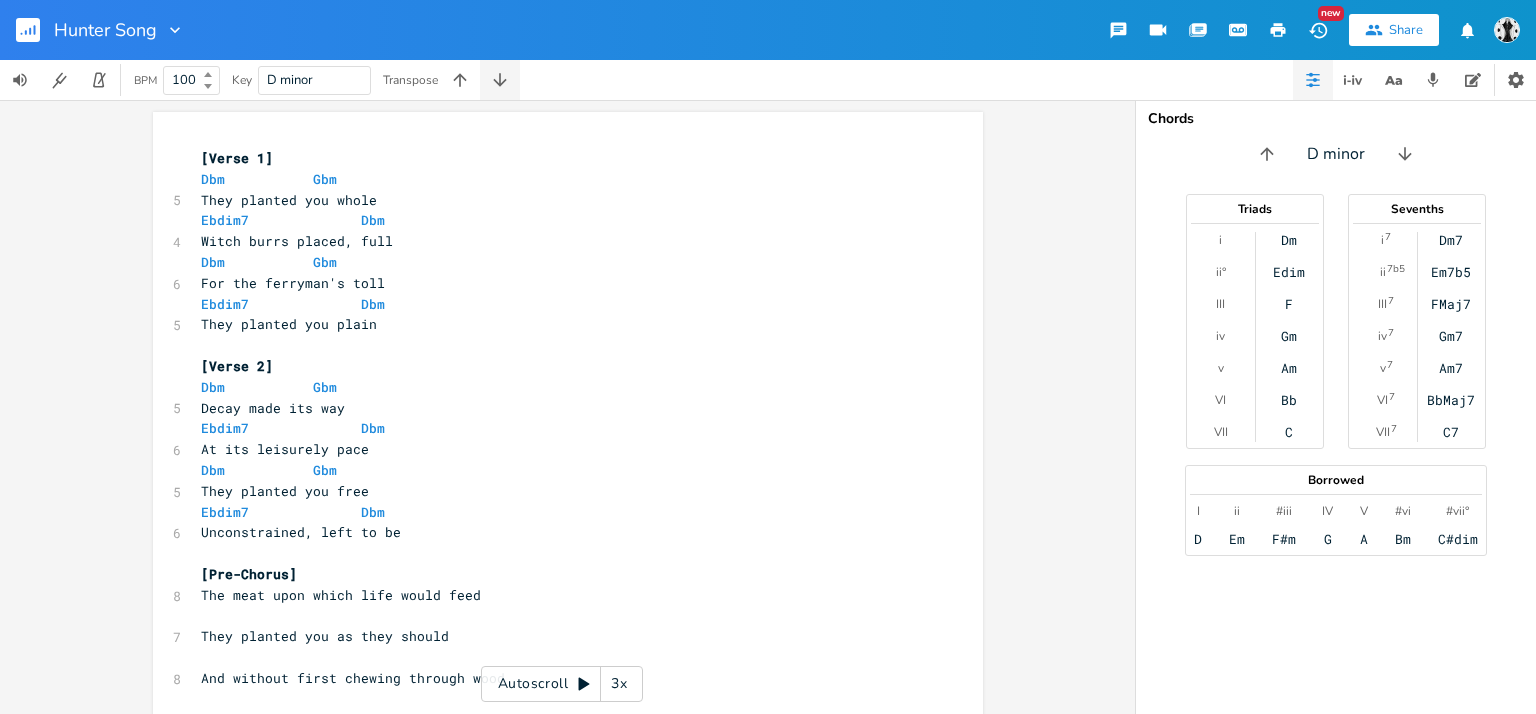 click 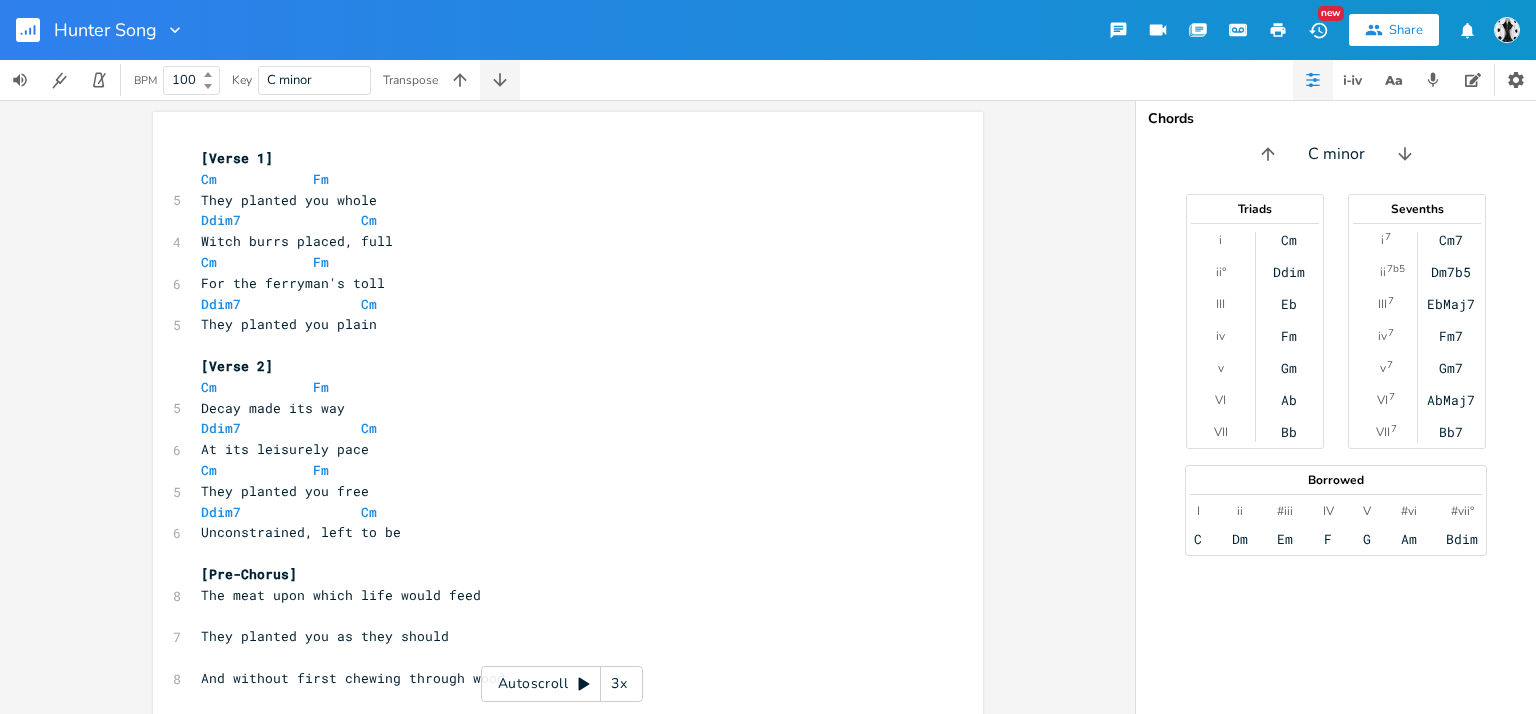 click 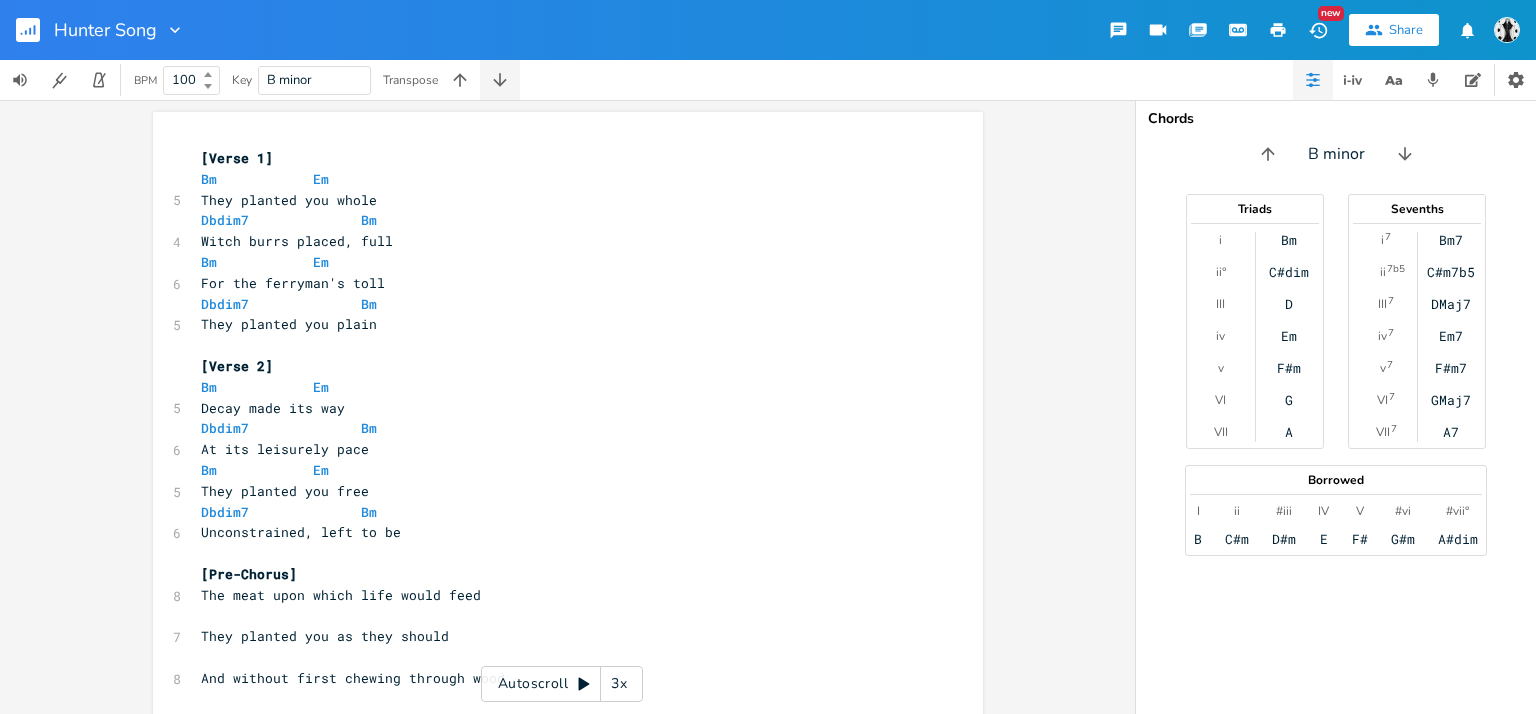 click 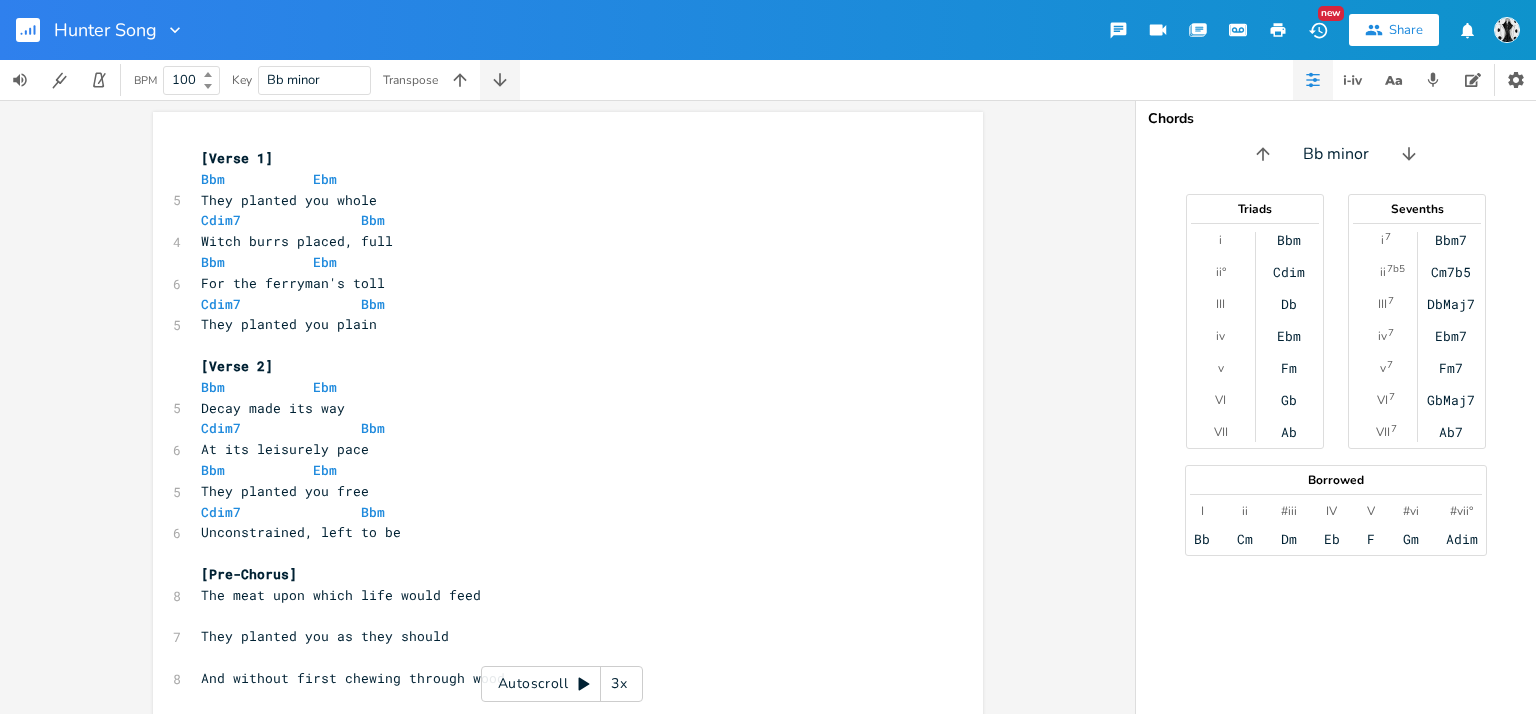 click 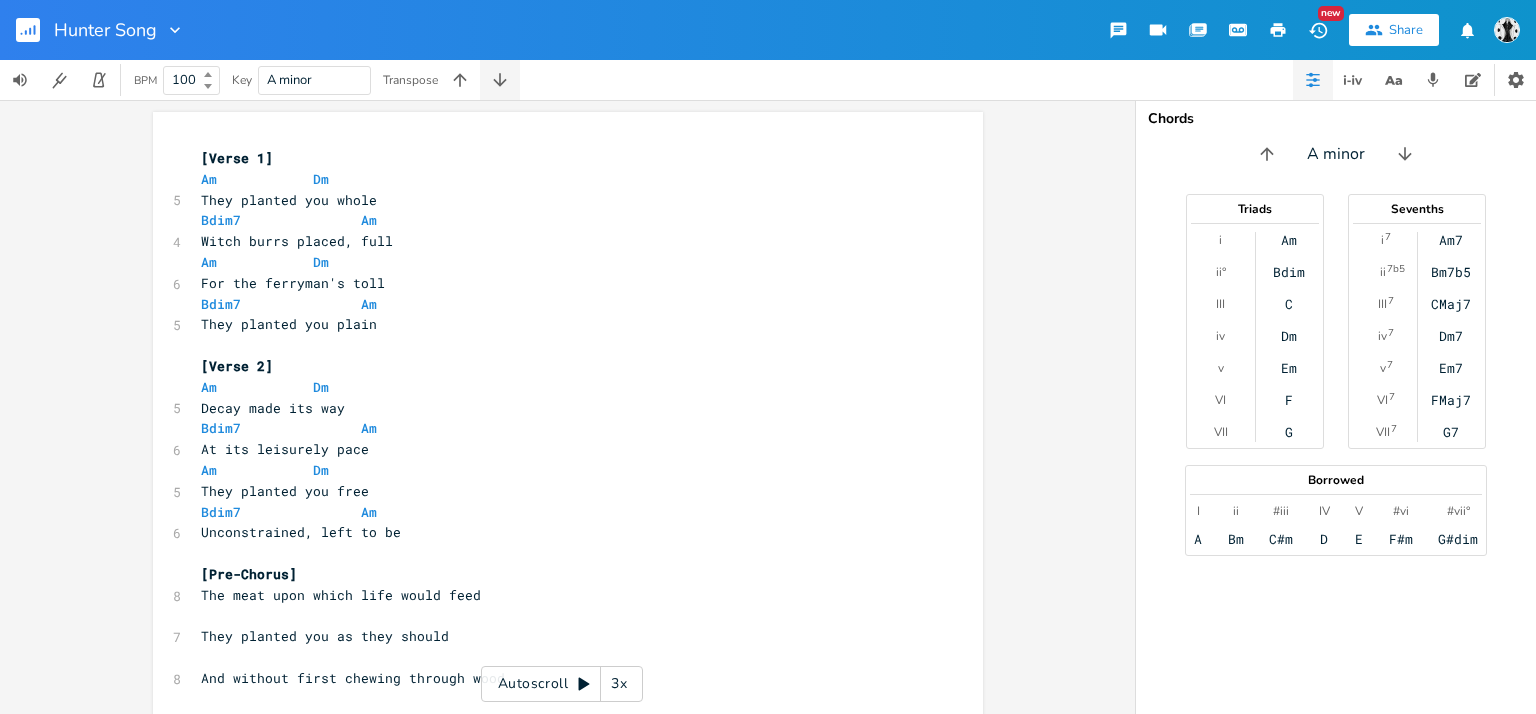 click 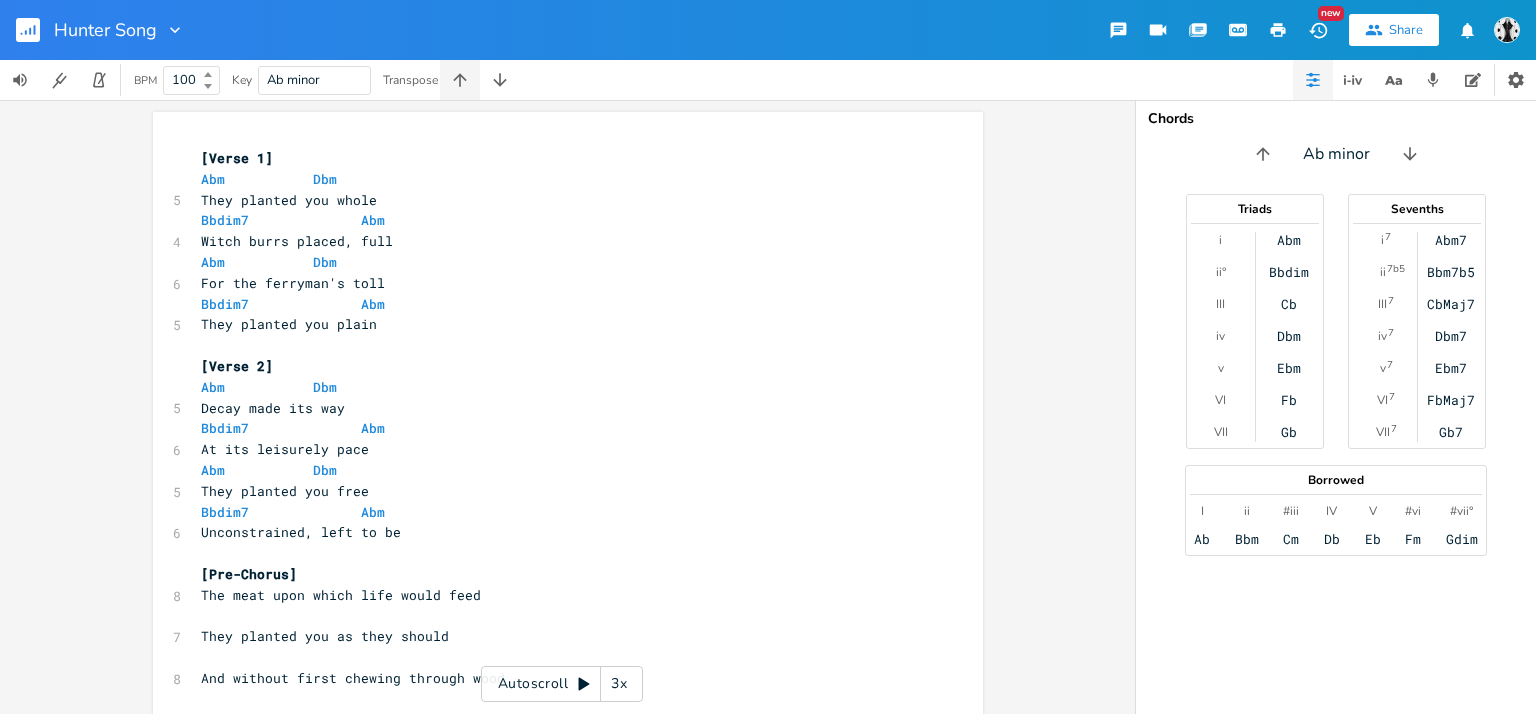 click at bounding box center [460, 80] 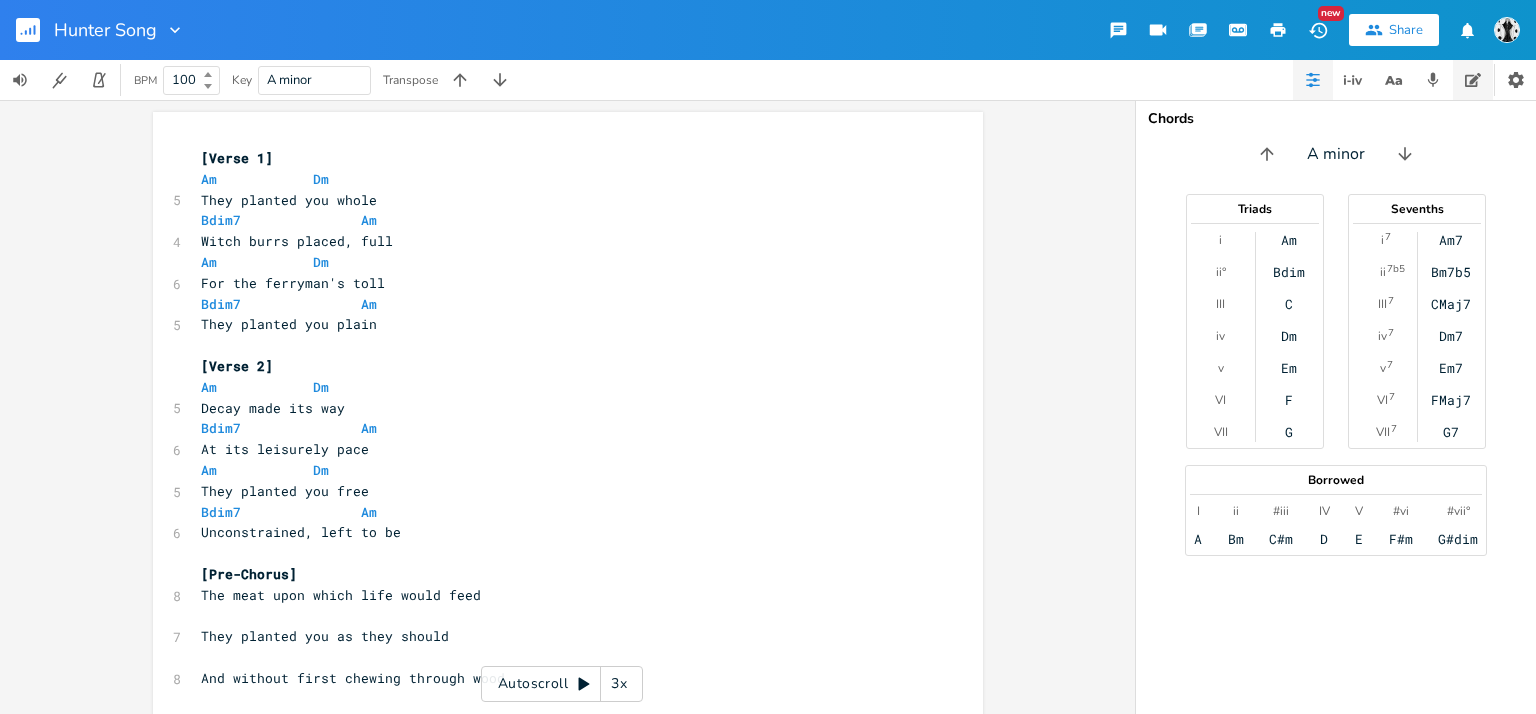 click 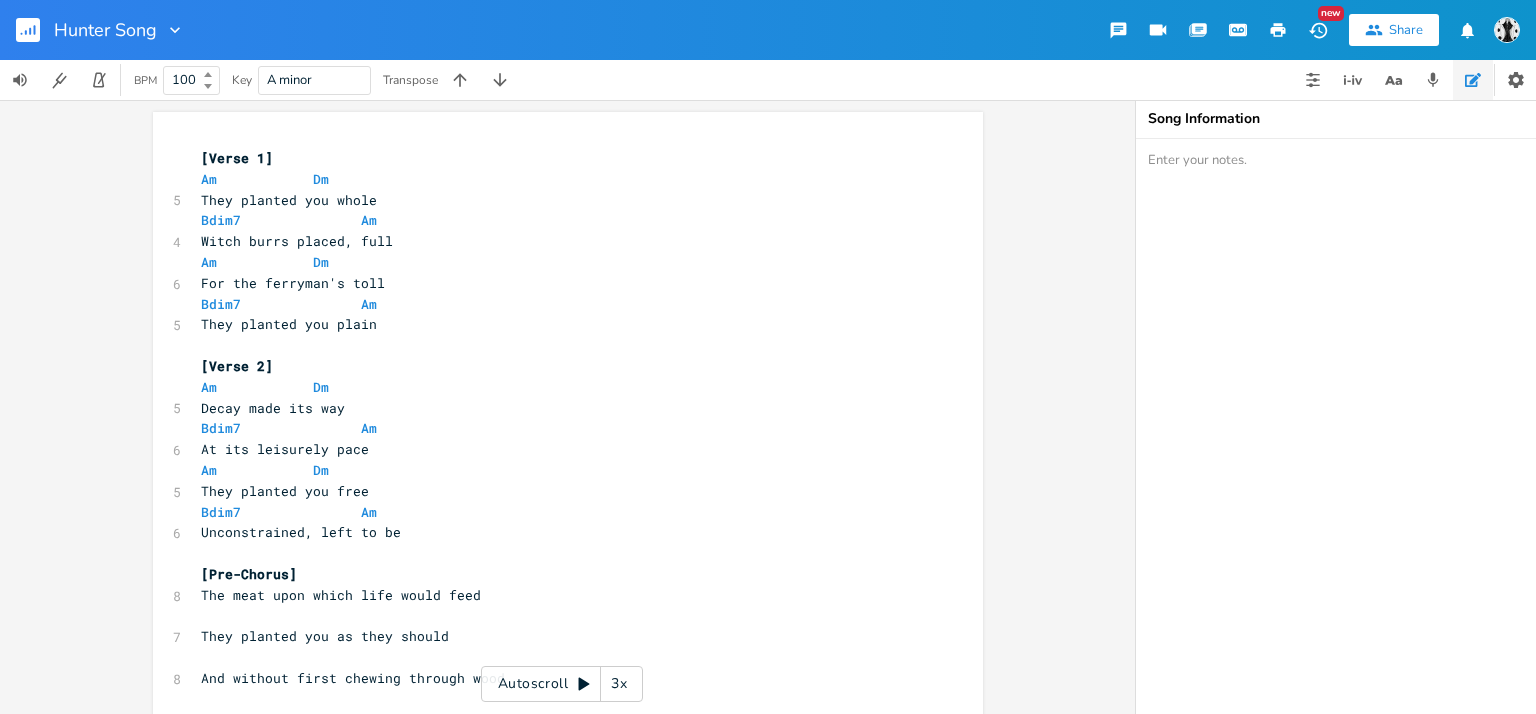 click at bounding box center [1336, 426] 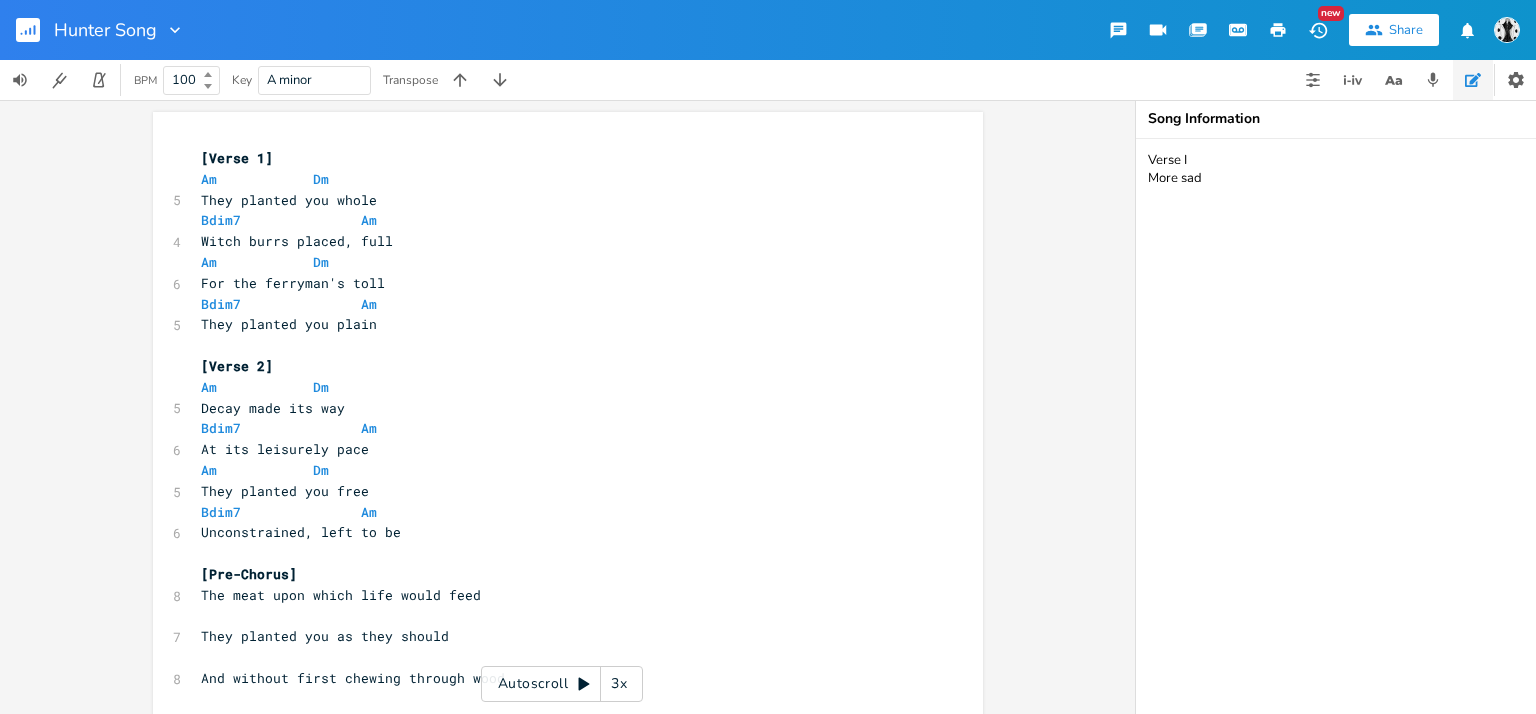 click on "Verse I
More sad" at bounding box center [1336, 426] 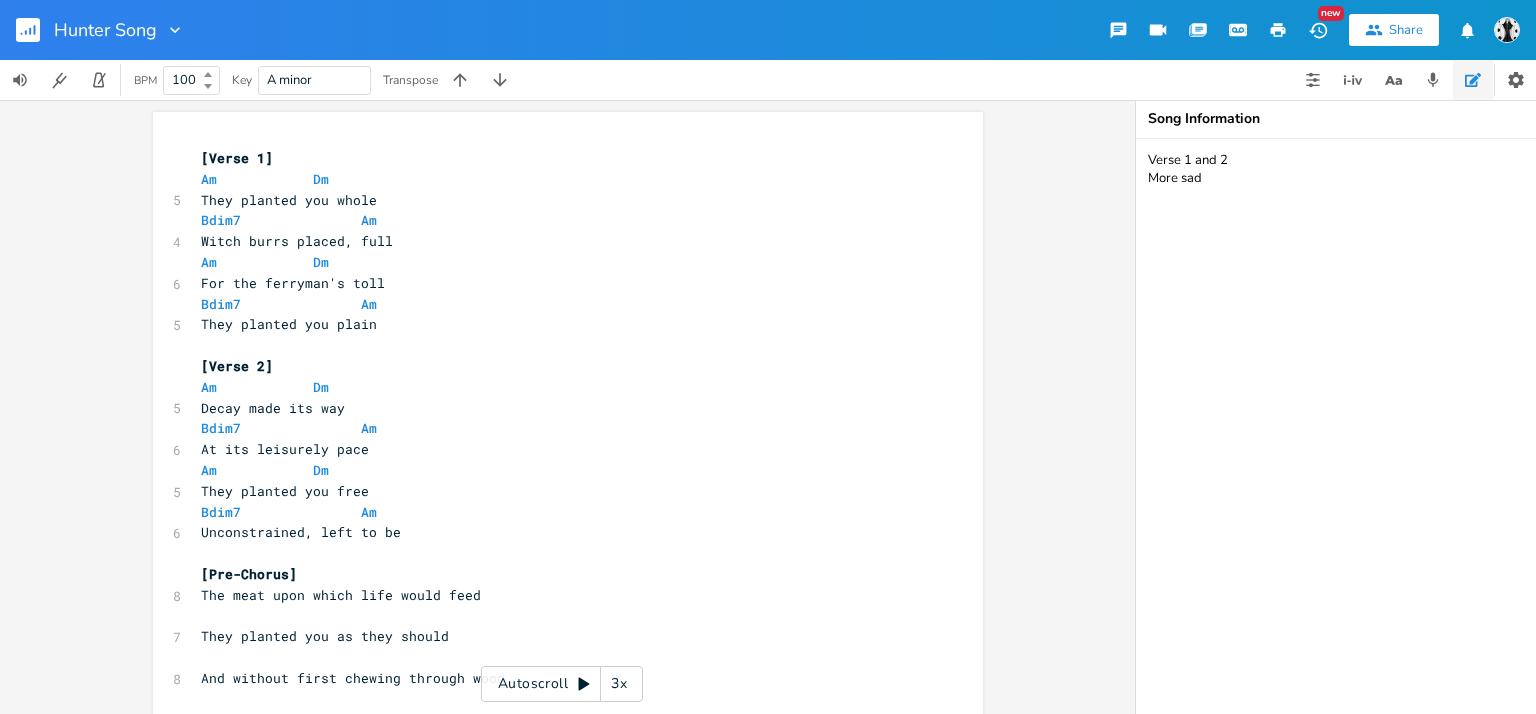 click on "Verse 1 and 2
More sad" at bounding box center [1336, 426] 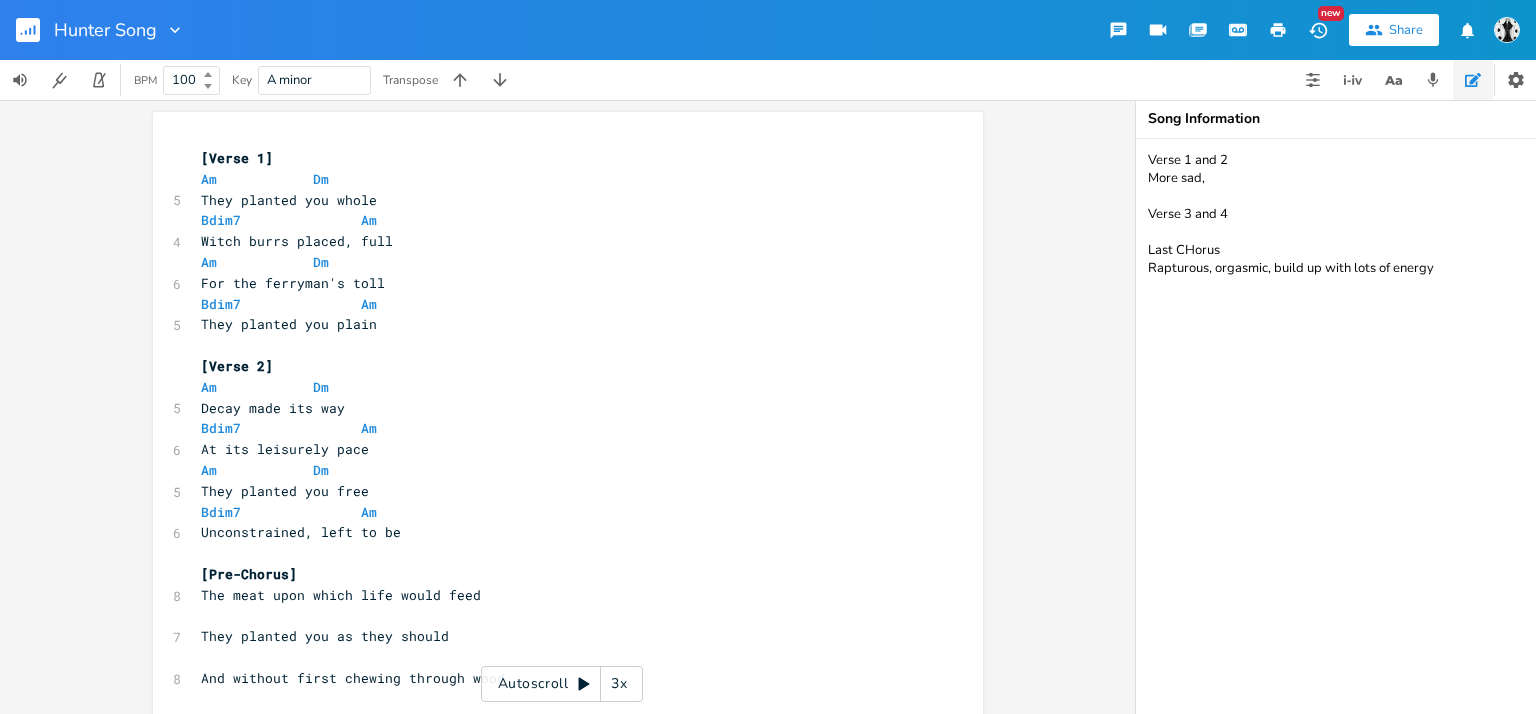 click on "Verse 1 and 2
More sad,
Verse 3 and 4
Last CHorus
Rapturous, orgasmic, build up with lots of energy" at bounding box center (1336, 426) 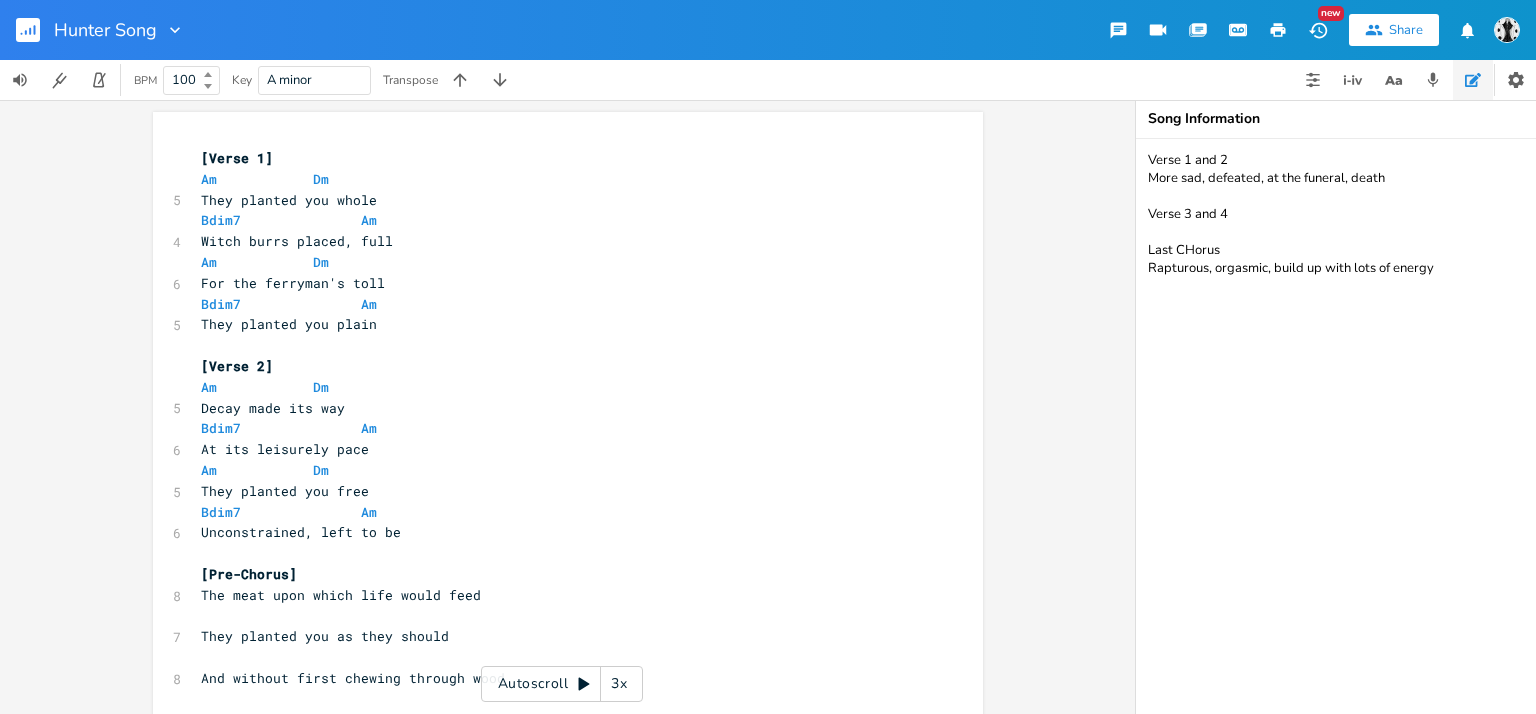 click on "Verse 1 and 2
More sad, defeated, at the funeral, death
Verse 3 and 4
Last CHorus
Rapturous, orgasmic, build up with lots of energy" at bounding box center [1336, 426] 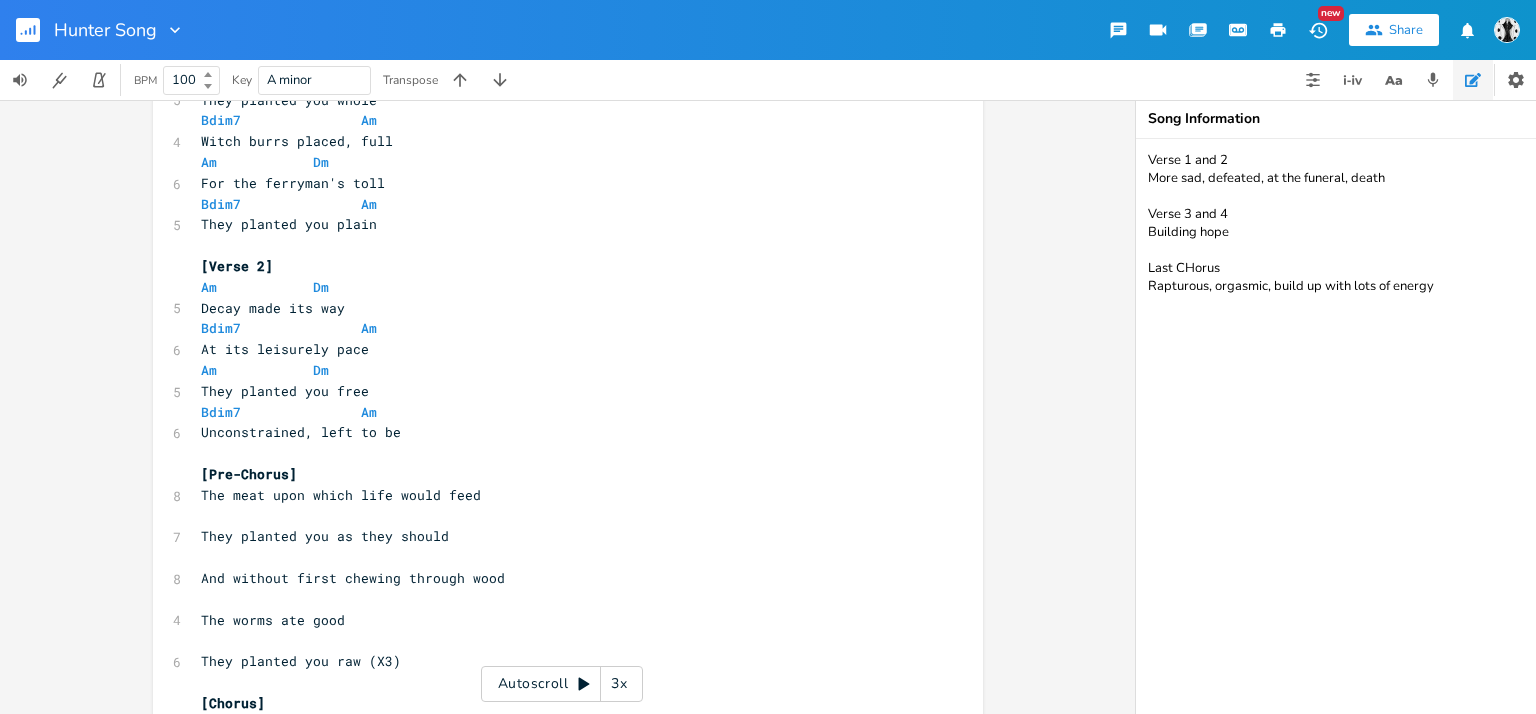 scroll, scrollTop: 200, scrollLeft: 0, axis: vertical 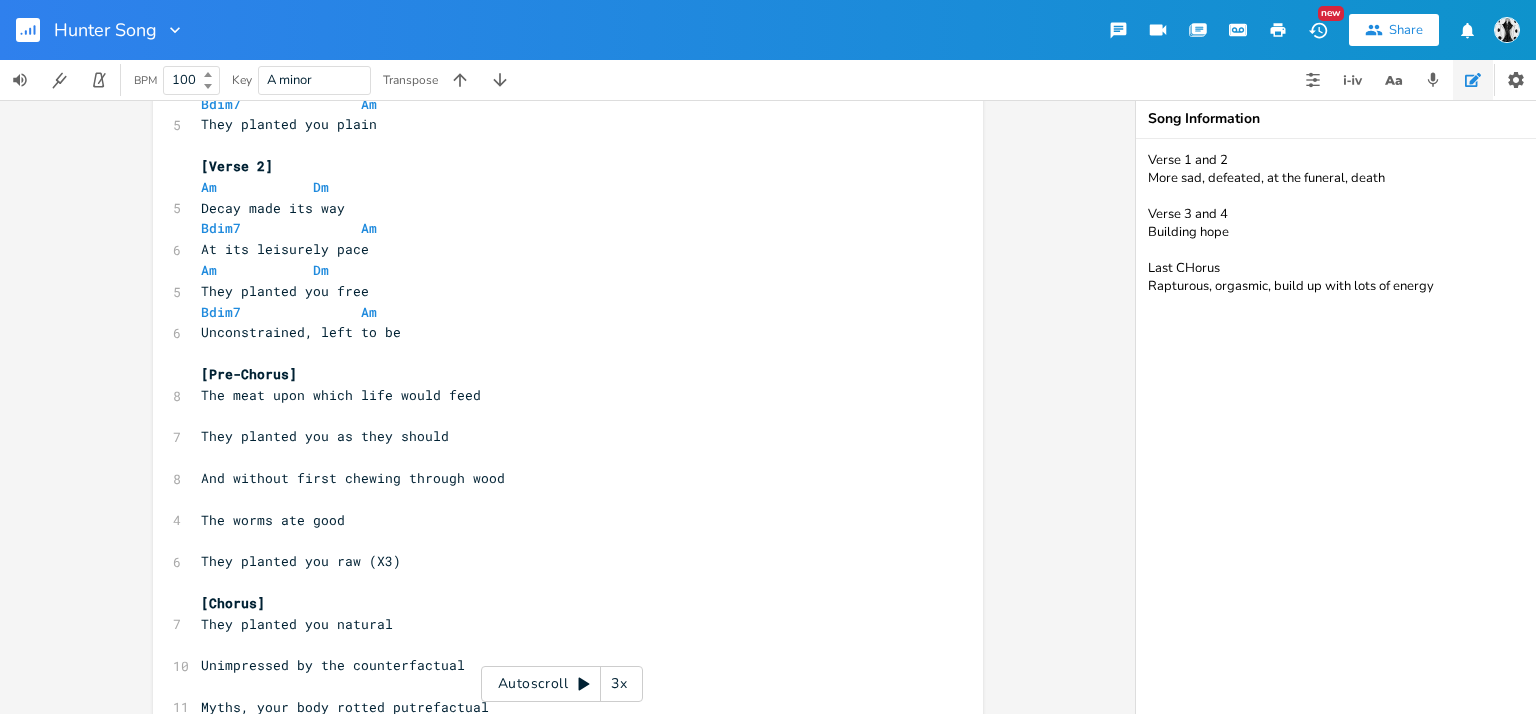 click on "Verse 1 and 2
More sad, defeated, at the funeral, death
Verse 3 and 4
Building hope
Last CHorus
Rapturous, orgasmic, build up with lots of energy" at bounding box center (1336, 426) 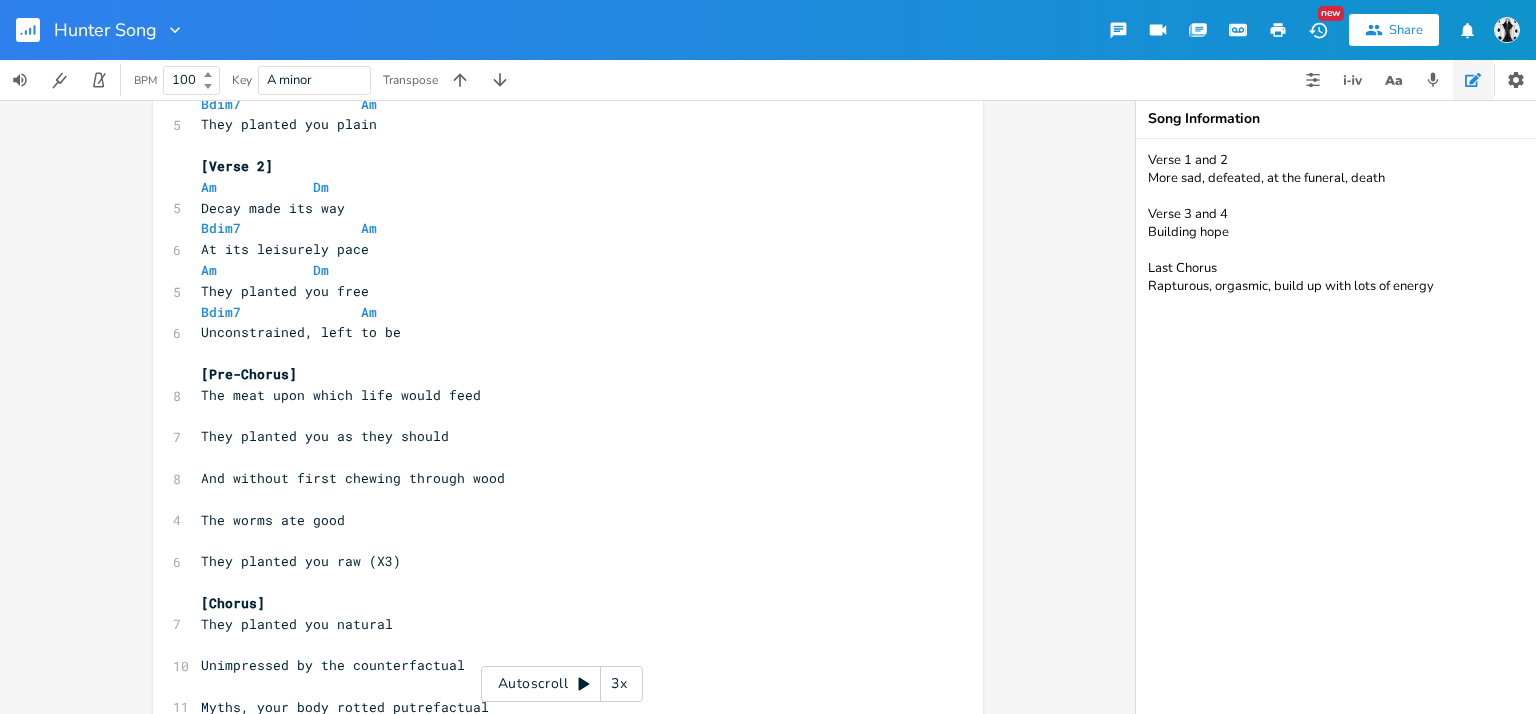 click on "Verse 1 and 2
More sad, defeated, at the funeral, death
Verse 3 and 4
Building hope
Last Chorus
Rapturous, orgasmic, build up with lots of energy" at bounding box center (1336, 426) 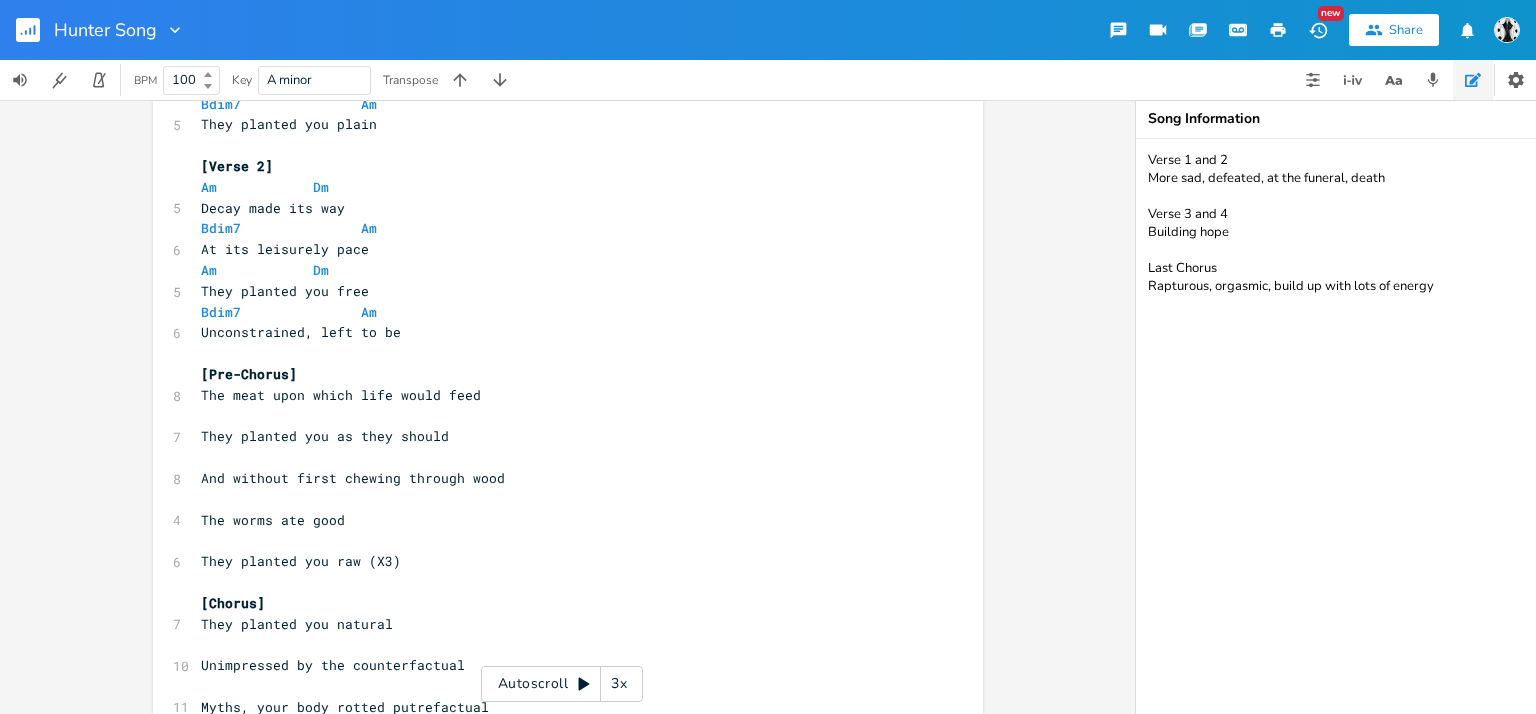 click on "Verse 1 and 2
More sad, defeated, at the funeral, death
Verse 3 and 4
Building hope
Last Chorus
Rapturous, orgasmic, build up with lots of energy" at bounding box center [1336, 426] 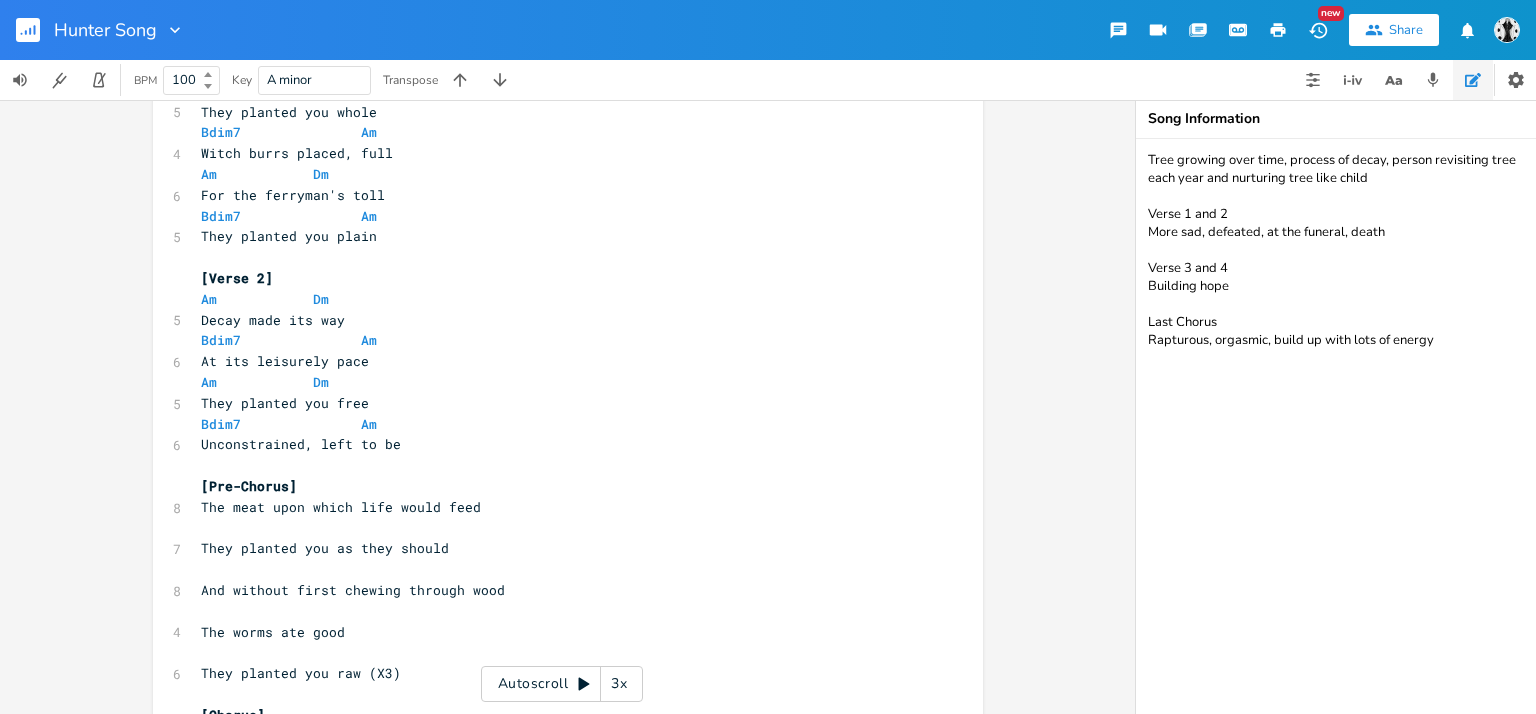scroll, scrollTop: 0, scrollLeft: 0, axis: both 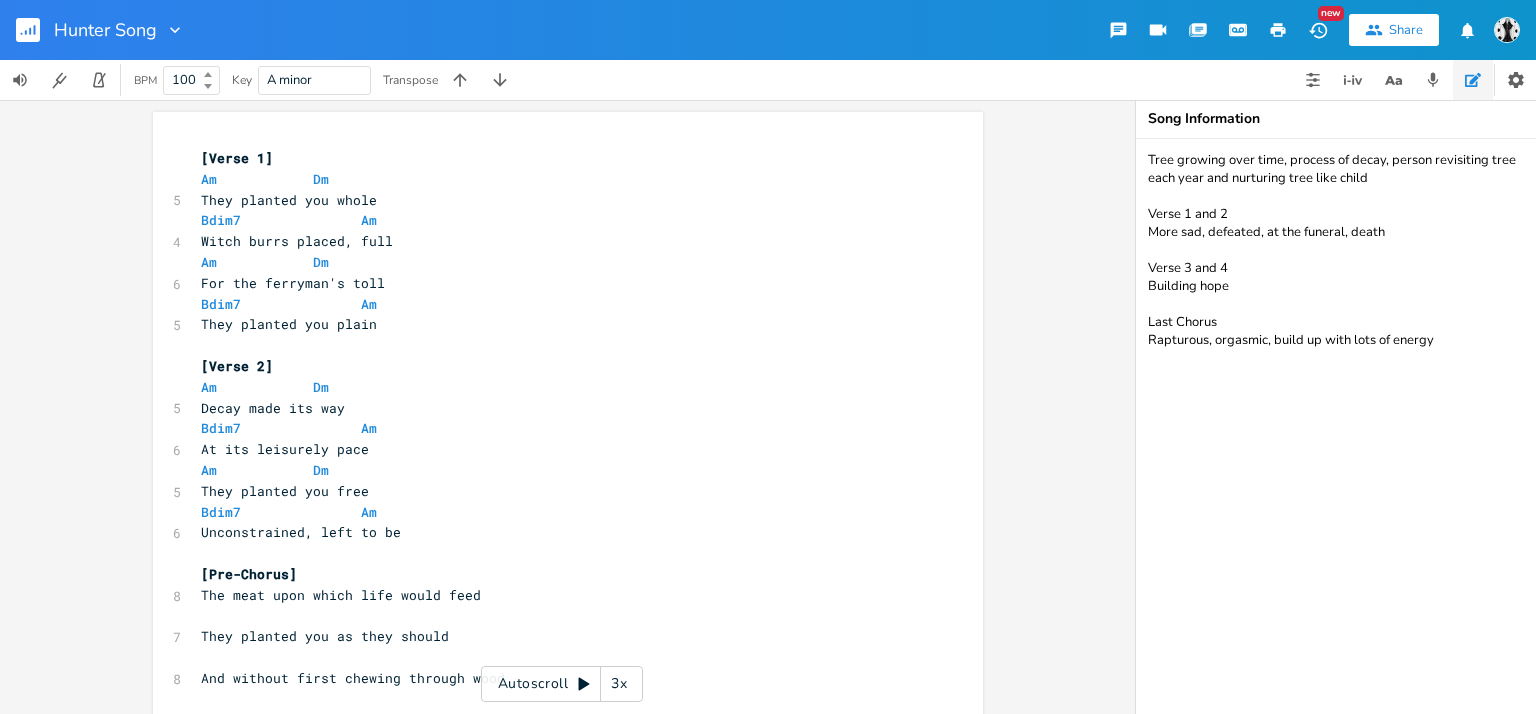type on "Tree growing over time, process of decay, person revisiting tree each year and nurturing tree like child
Verse 1 and 2
More sad, defeated, at the funeral, death
Verse 3 and 4
Building hope
Last Chorus
Rapturous, orgasmic, build up with lots of energy" 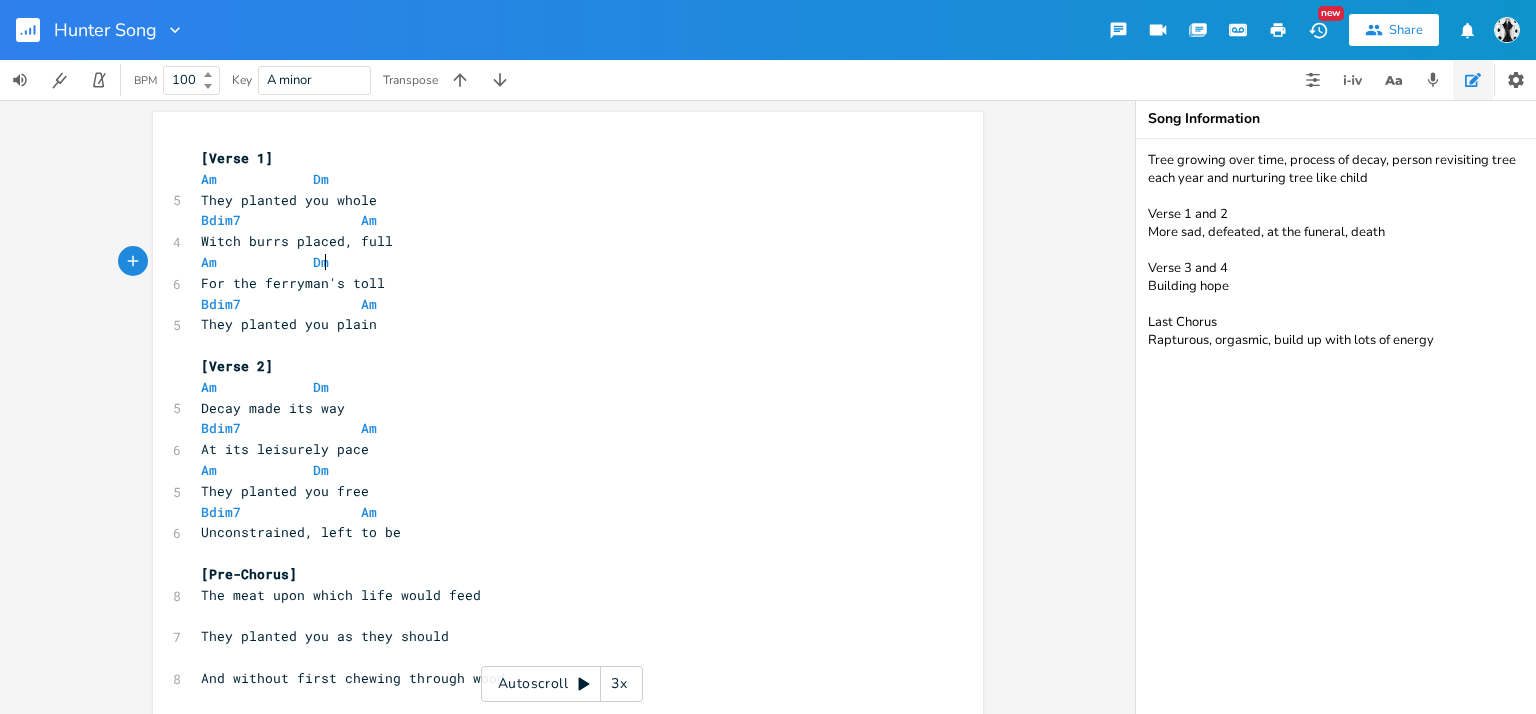 click on "Am                 Dm" at bounding box center [558, 470] 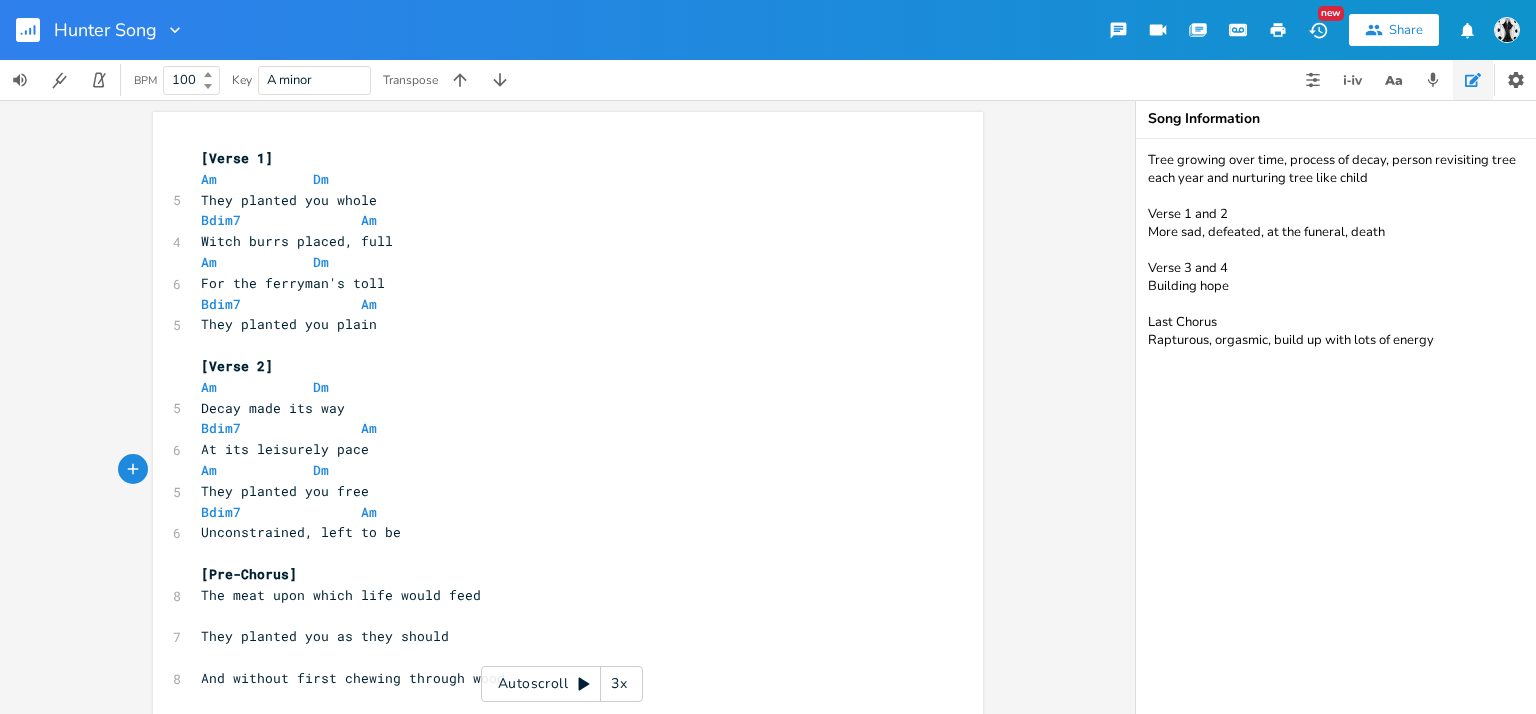 click on "Am                 Dm" at bounding box center (558, 387) 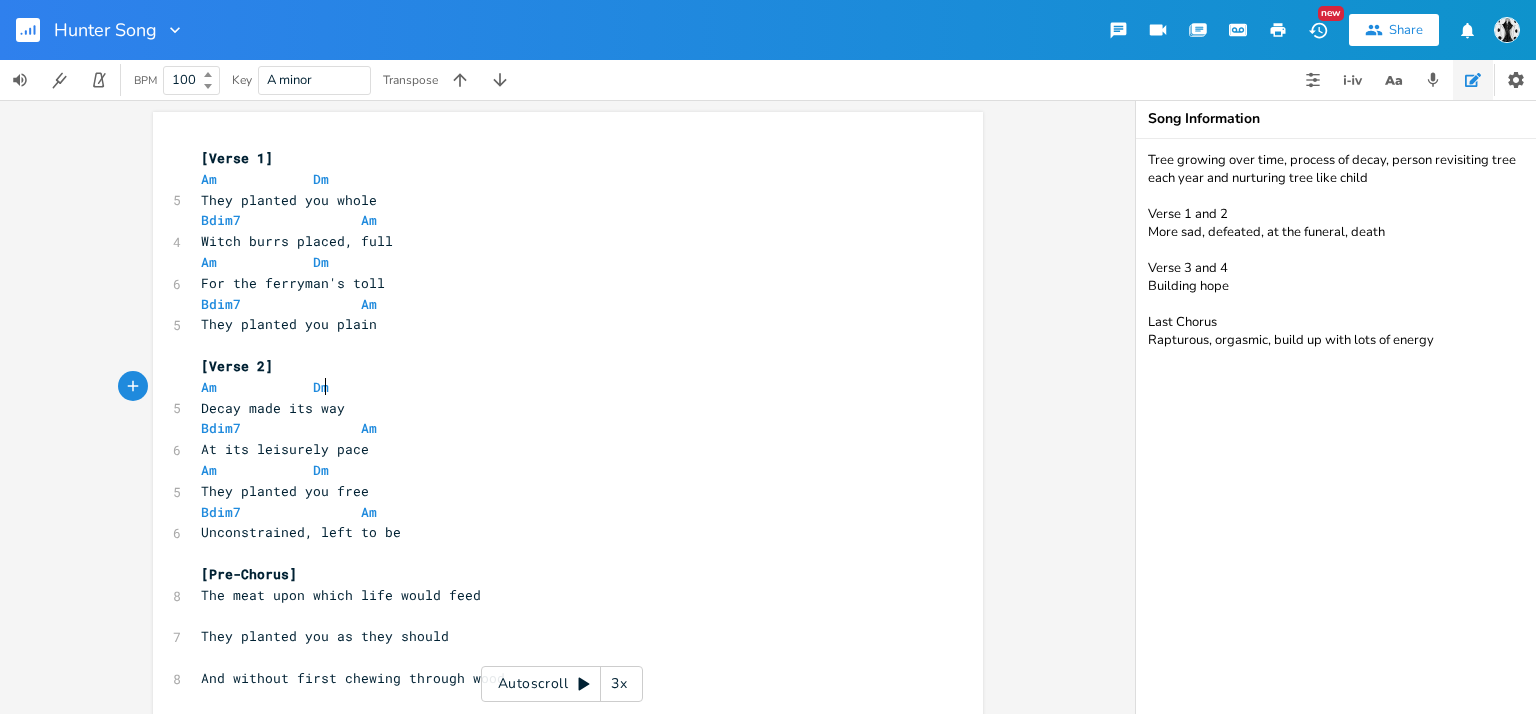 click on "Am                 Dm" at bounding box center [558, 262] 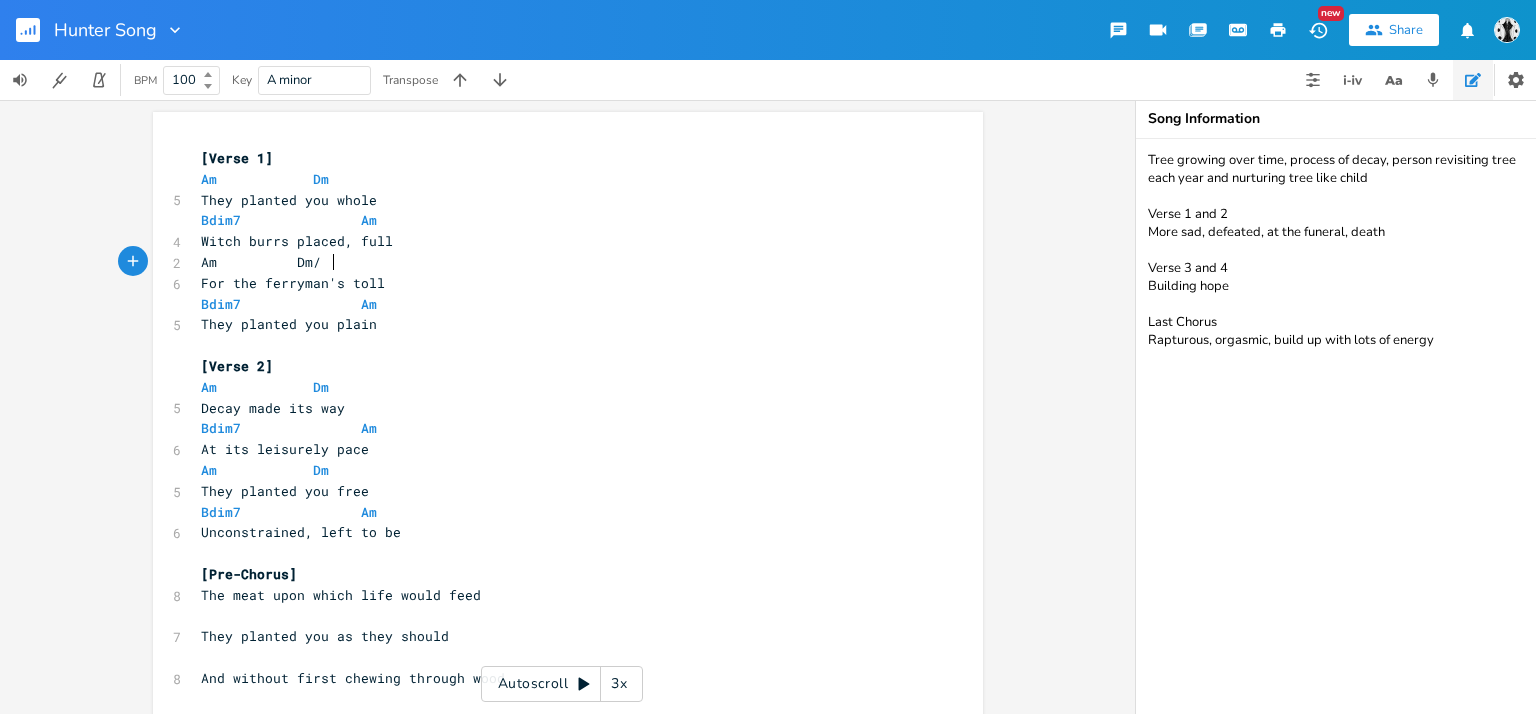 type on "/C" 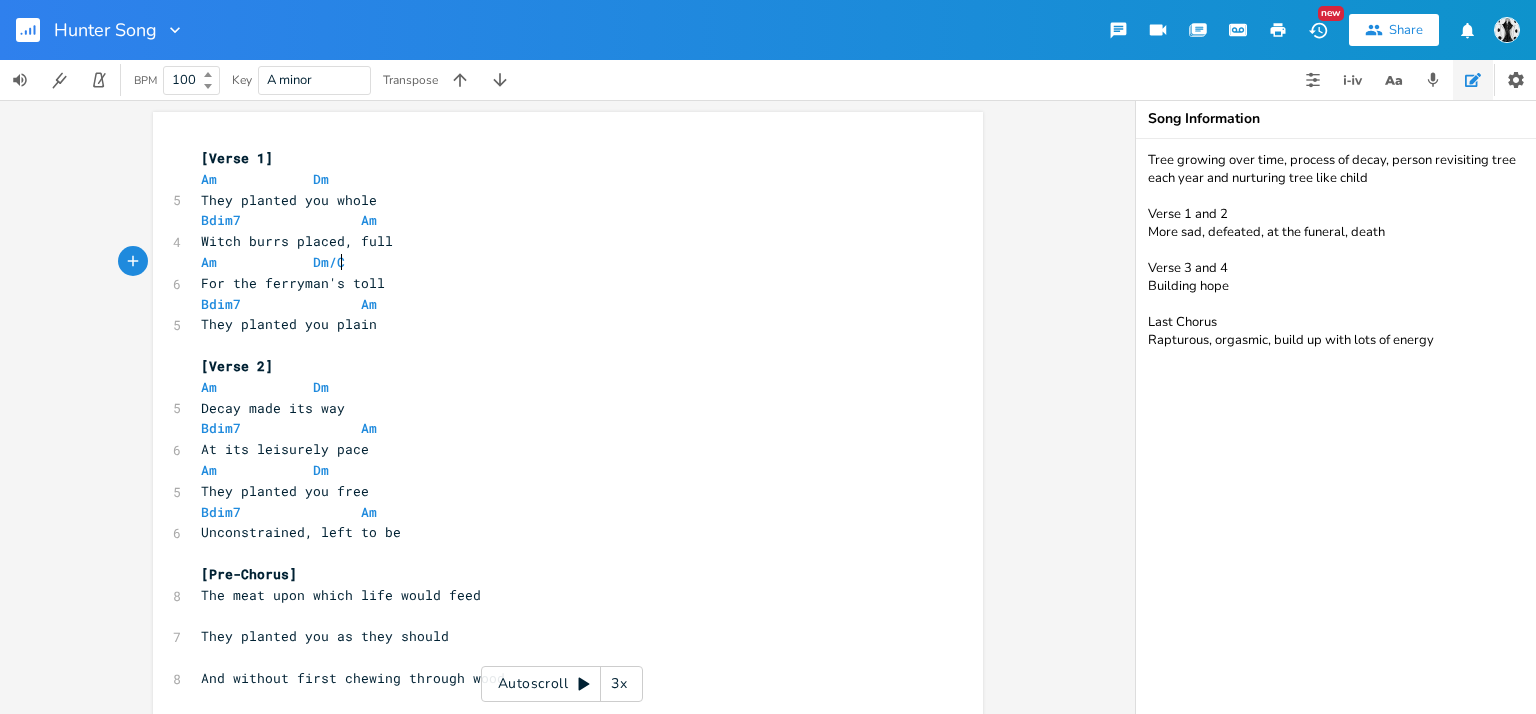 scroll, scrollTop: 0, scrollLeft: 10, axis: horizontal 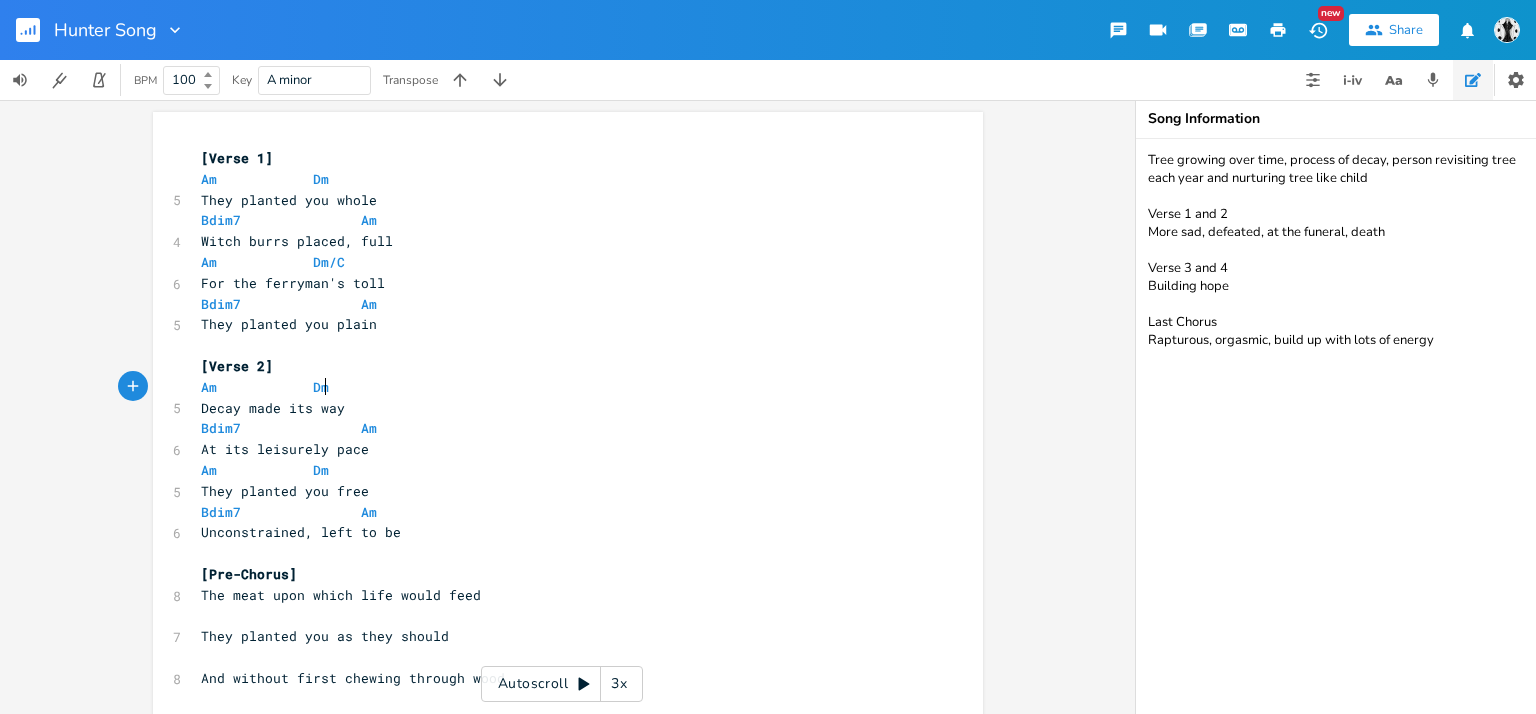 click on "[Verse 1] Am                 Dm 5 They planted you whole Bdim7                     Am 4 Witch burrs placed, full Am                 Dm/C 6 For the ferryman's toll Bdim7                    Am 5 They planted you plain ​ [Verse 2] Am                 Dm 5 Decay made its way Bdim7                     Am 6 At its leisurely pace Am                 Dm 5 They planted you free Bdim7                    Am 6 Unconstrained, left to be ​ [Pre-Chorus] 8 The meat upon which life would feed ​ 7 They planted you as they should ​ 8 And without first chewing through wood ​ 4 The worms ate good ​ 6 They planted you raw (X3) ​ [Chorus] 7 They planted you natural ​ 10 Unimpressed by the counterfactual ​ 11 Myths, your body rotted putrefactual ​ 7 Bloomed from the dirst and shattered ​ 11 The sky pleural in canopic fashion ​ 8 You, sweetgum, blush so attractive ​ [Verse 1] Am                 Dm 5 The burrs etched deep Bdim7                     Am 4 Twisted to bloom Am                 Dm 6 Bdim7     Am" at bounding box center [558, 1104] 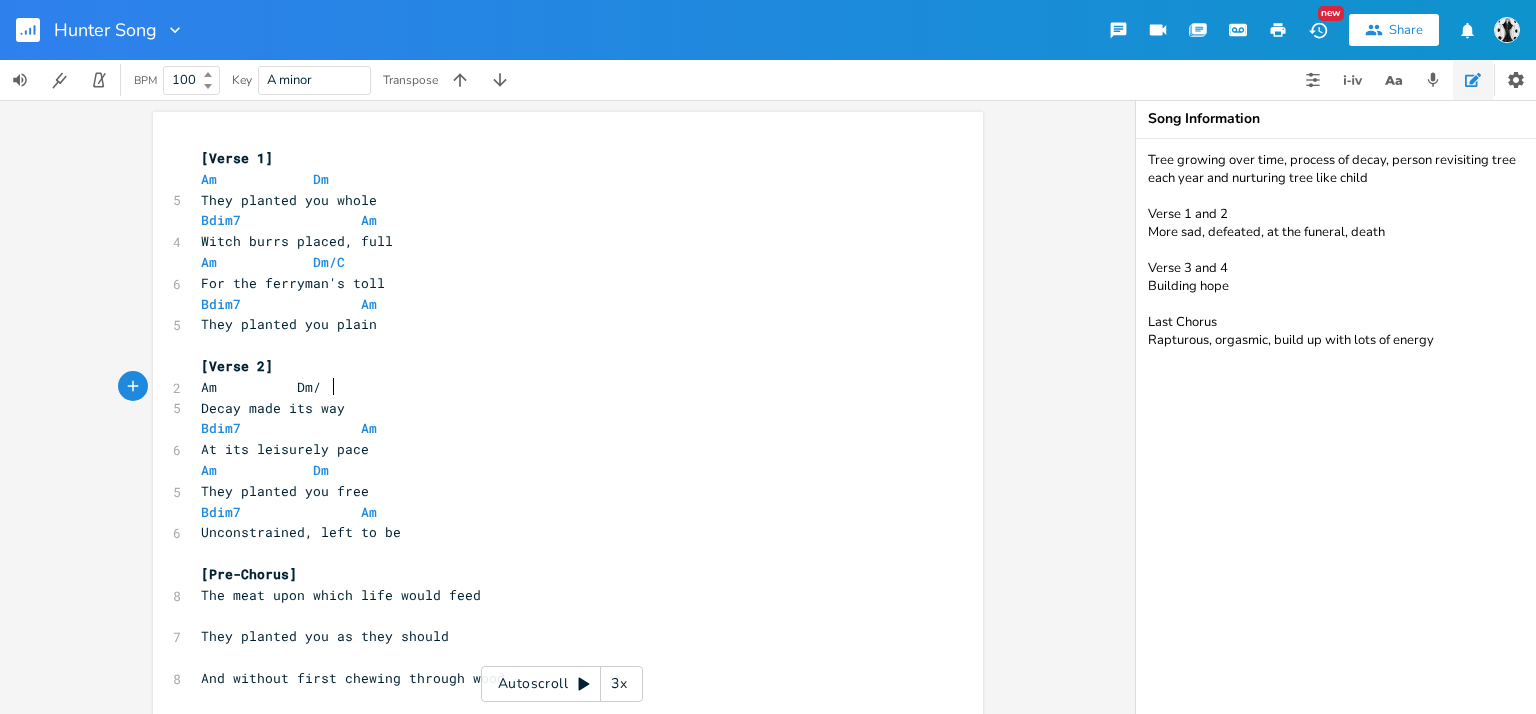 type on "/C" 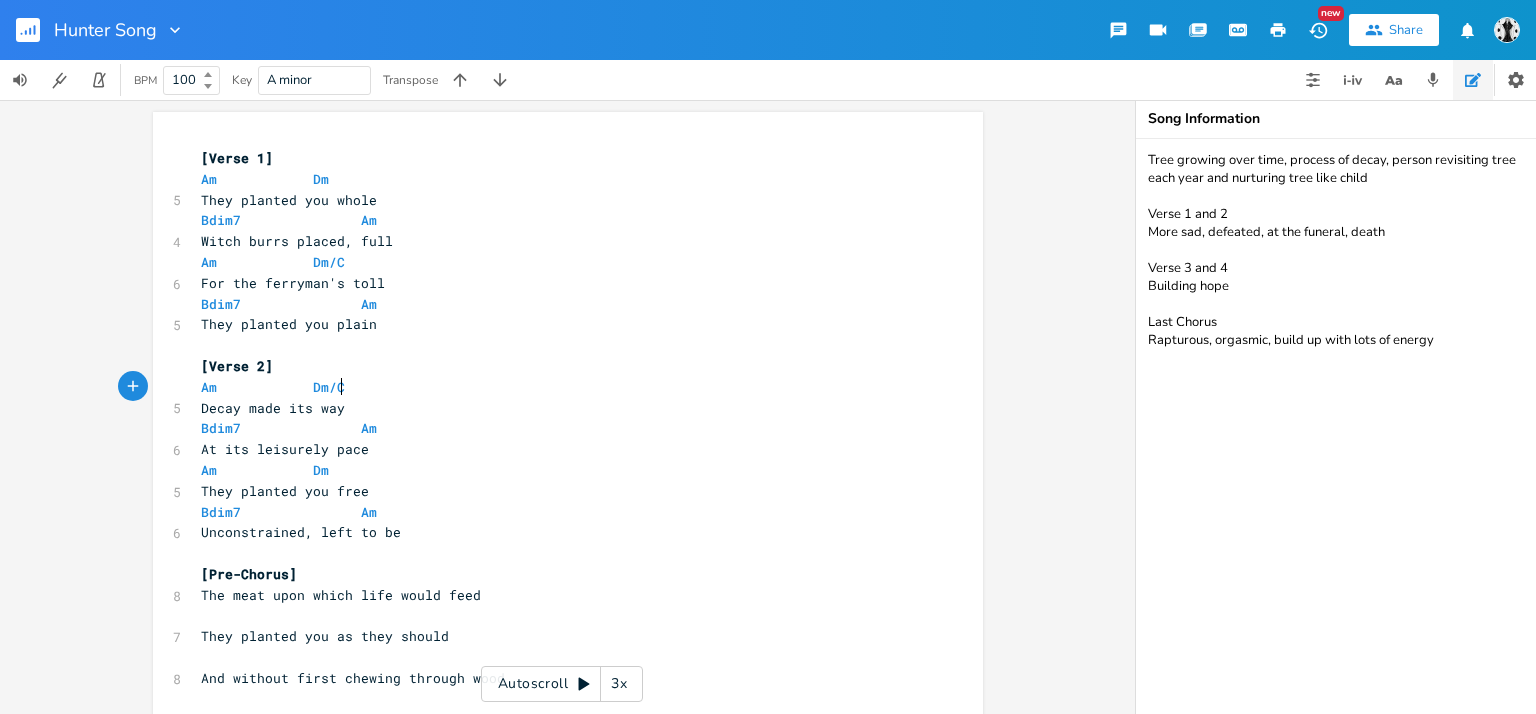 scroll, scrollTop: 0, scrollLeft: 10, axis: horizontal 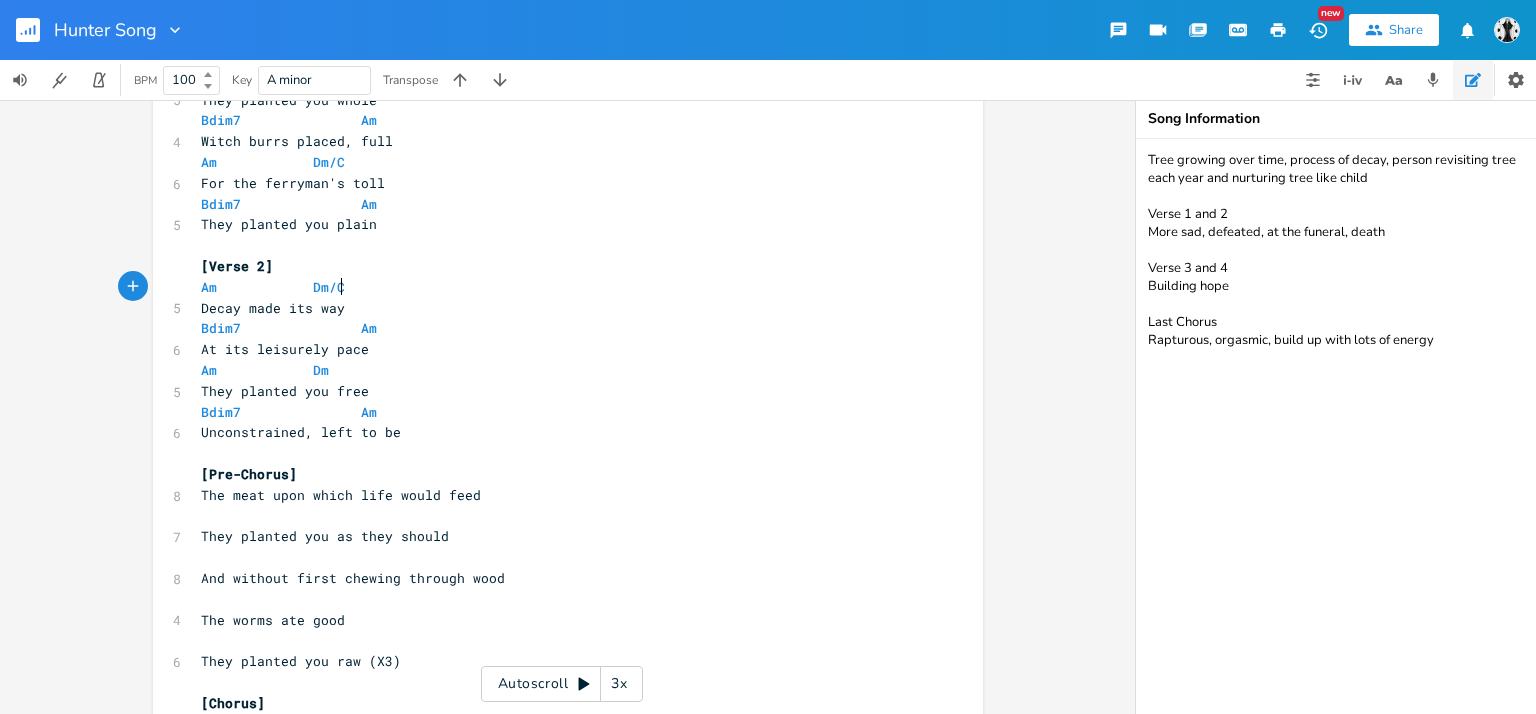 type 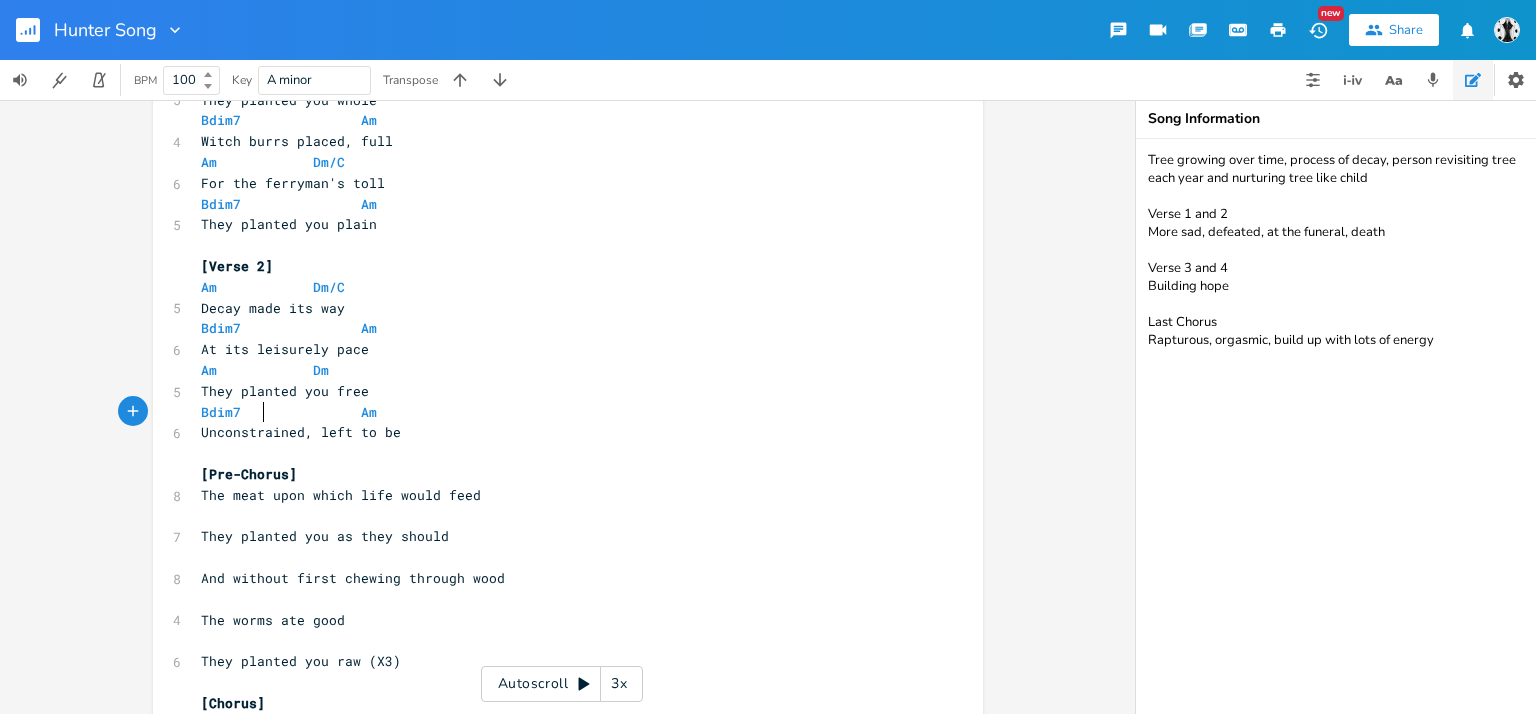 click at bounding box center (253, 412) 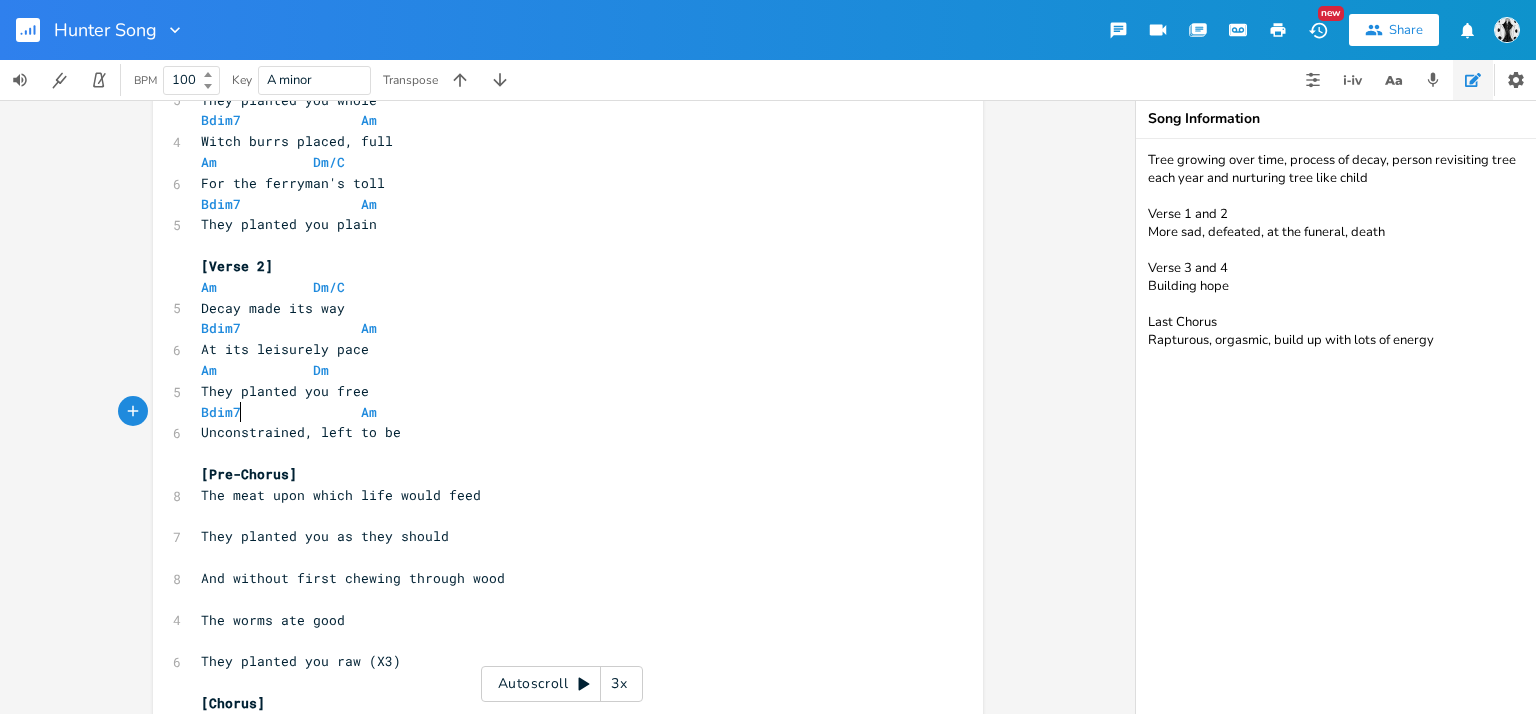 click at bounding box center (253, 412) 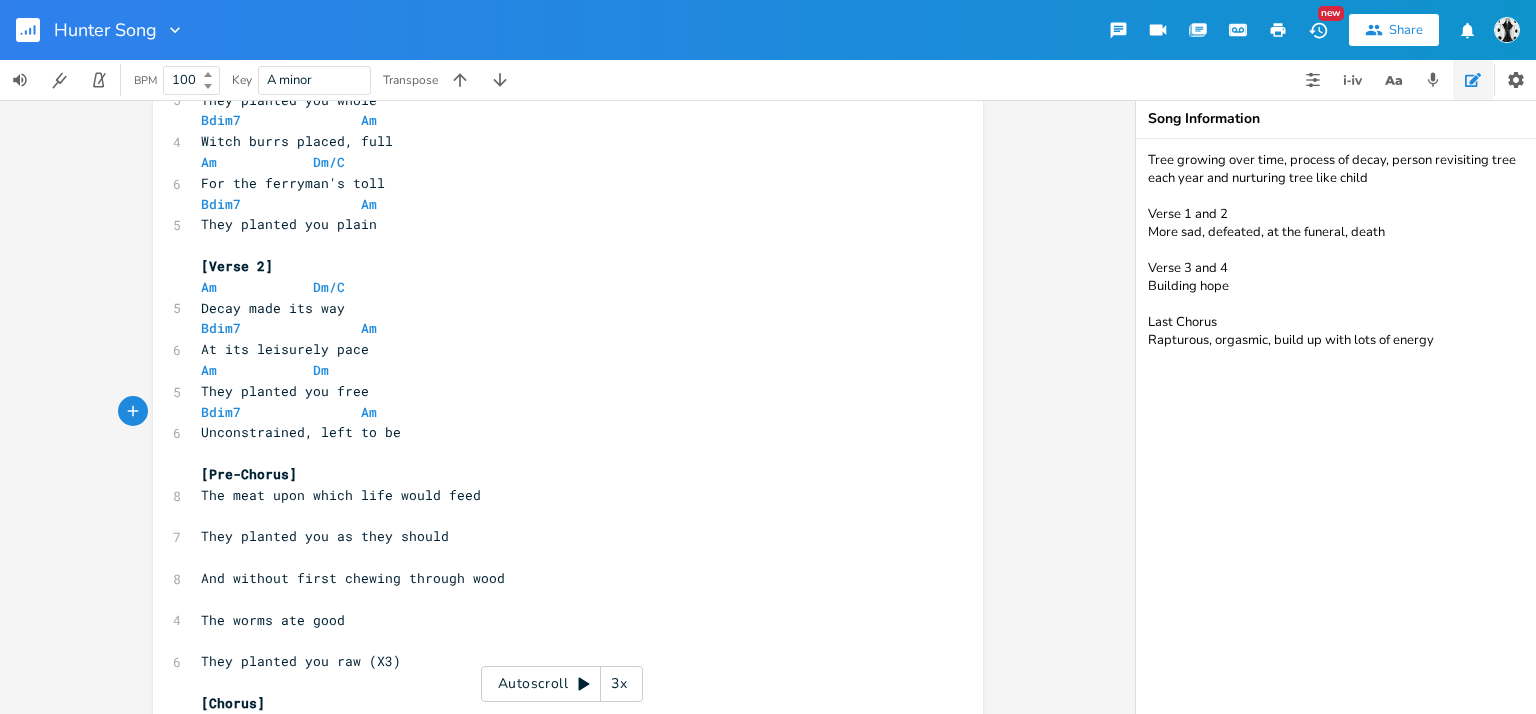click on "Tree growing over time, process of decay, person revisiting tree each year and nurturing tree like child
Verse 1 and 2
More sad, defeated, at the funeral, death
Verse 3 and 4
Building hope
Last Chorus
Rapturous, orgasmic, build up with lots of energy" at bounding box center [1336, 426] 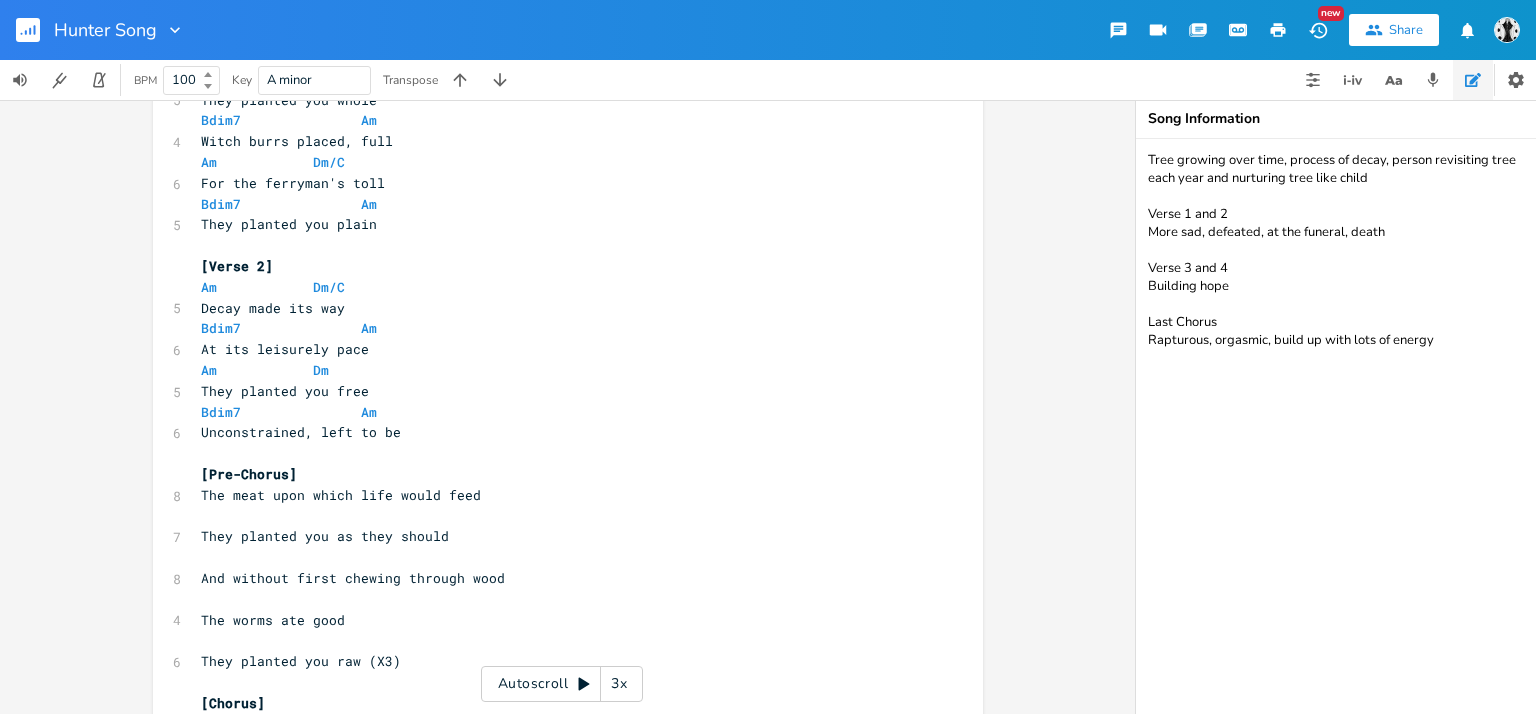 click on "Tree growing over time, process of decay, person revisiting tree each year and nurturing tree like child
Verse 1 and 2
More sad, defeated, at the funeral, death
Verse 3 and 4
Building hope
Last Chorus
Rapturous, orgasmic, build up with lots of energy" at bounding box center (1336, 426) 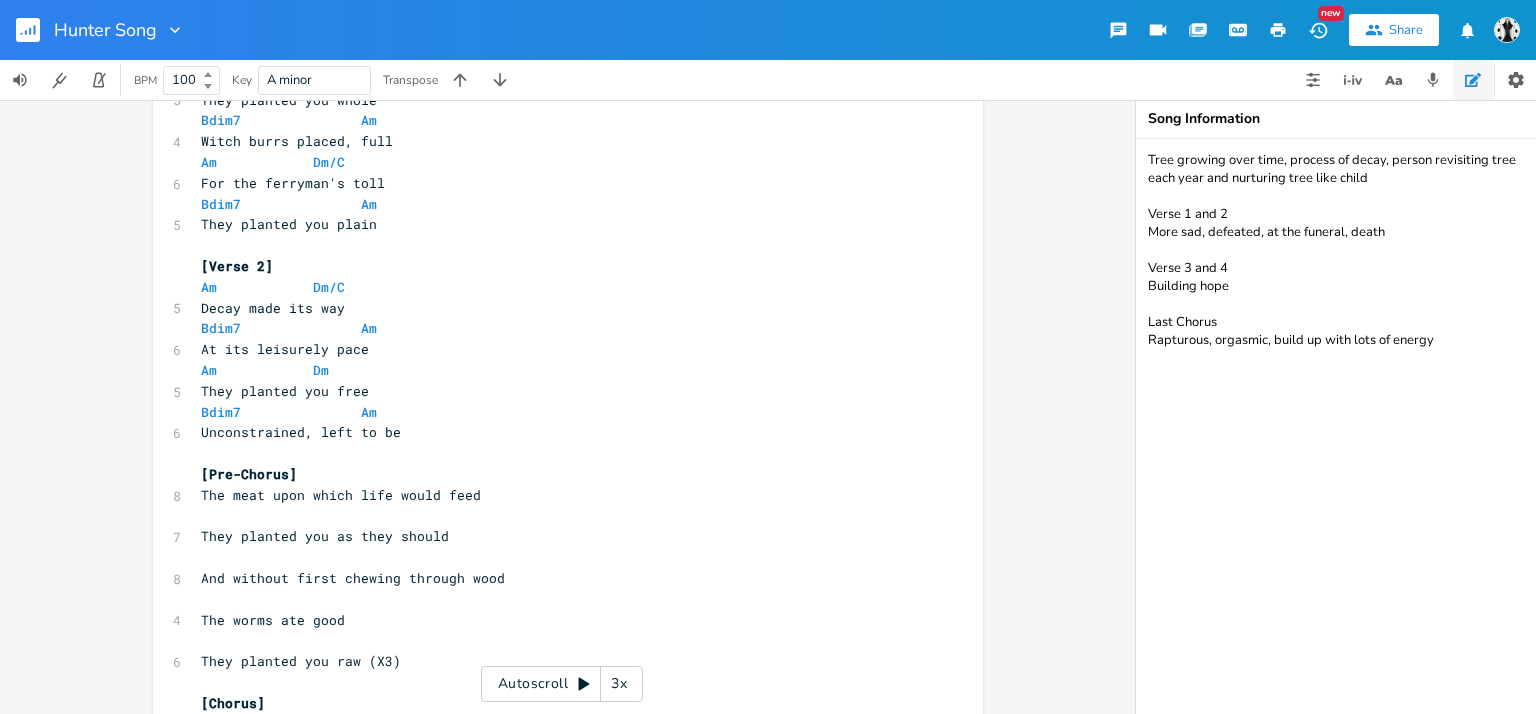 click on "Tree growing over time, process of decay, person revisiting tree each year and nurturing tree like child
Verse 1 and 2
More sad, defeated, at the funeral, death
Verse 3 and 4
Building hope
Last Chorus
Rapturous, orgasmic, build up with lots of energy" at bounding box center [1336, 426] 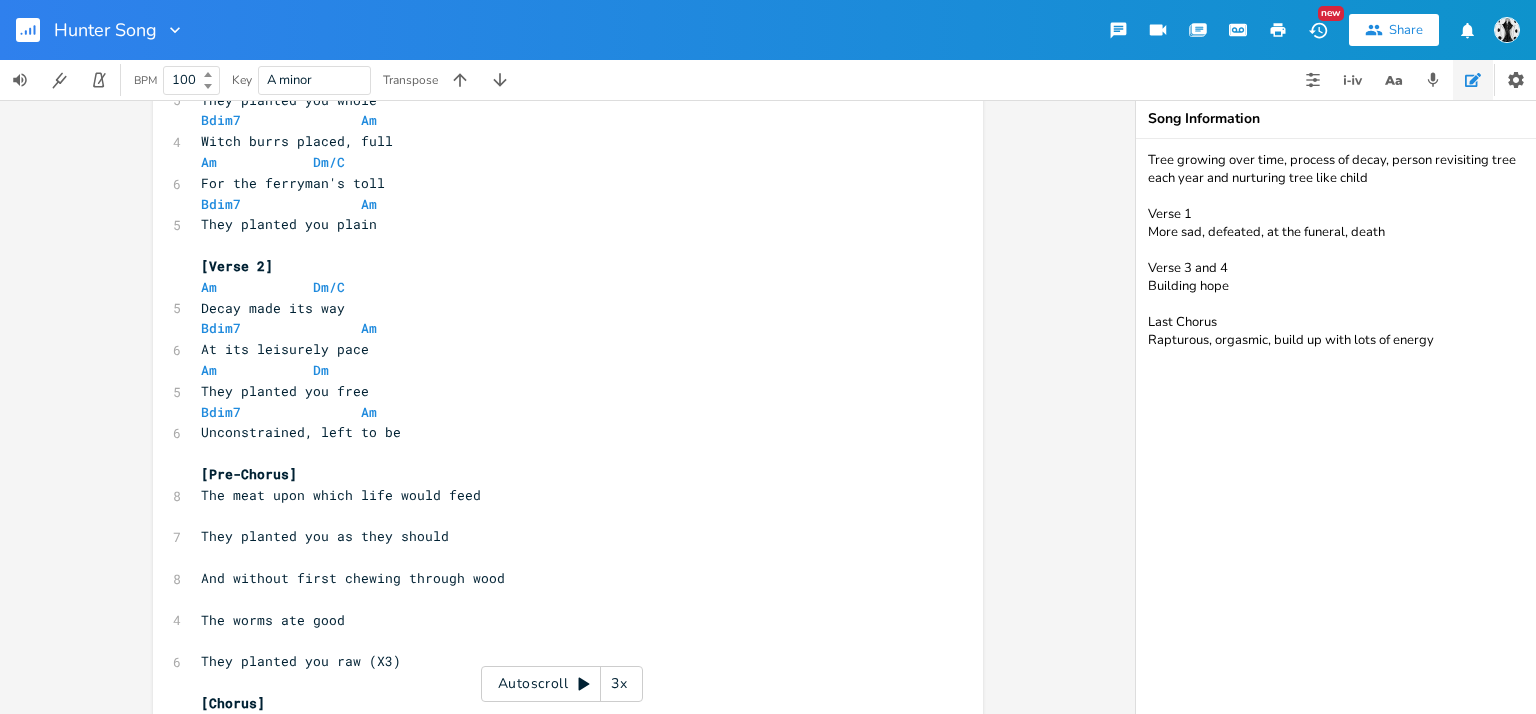 click on "Tree growing over time, process of decay, person revisiting tree each year and nurturing tree like child
Verse 1
More sad, defeated, at the funeral, death
Verse 3 and 4
Building hope
Last Chorus
Rapturous, orgasmic, build up with lots of energy" at bounding box center [1336, 426] 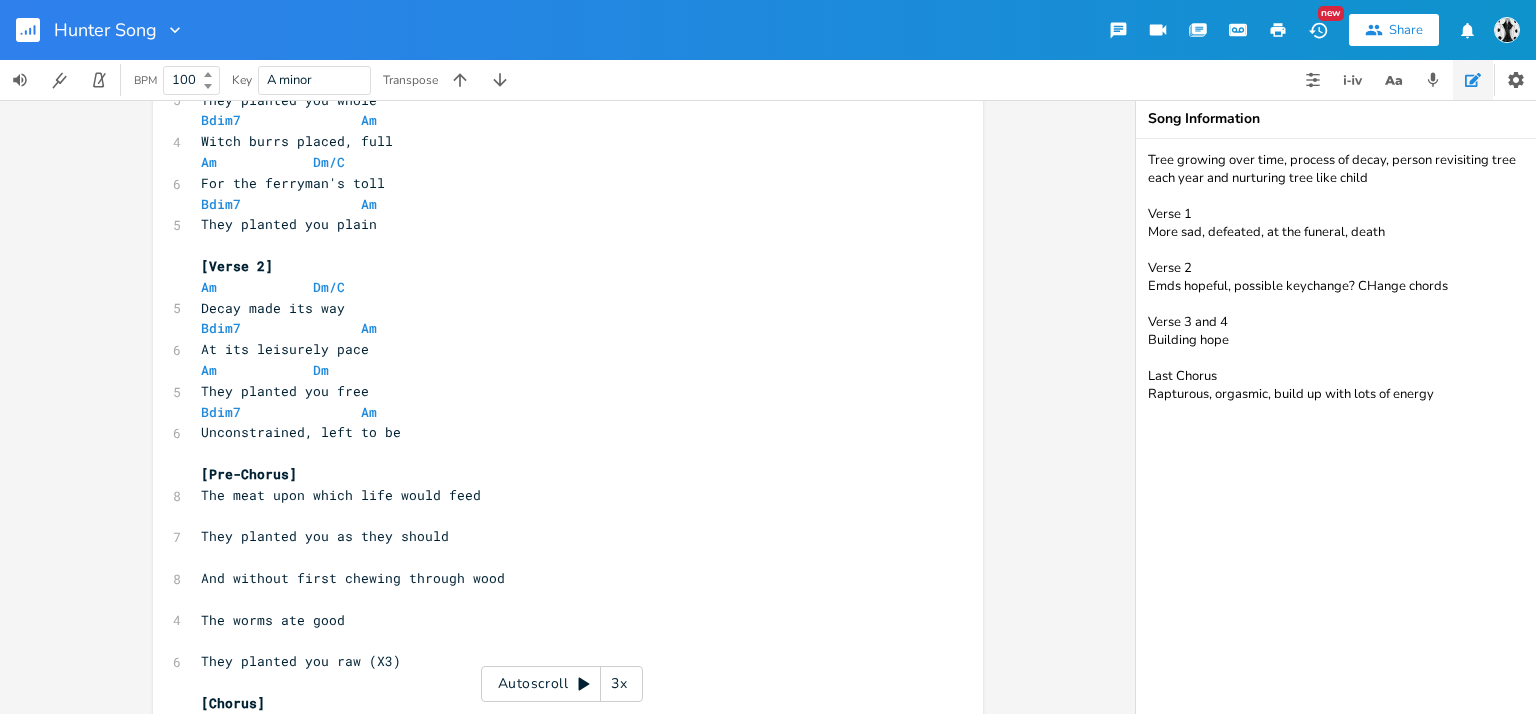 click on "Tree growing over time, process of decay, person revisiting tree each year and nurturing tree like child
Verse 1
More sad, defeated, at the funeral, death
Verse 2
Emds hopeful, possible keychange? CHange chords
Verse 3 and 4
Building hope
Last Chorus
Rapturous, orgasmic, build up with lots of energy" at bounding box center (1336, 426) 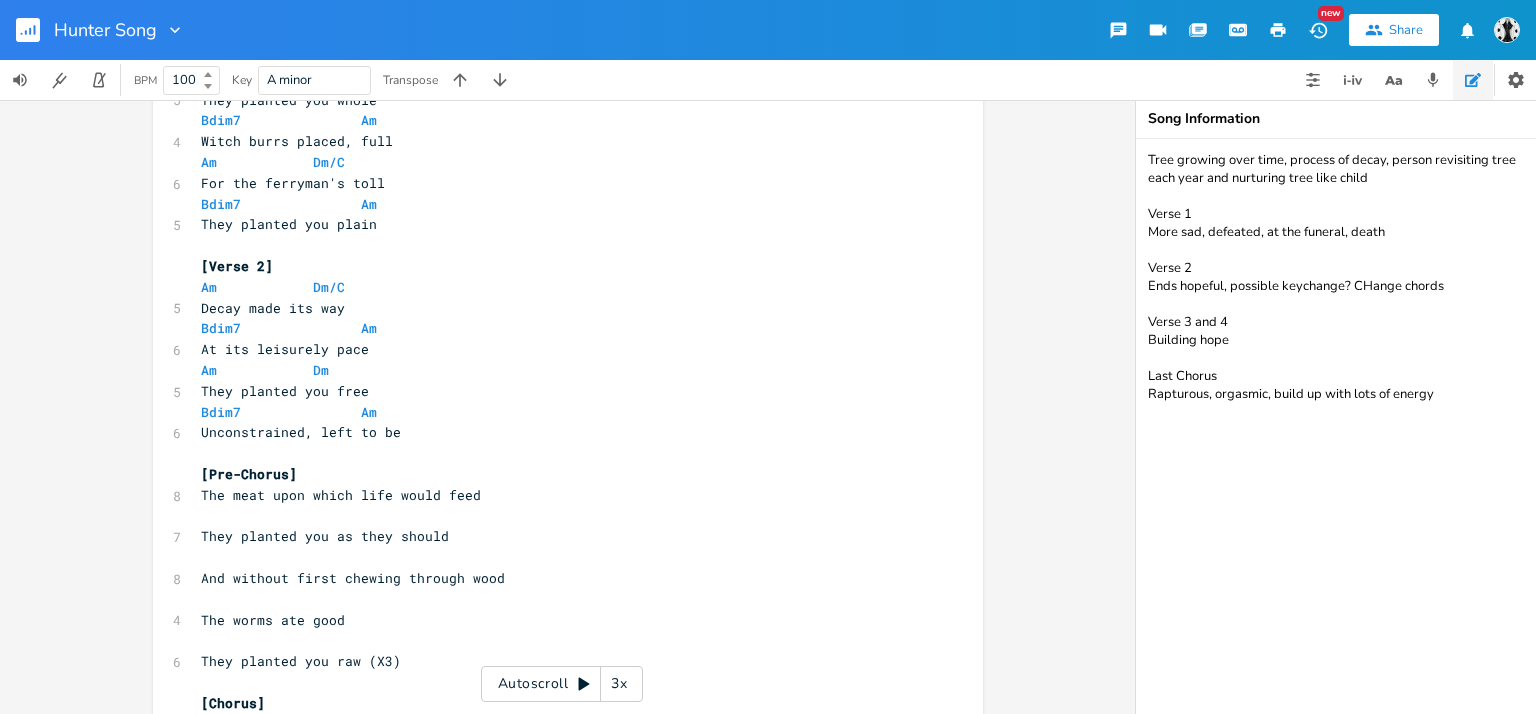 type on "Tree growing over time, process of decay, person revisiting tree each year and nurturing tree like child
Verse 1
More sad, defeated, at the funeral, death
Verse 2
Ends hopeful, possible keychange? CHange chords
Verse 3 and 4
Building hope
Last Chorus
Rapturous, orgasmic, build up with lots of energy" 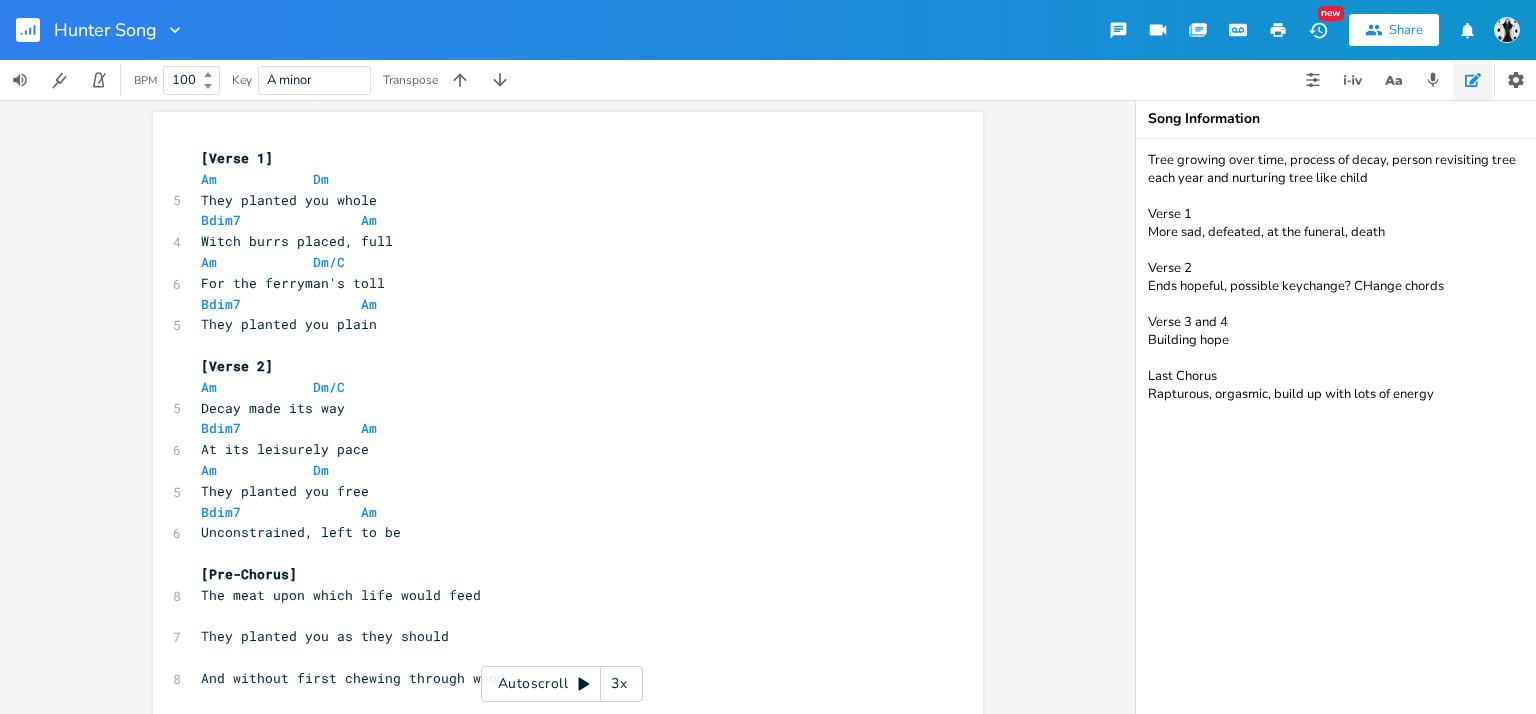 scroll, scrollTop: 0, scrollLeft: 0, axis: both 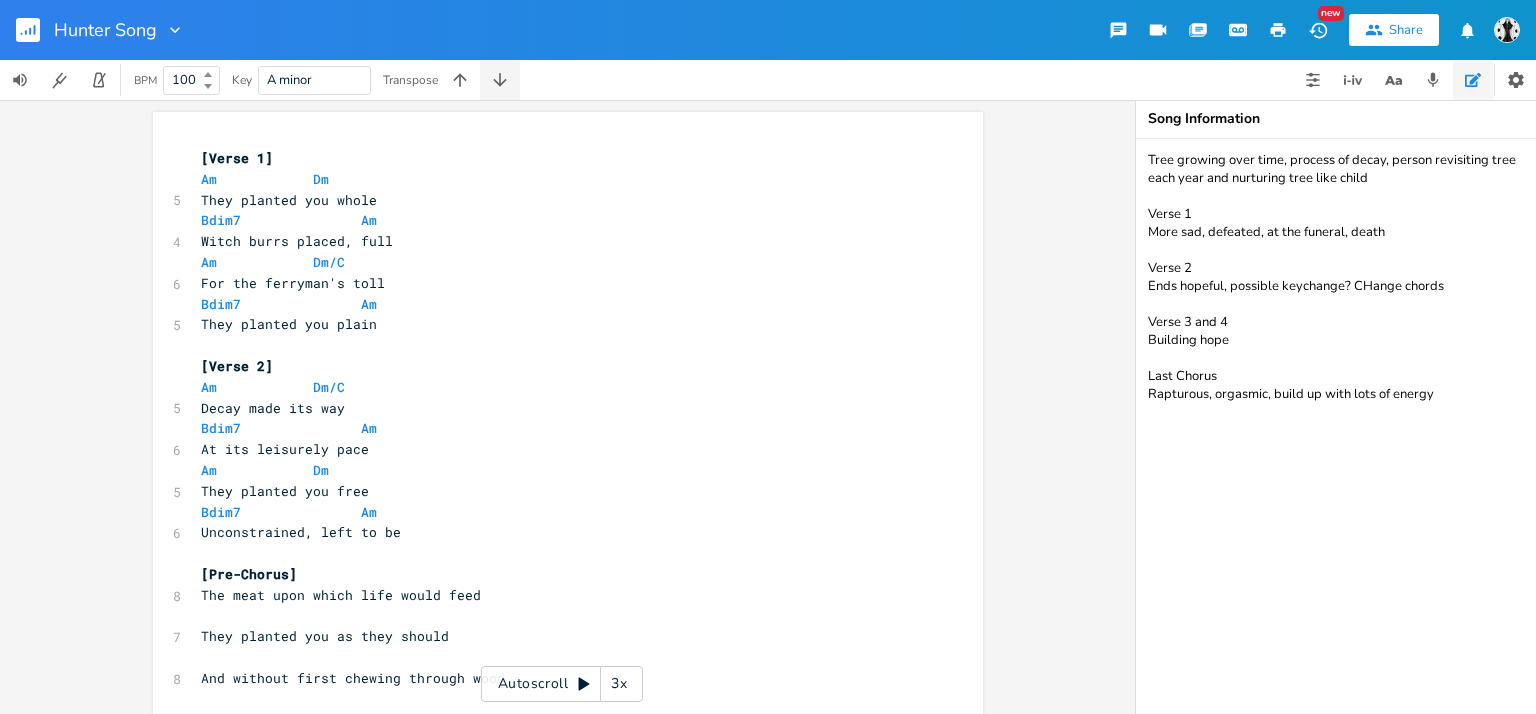 click 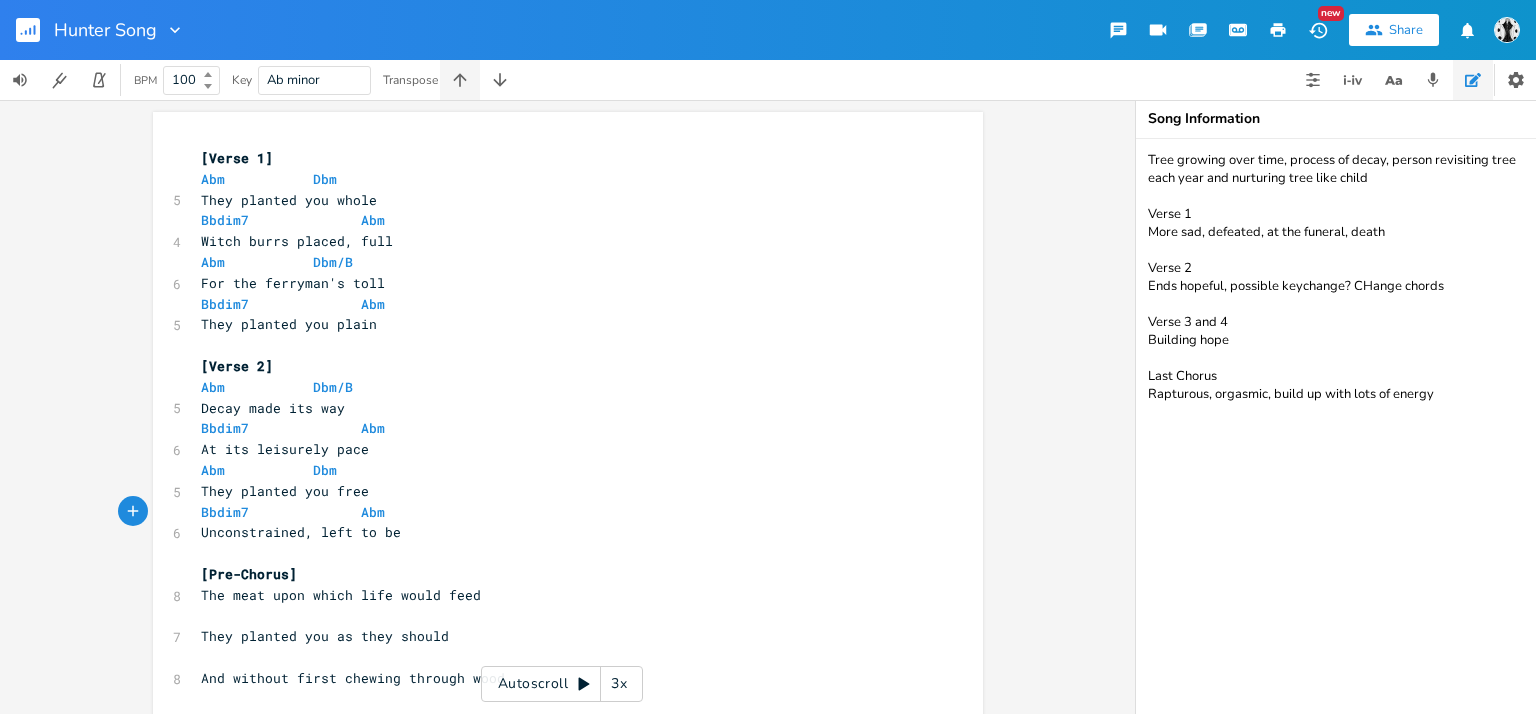 click 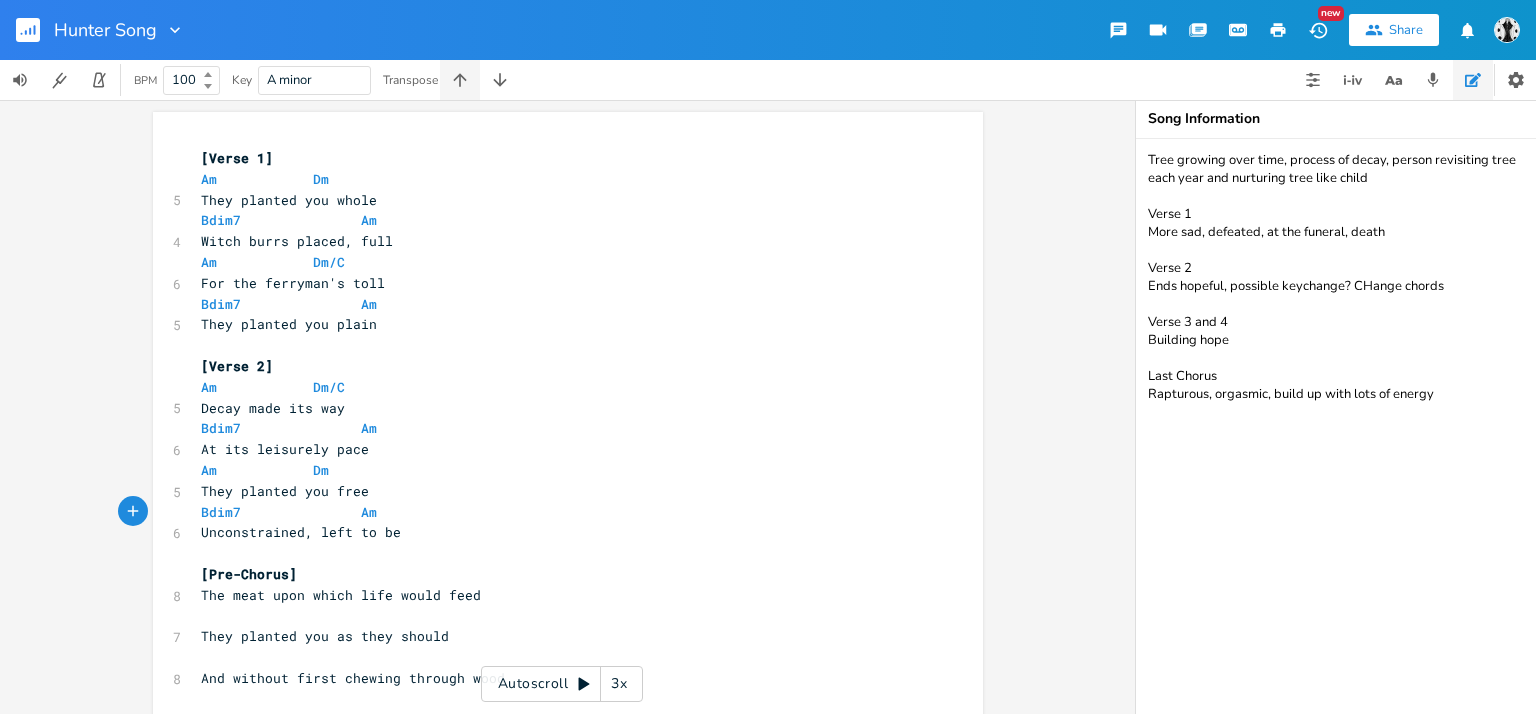 click 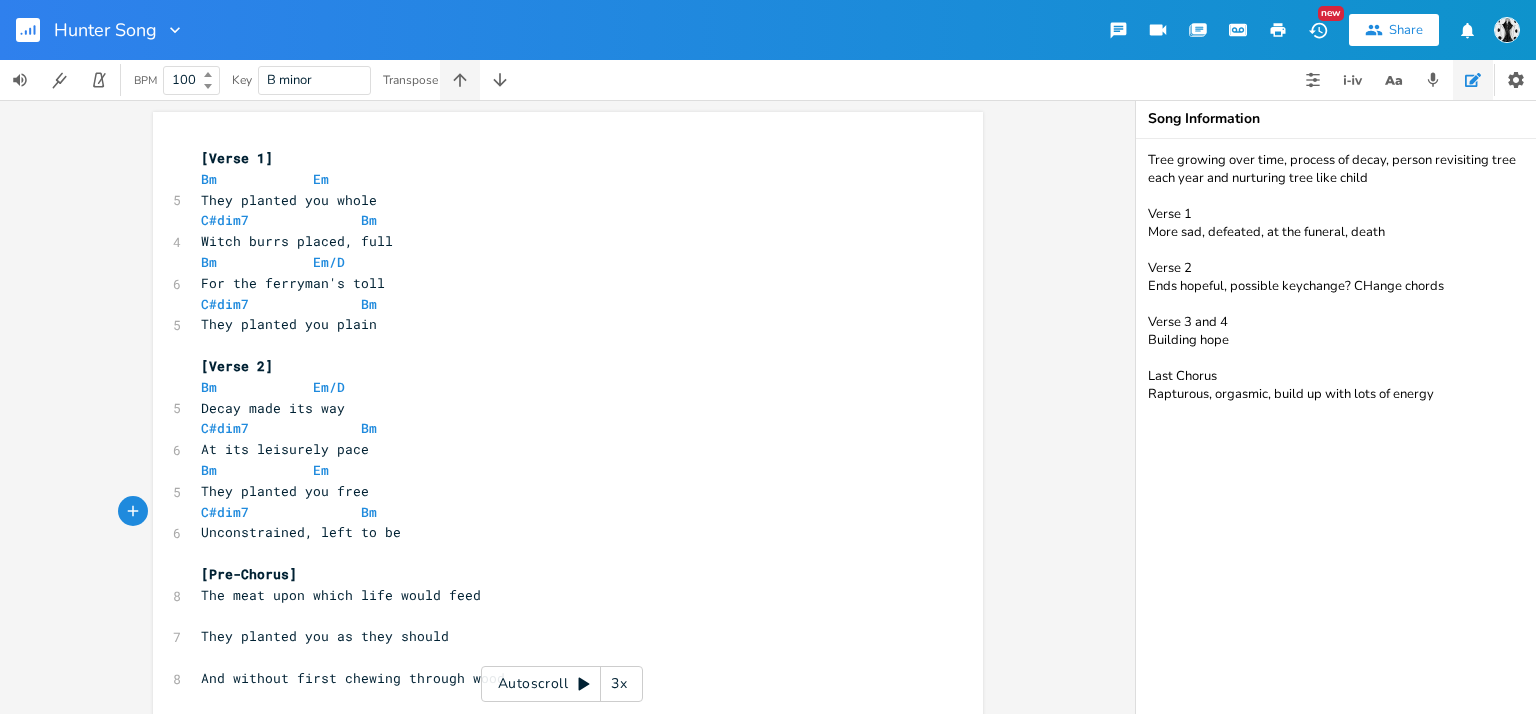 click 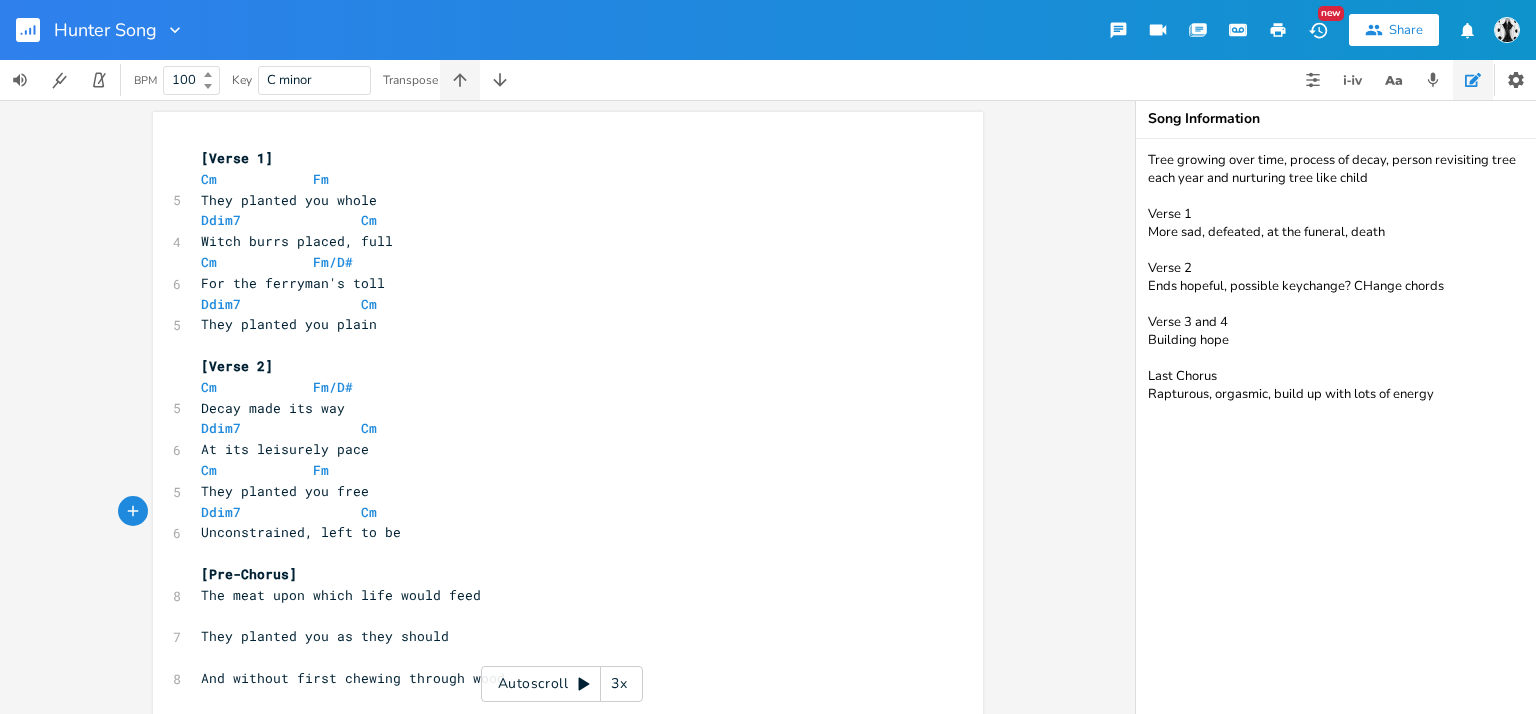 click 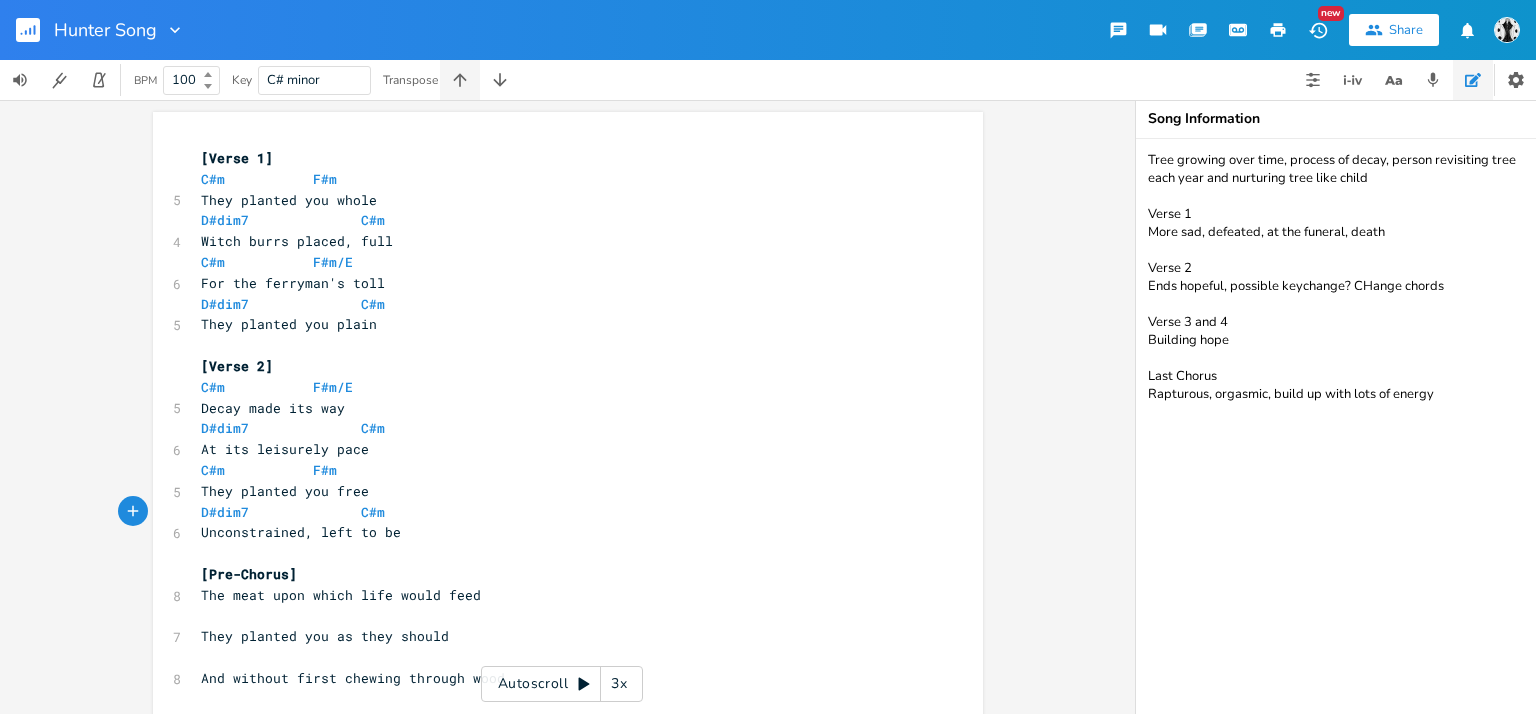 click 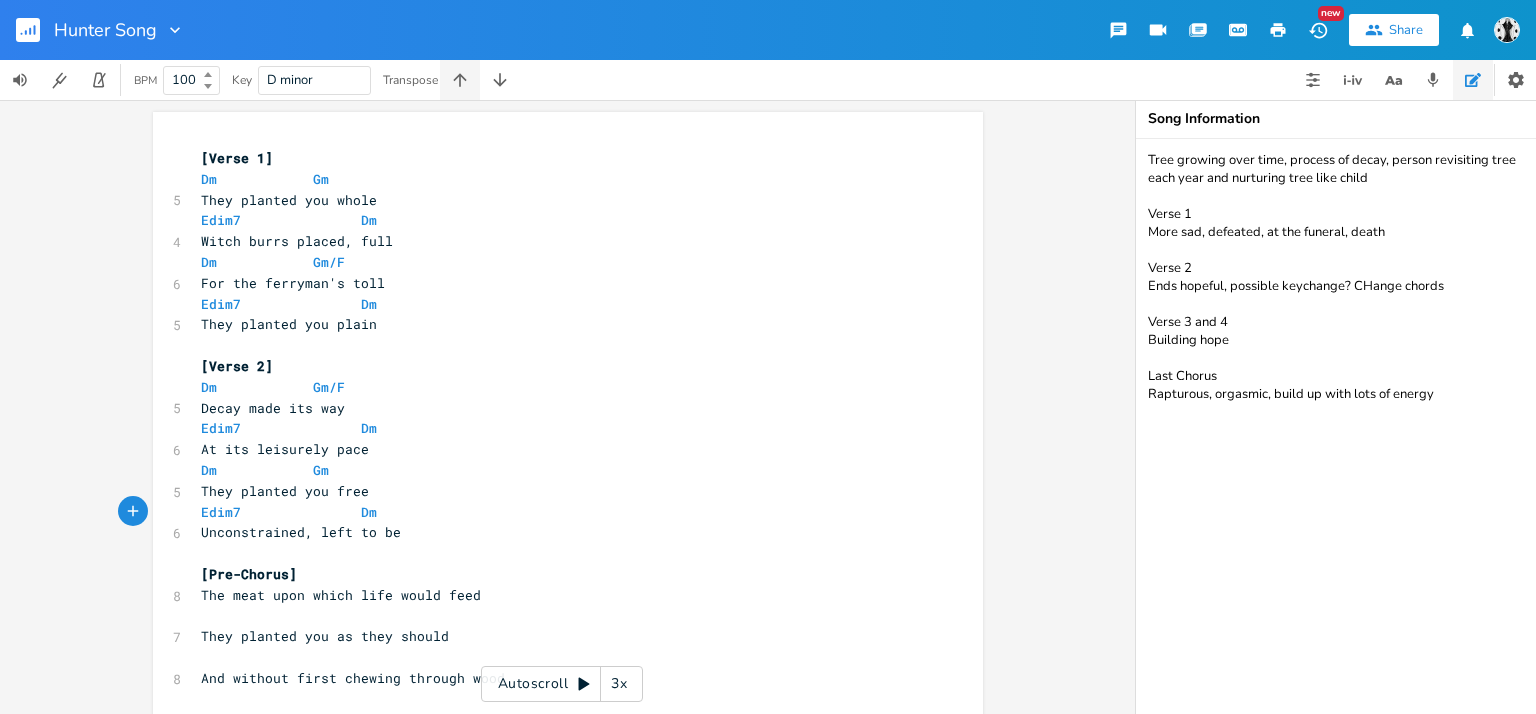click 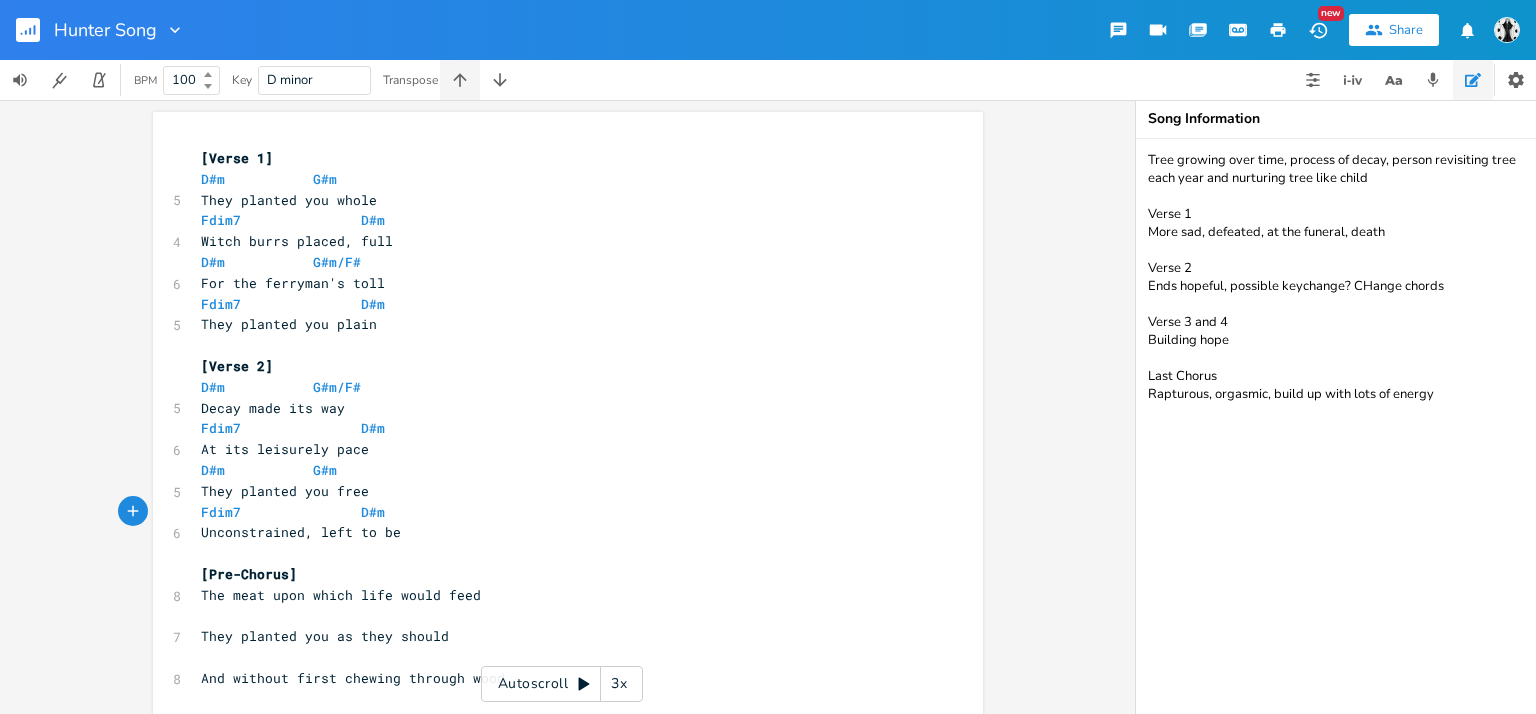 click 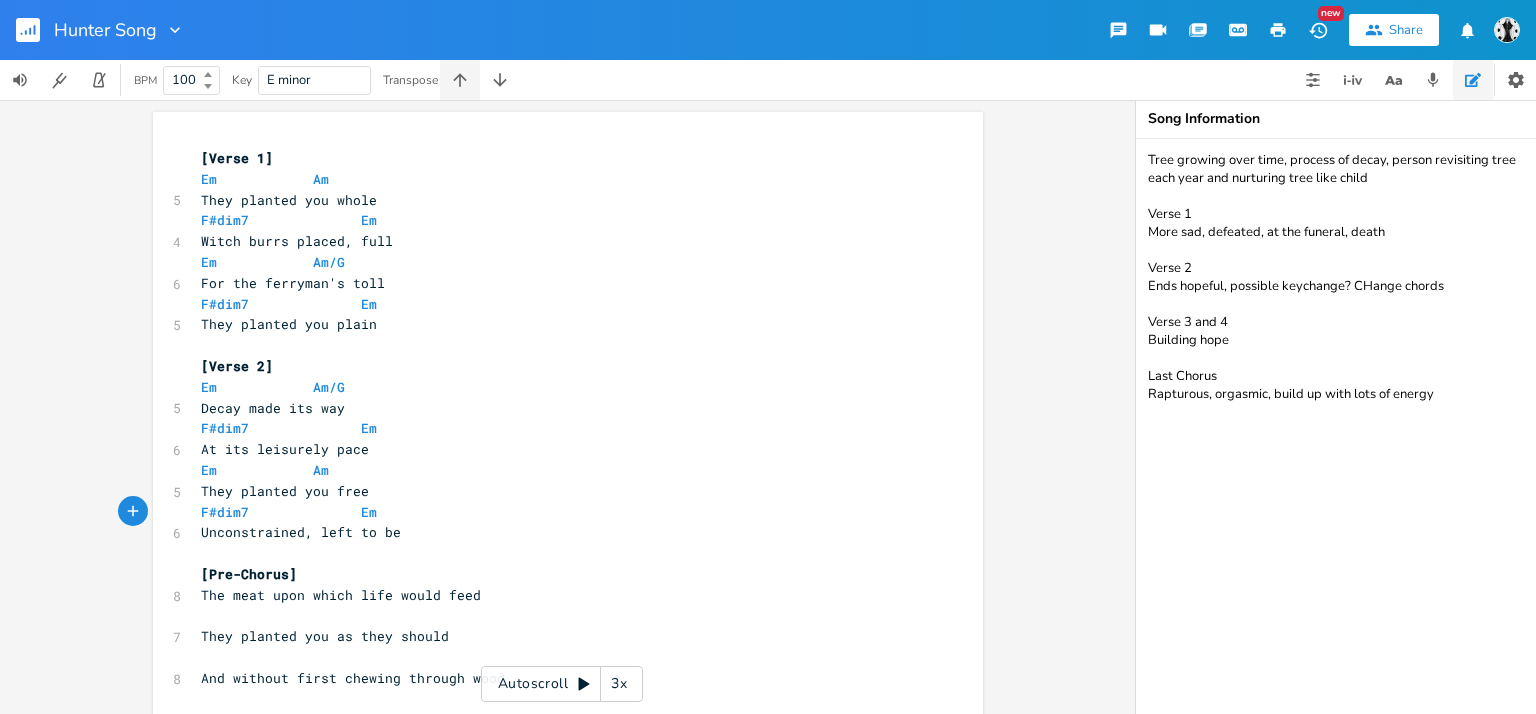 click 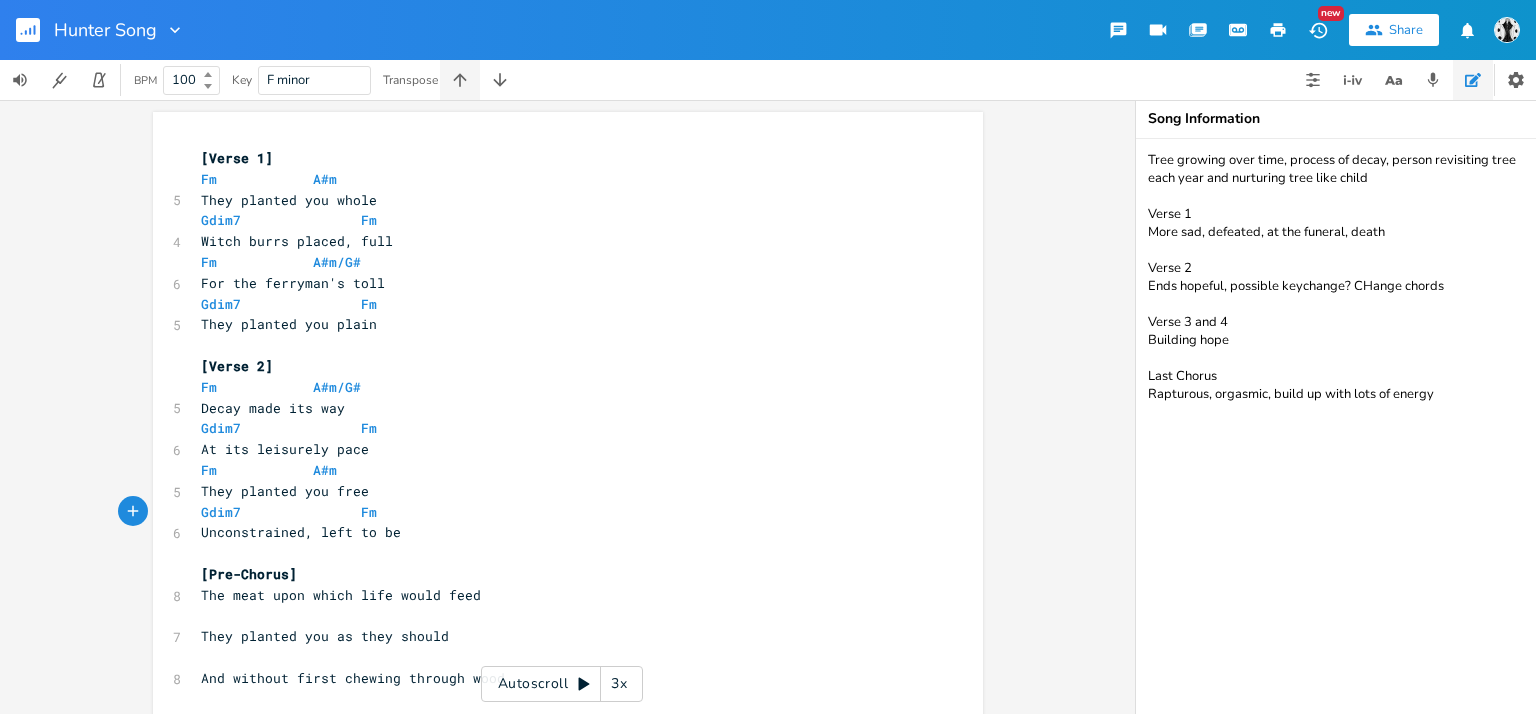 click 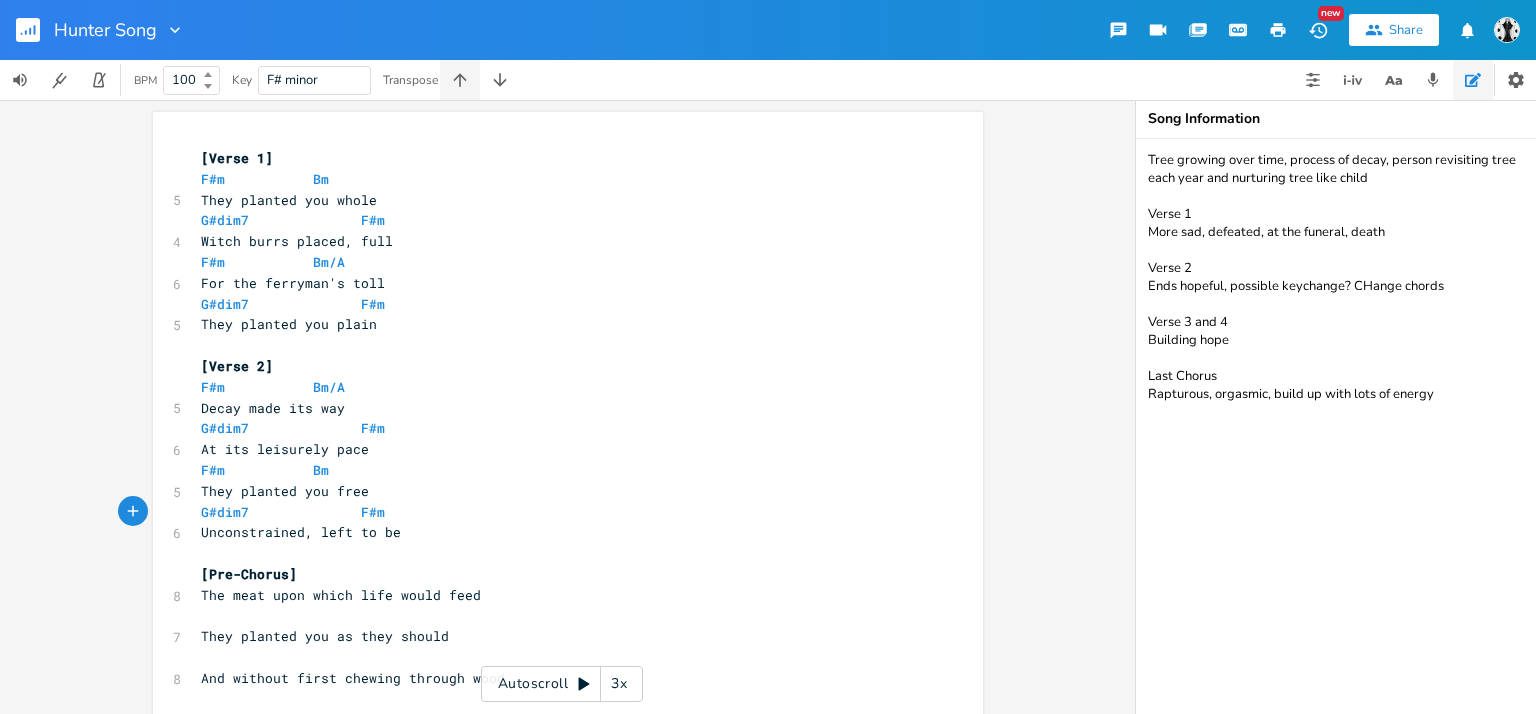 click 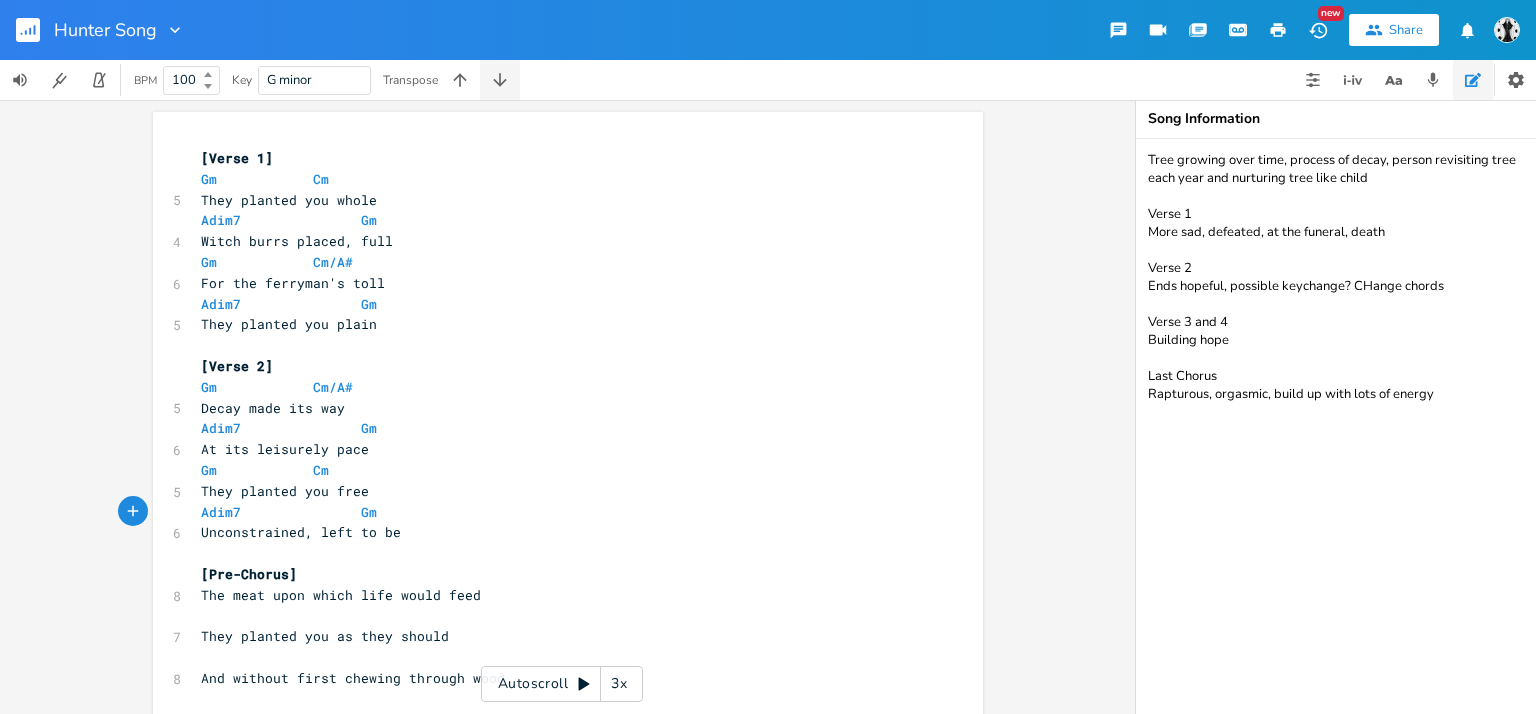 click 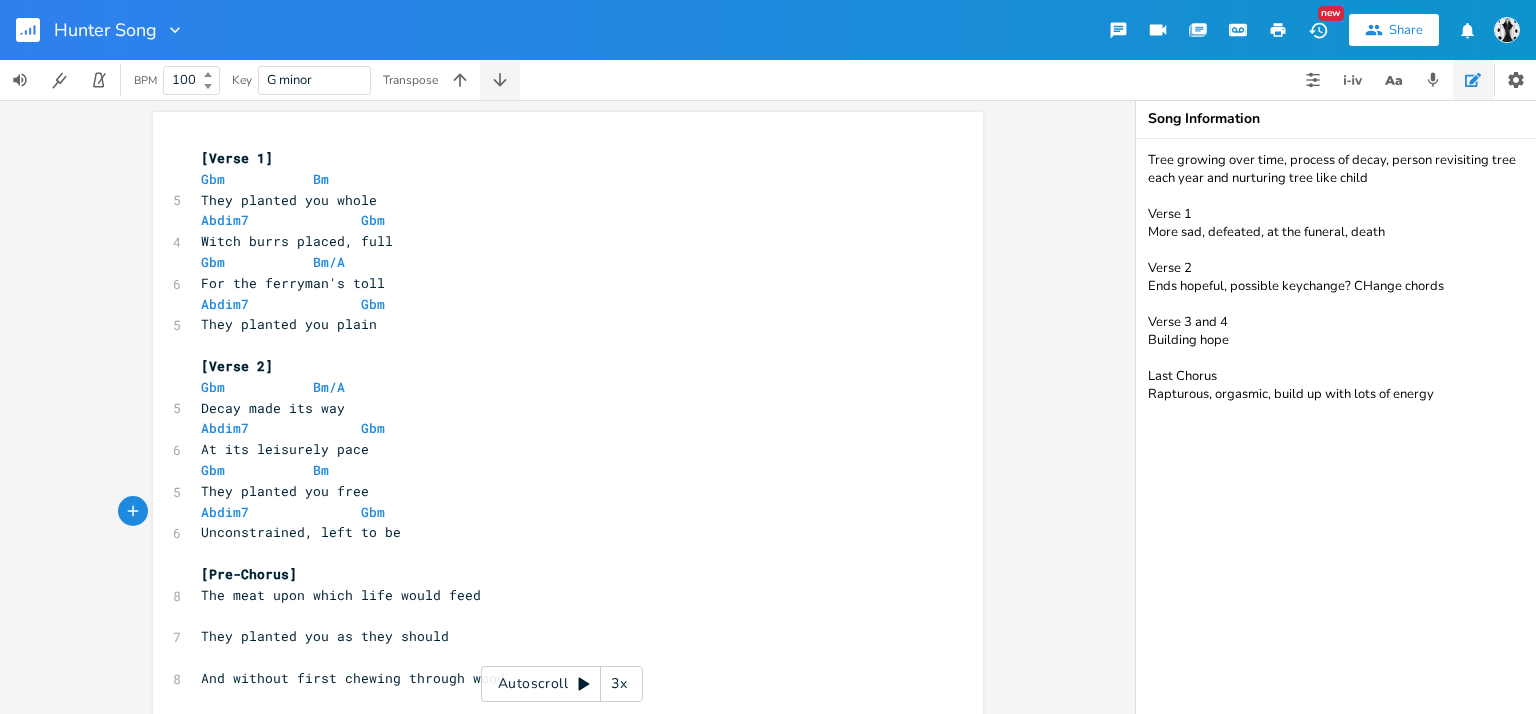 click 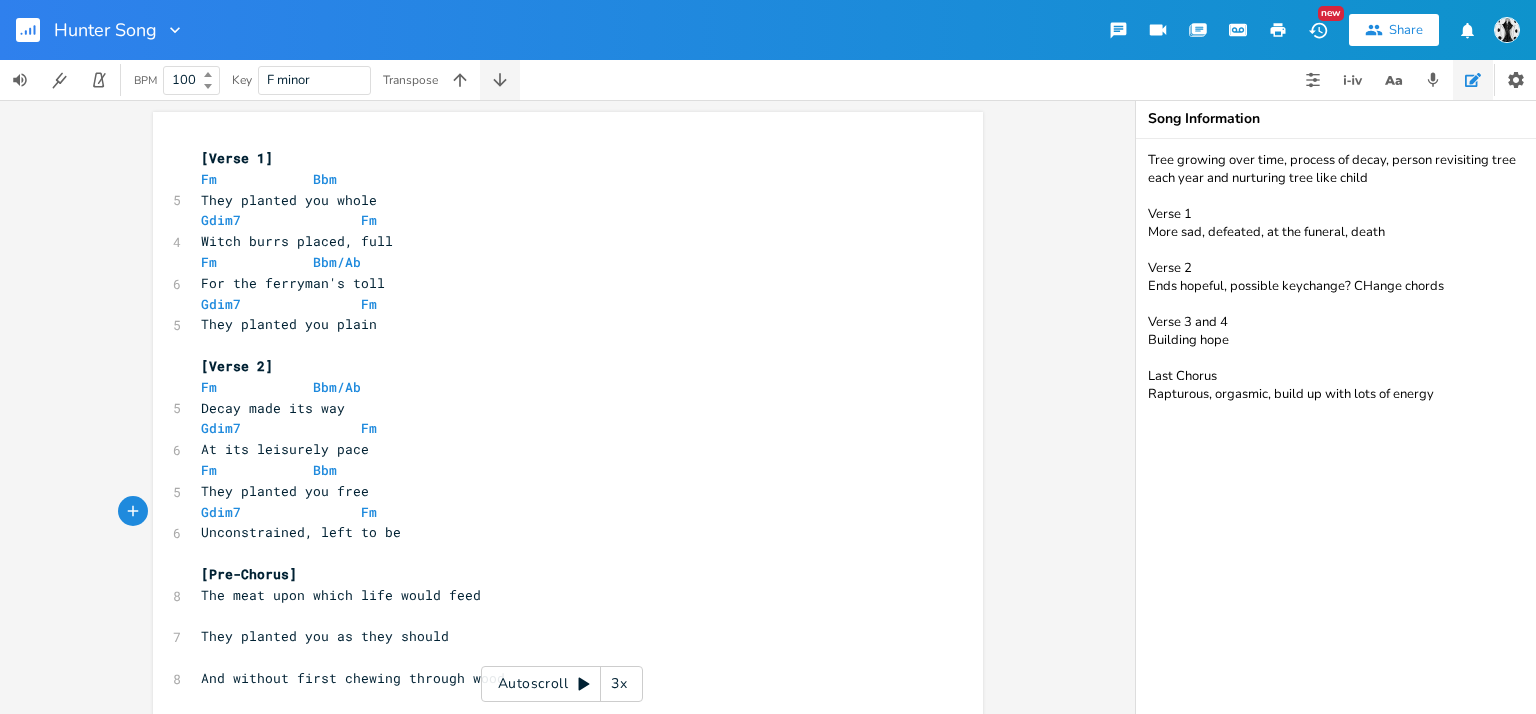 click 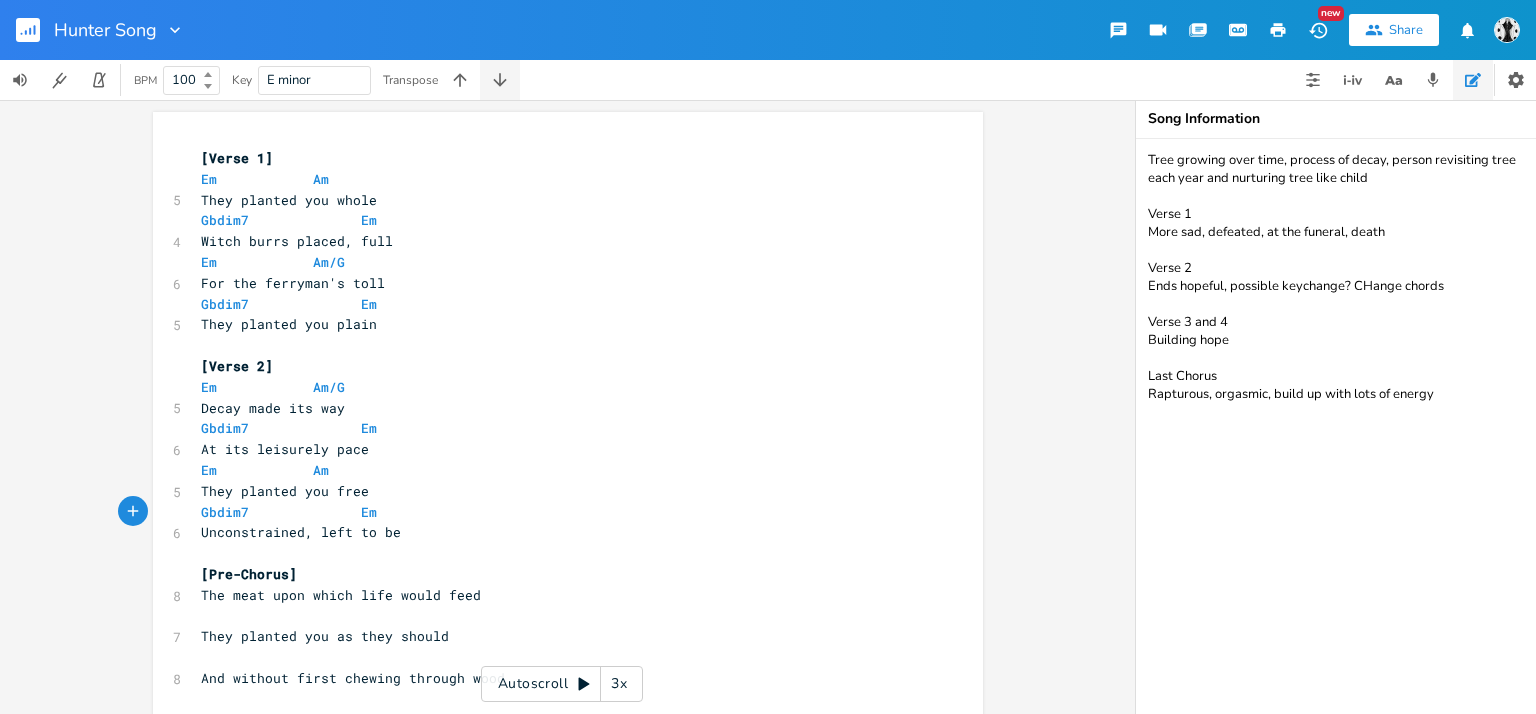 click 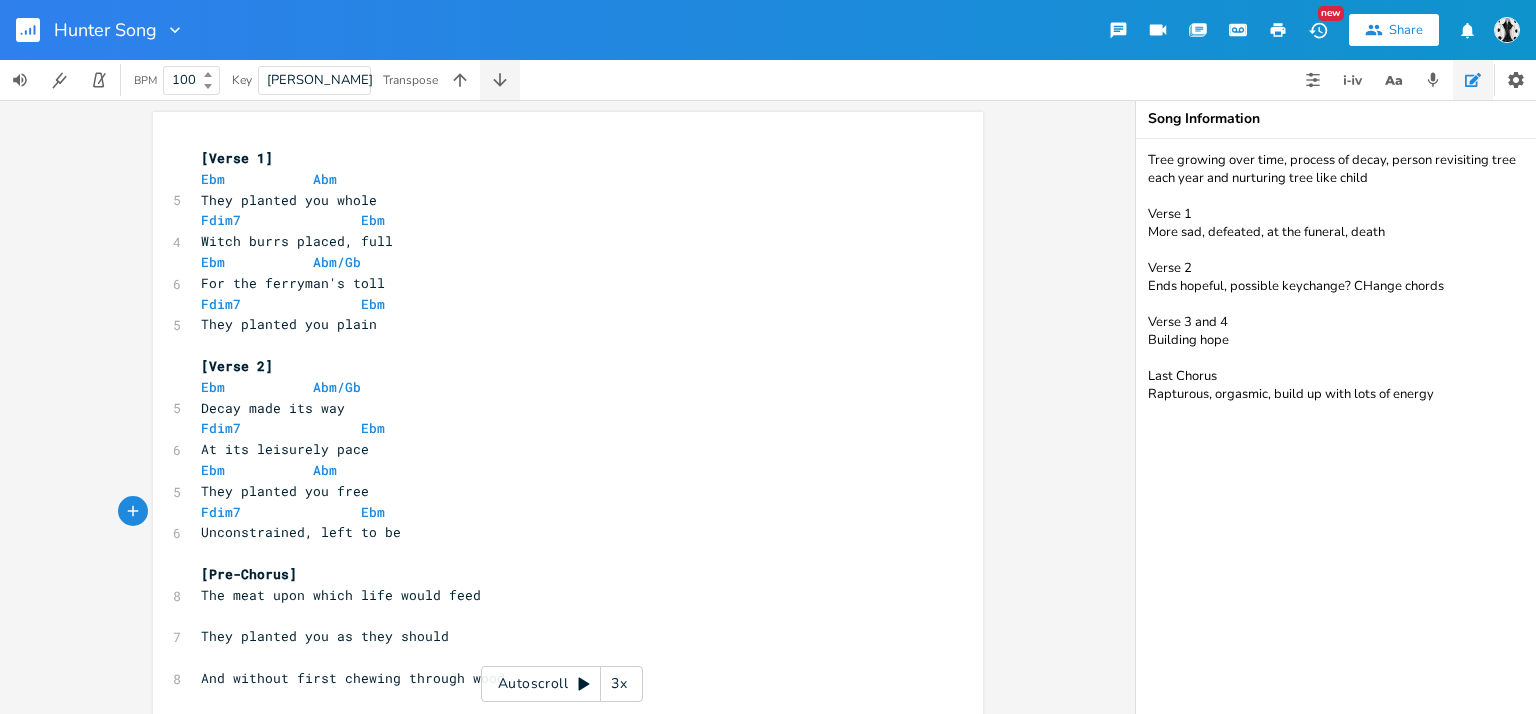 click 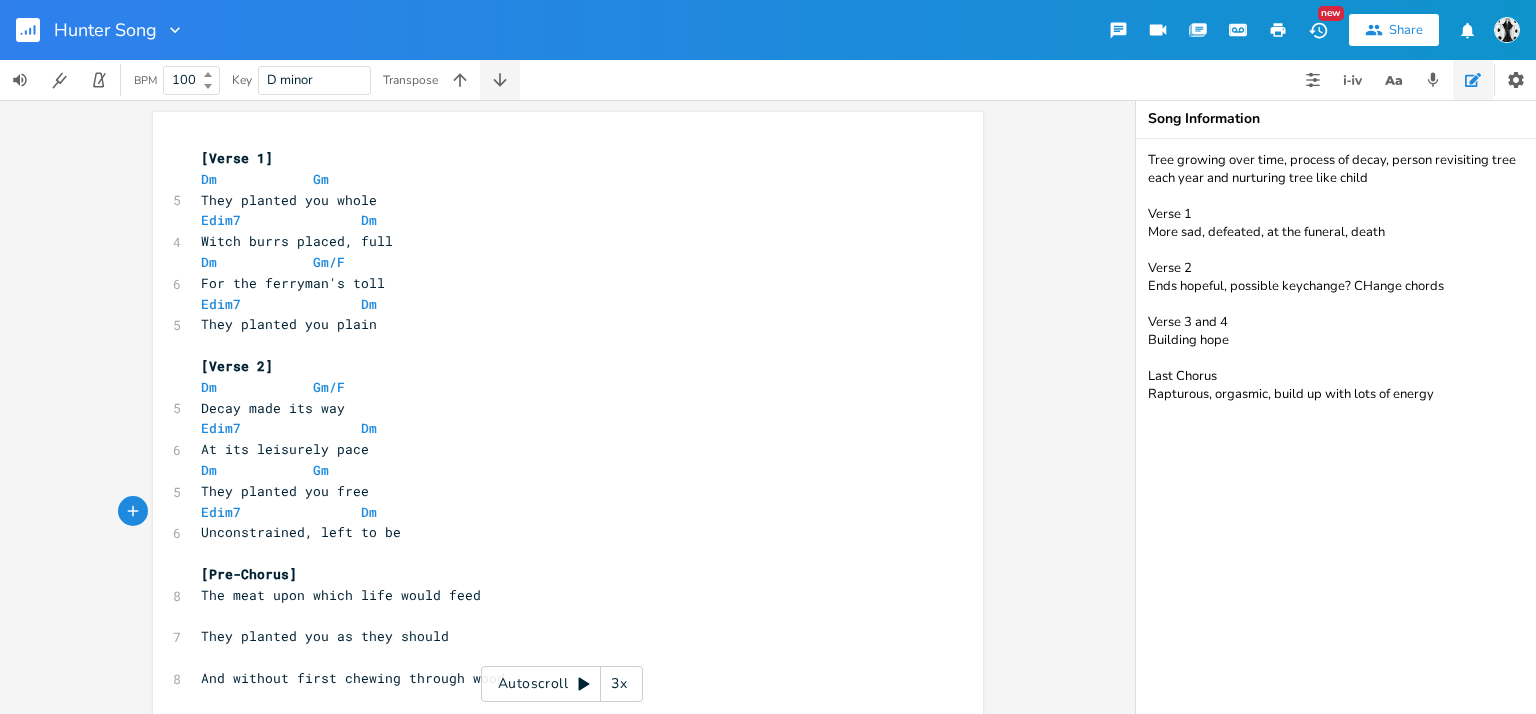 click 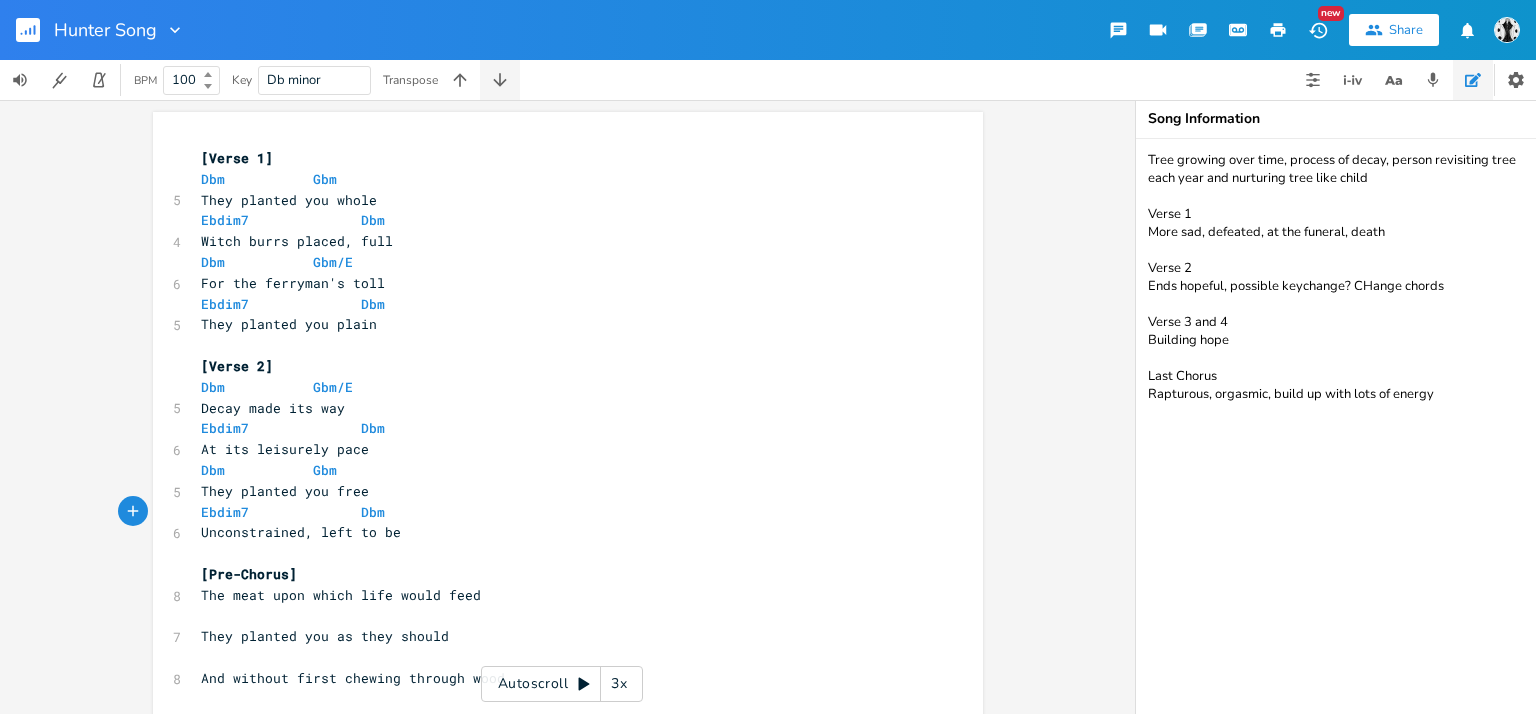 click 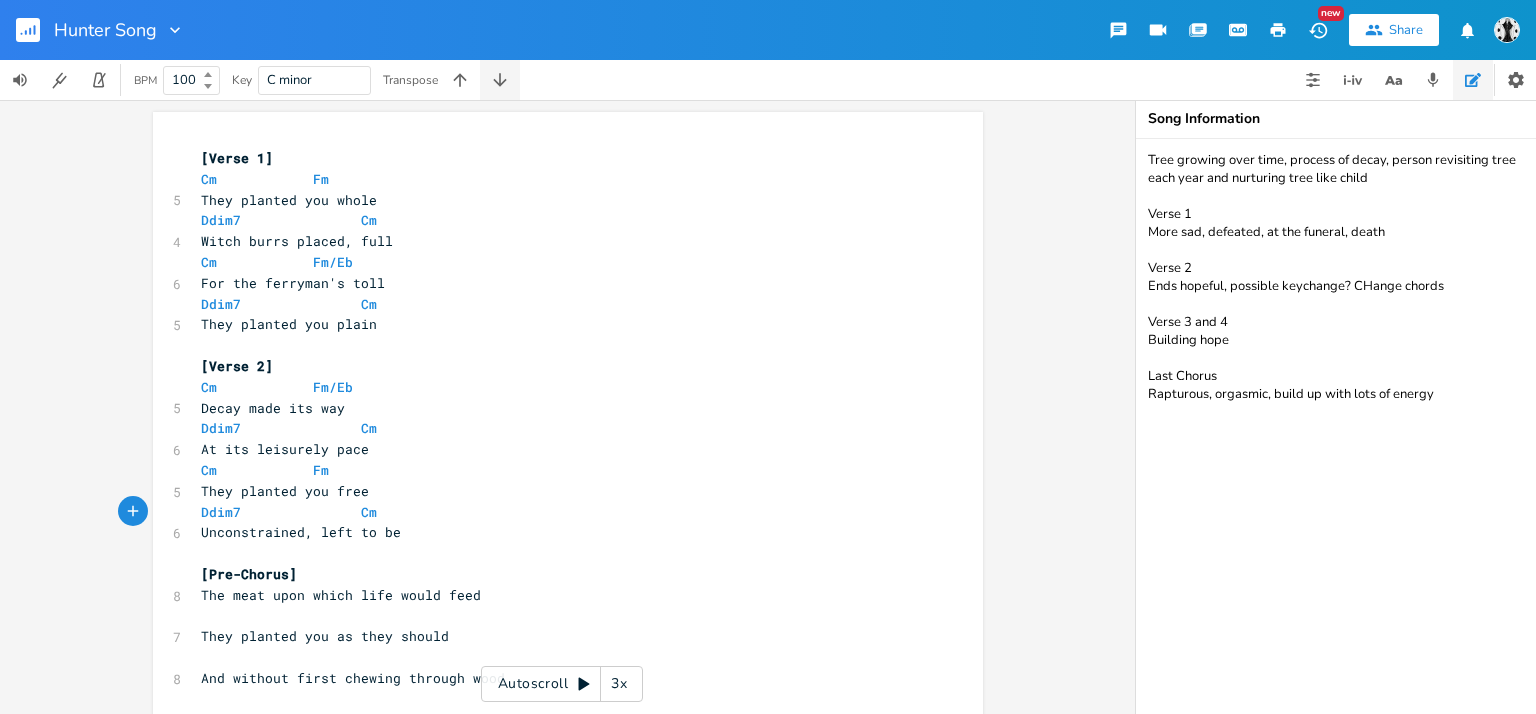 click 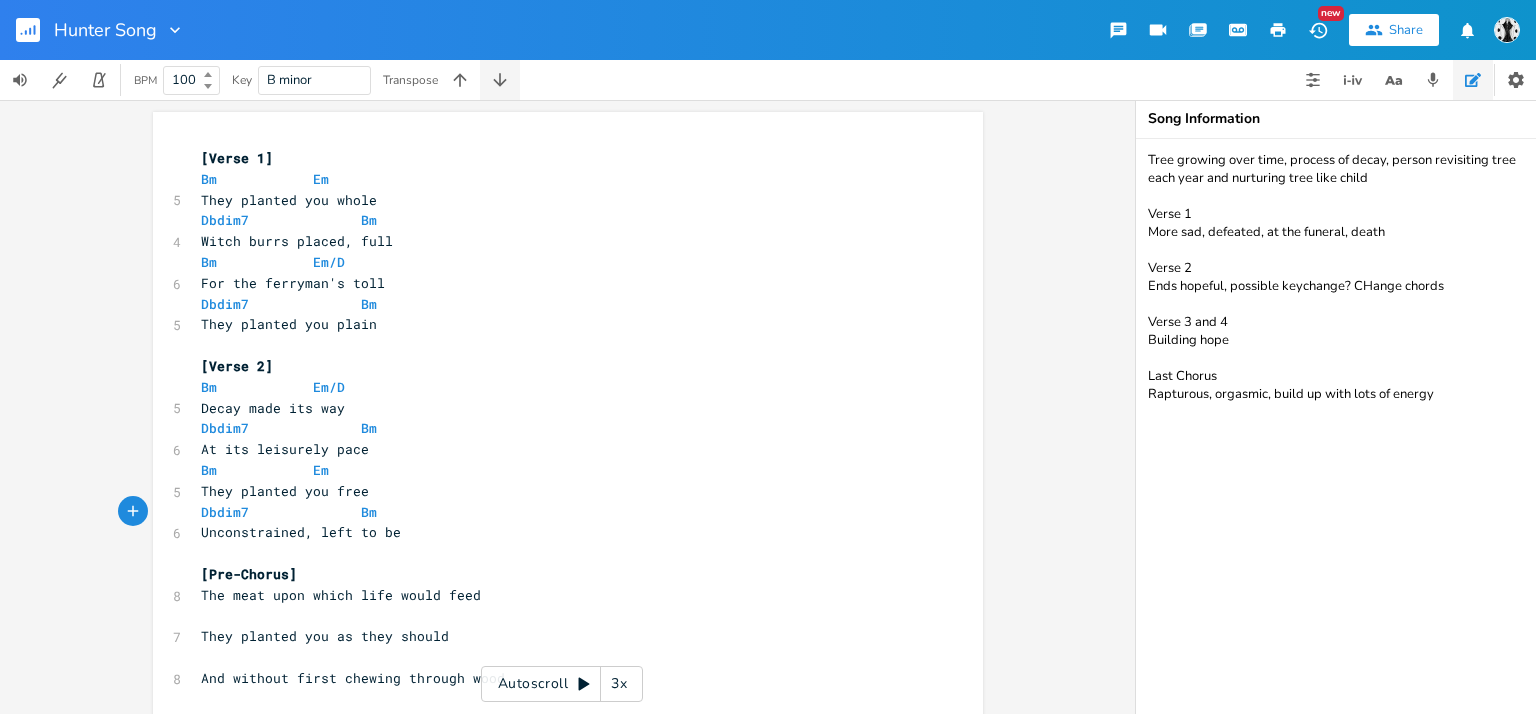 click 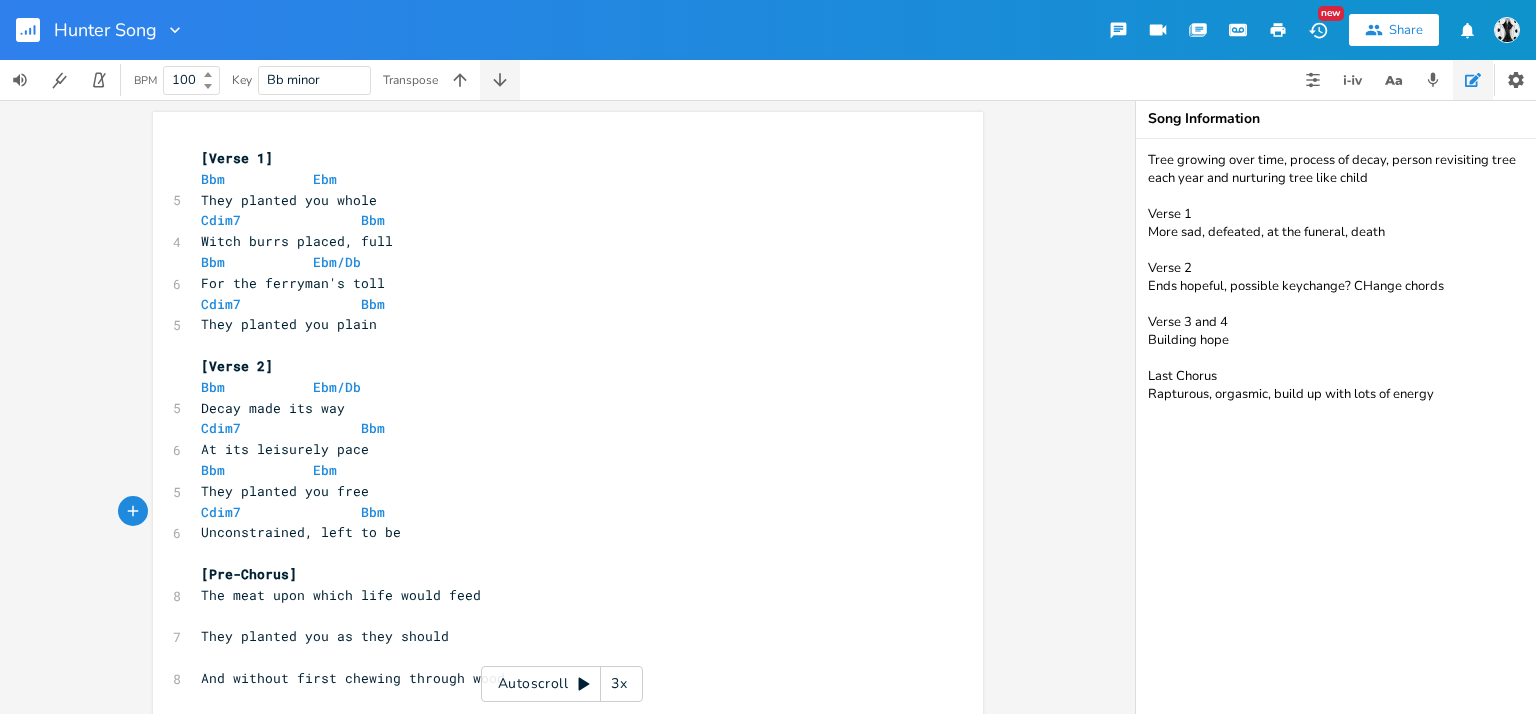click 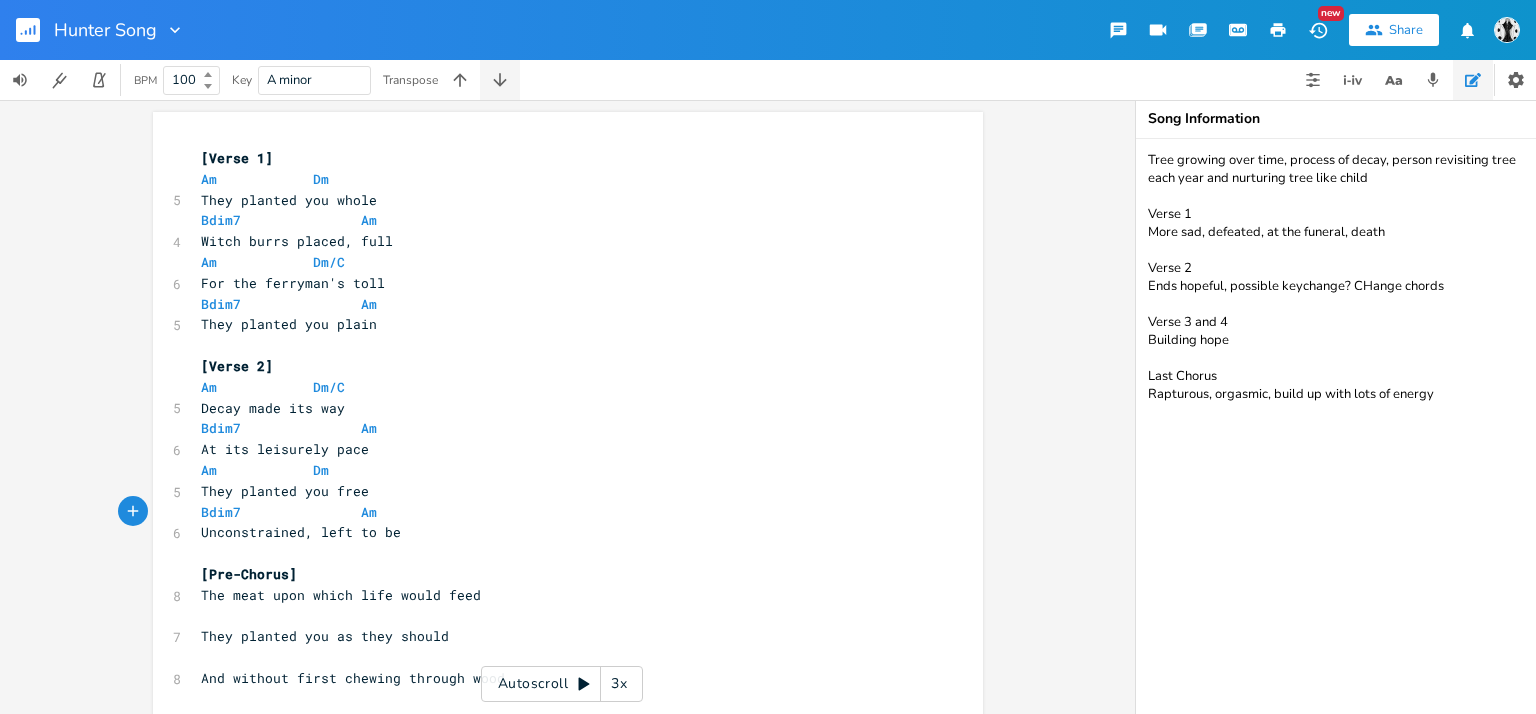 click 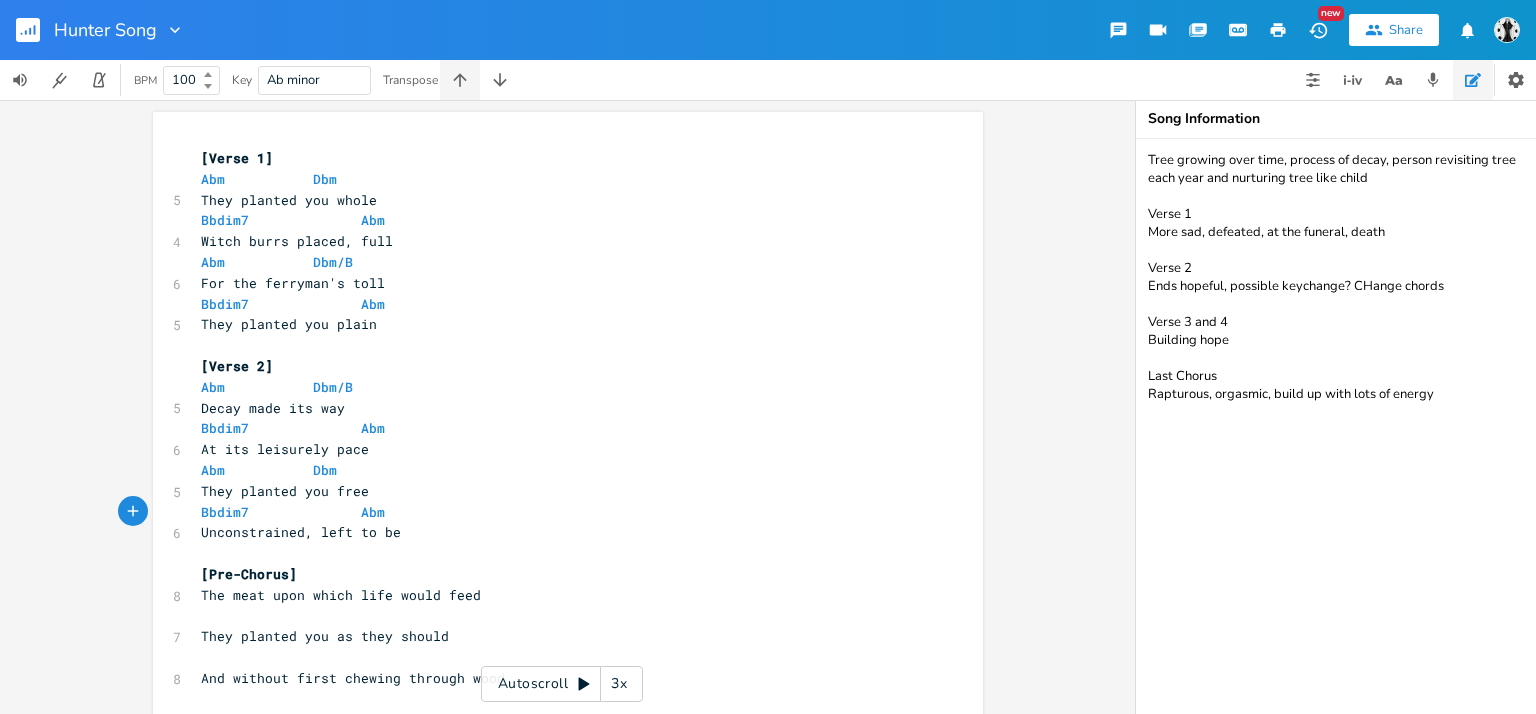 click 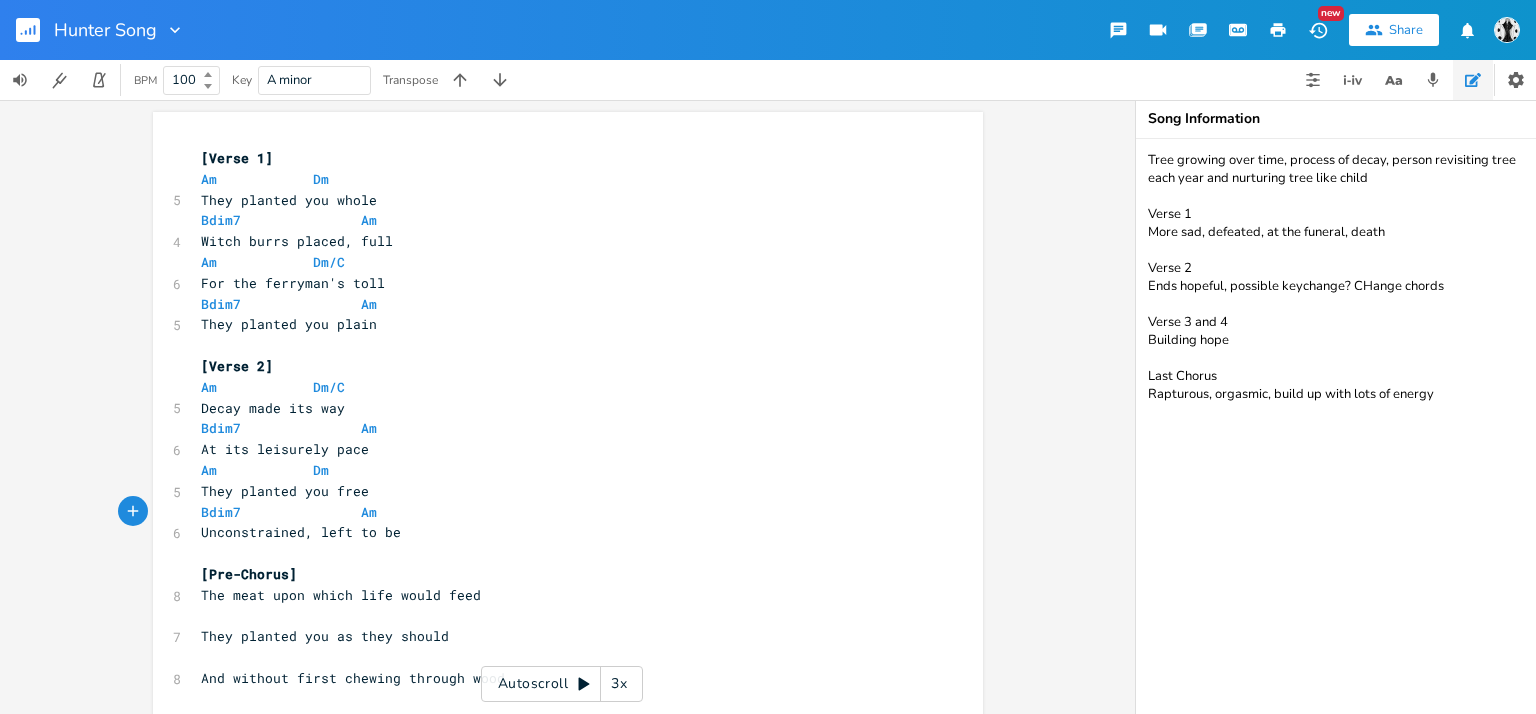scroll, scrollTop: 0, scrollLeft: 0, axis: both 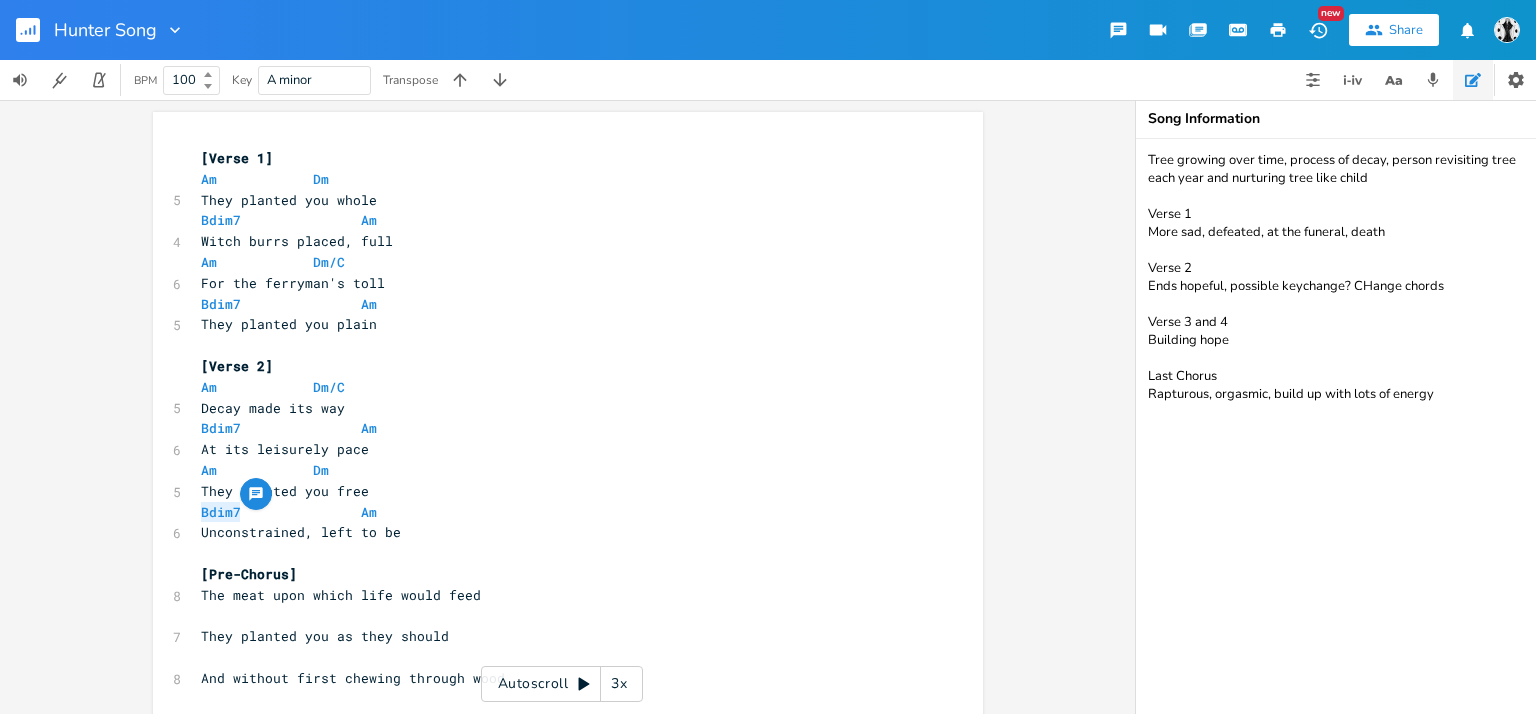 drag, startPoint x: 229, startPoint y: 513, endPoint x: 187, endPoint y: 512, distance: 42.0119 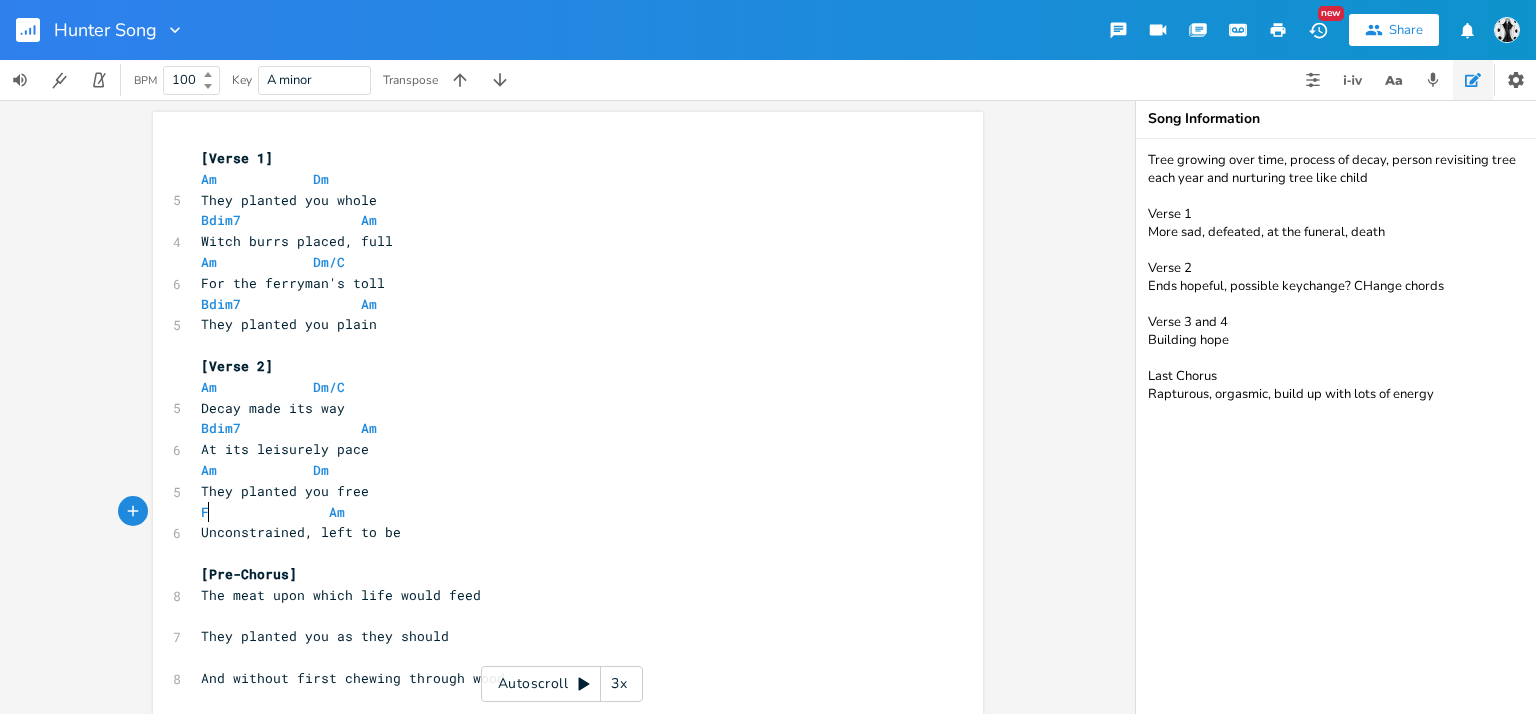 scroll, scrollTop: 0, scrollLeft: 5, axis: horizontal 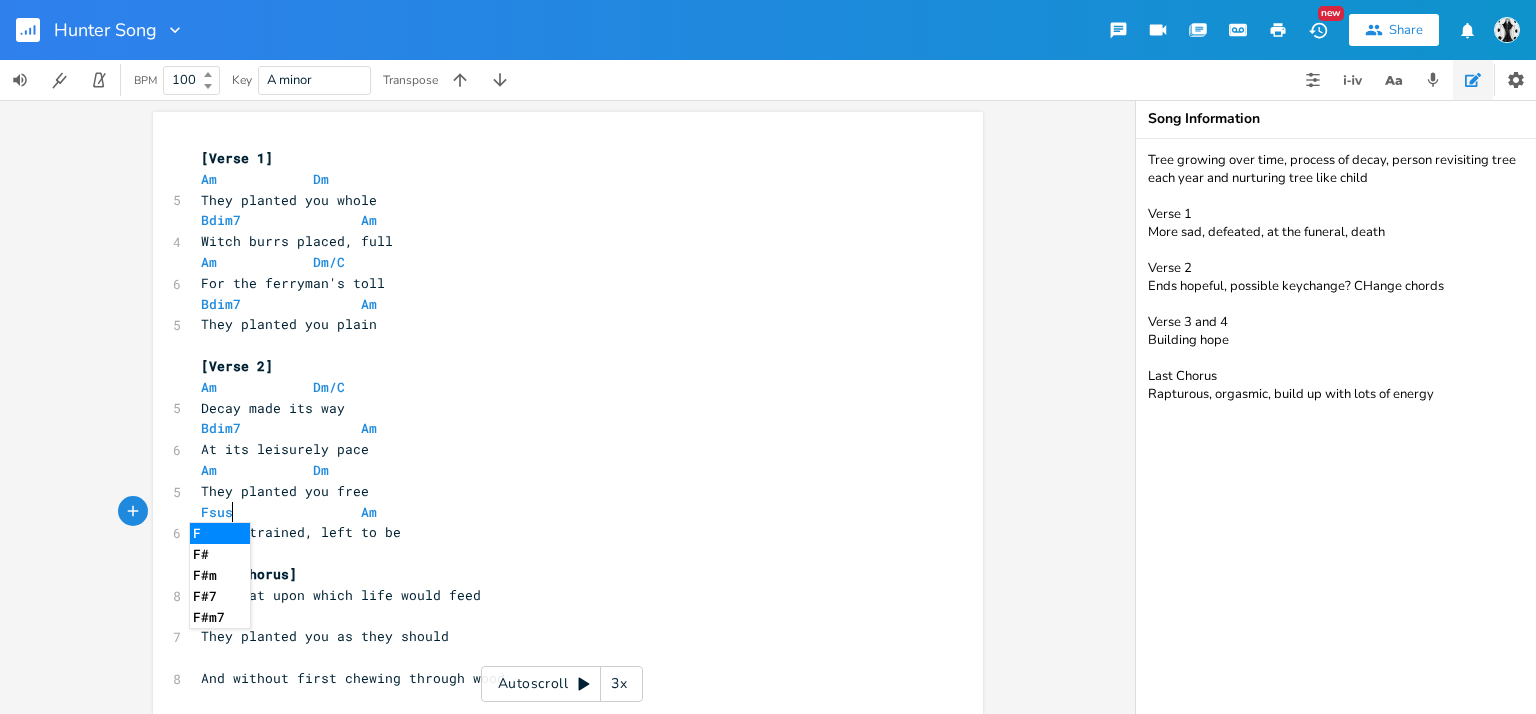 type on "Fsus2" 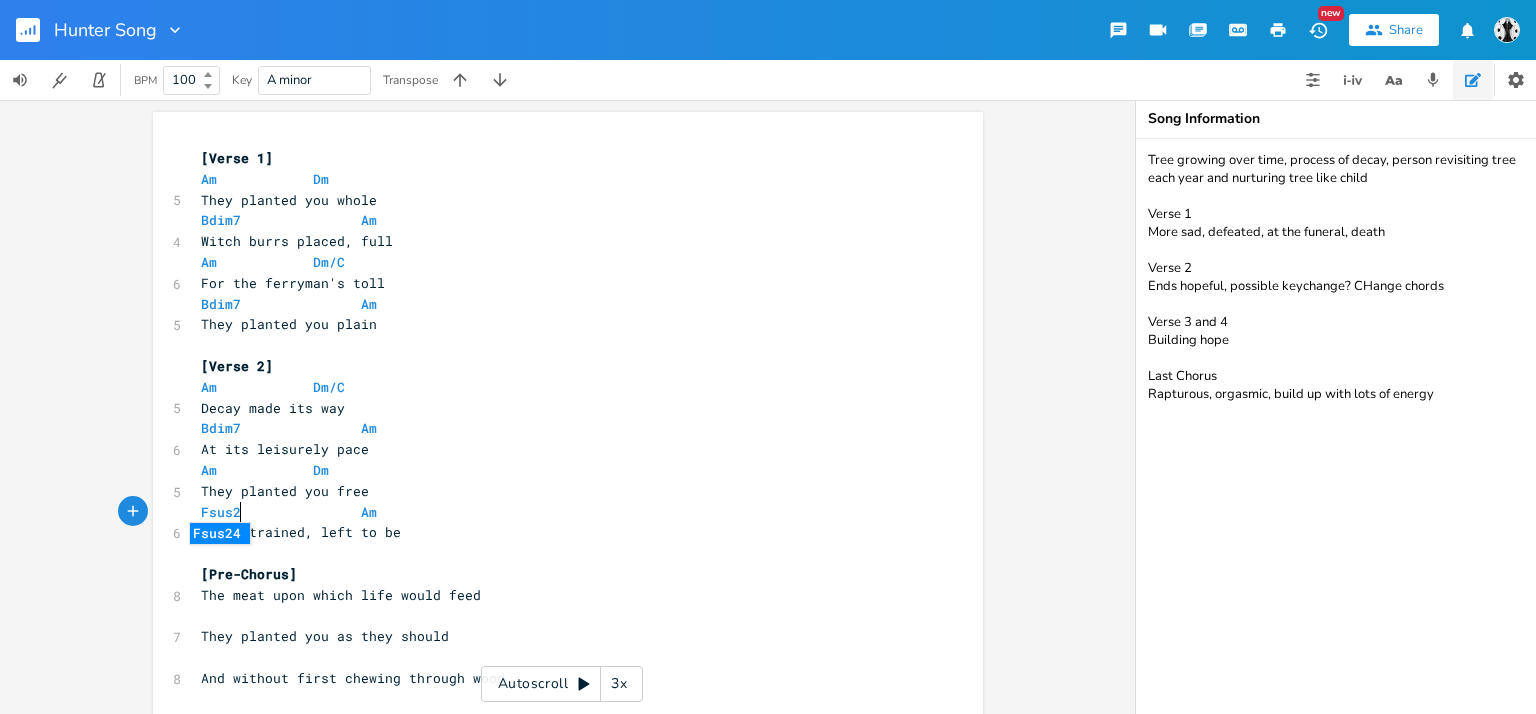 click on "Fsus2                    Am" at bounding box center [558, 512] 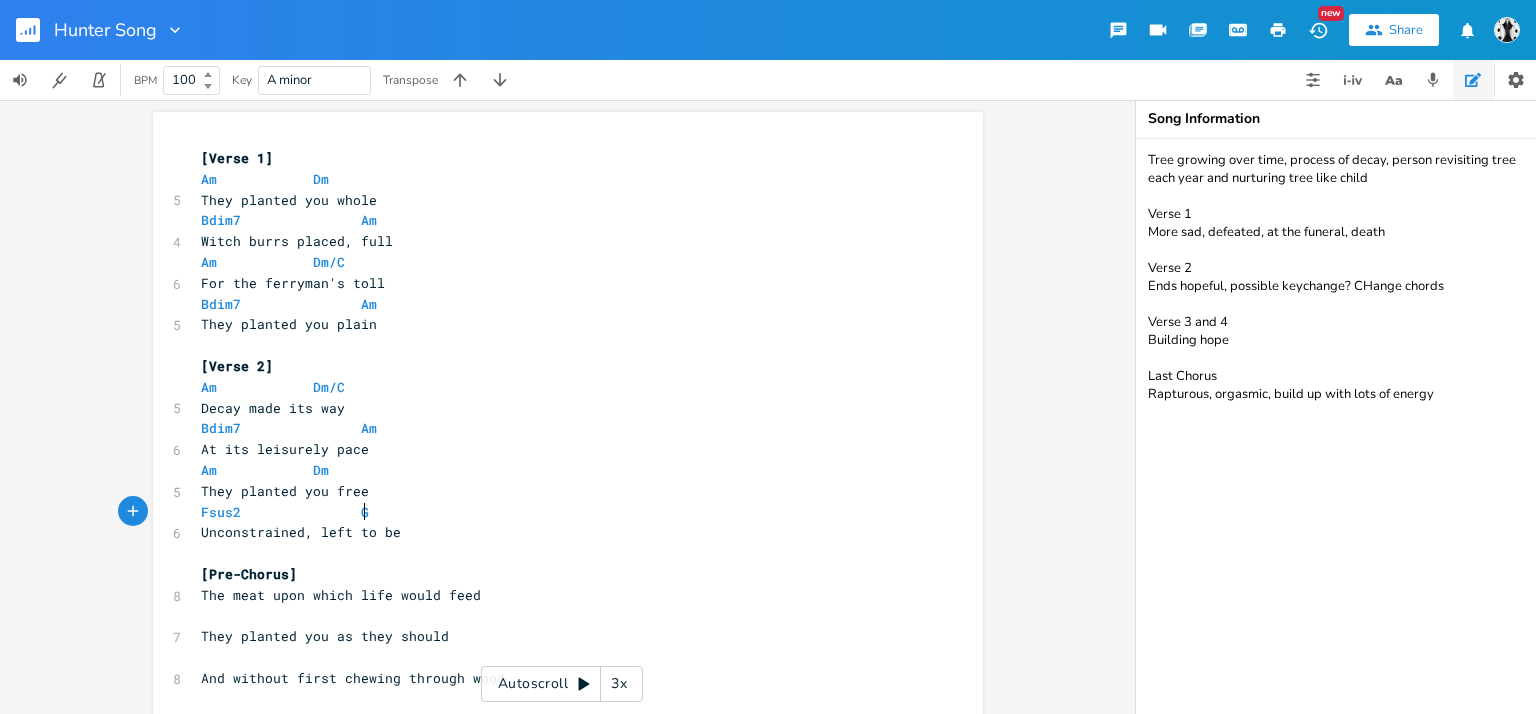 scroll, scrollTop: 0, scrollLeft: 8, axis: horizontal 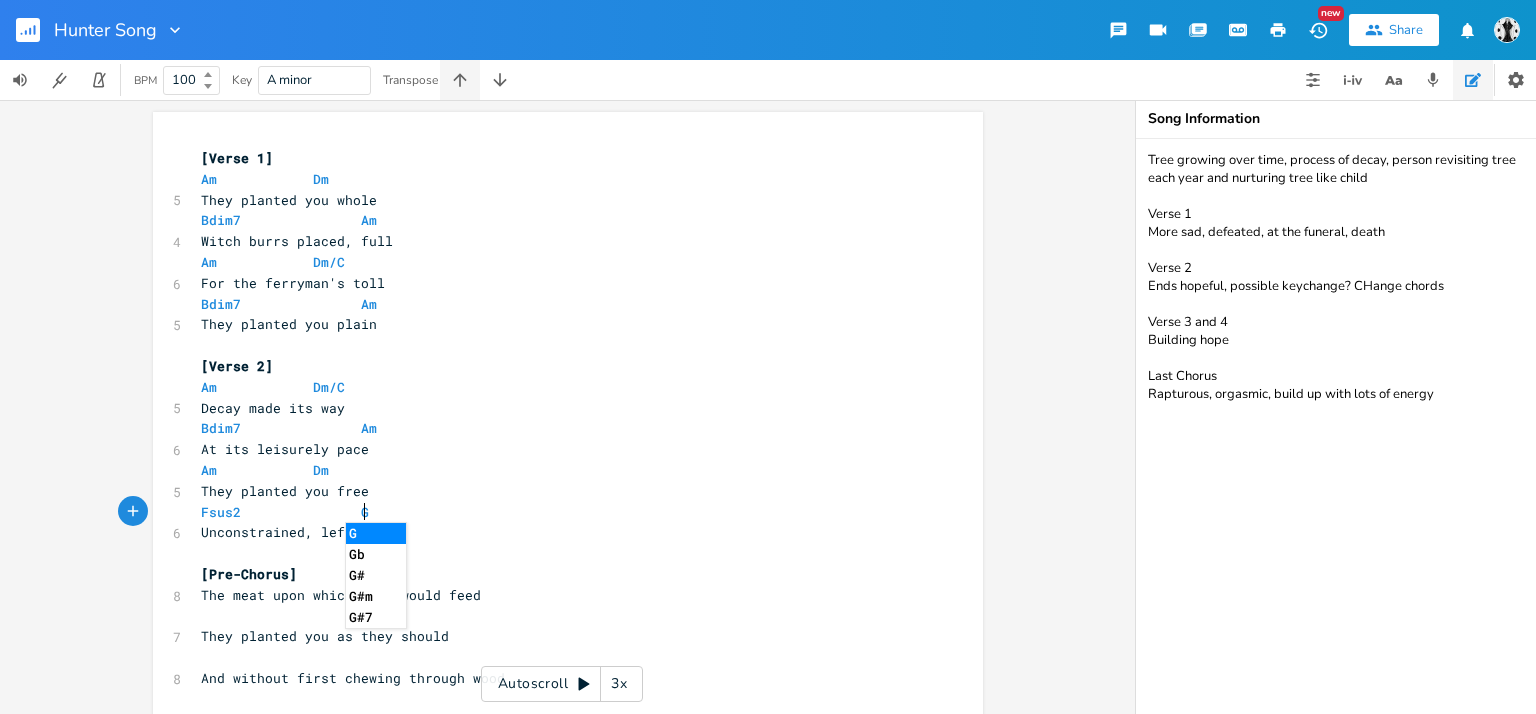 type on "G" 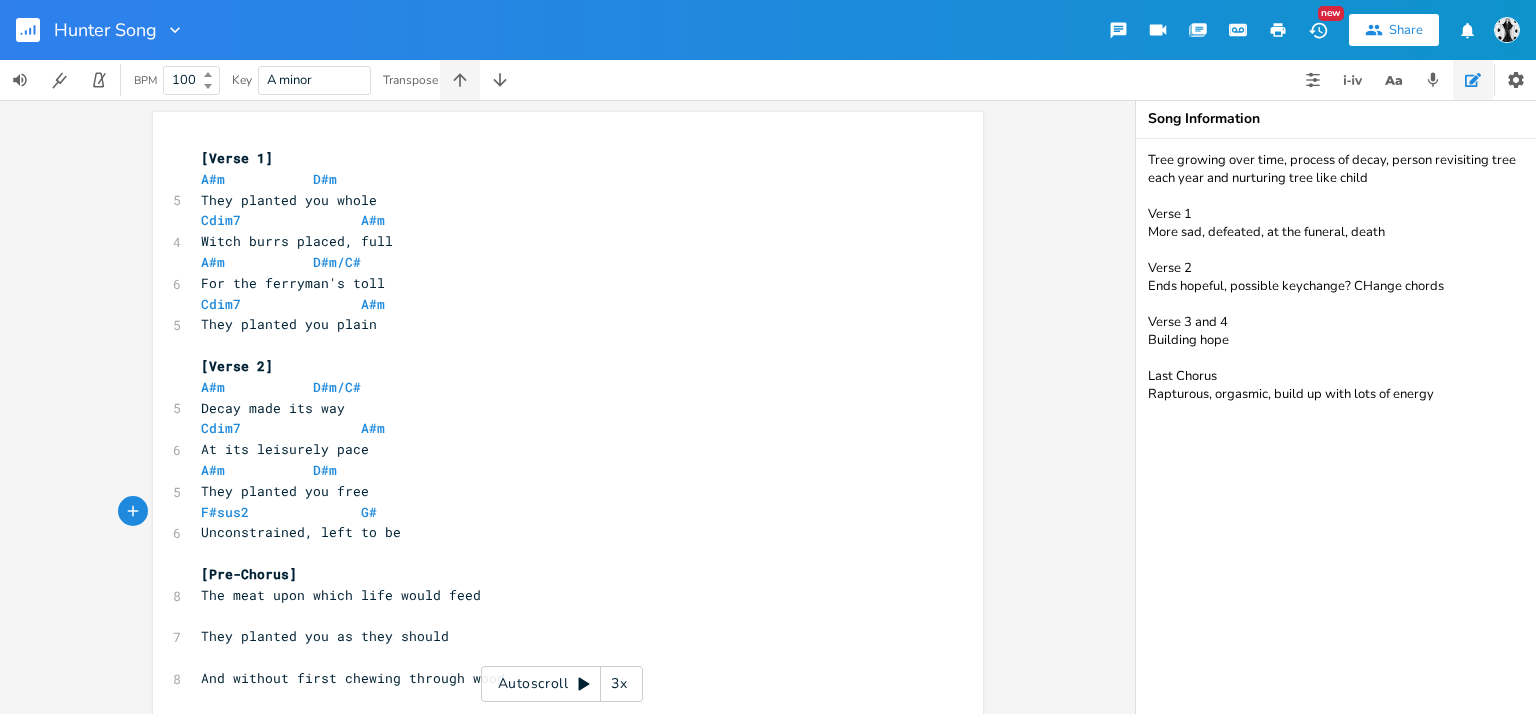 click 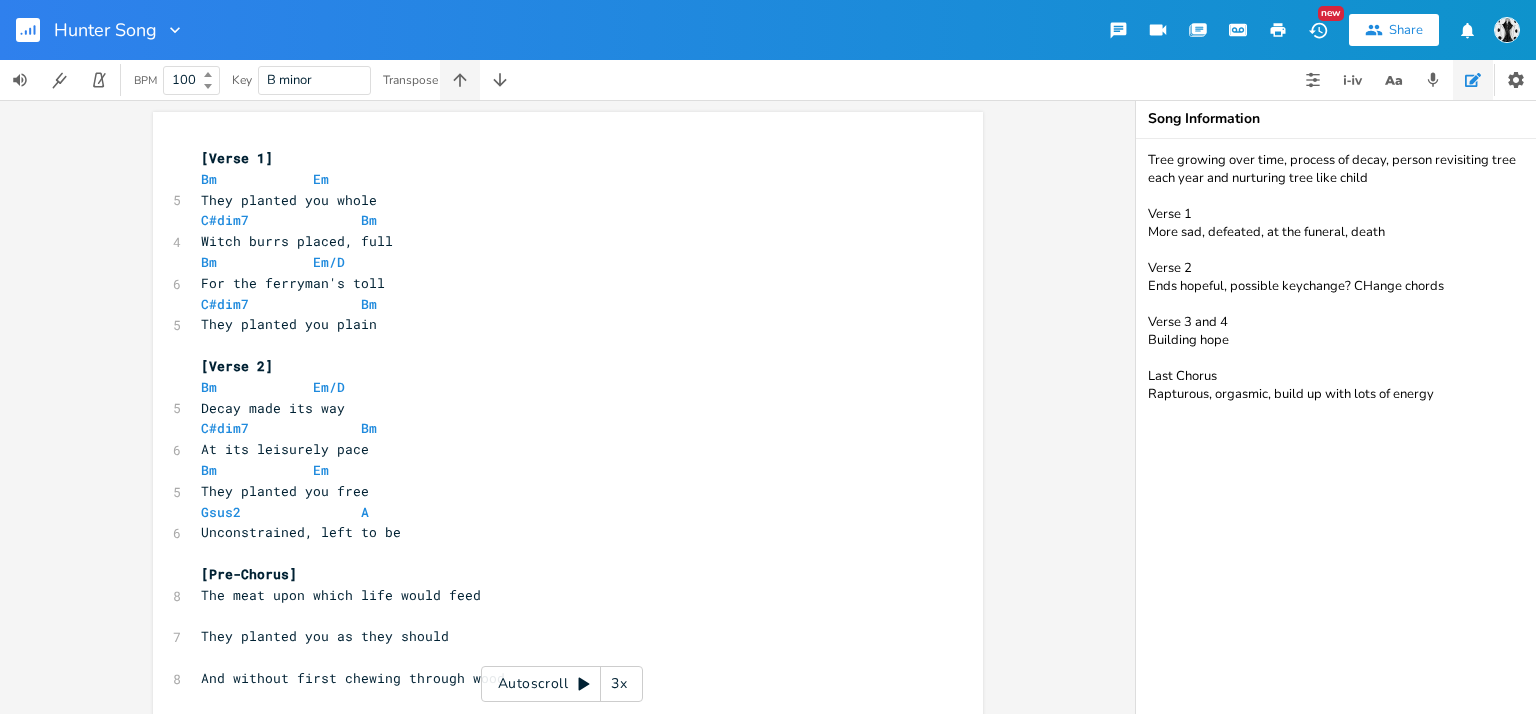 click 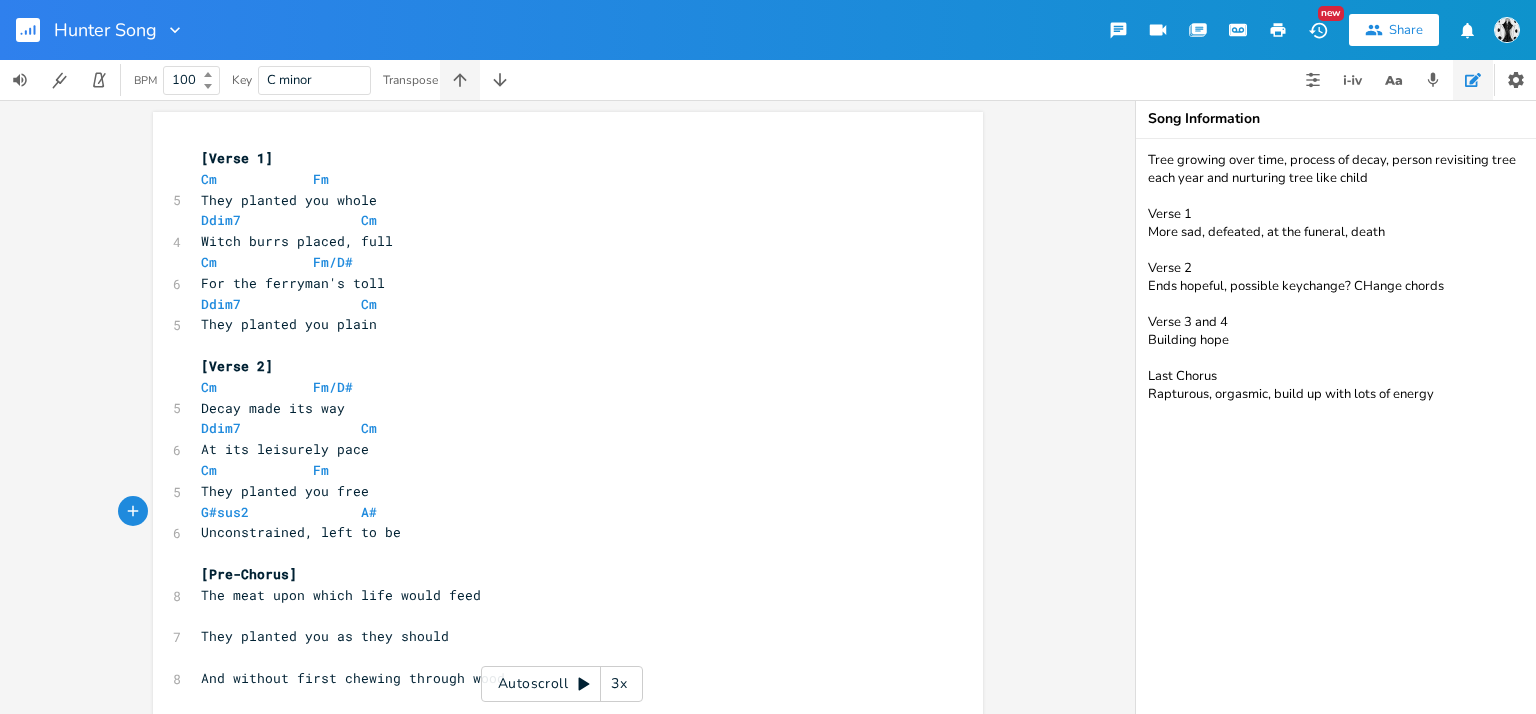 click 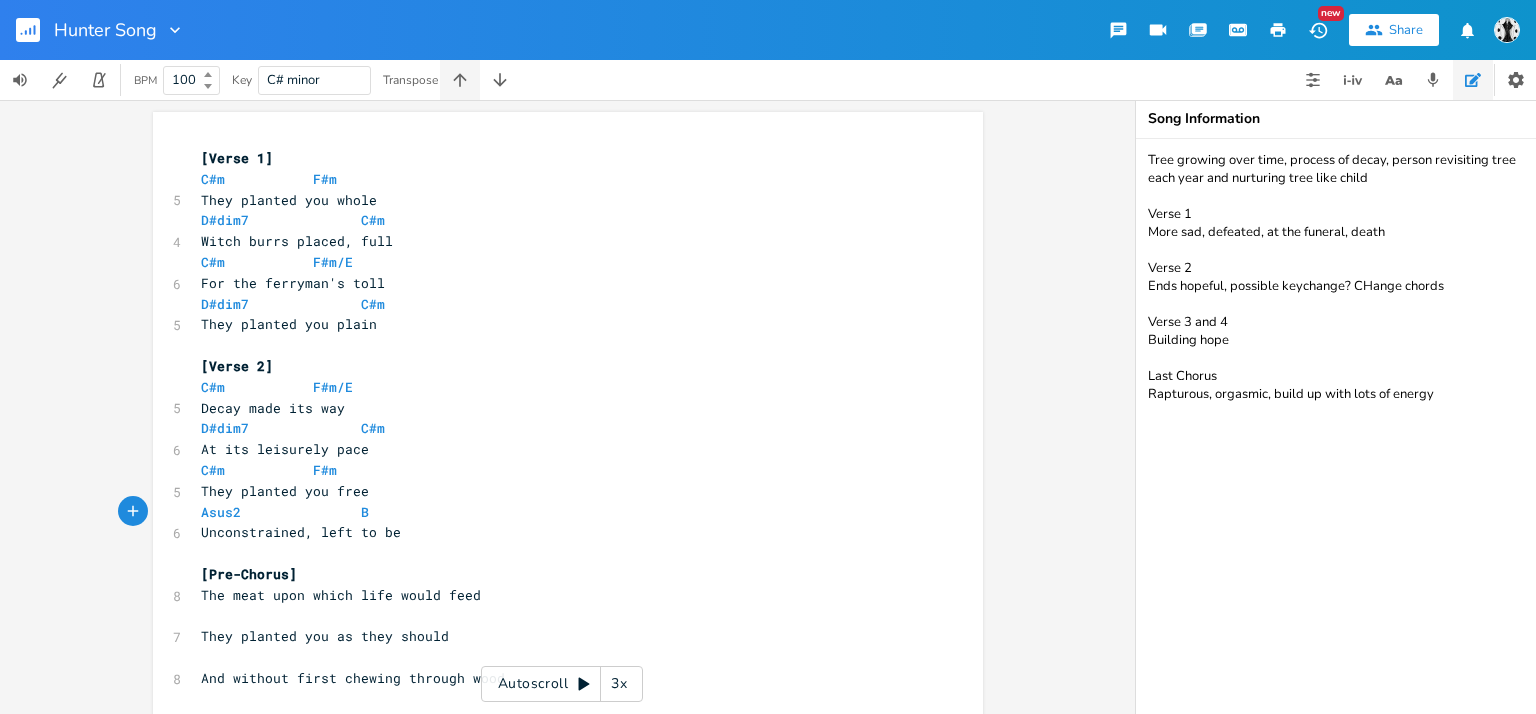 click 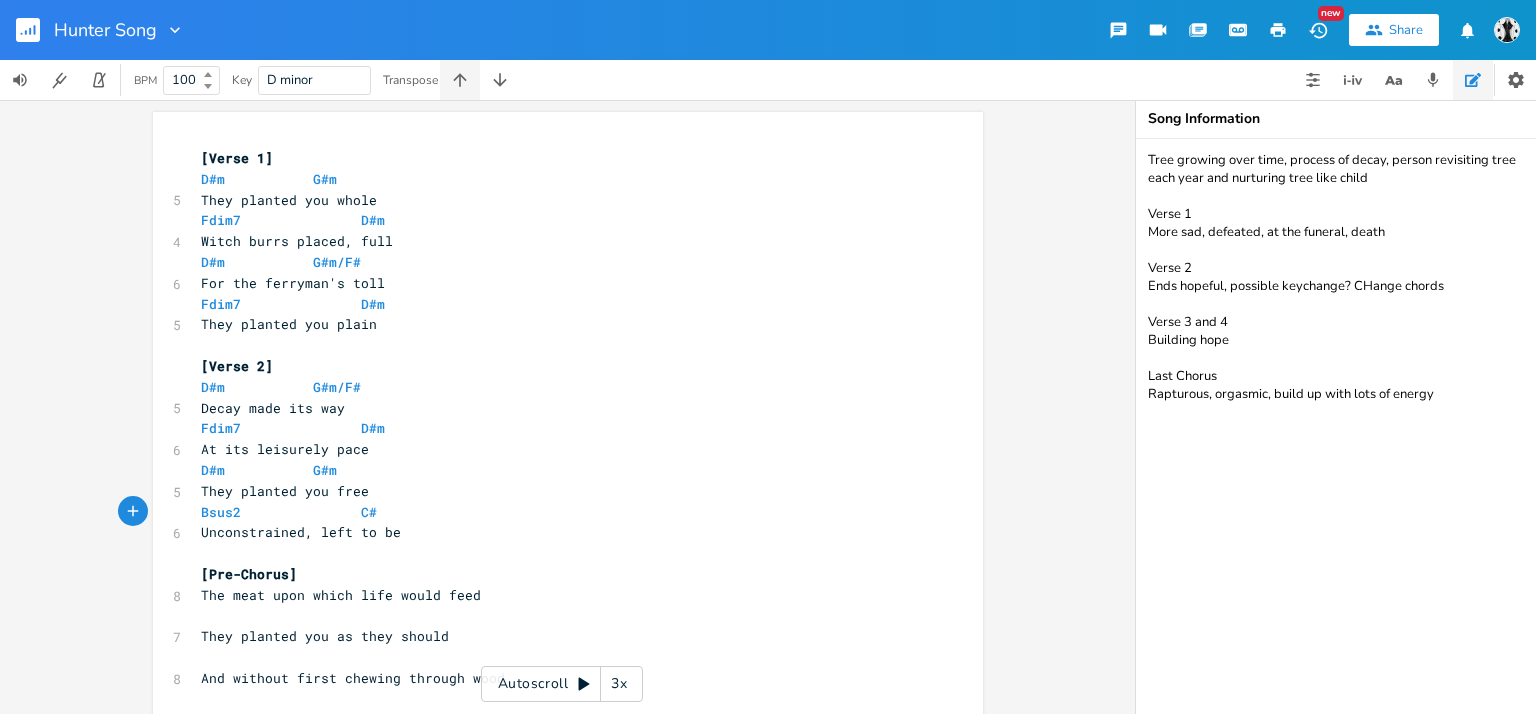 click 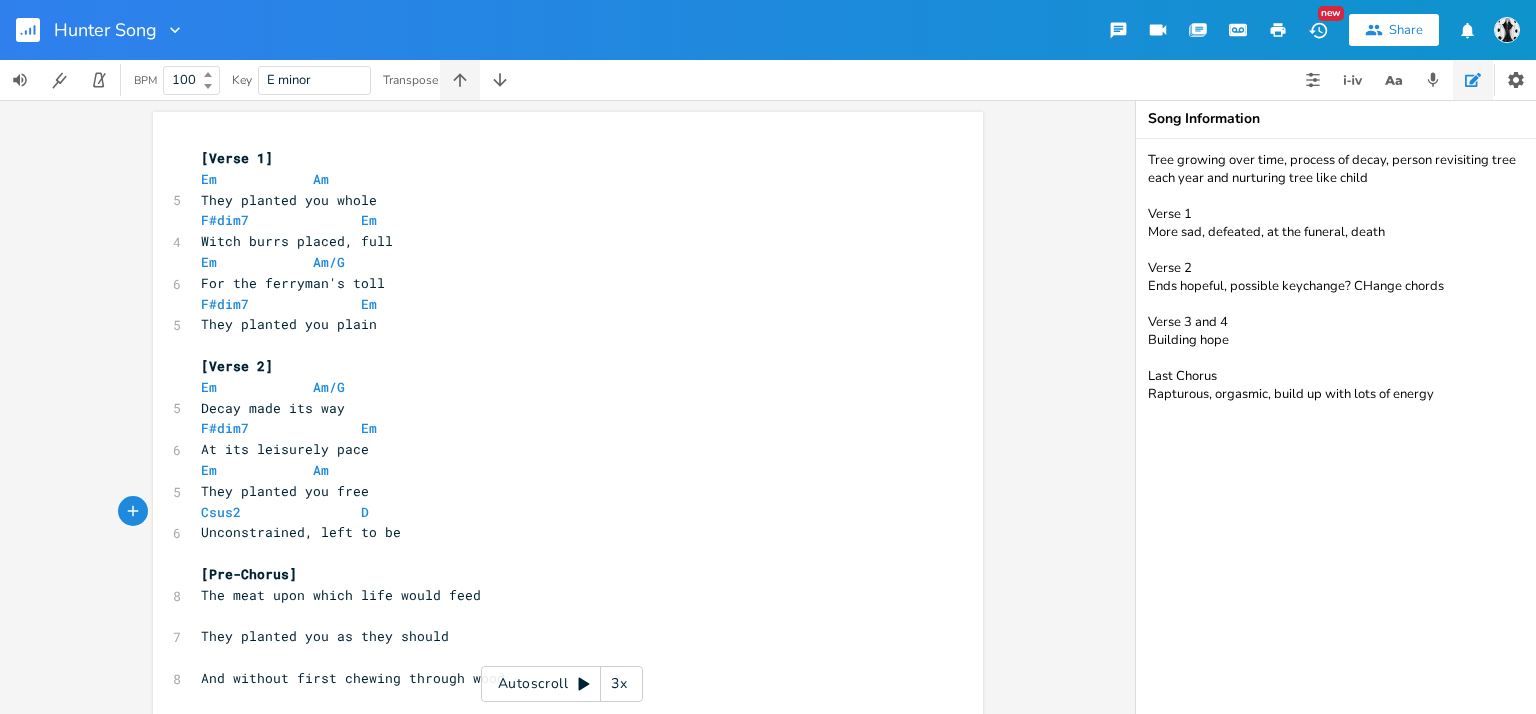 click 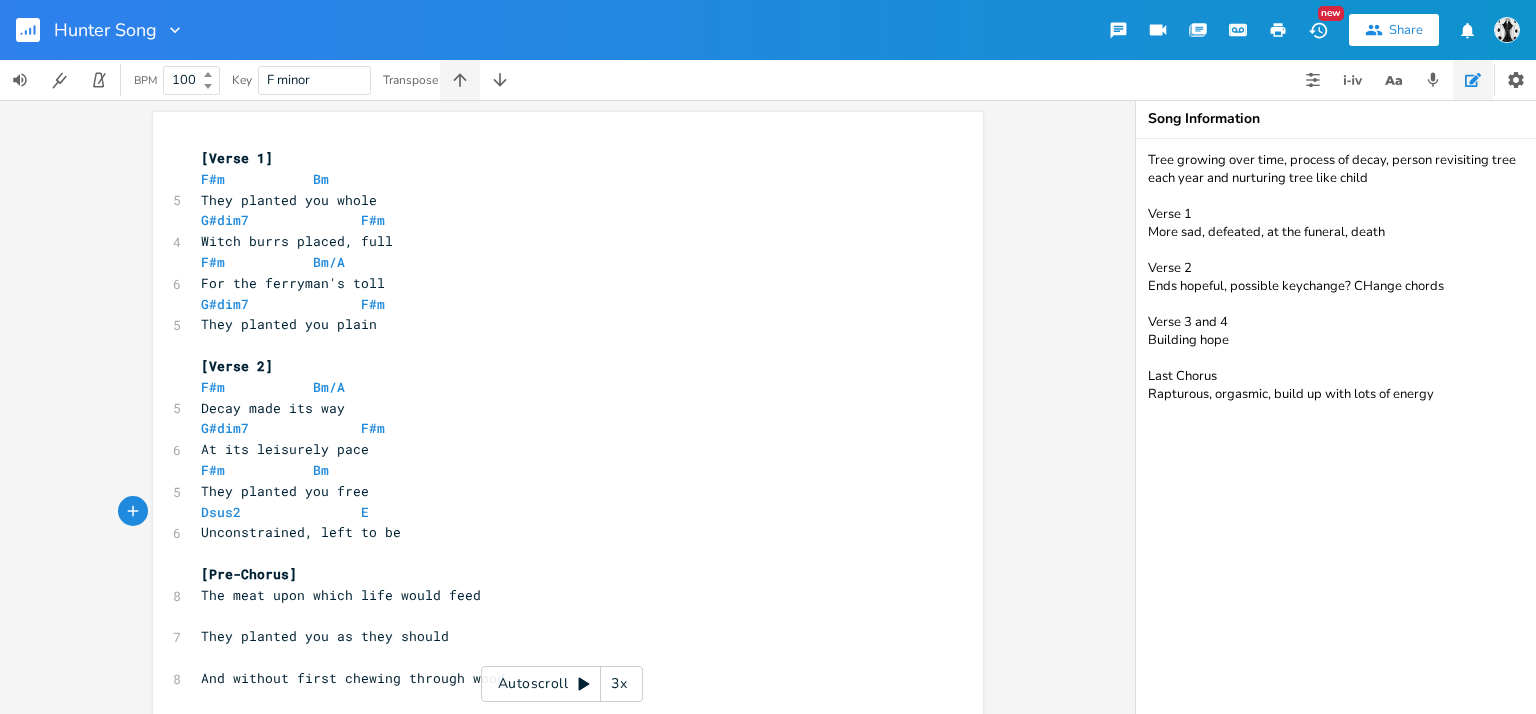 click 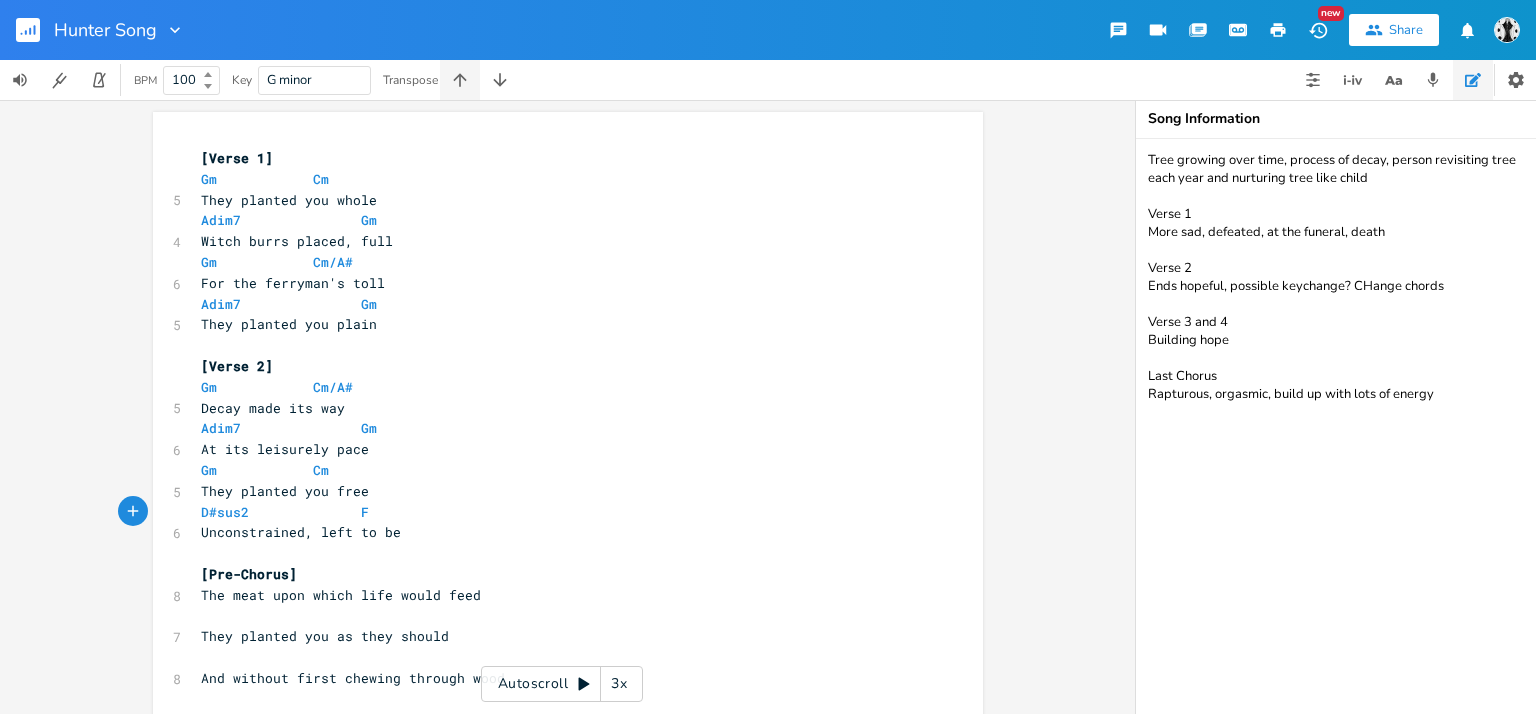 click 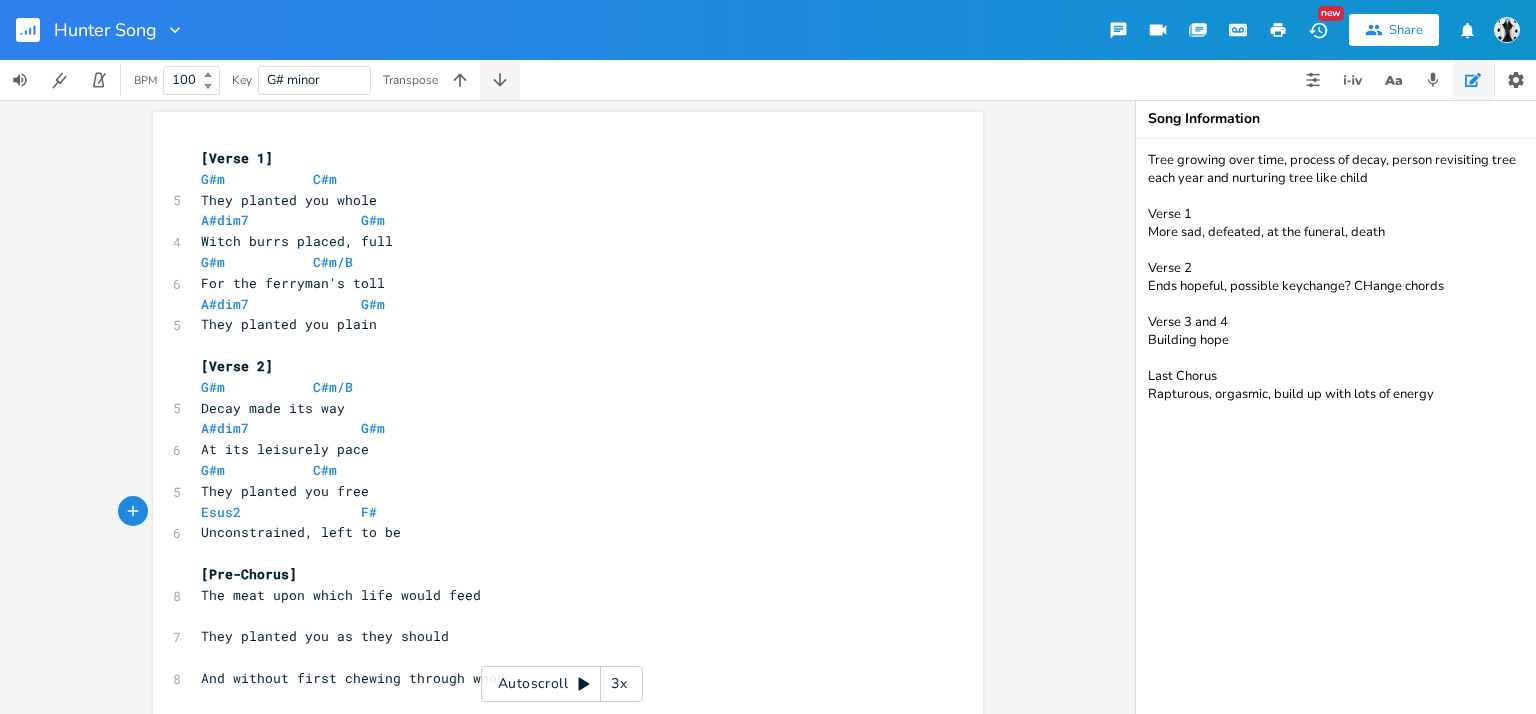 click 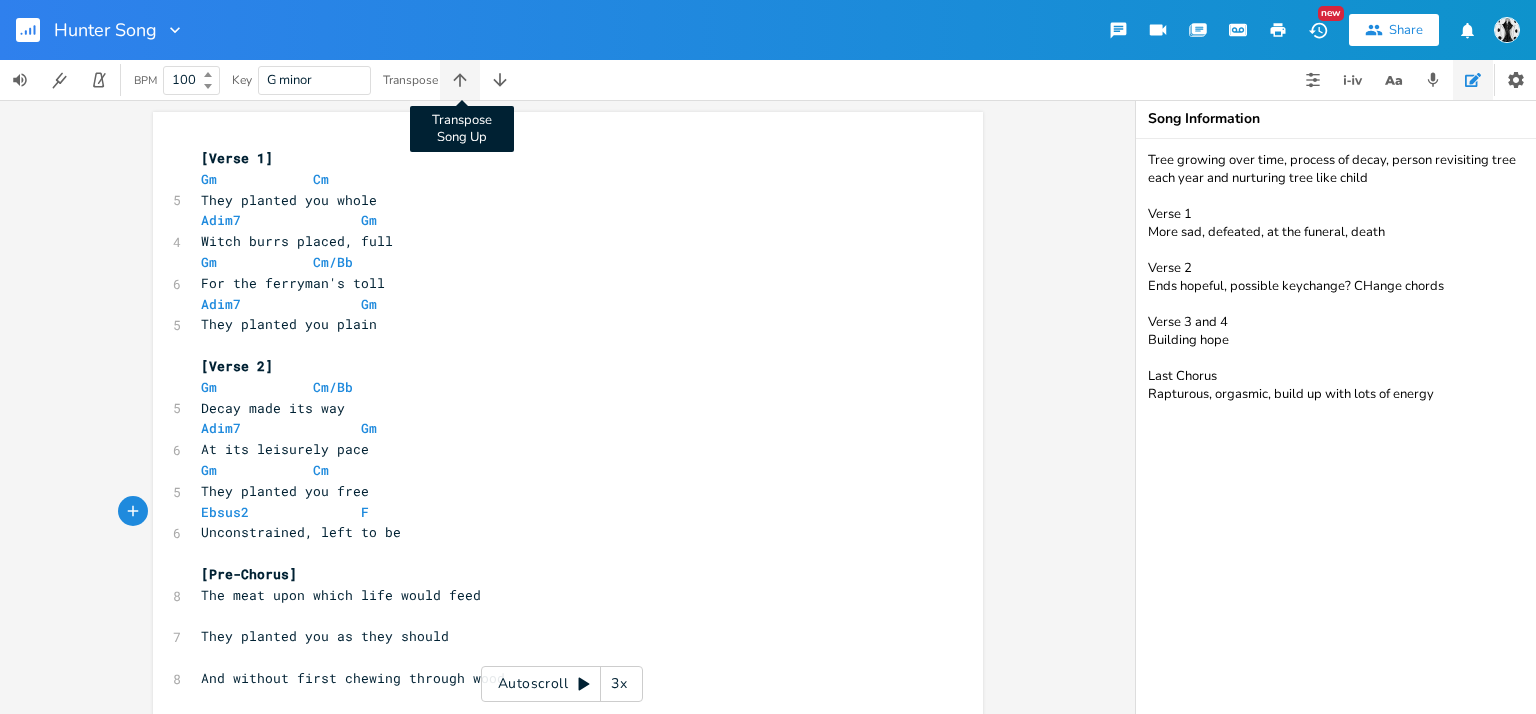 click 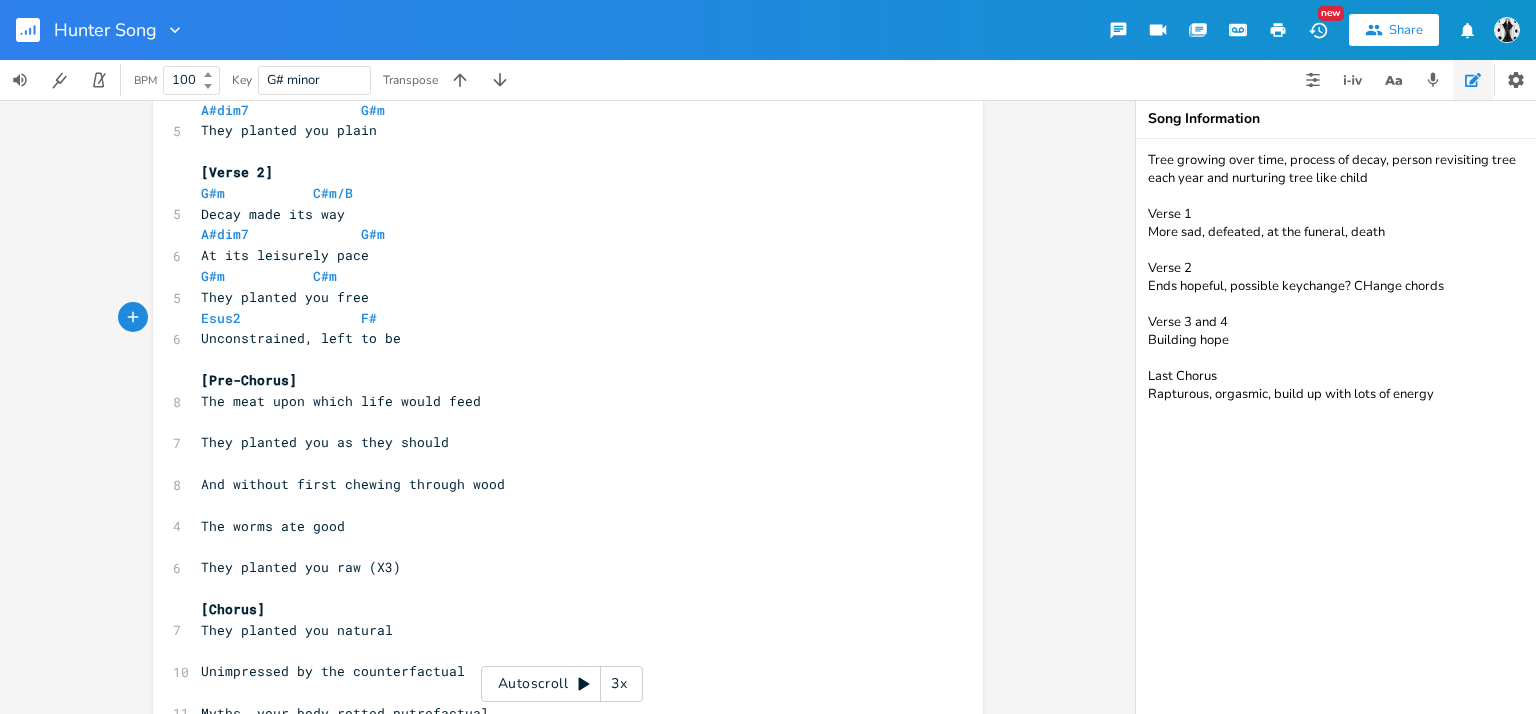scroll, scrollTop: 300, scrollLeft: 0, axis: vertical 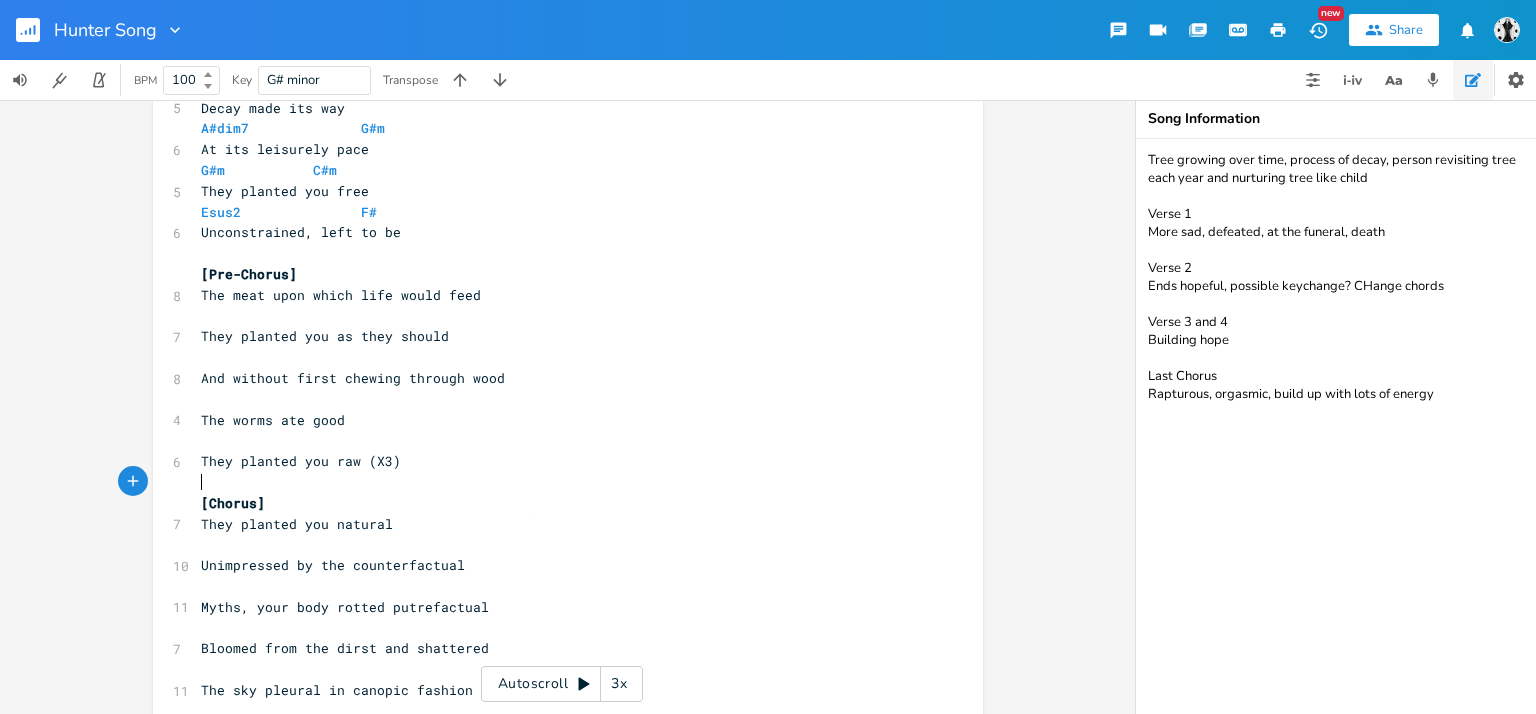 type on "​" 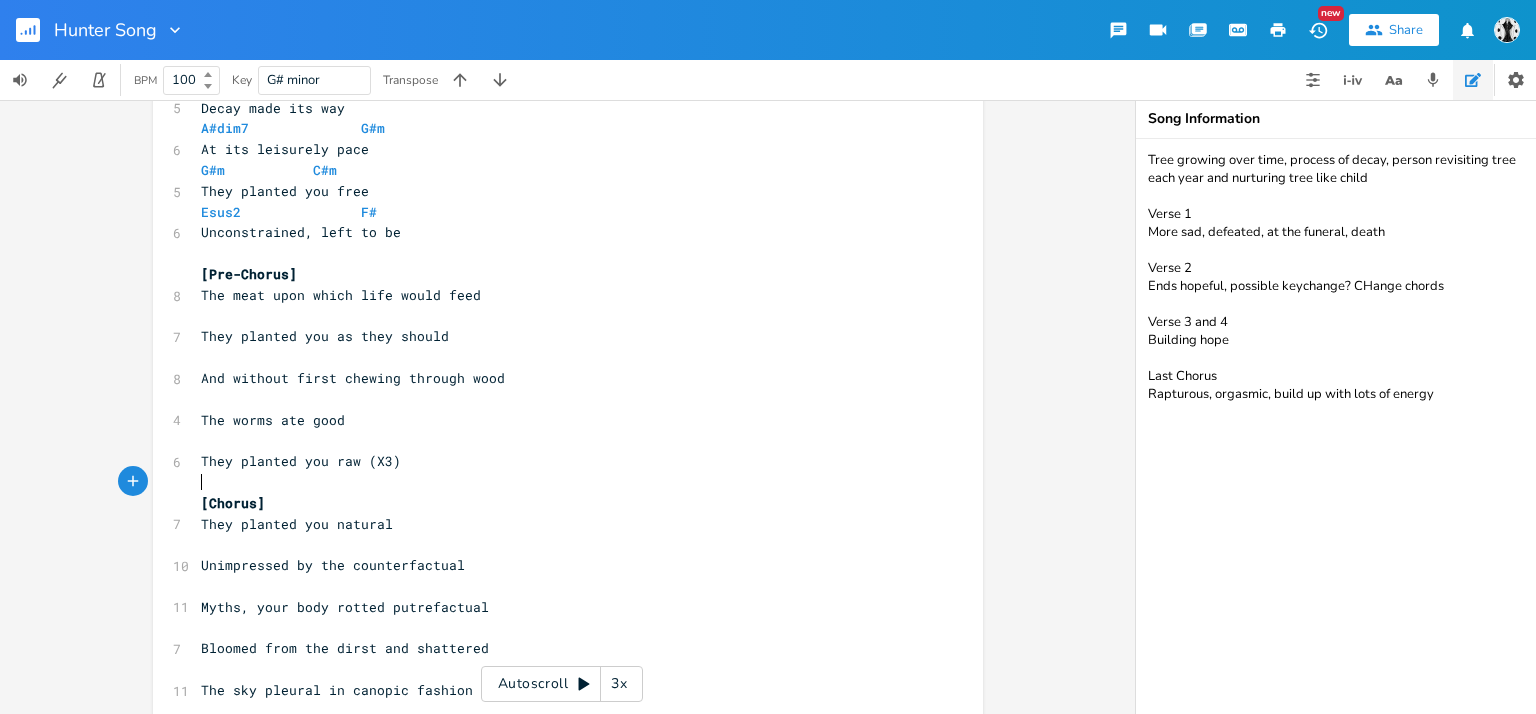 drag, startPoint x: 495, startPoint y: 491, endPoint x: 459, endPoint y: 475, distance: 39.39543 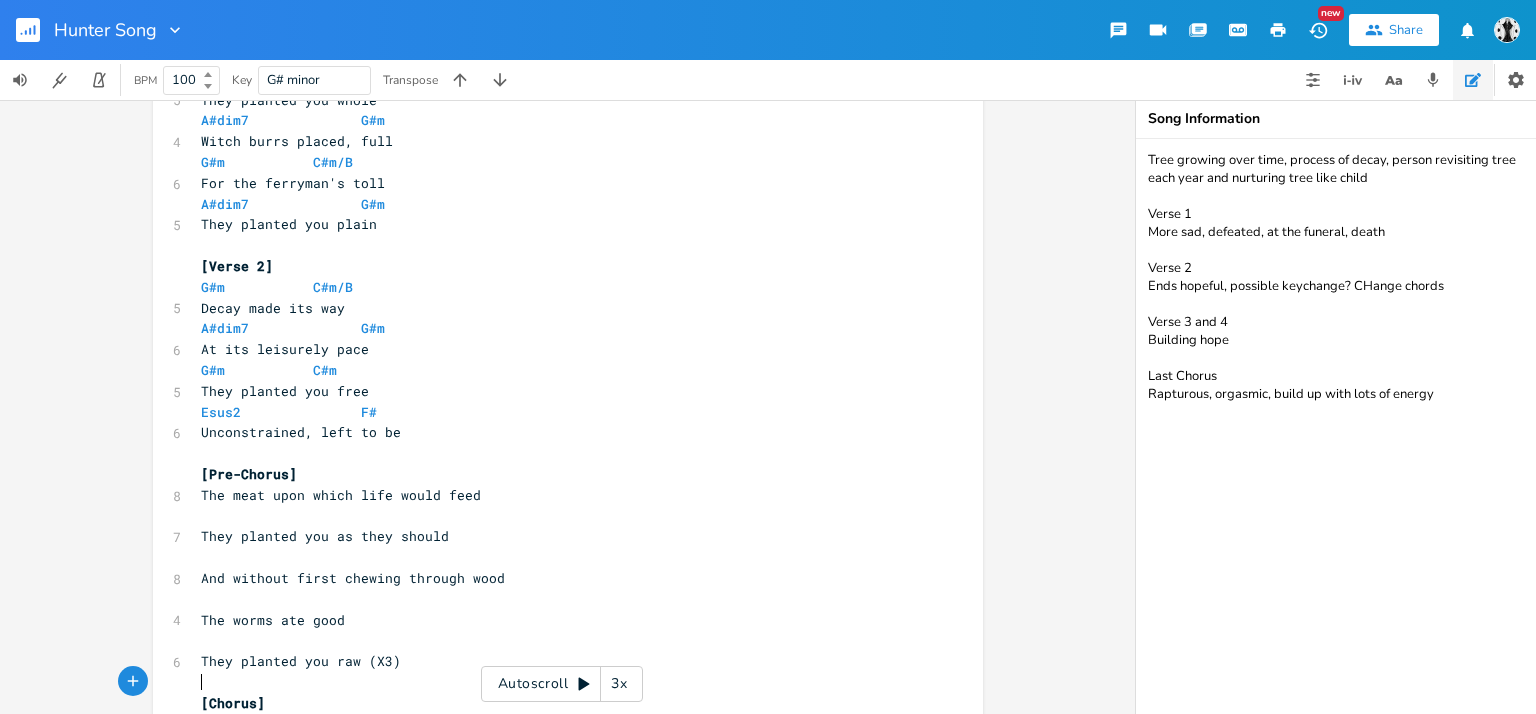 scroll, scrollTop: 0, scrollLeft: 0, axis: both 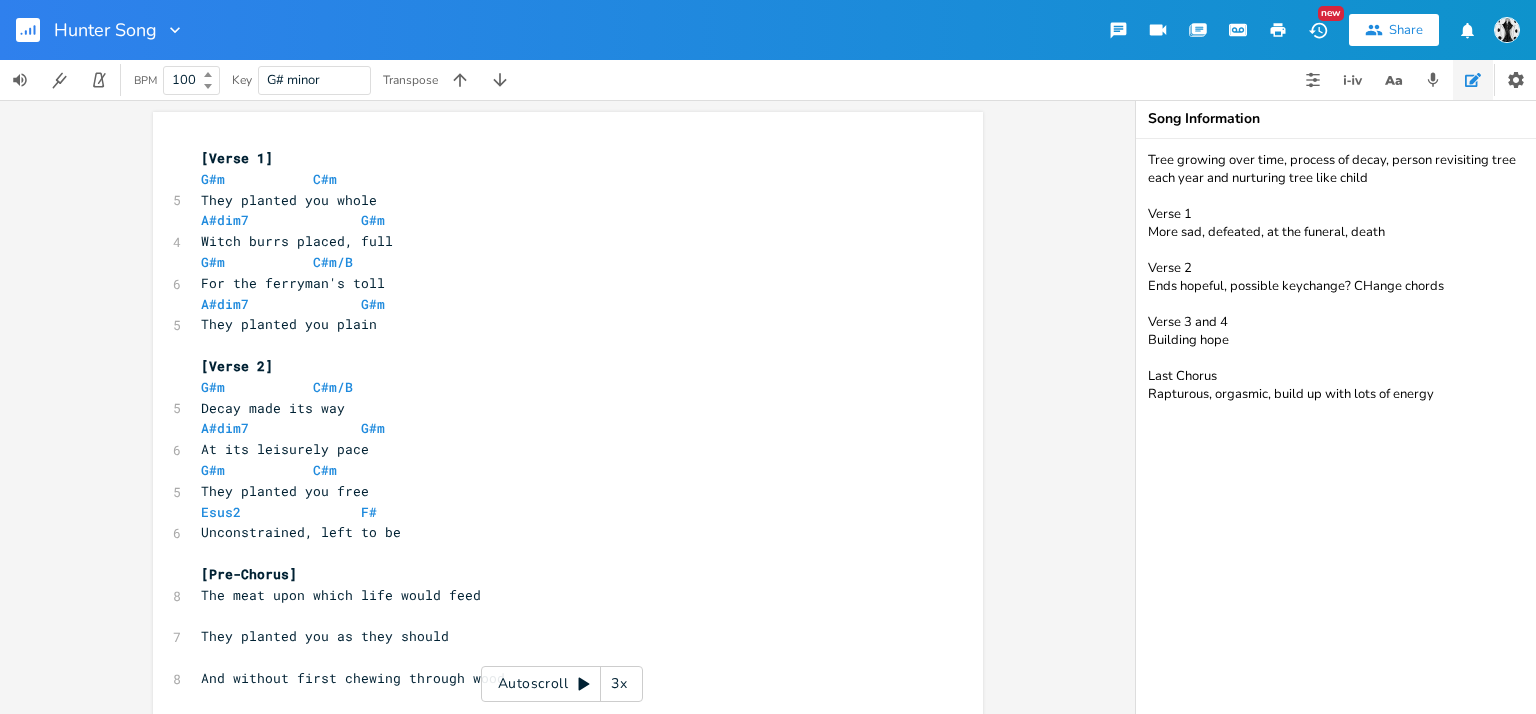 click on "G#m                C#m" at bounding box center (558, 470) 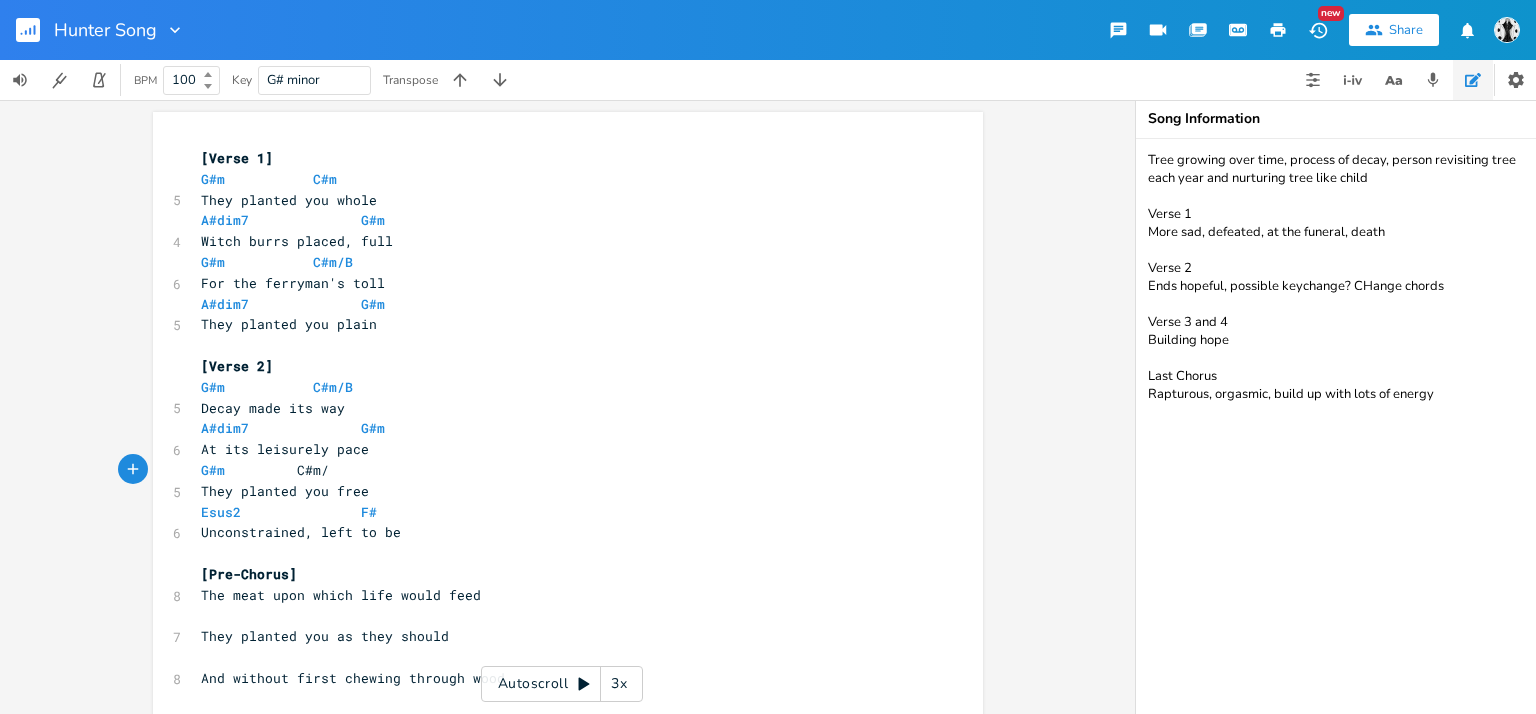 scroll, scrollTop: 0, scrollLeft: 11, axis: horizontal 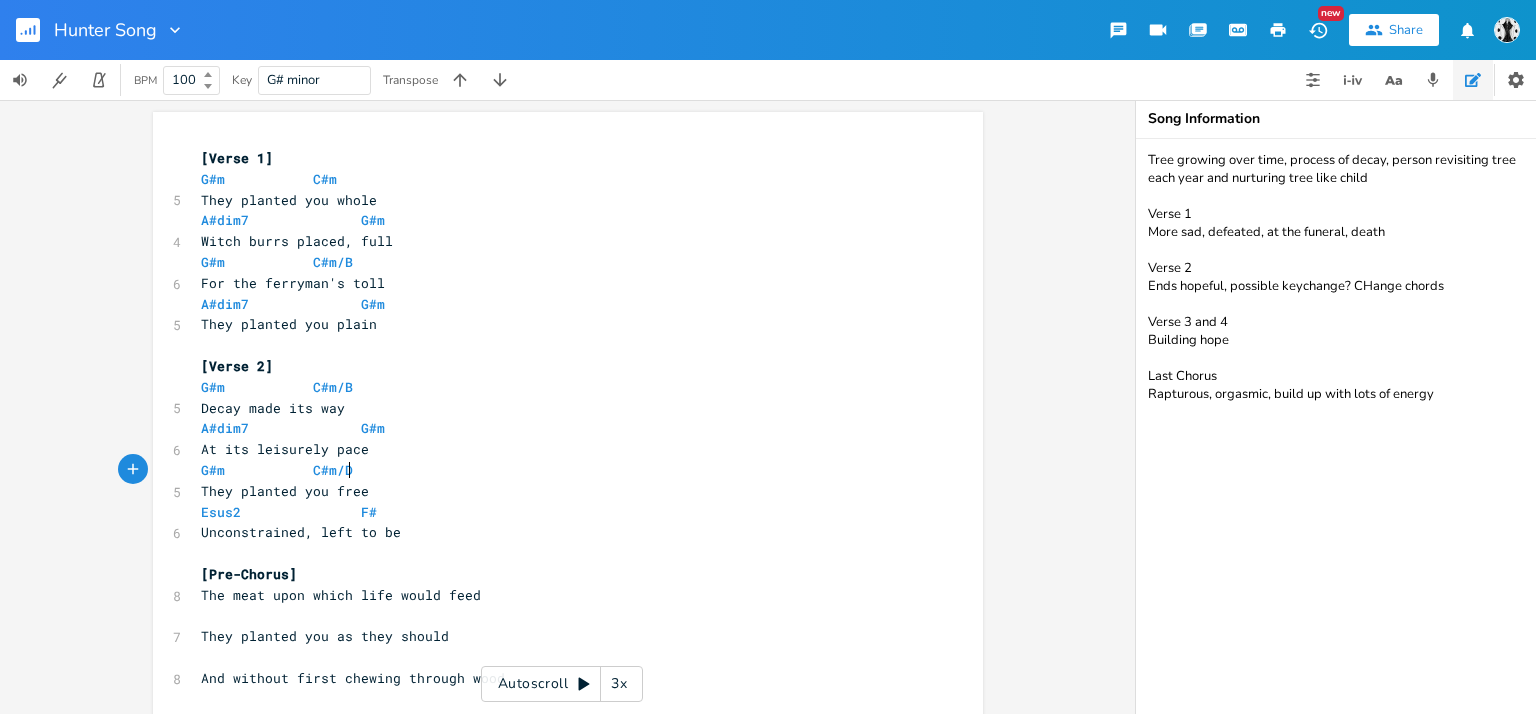 type on "/D#" 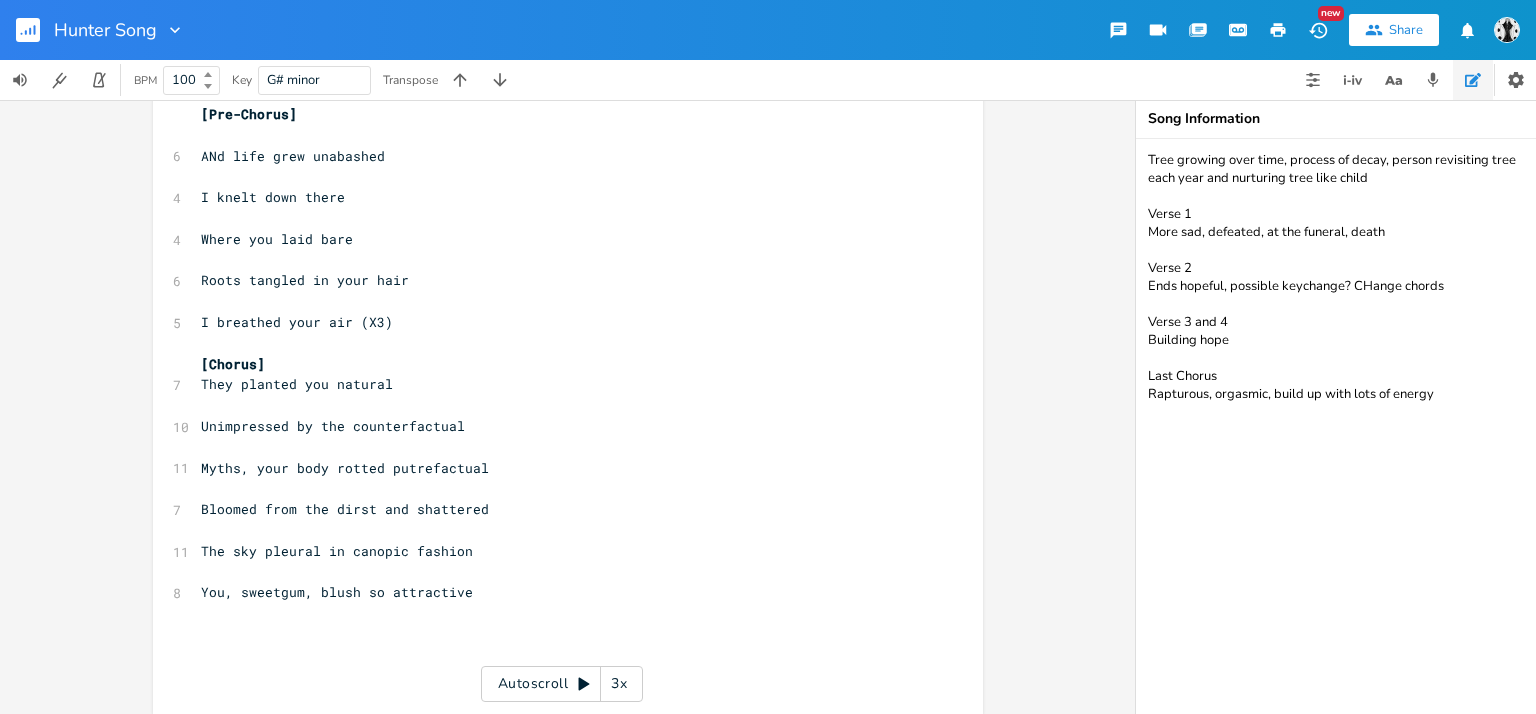 scroll, scrollTop: 1388, scrollLeft: 0, axis: vertical 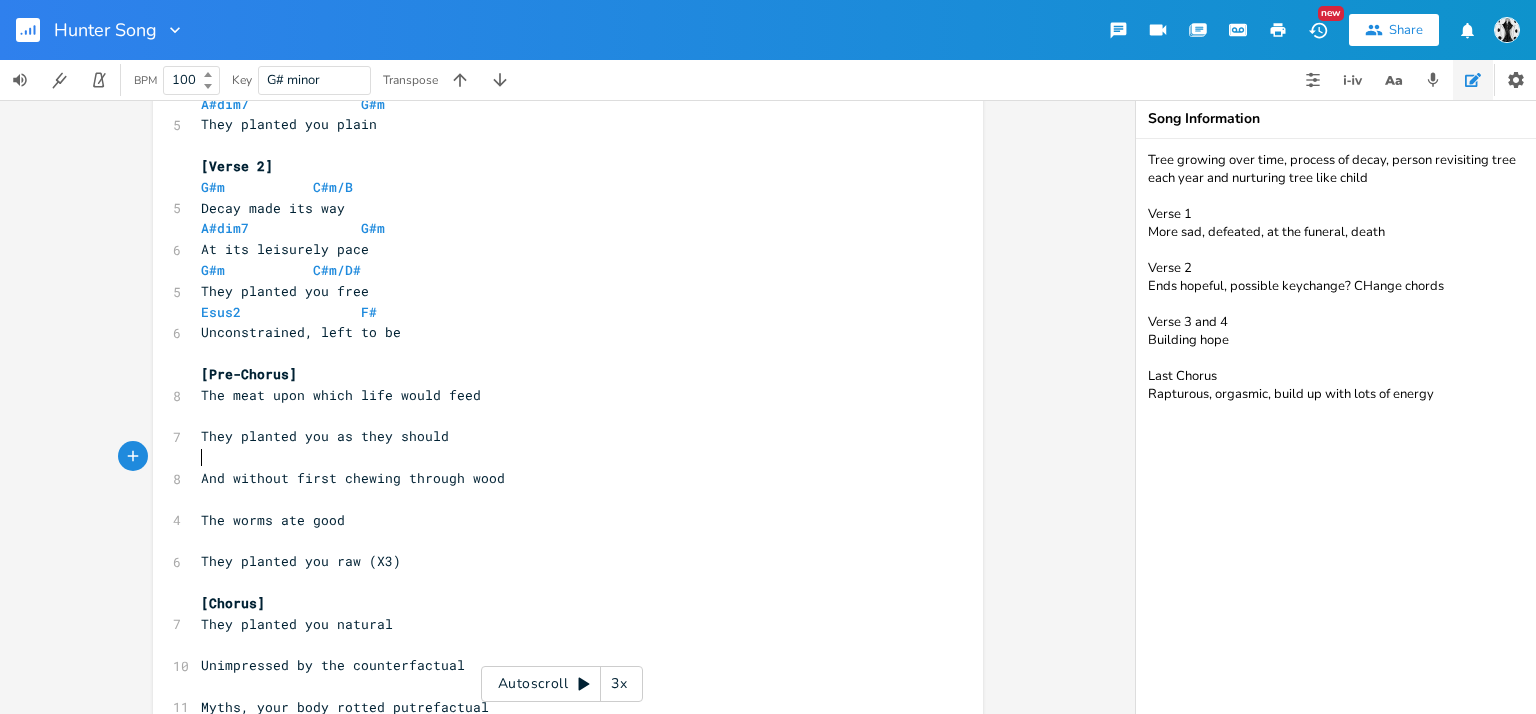 click on "​" at bounding box center (558, 457) 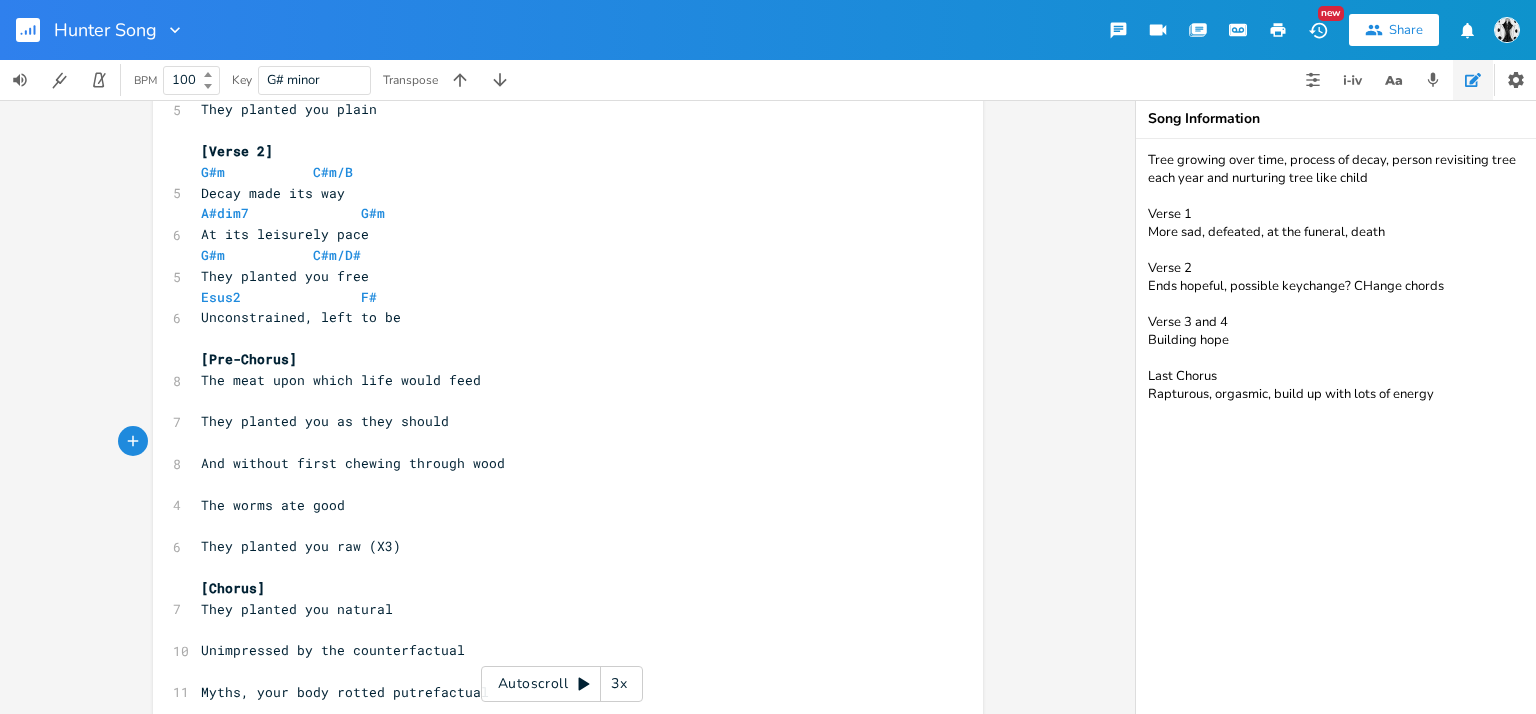 scroll, scrollTop: 0, scrollLeft: 0, axis: both 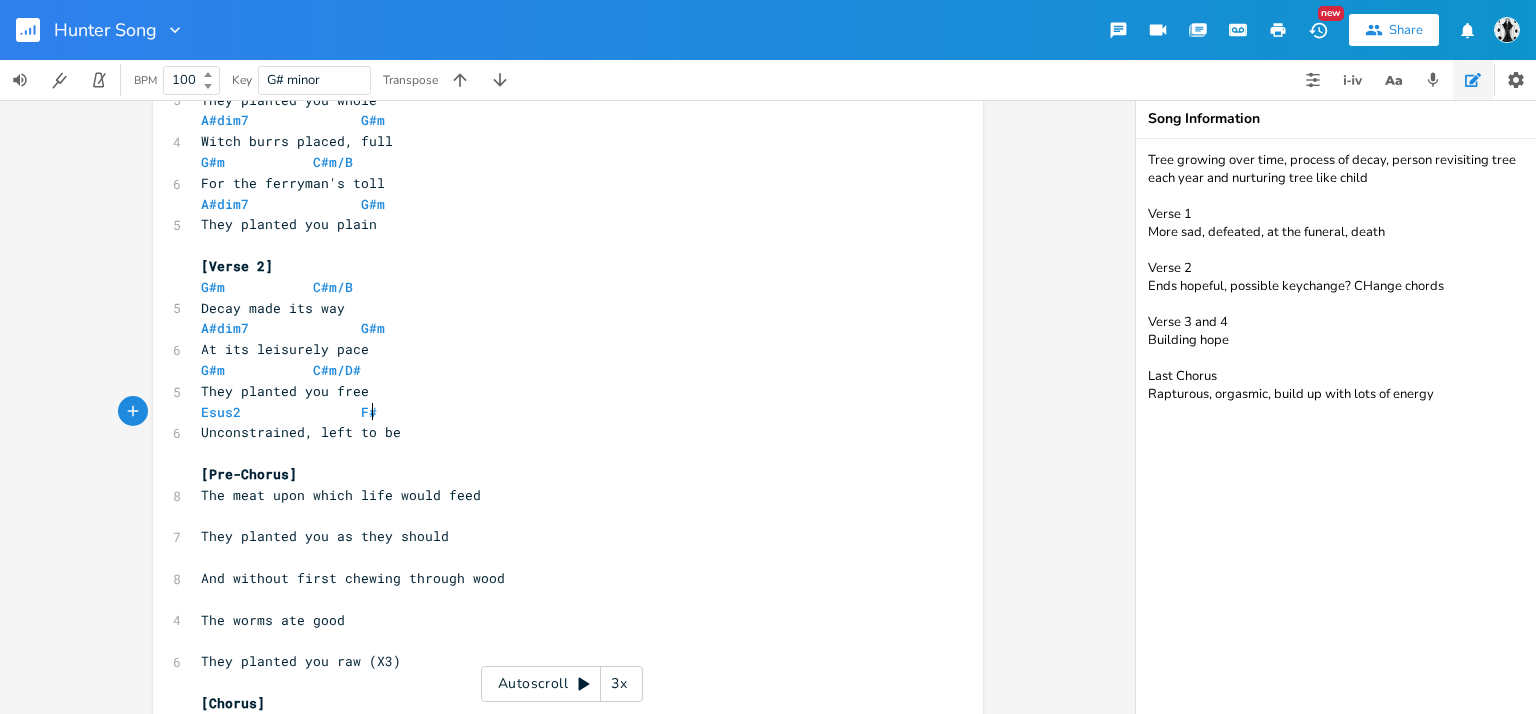 click on "Esus2                    F#" at bounding box center [558, 412] 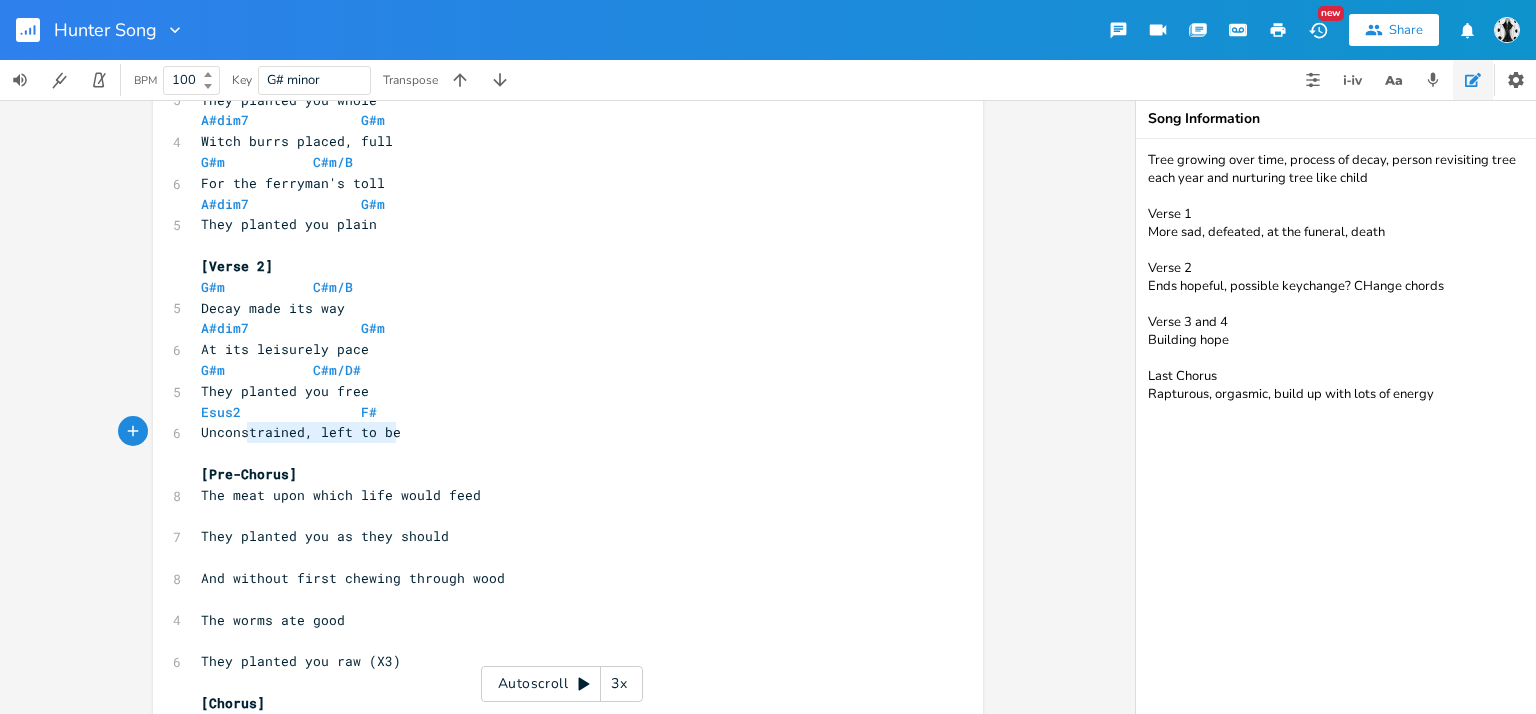 type on "Unconstrained, left to be" 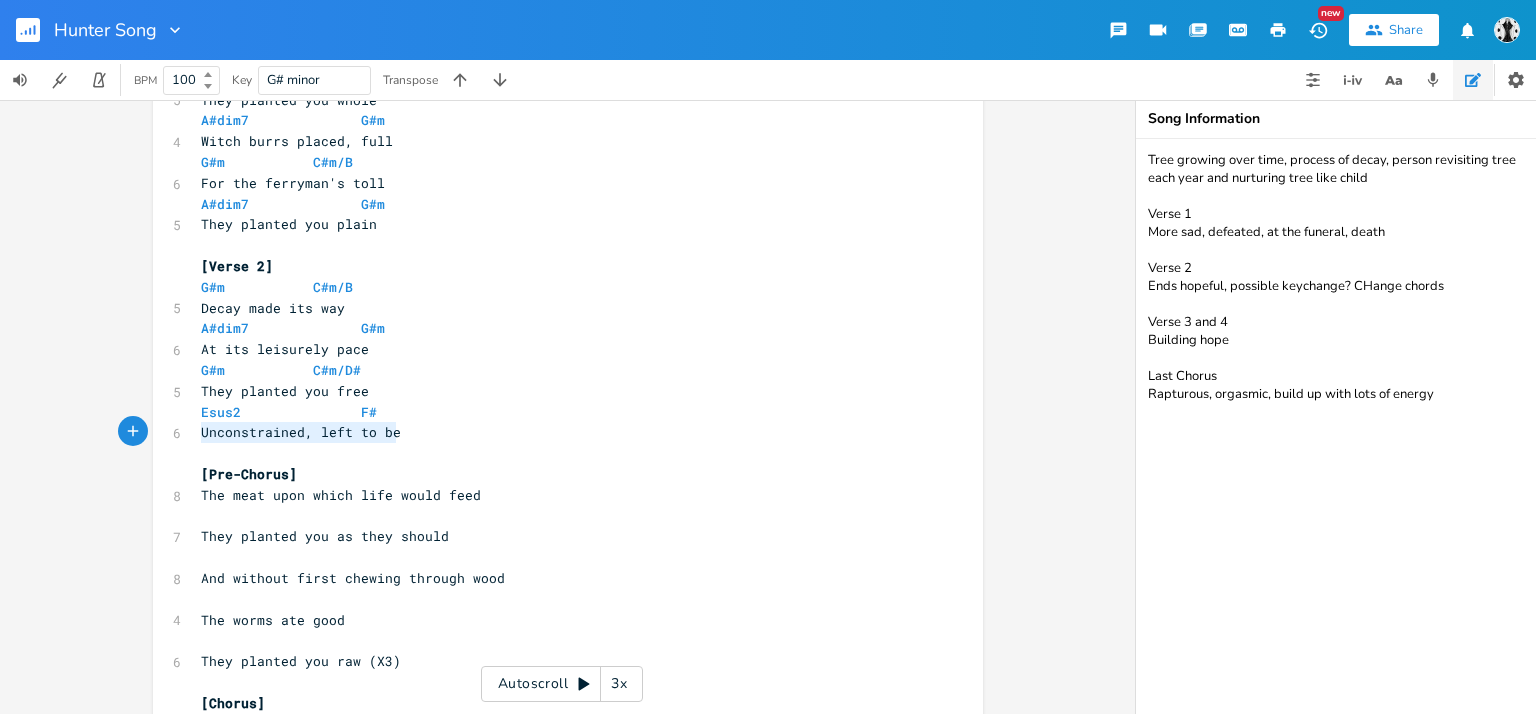 drag, startPoint x: 410, startPoint y: 431, endPoint x: 166, endPoint y: 439, distance: 244.13112 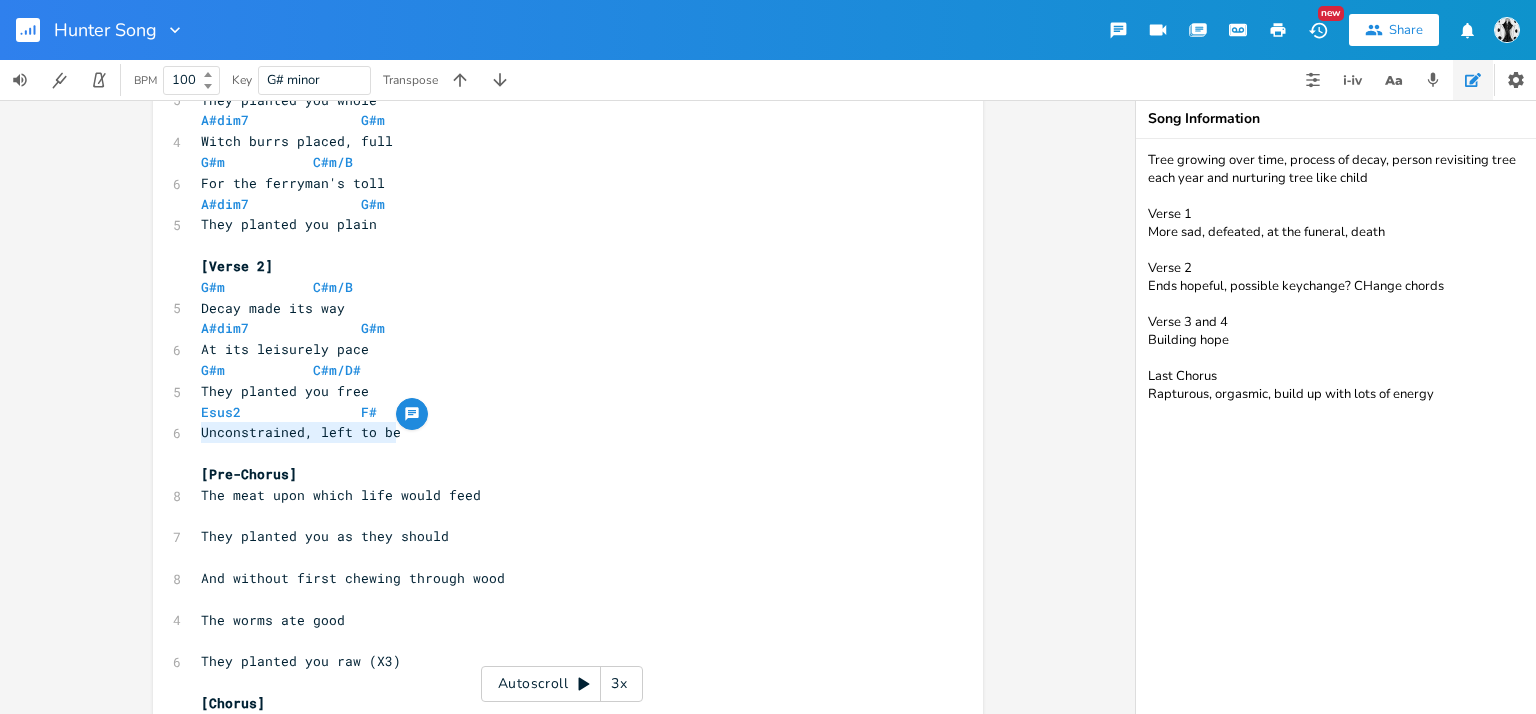 type 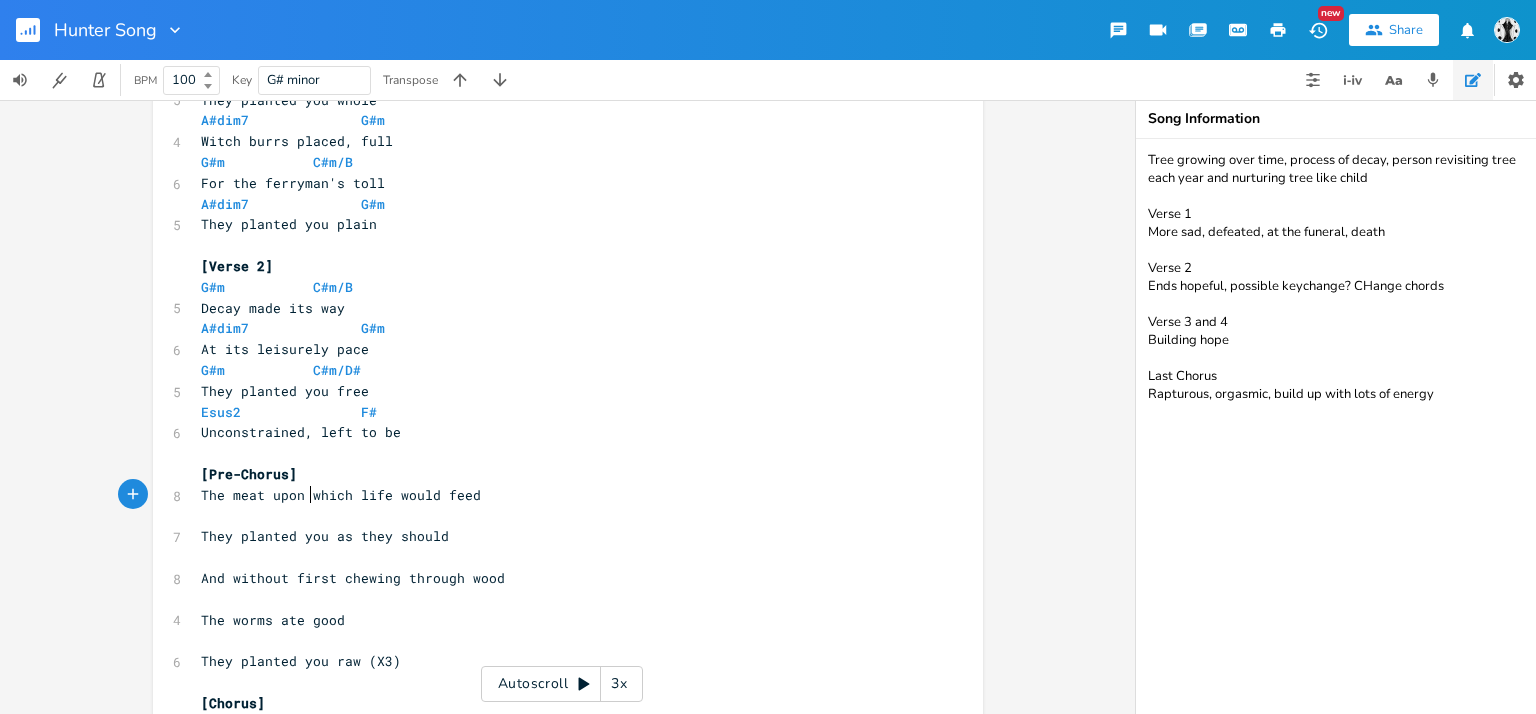 click on "The meat upon which life would feed" at bounding box center [341, 495] 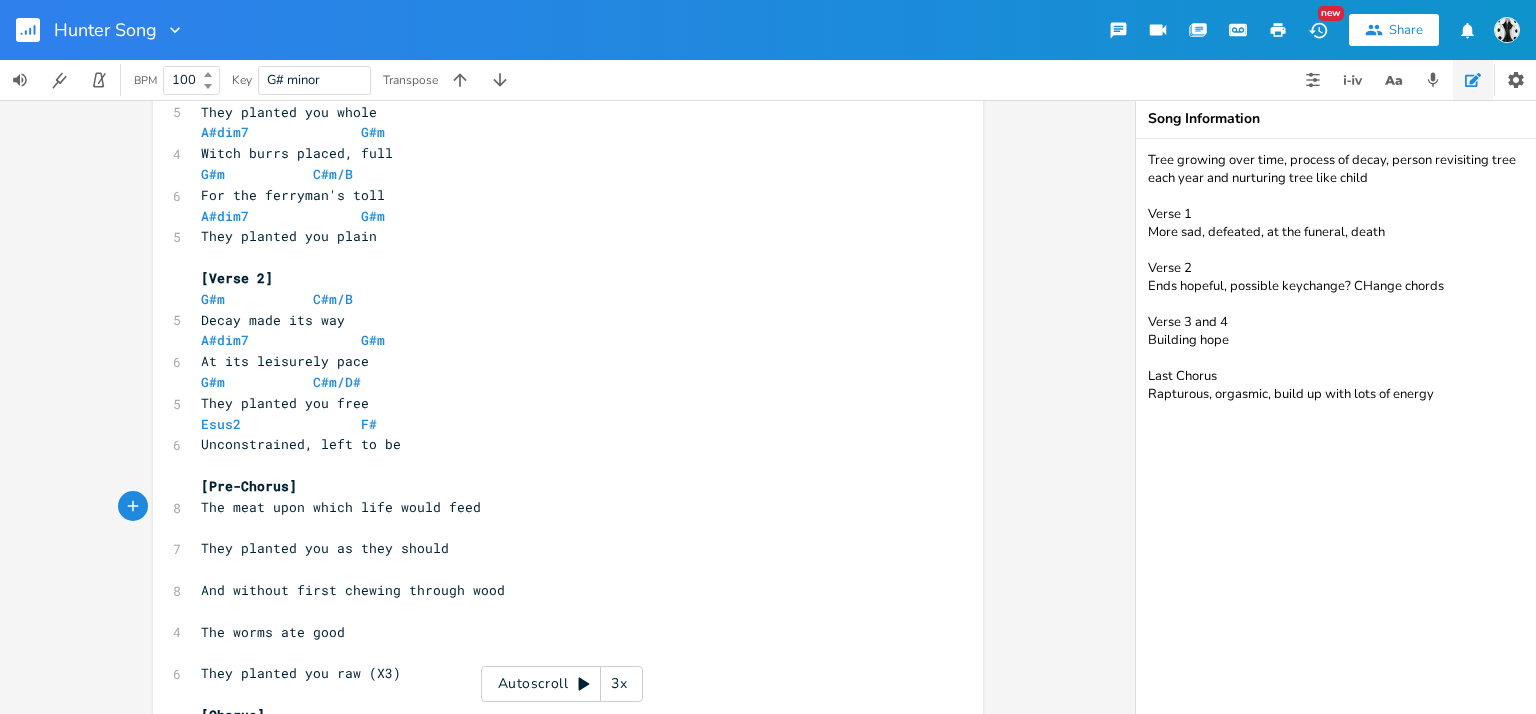 scroll, scrollTop: 0, scrollLeft: 0, axis: both 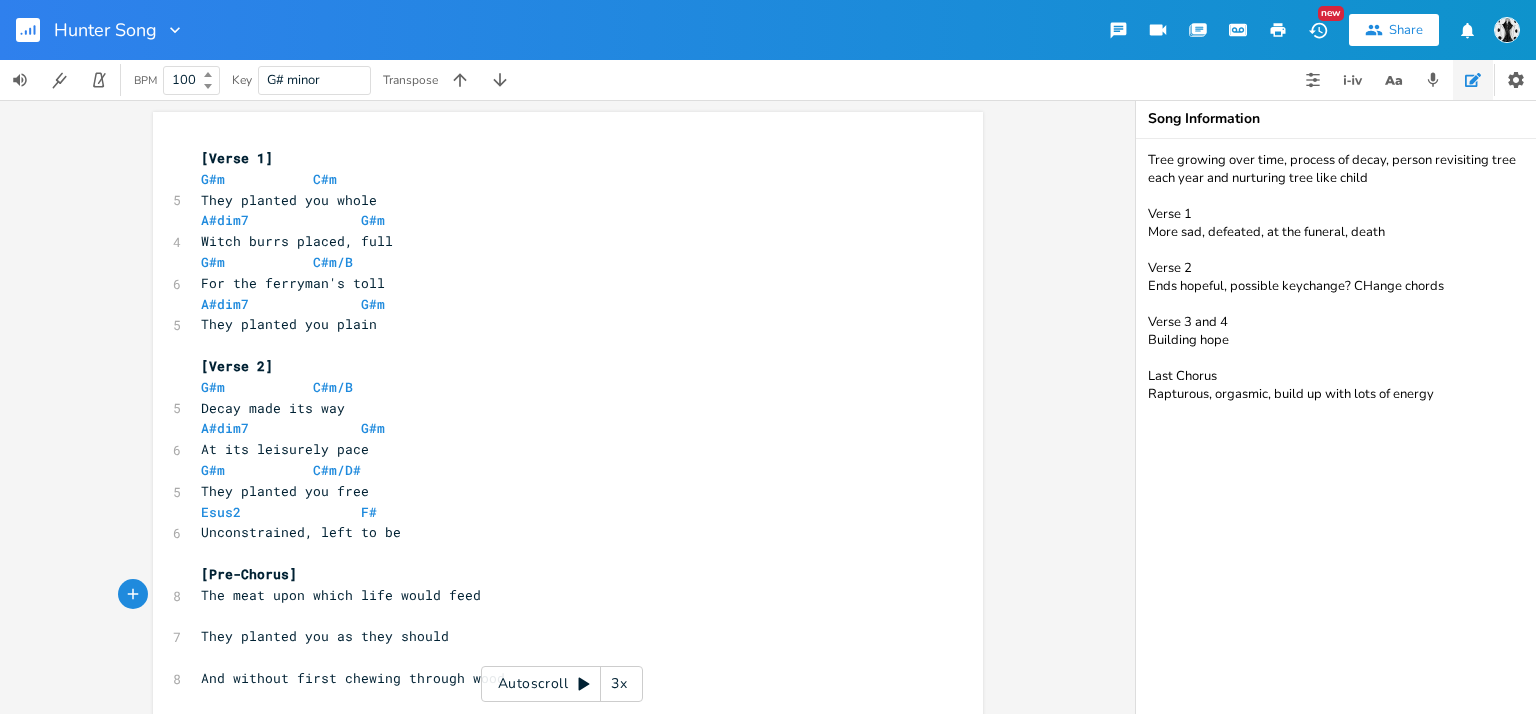 click 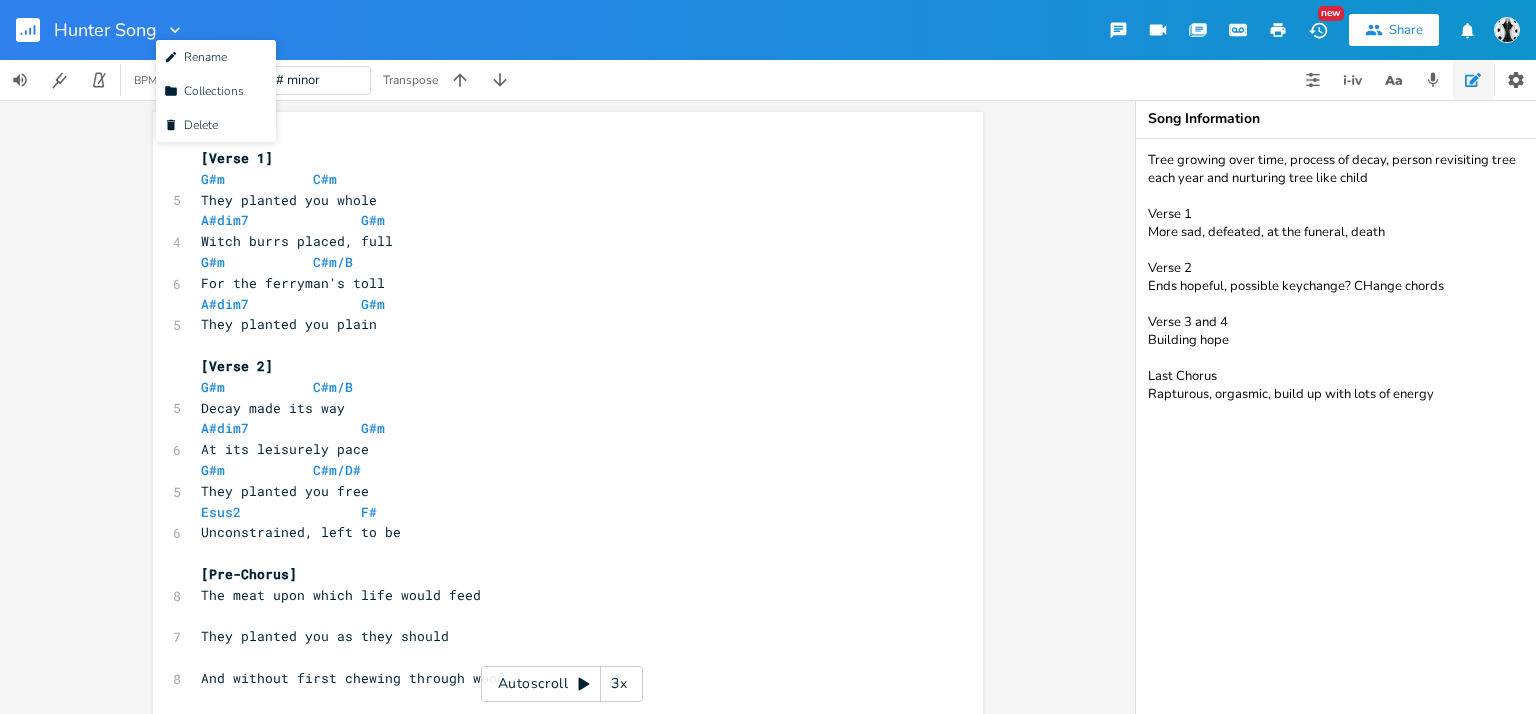 click 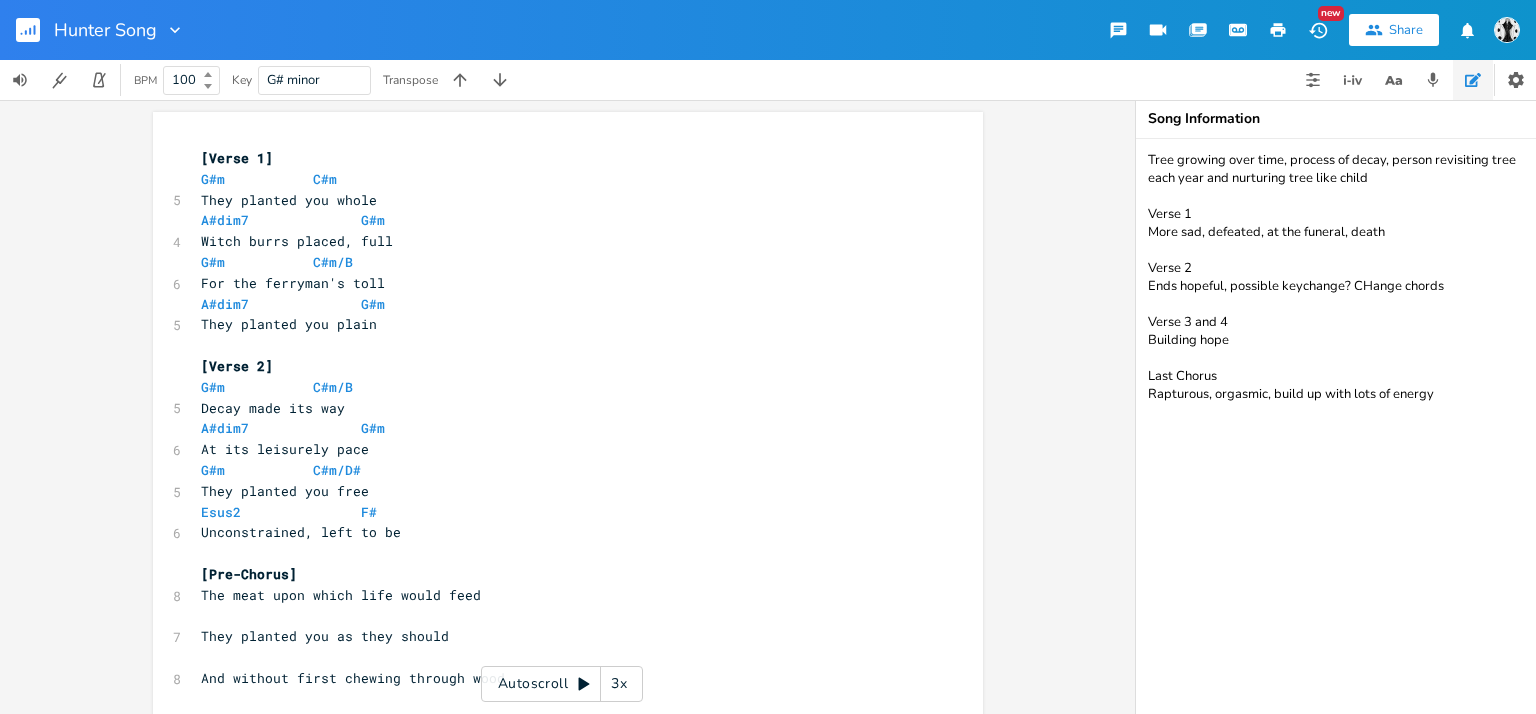 click at bounding box center (1507, 30) 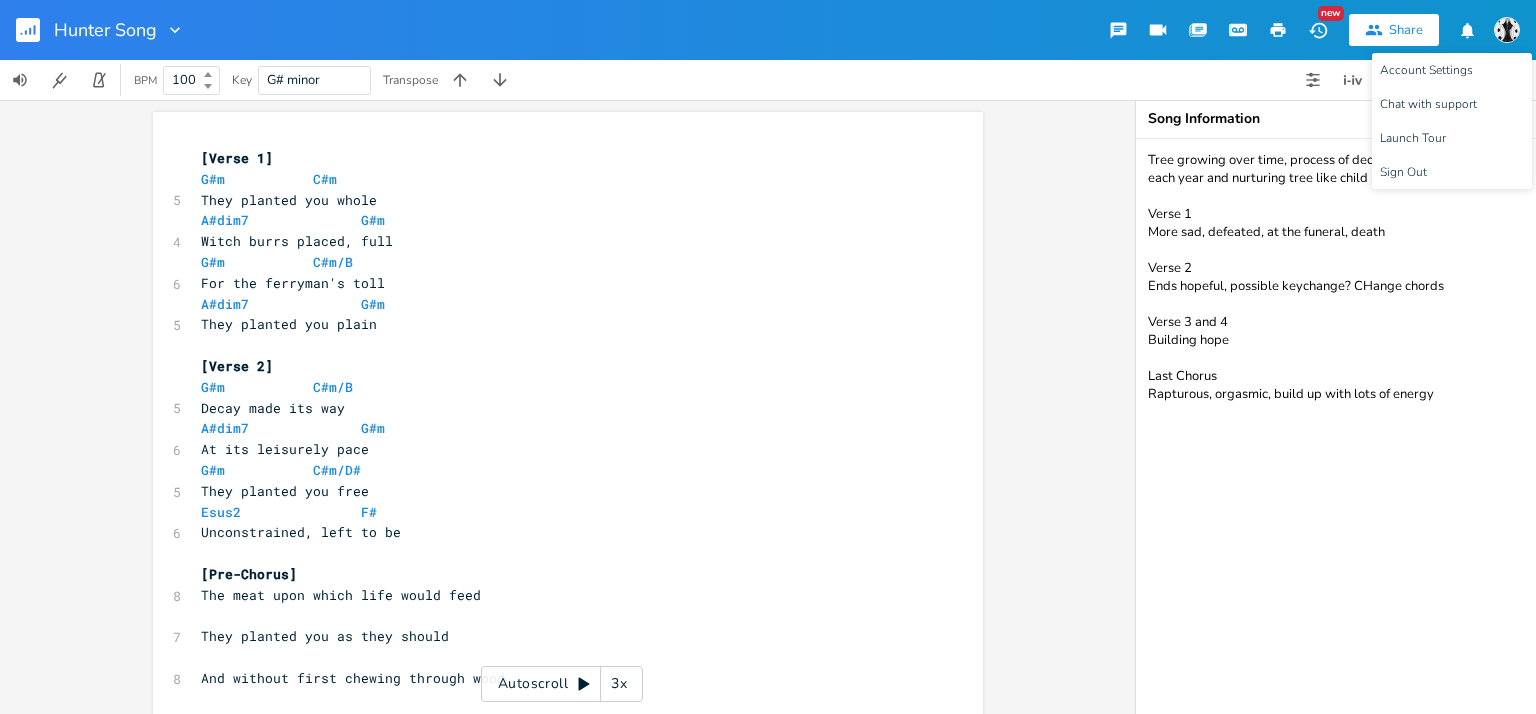 click at bounding box center [1507, 30] 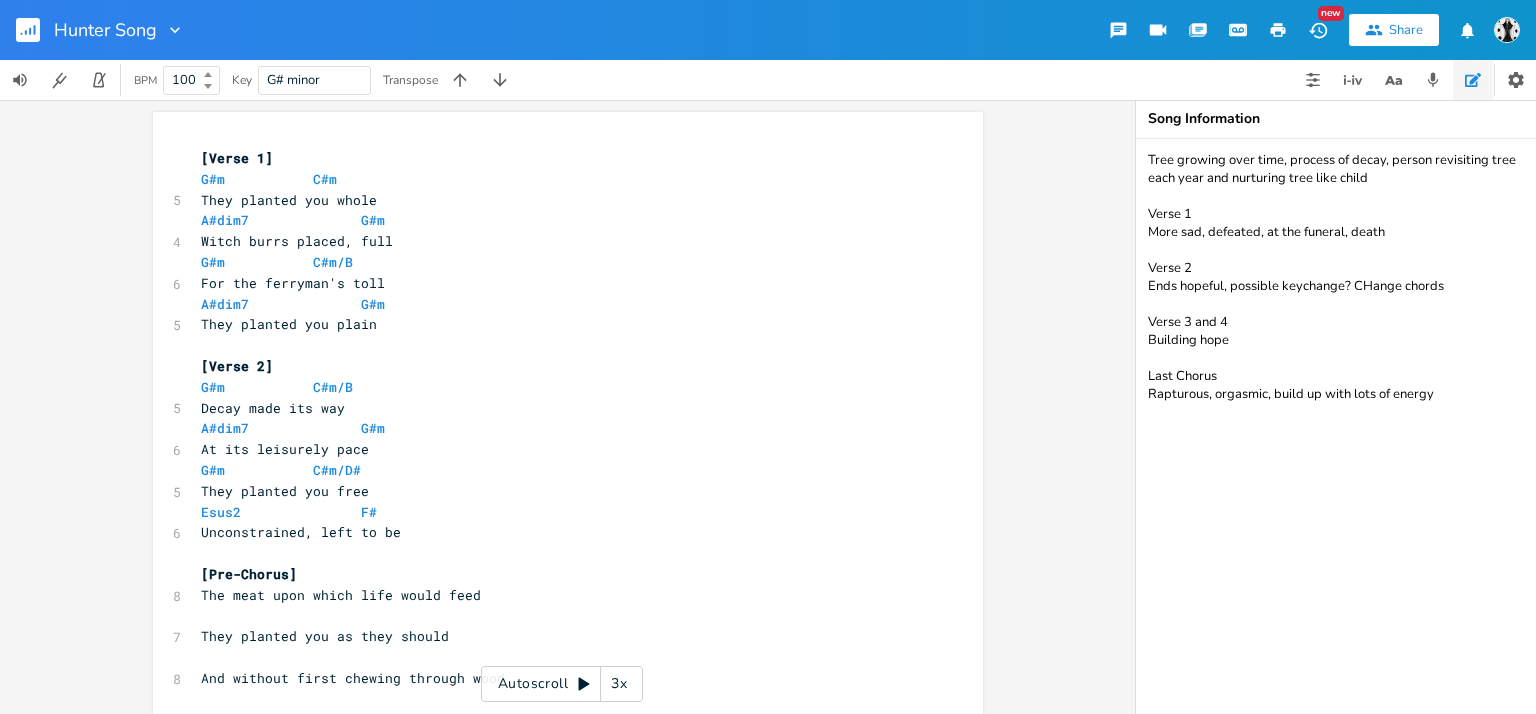 click on "x   [Verse 1] G#m                C#m 5 They planted you whole A#dim7                    G#m 4 Witch burrs placed, full G#m                C#m/B 6 For the ferryman's toll A#dim7                   G#m 5 They planted you plain ​ [Verse 2] G#m                C#m/B 5 Decay made its way A#dim7                    G#m 6 At its leisurely pace G#m                C#m/D# 5 They planted you free Esus2                    F# 6 Unconstrained, left to be ​ [Pre-Chorus] 8 The meat upon which life would feed ​ 7 They planted you as they should ​ 8 And without first chewing through wood ​ 4 The worms ate good ​ 6 They planted you raw (X3) ​ [Chorus] 7 They planted you natural ​ 10 Unimpressed by the counterfactual ​ 11 Myths, your body rotted putrefactual ​ 7 Bloomed from the dirst and shattered ​ 11 The sky pleural in canopic fashion ​ 8 You, sweetgum, blush so attractive ​ [Verse 1] G#m                C#m 5 The burrs etched deep A#dim7                    G#m 4 Twisted to bloom G#m             6" at bounding box center [568, 1101] 